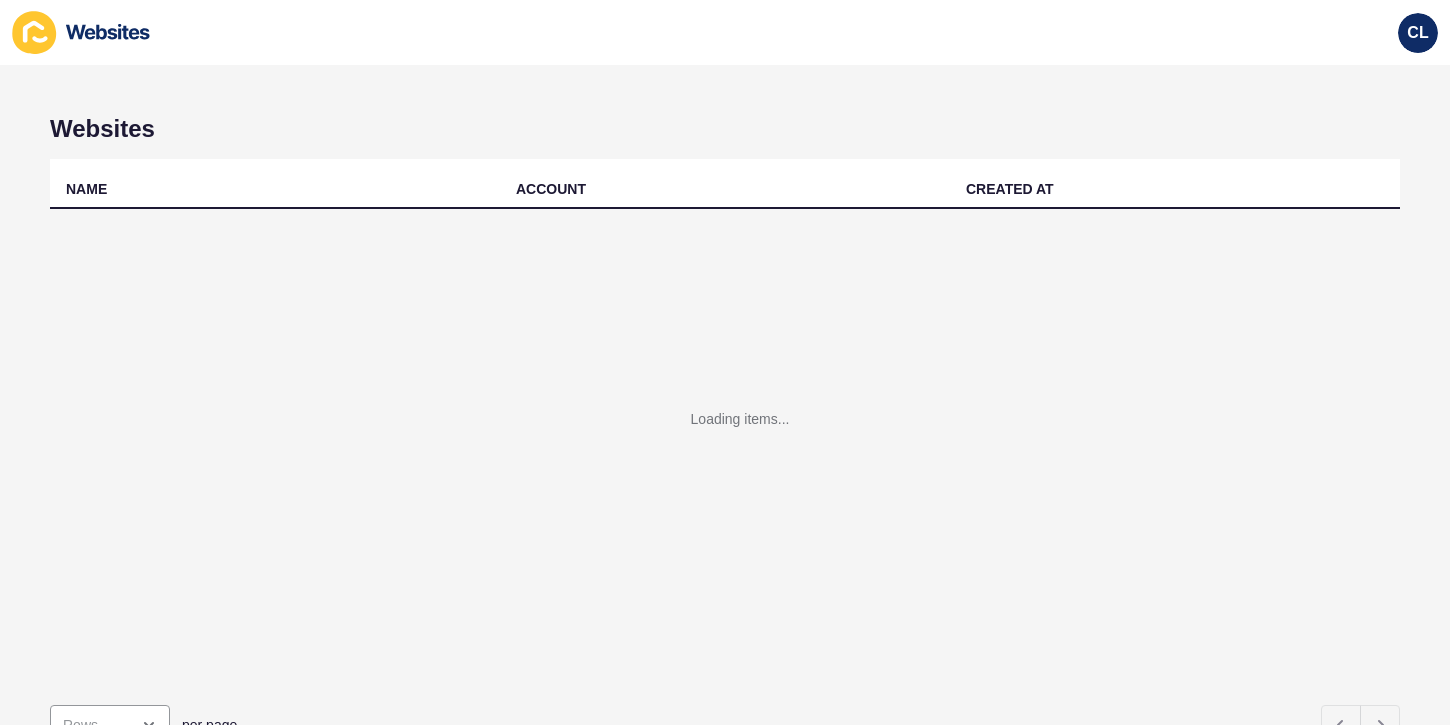 scroll, scrollTop: 0, scrollLeft: 0, axis: both 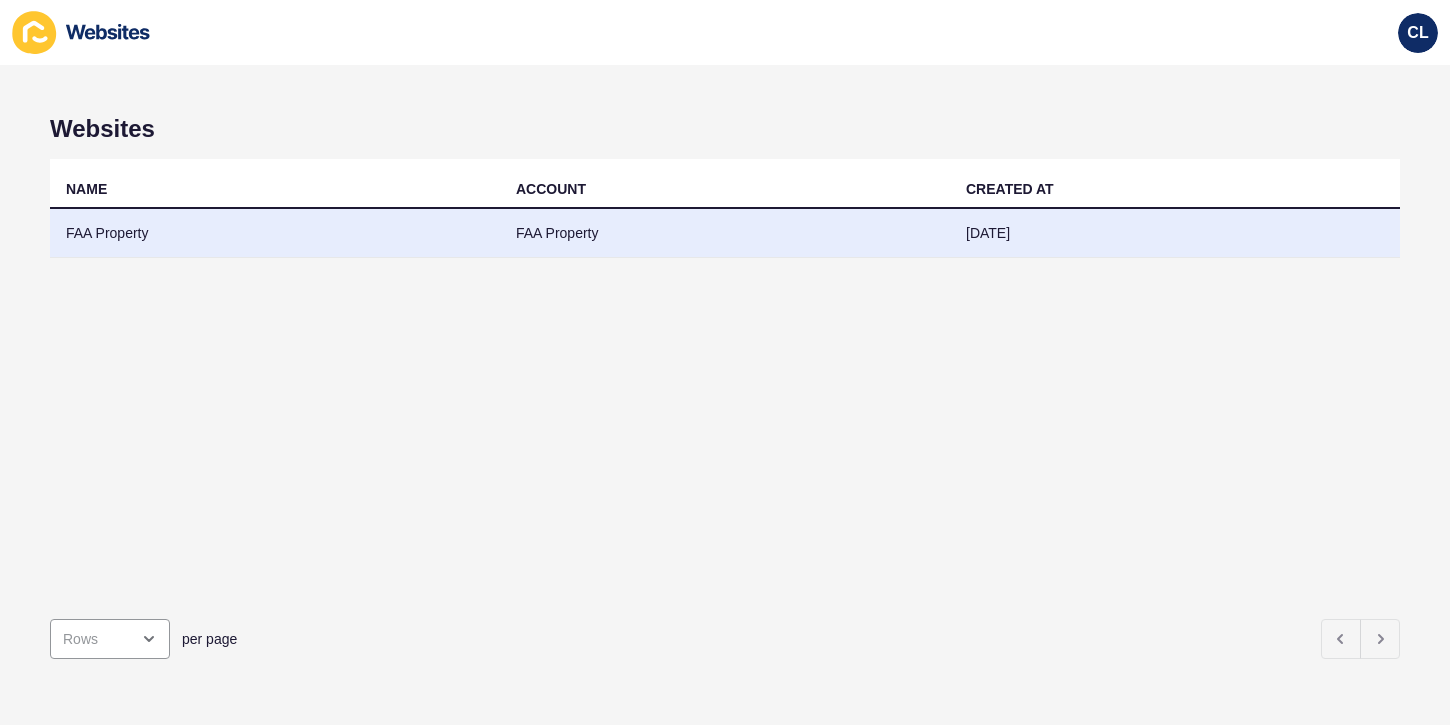 click on "FAA Property" at bounding box center [725, 233] 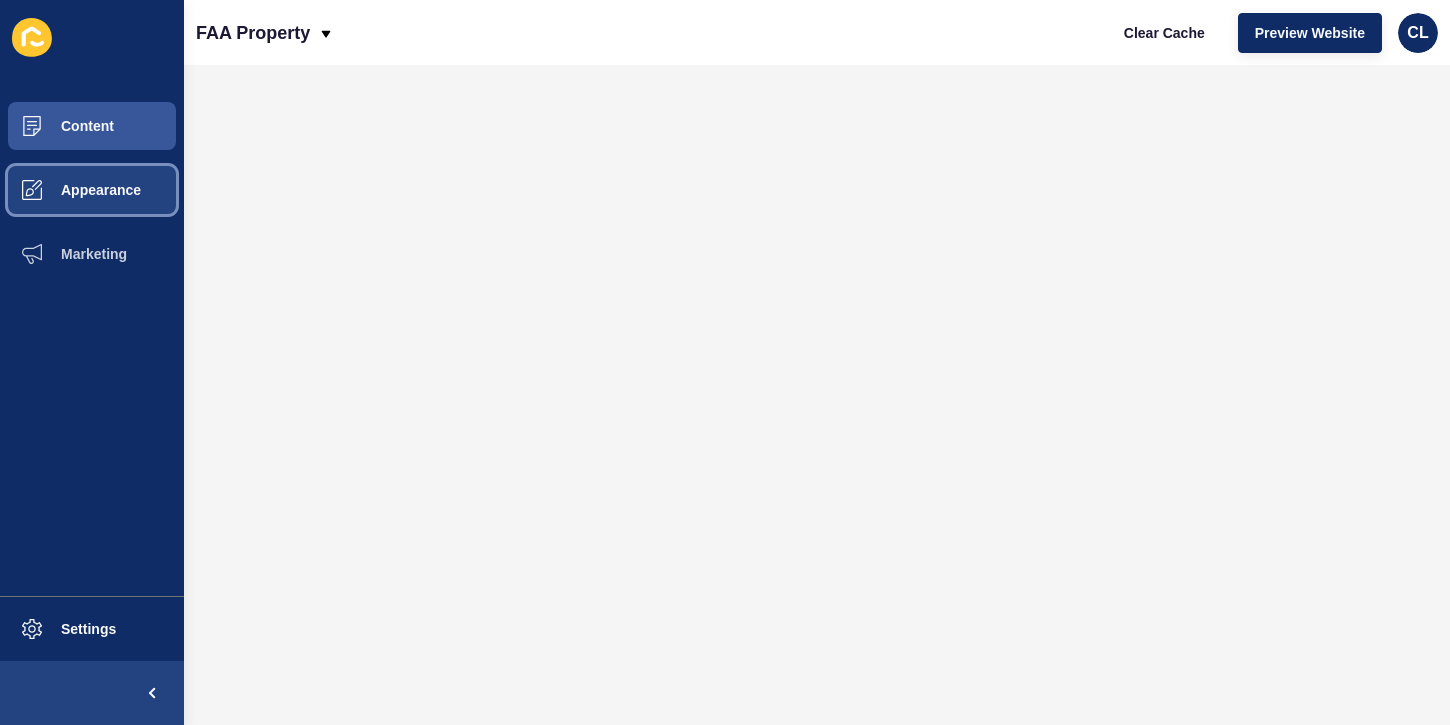 click on "Appearance" at bounding box center (69, 190) 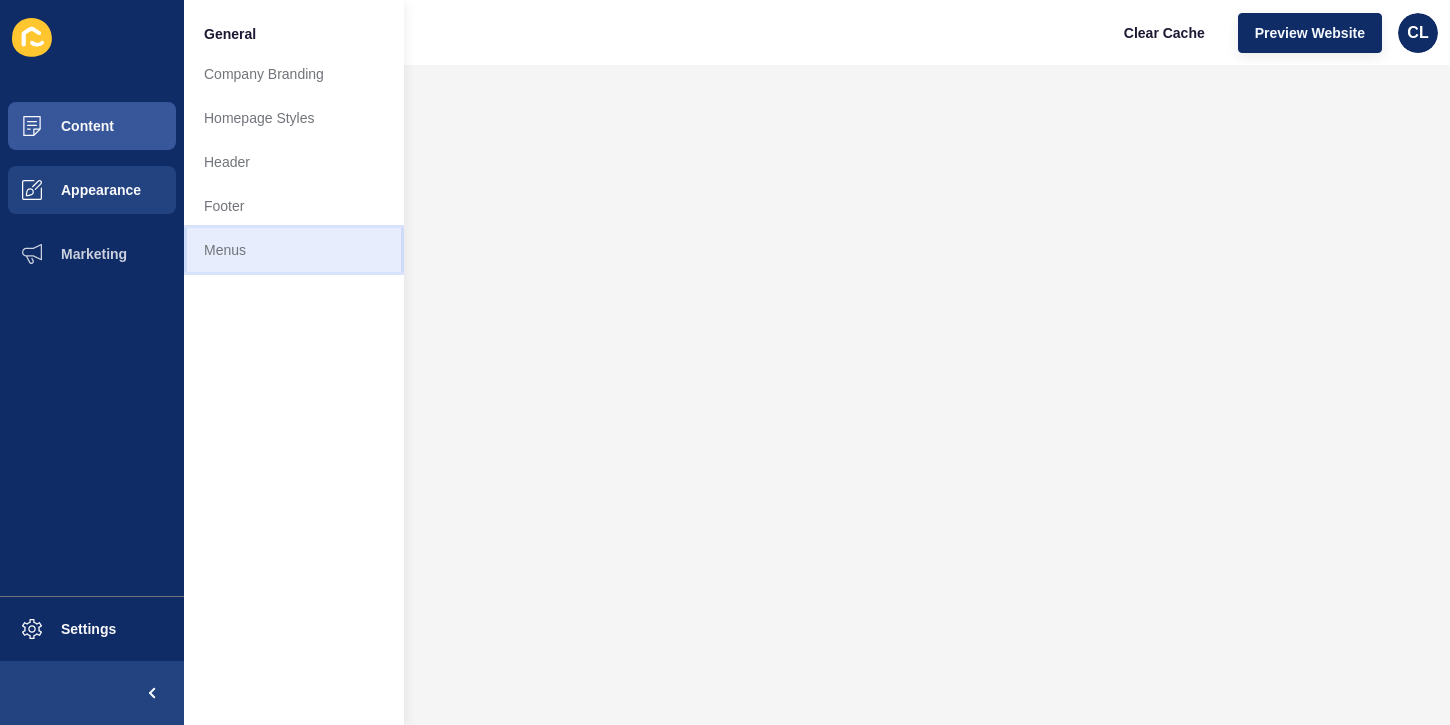 click on "Menus" at bounding box center [294, 250] 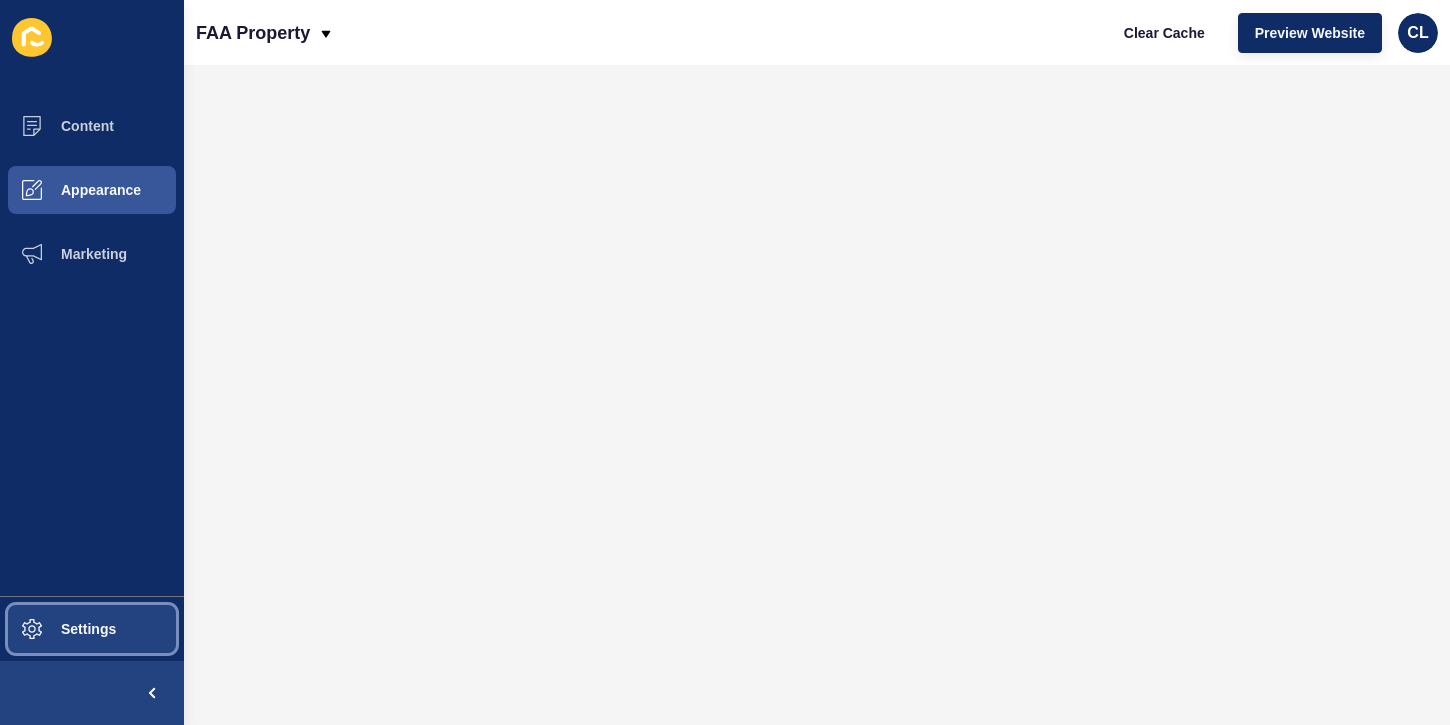 click on "Settings" at bounding box center [92, 629] 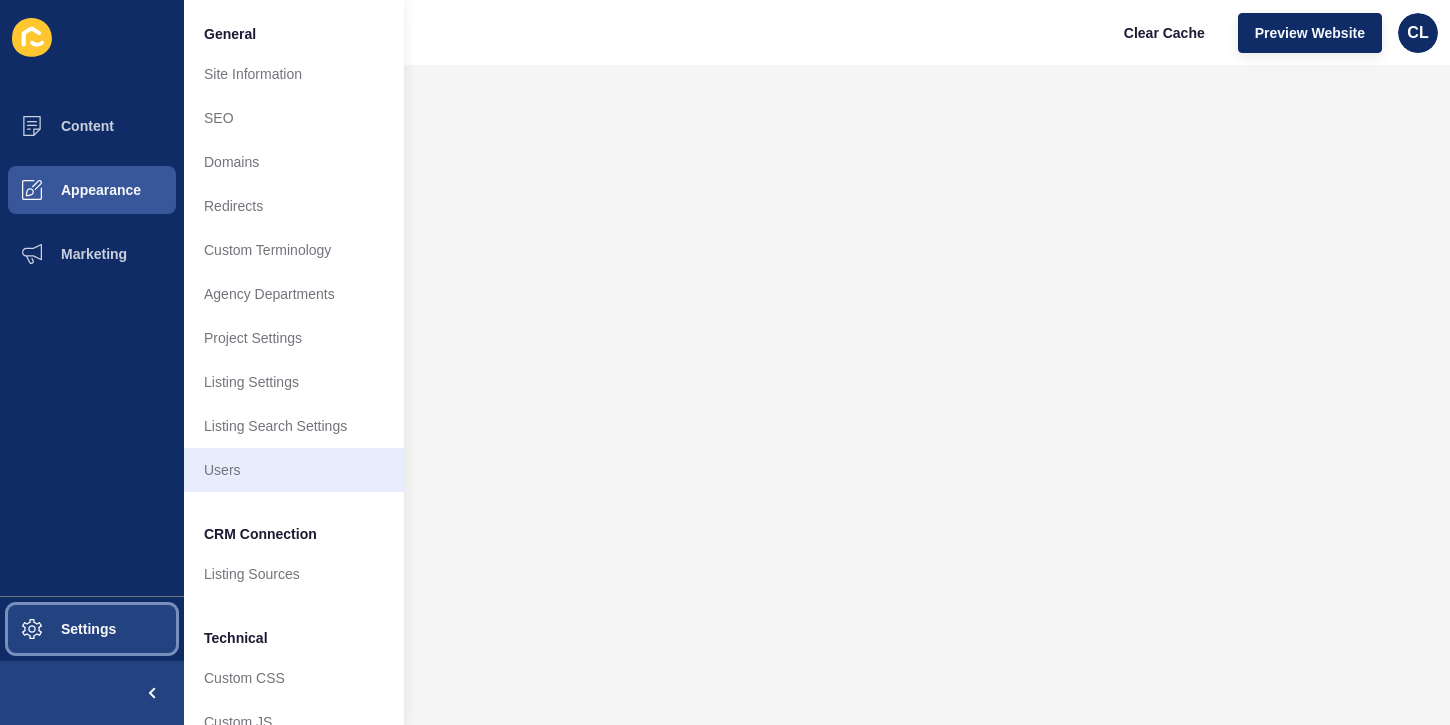 scroll, scrollTop: 75, scrollLeft: 0, axis: vertical 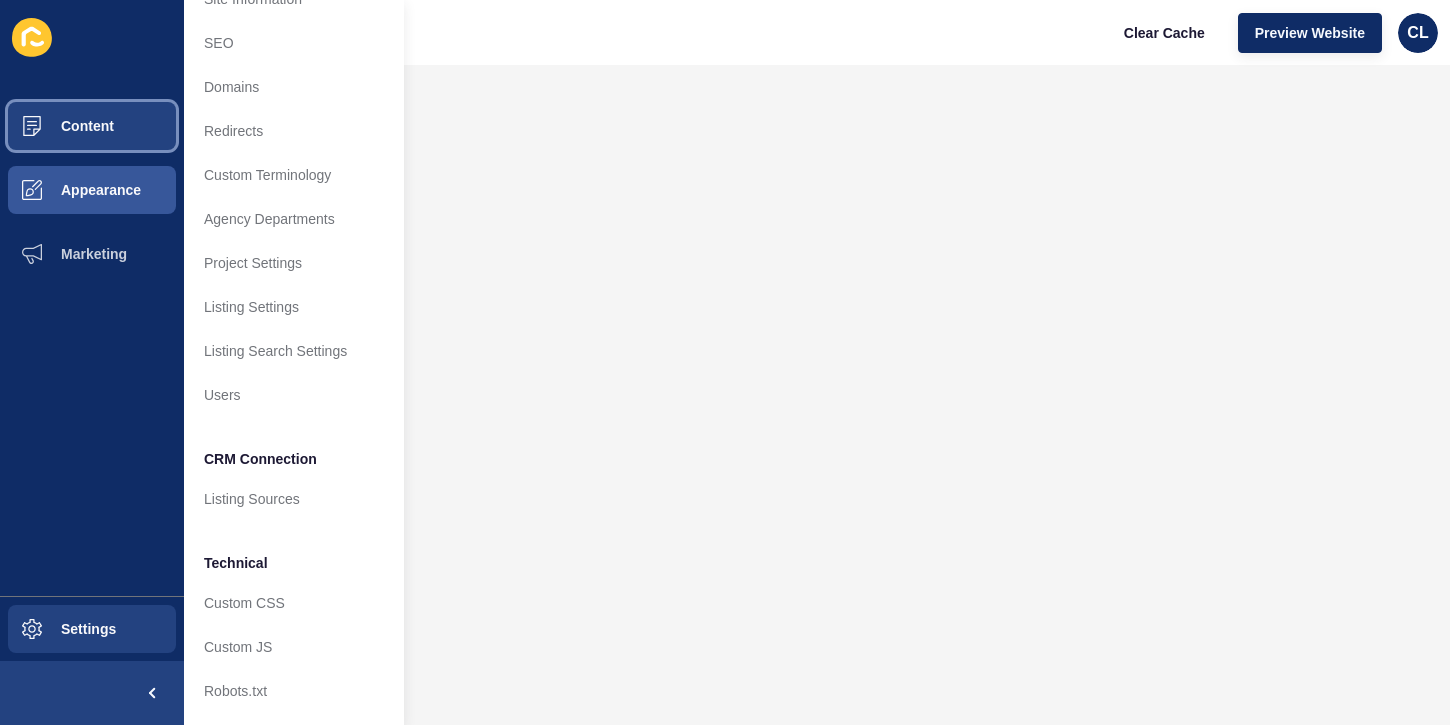 click on "Content" at bounding box center [55, 126] 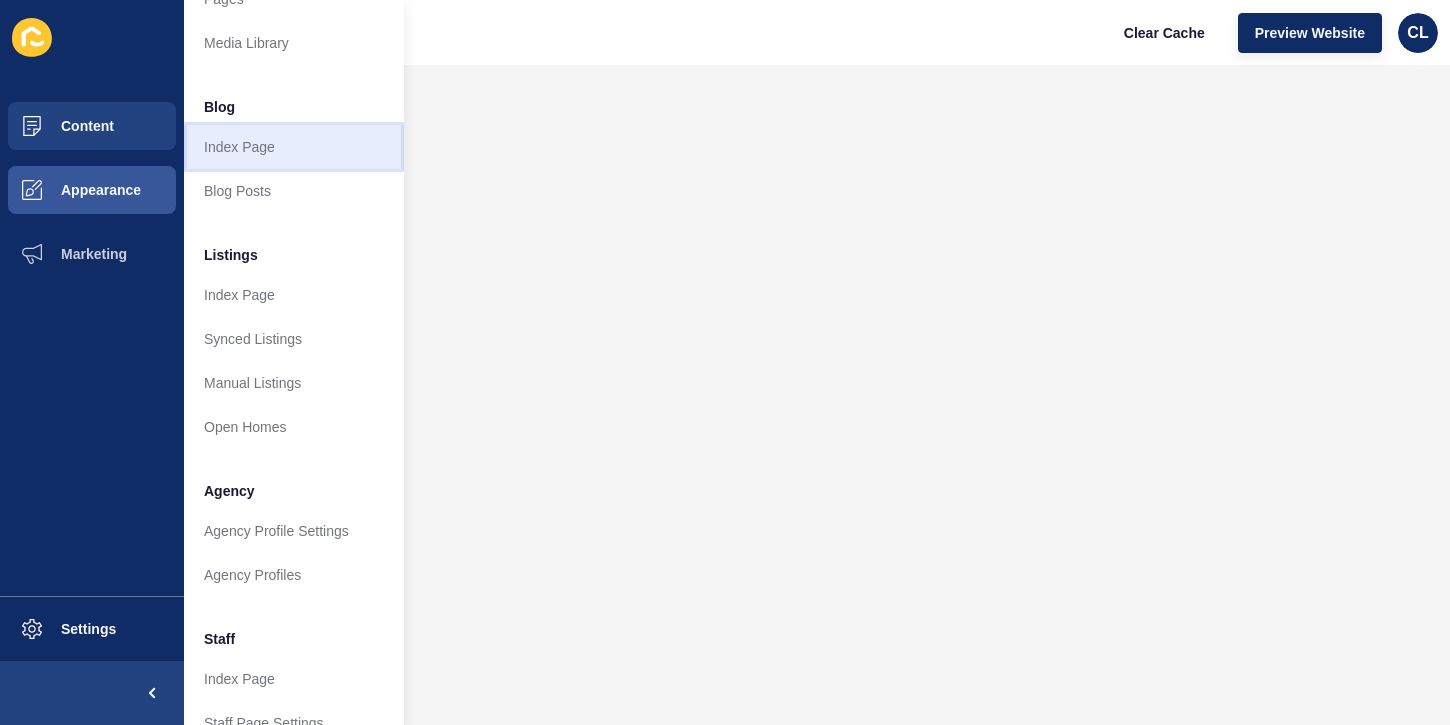 click on "Index Page" at bounding box center (294, 147) 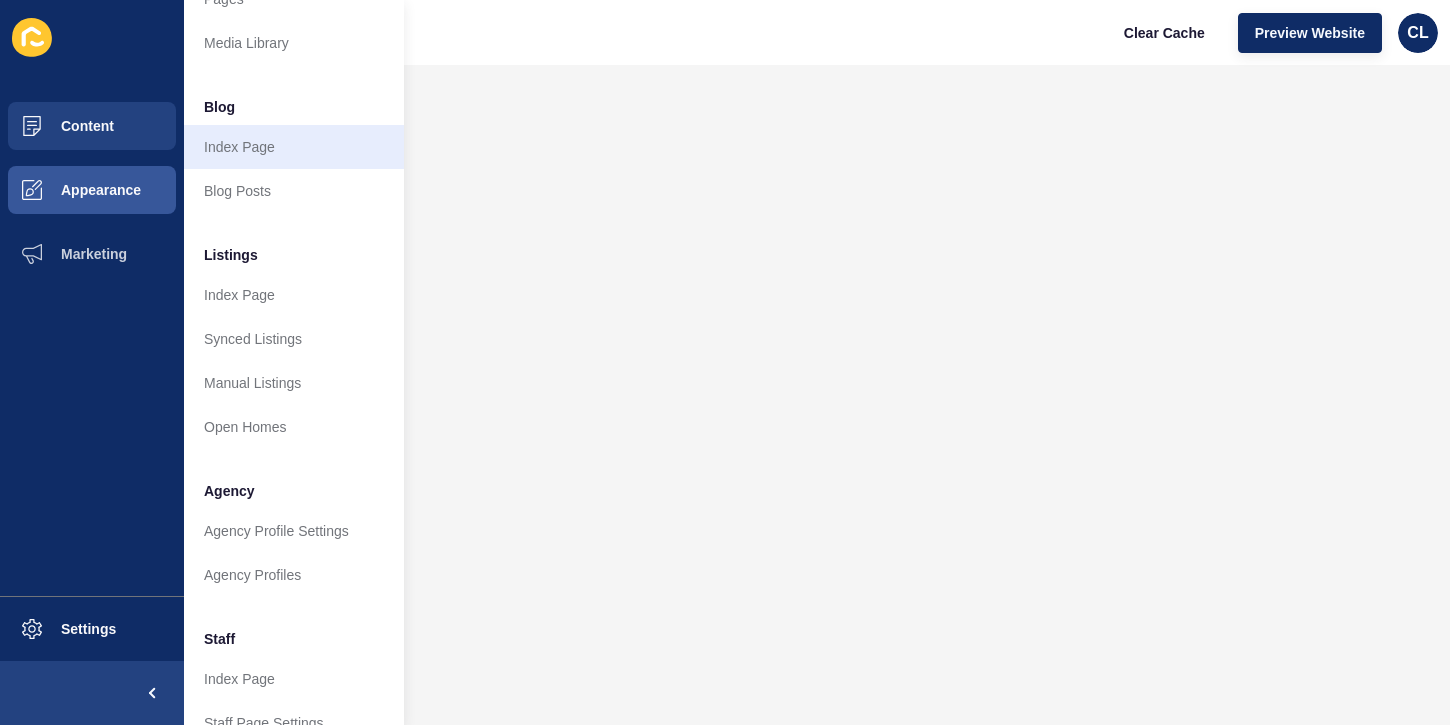 scroll, scrollTop: 0, scrollLeft: 0, axis: both 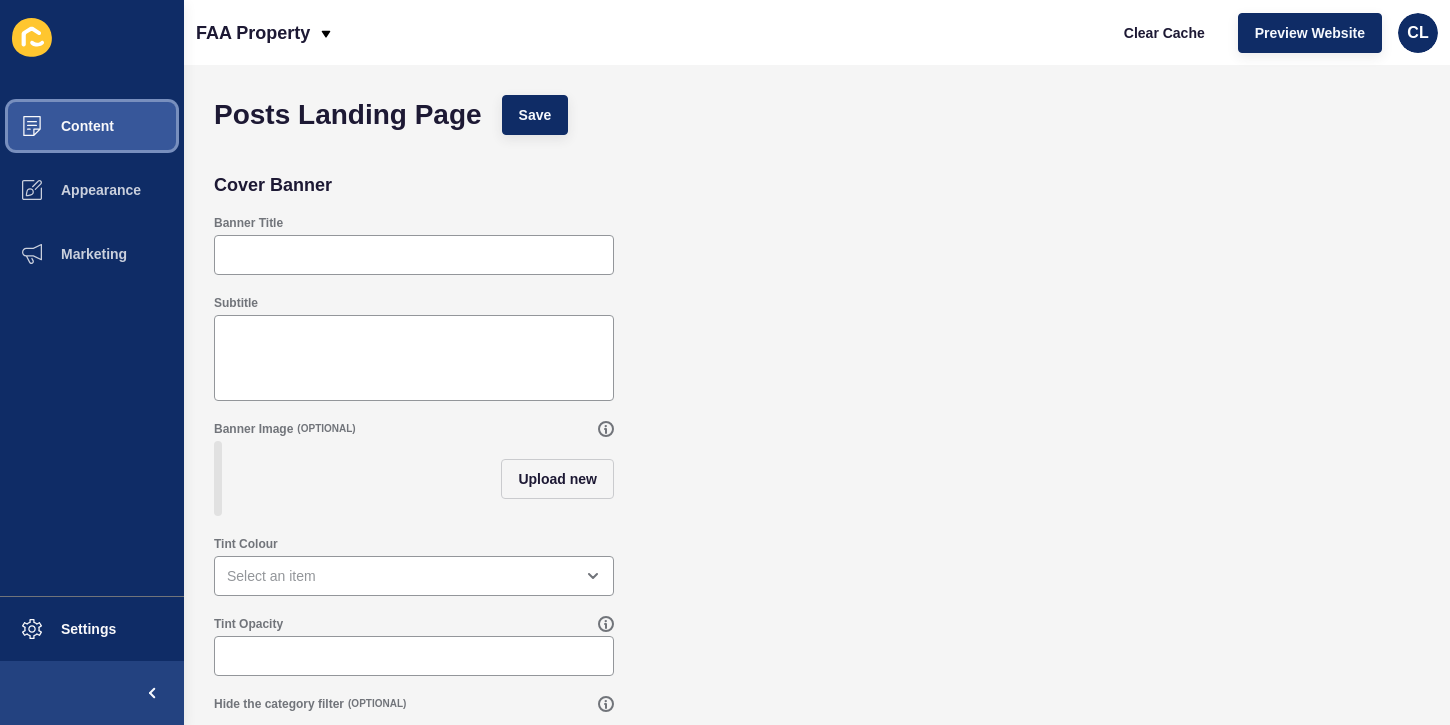 click on "Content" at bounding box center (92, 126) 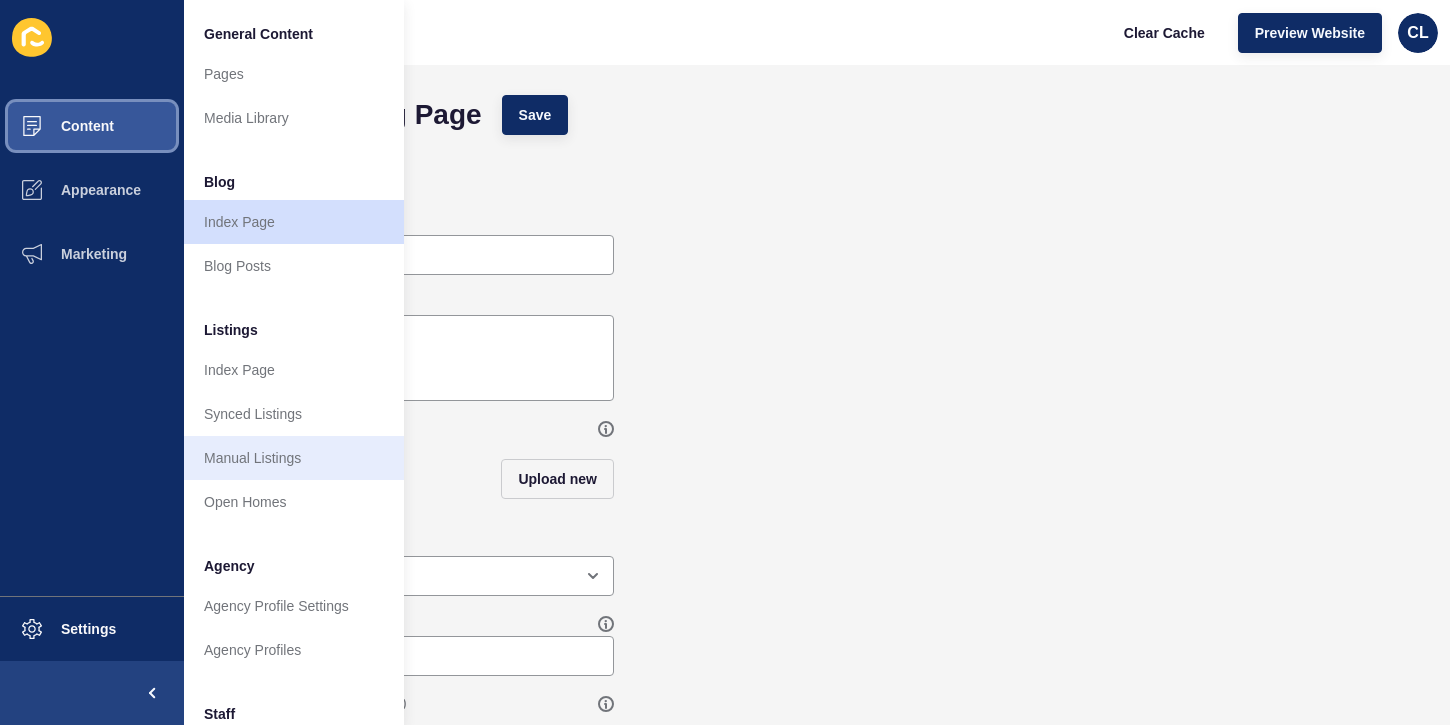 scroll, scrollTop: 447, scrollLeft: 0, axis: vertical 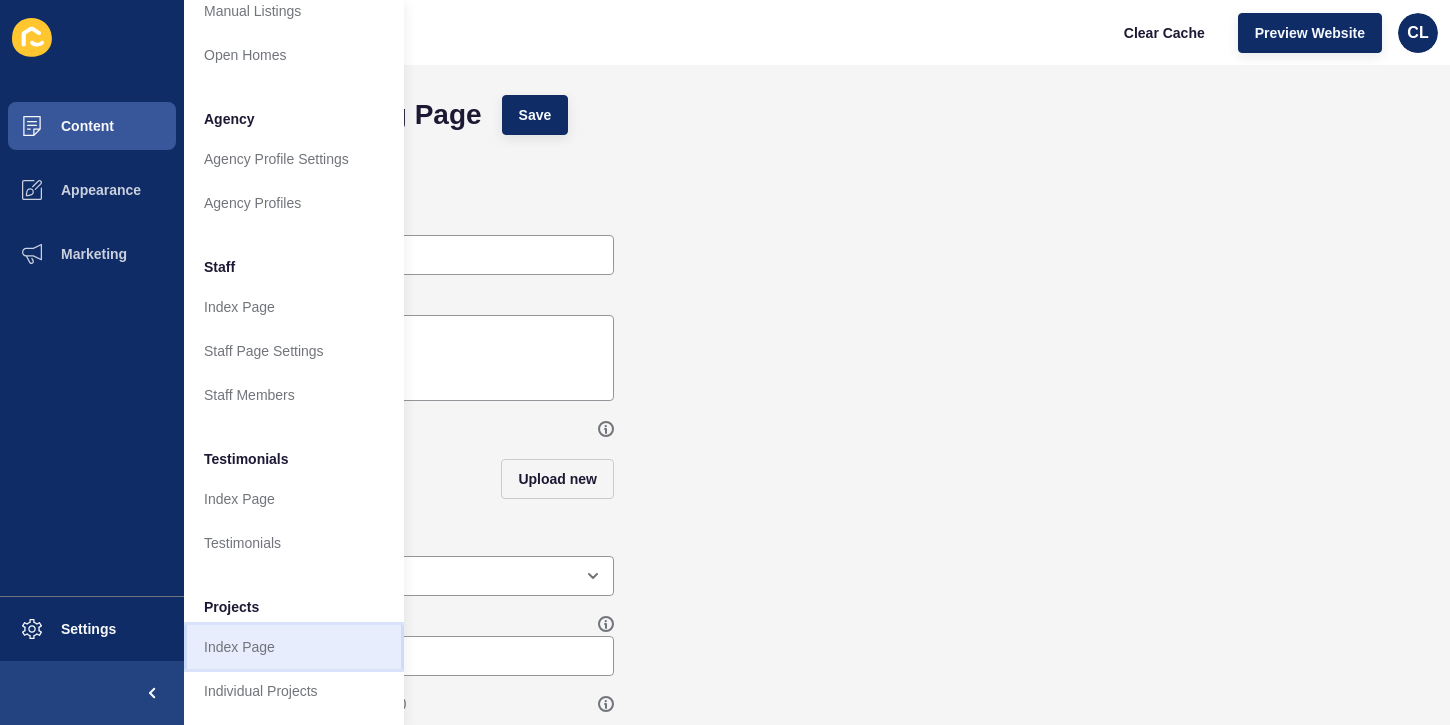 click on "Index Page" at bounding box center (294, 647) 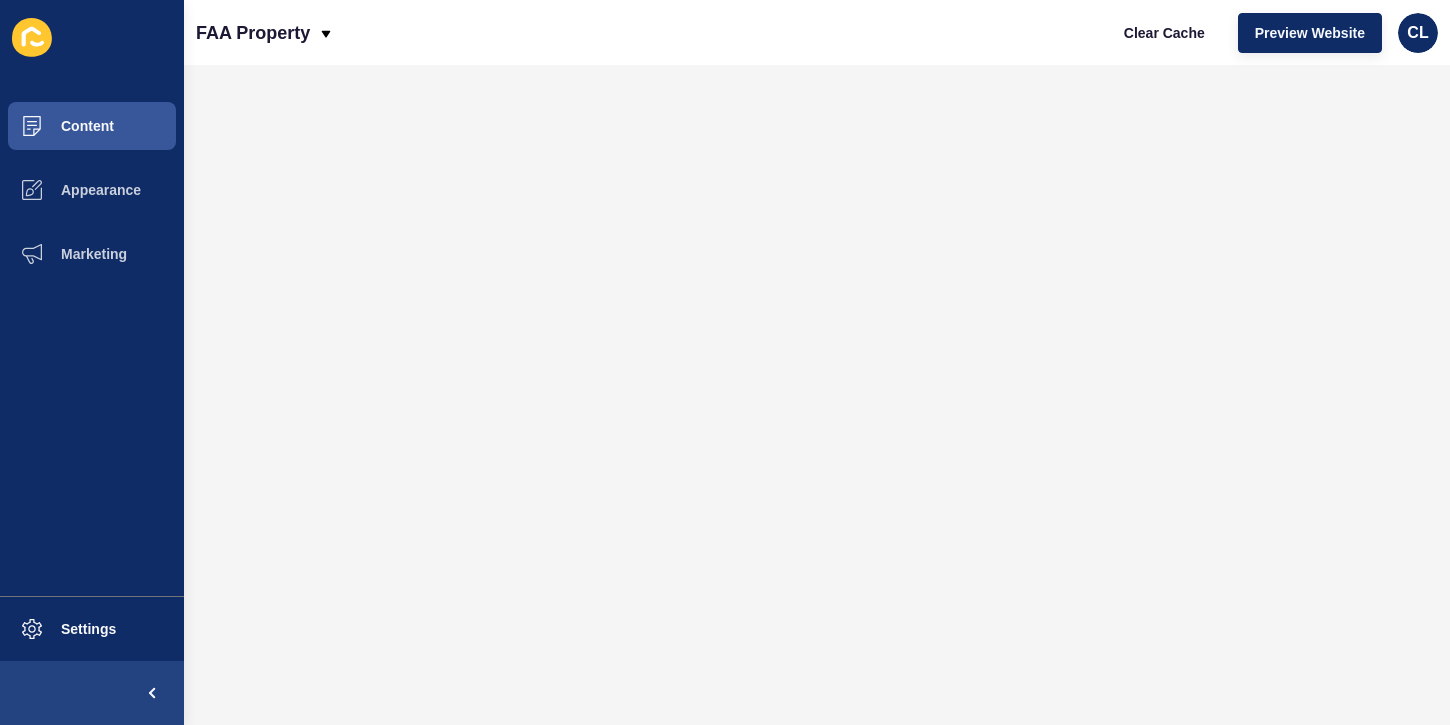 scroll, scrollTop: 0, scrollLeft: 0, axis: both 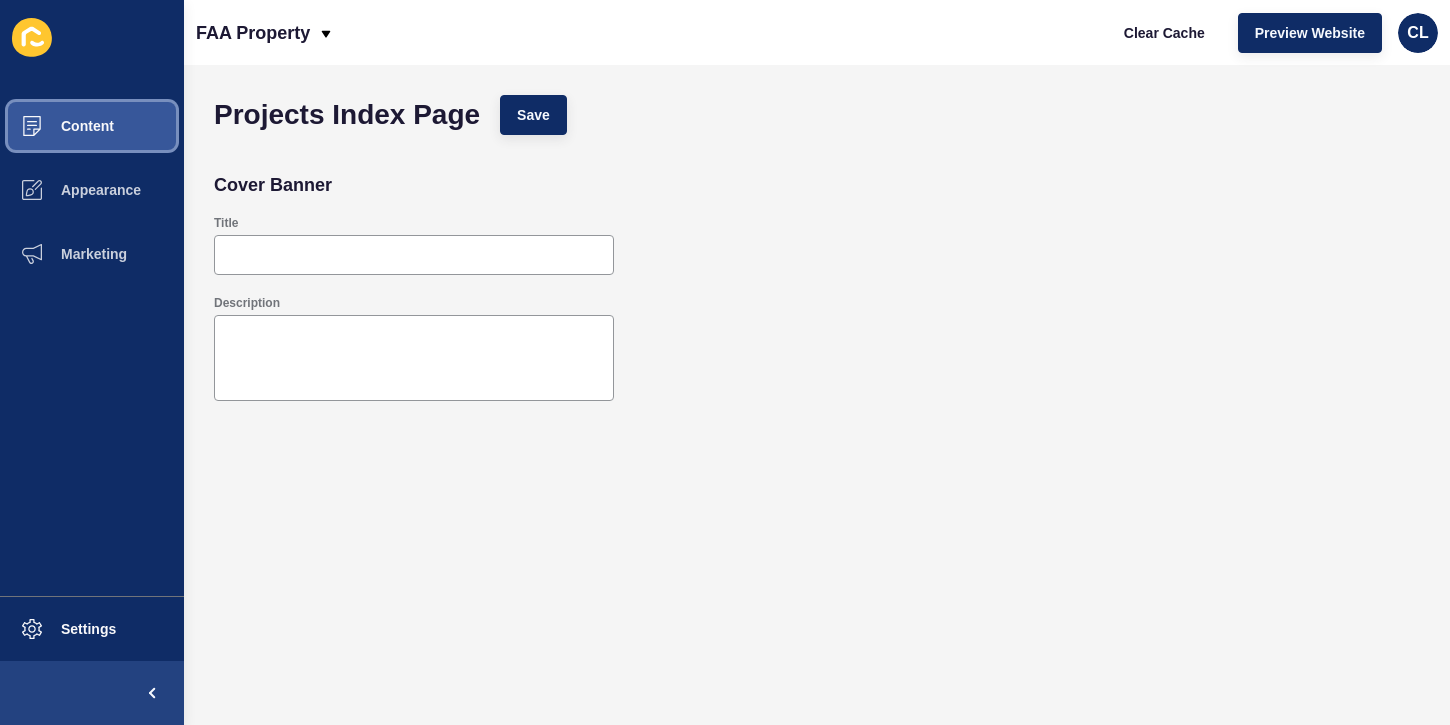 click on "Content" at bounding box center (55, 126) 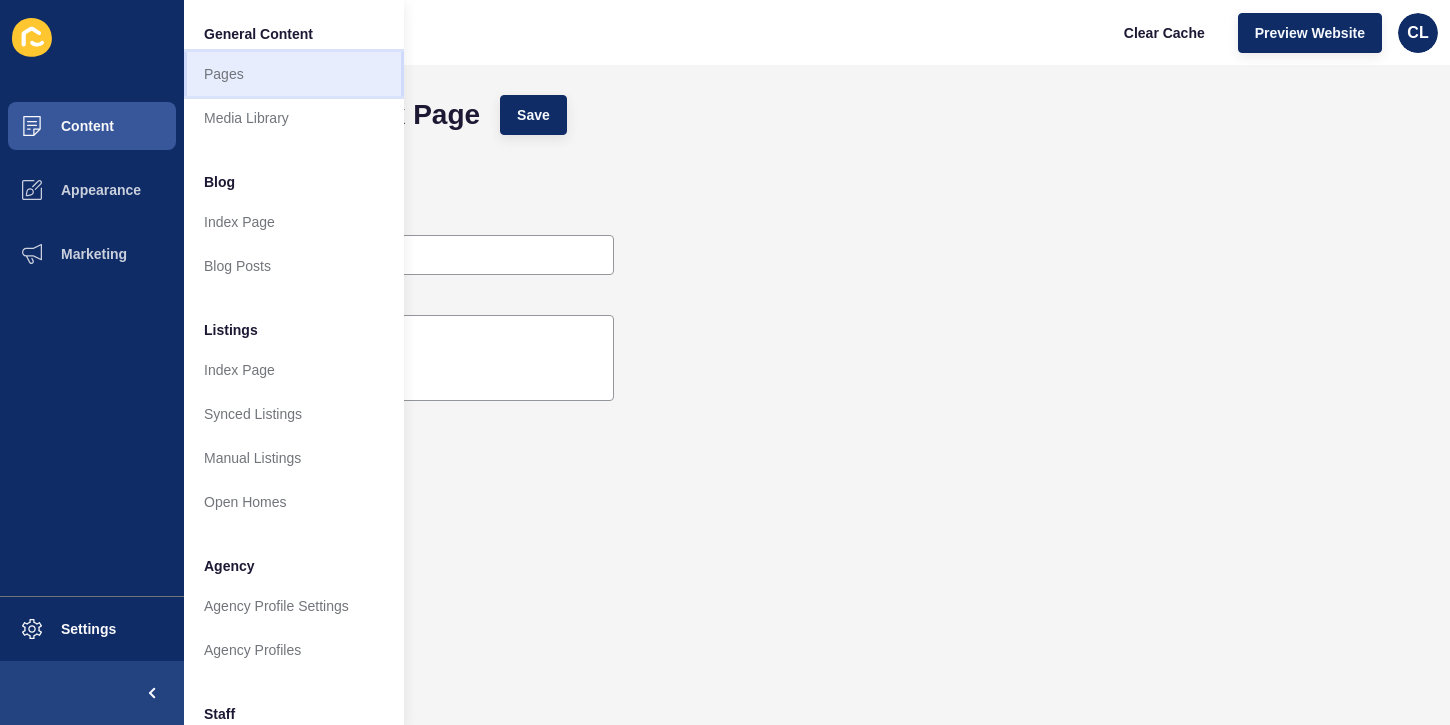 click on "Pages" at bounding box center [294, 74] 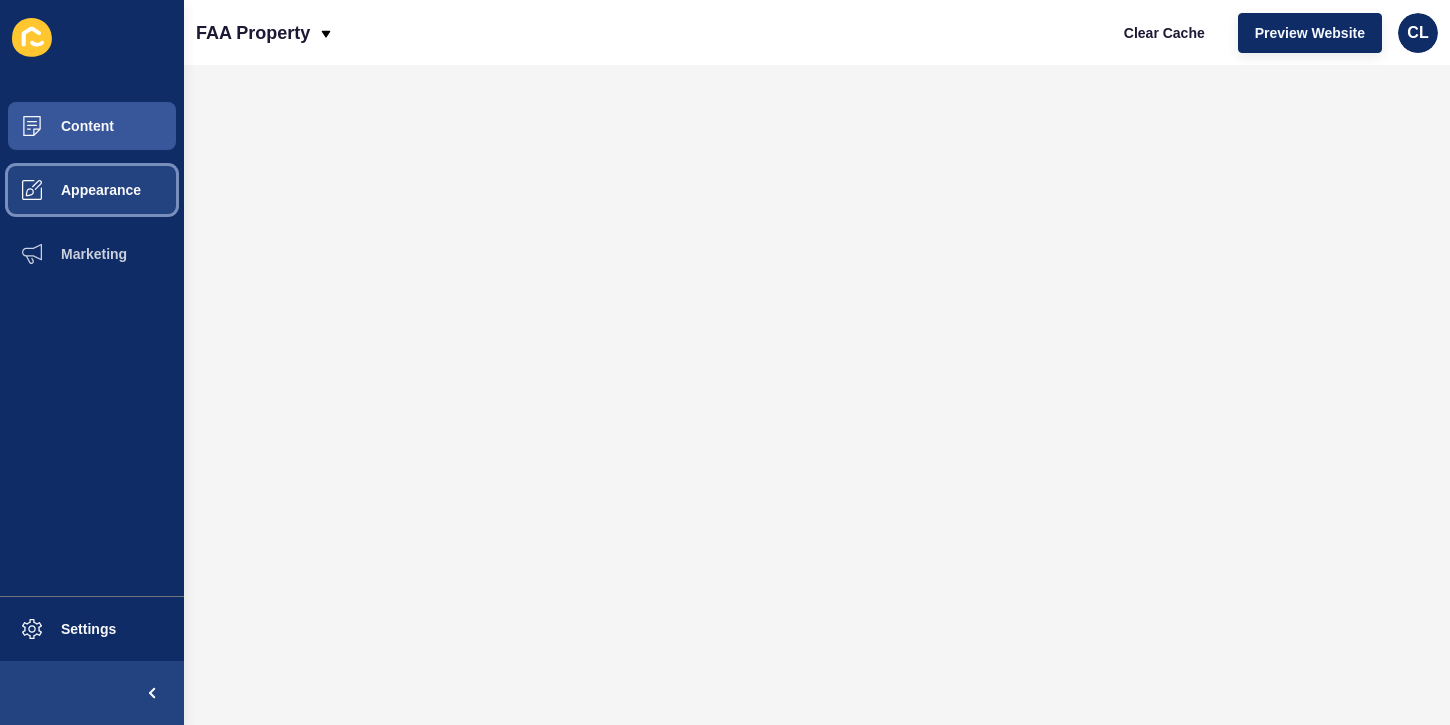 click on "Appearance" at bounding box center (69, 190) 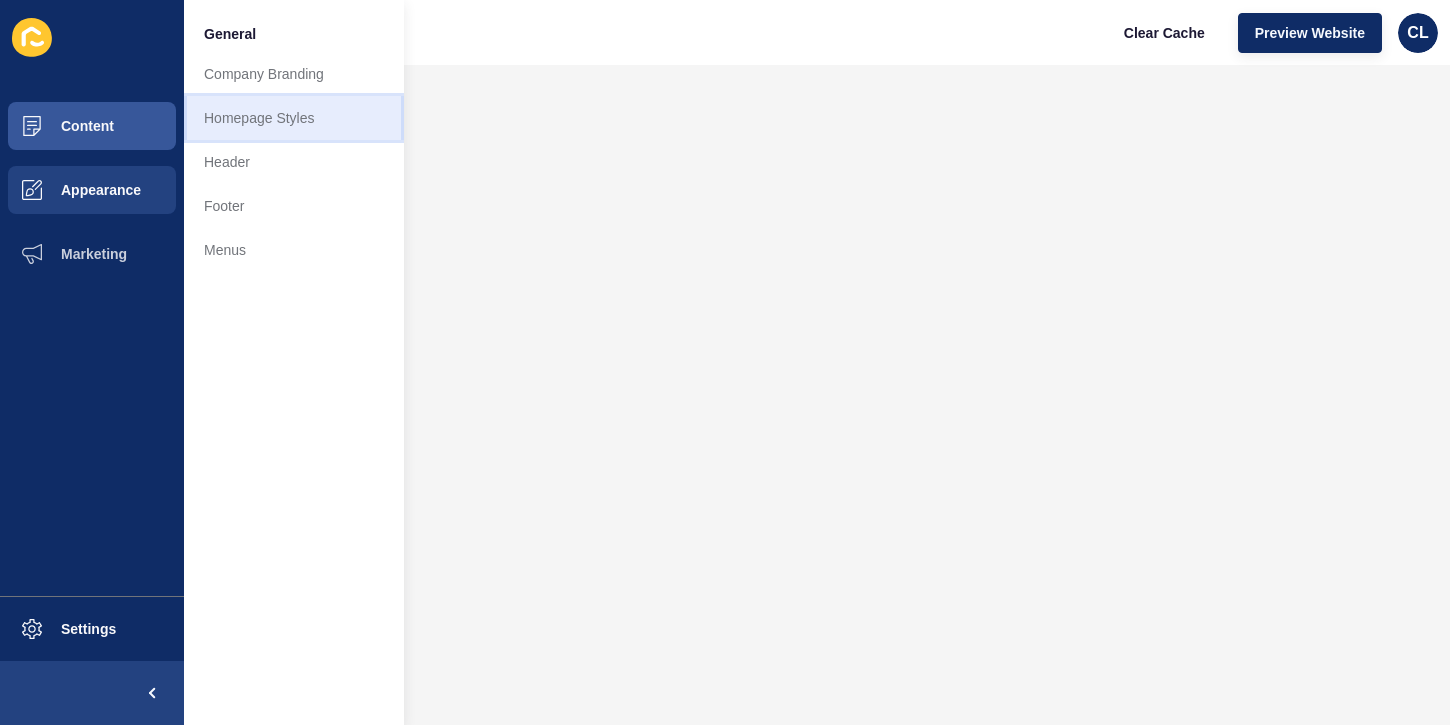 click on "Homepage Styles" at bounding box center [294, 118] 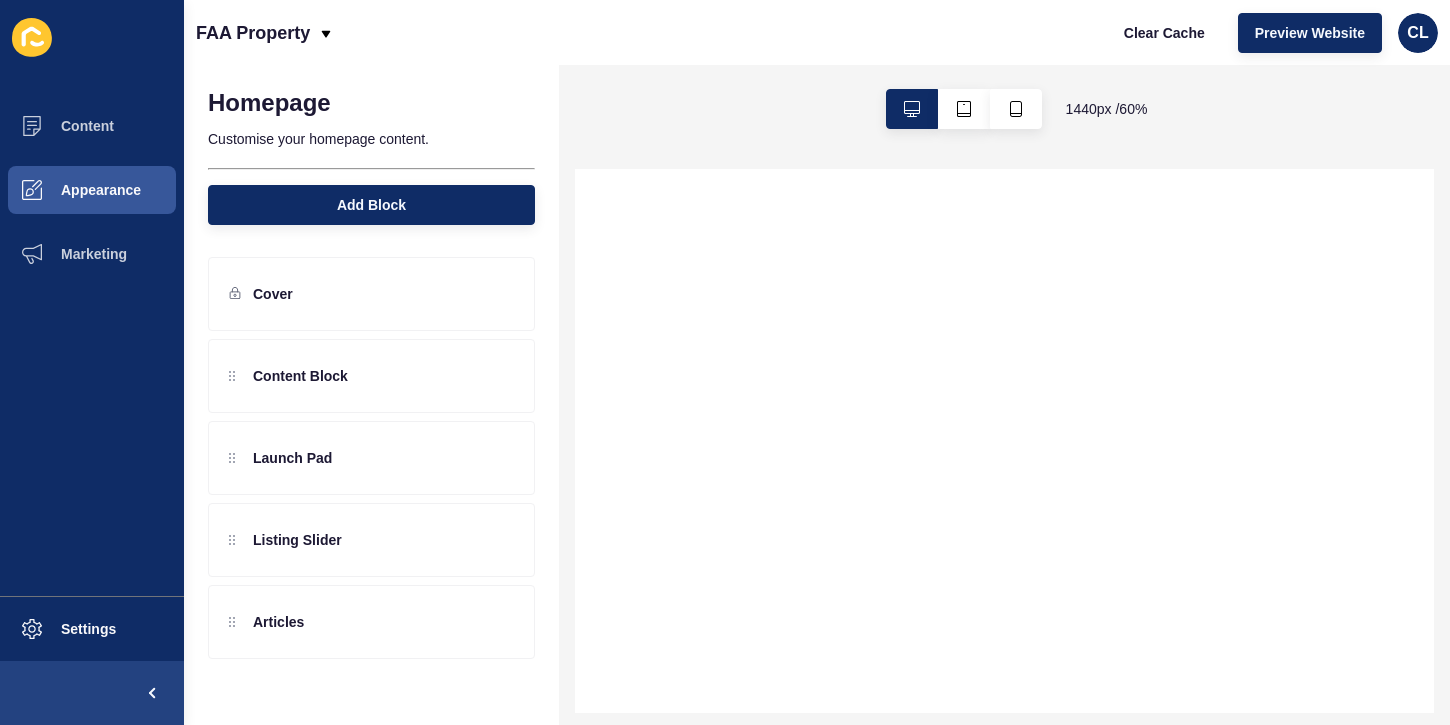 select 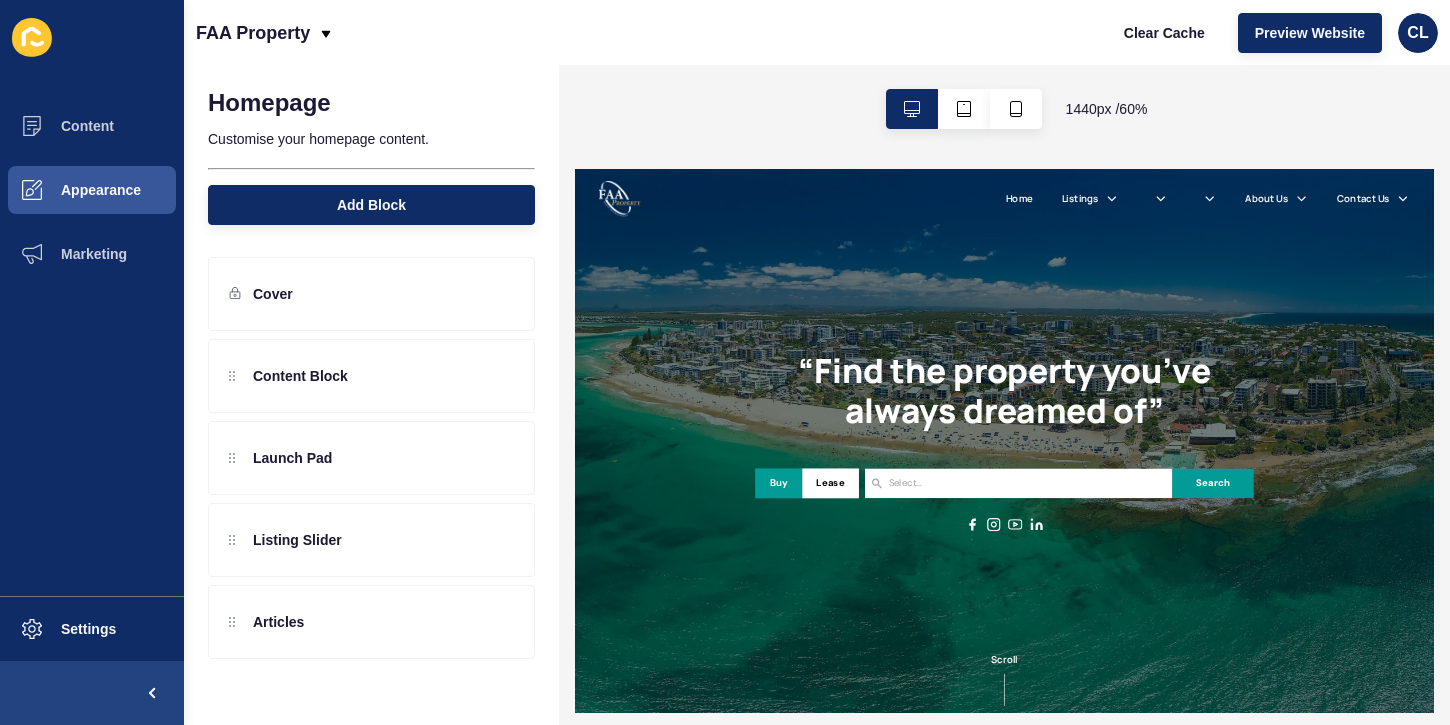 scroll, scrollTop: 0, scrollLeft: 0, axis: both 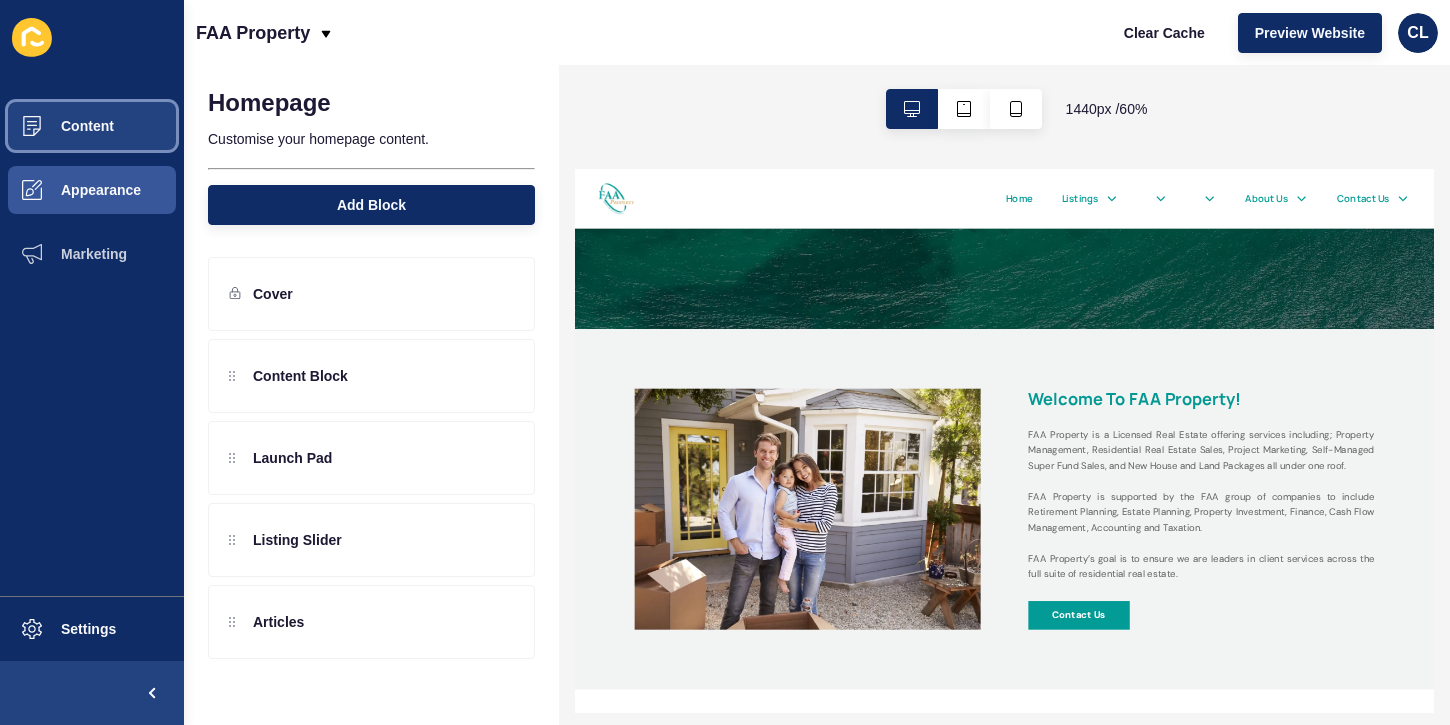 click on "Content" at bounding box center (55, 126) 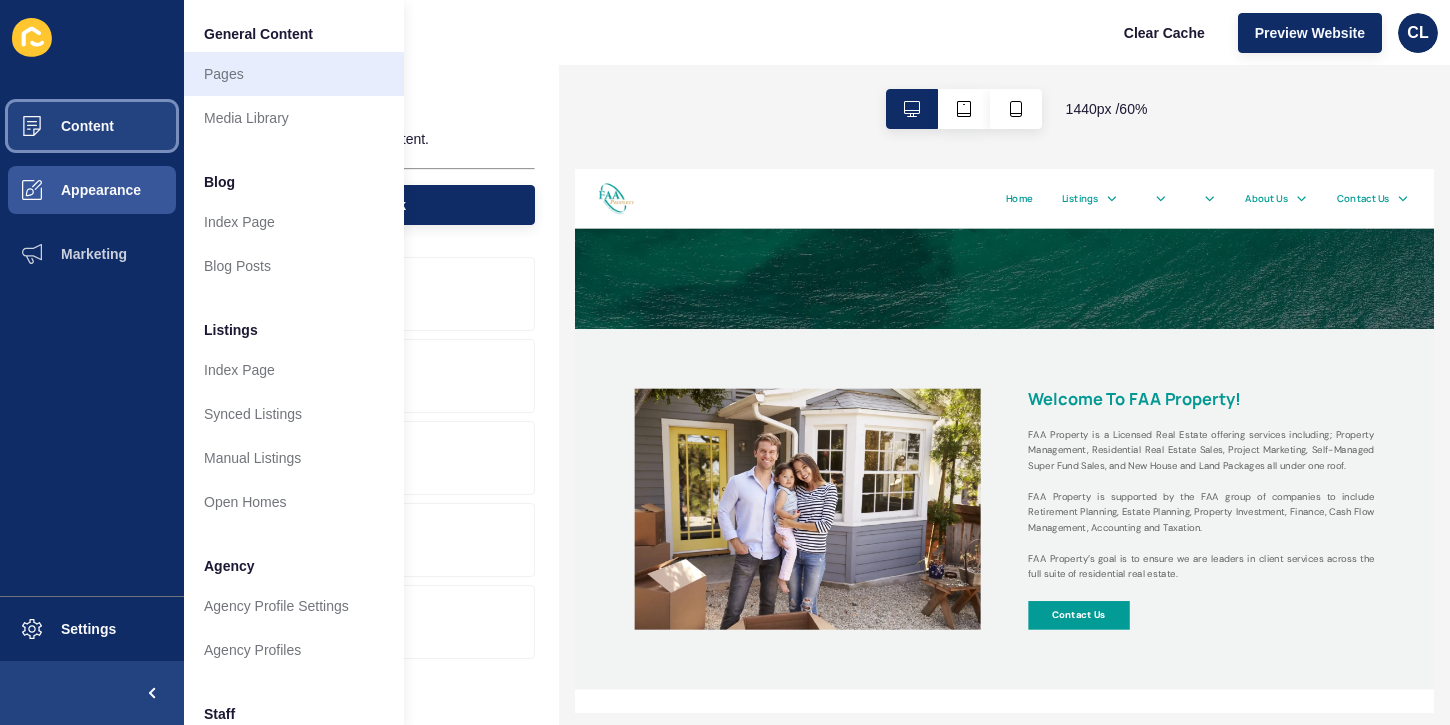 type 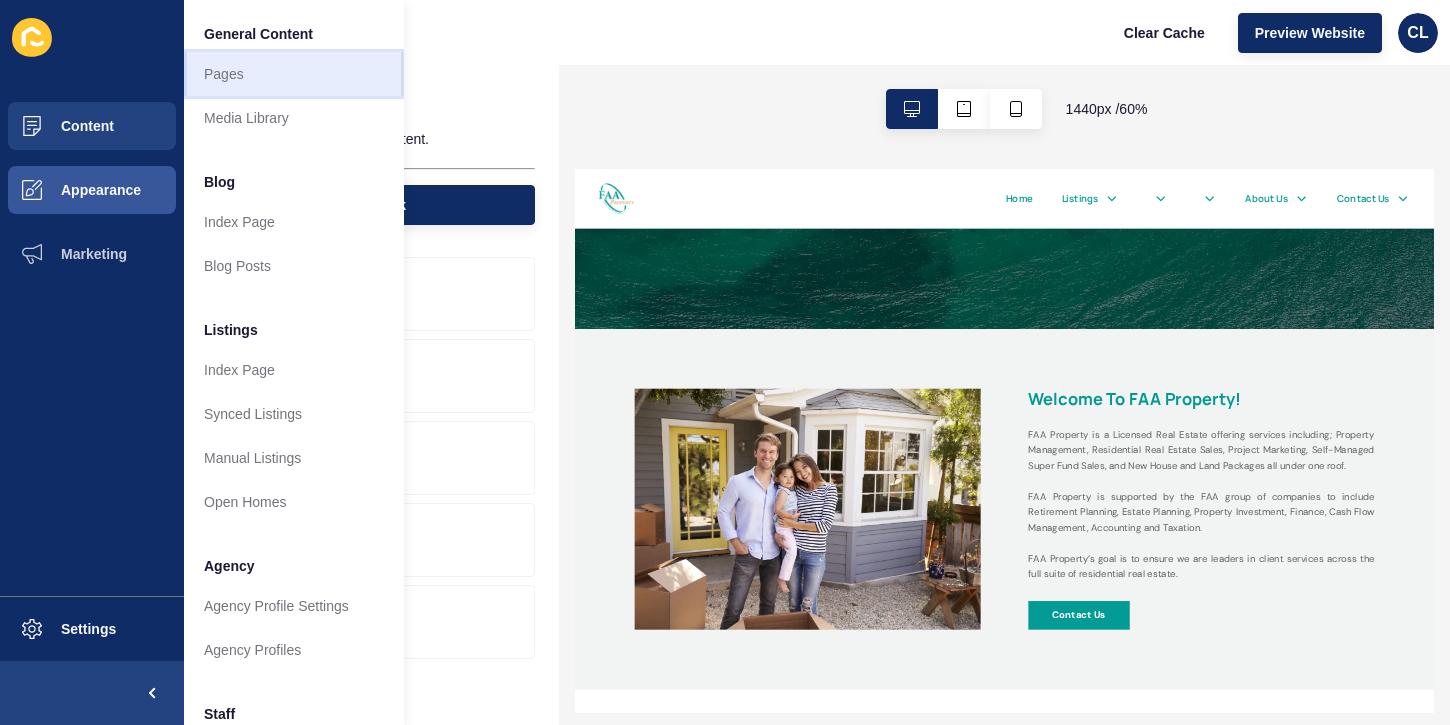 click on "Pages" at bounding box center (294, 74) 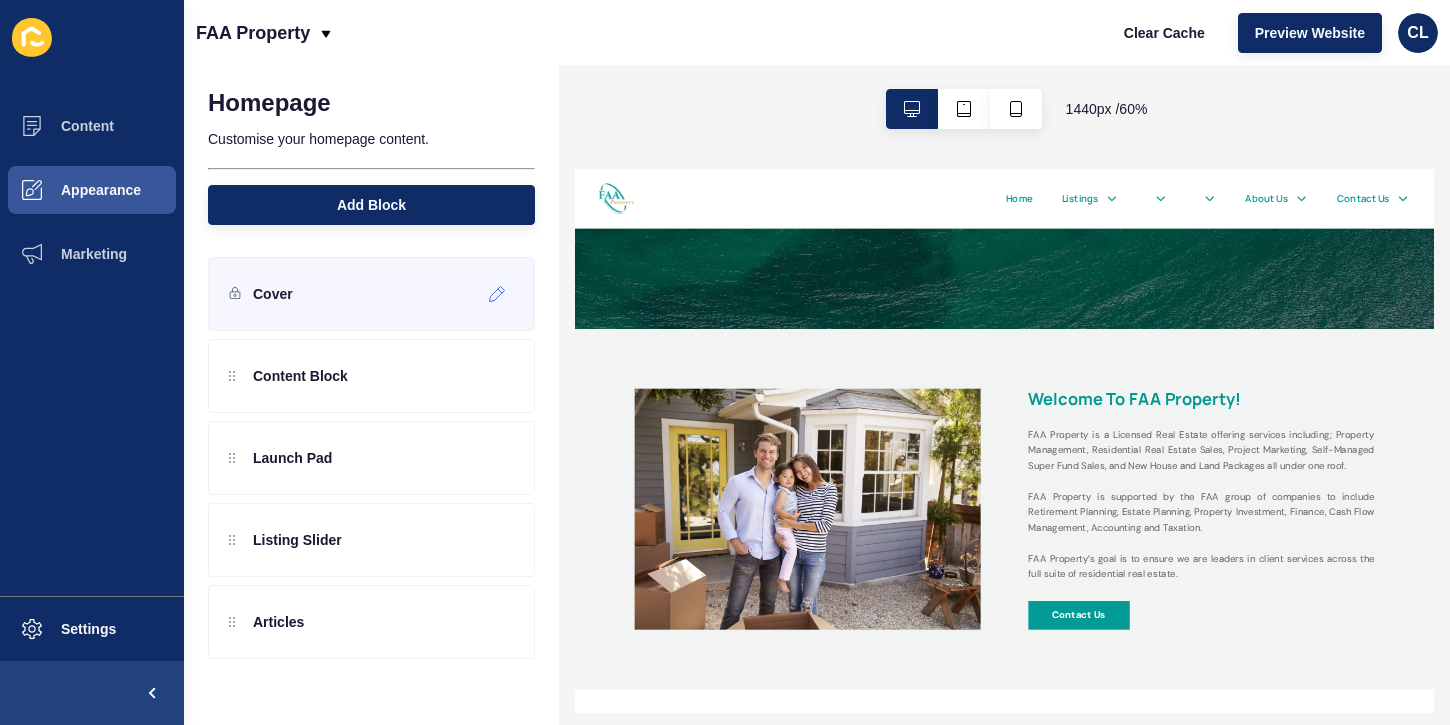 click on "Cover" at bounding box center (371, 294) 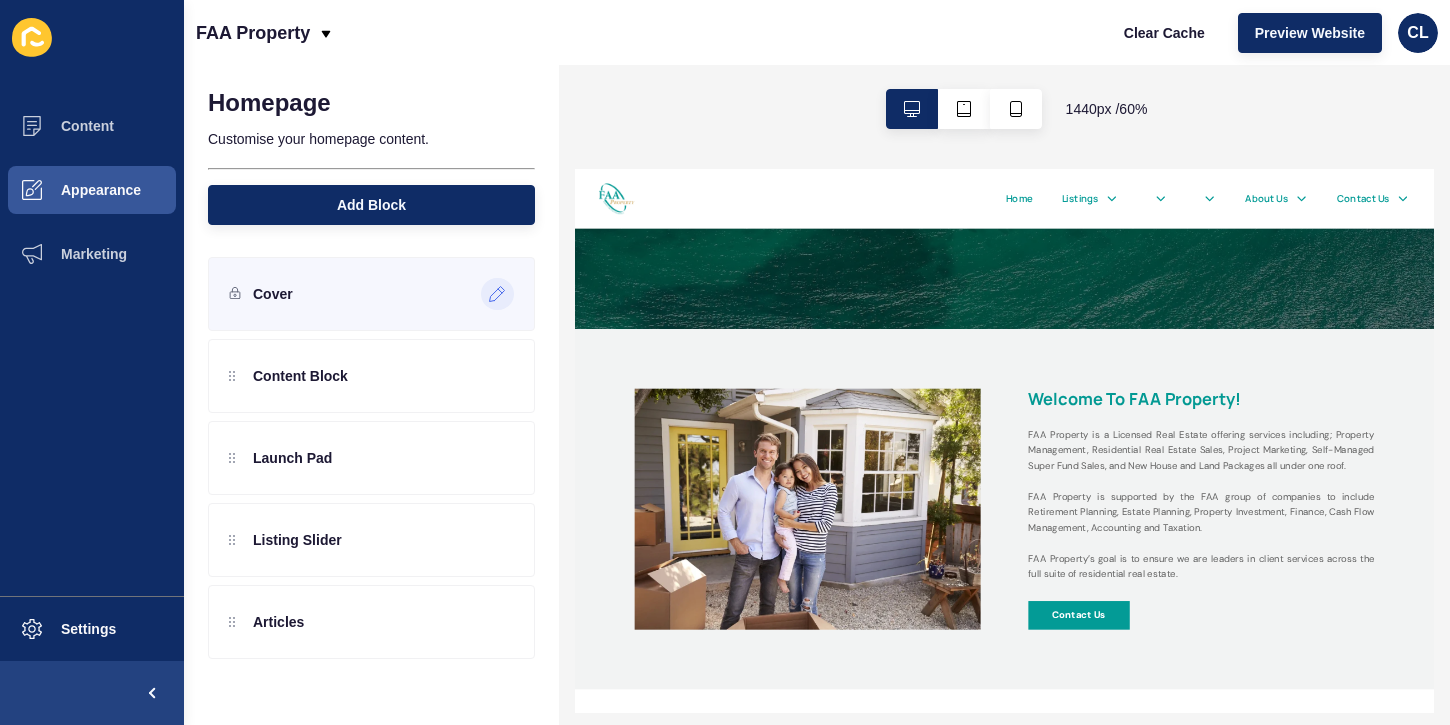 click 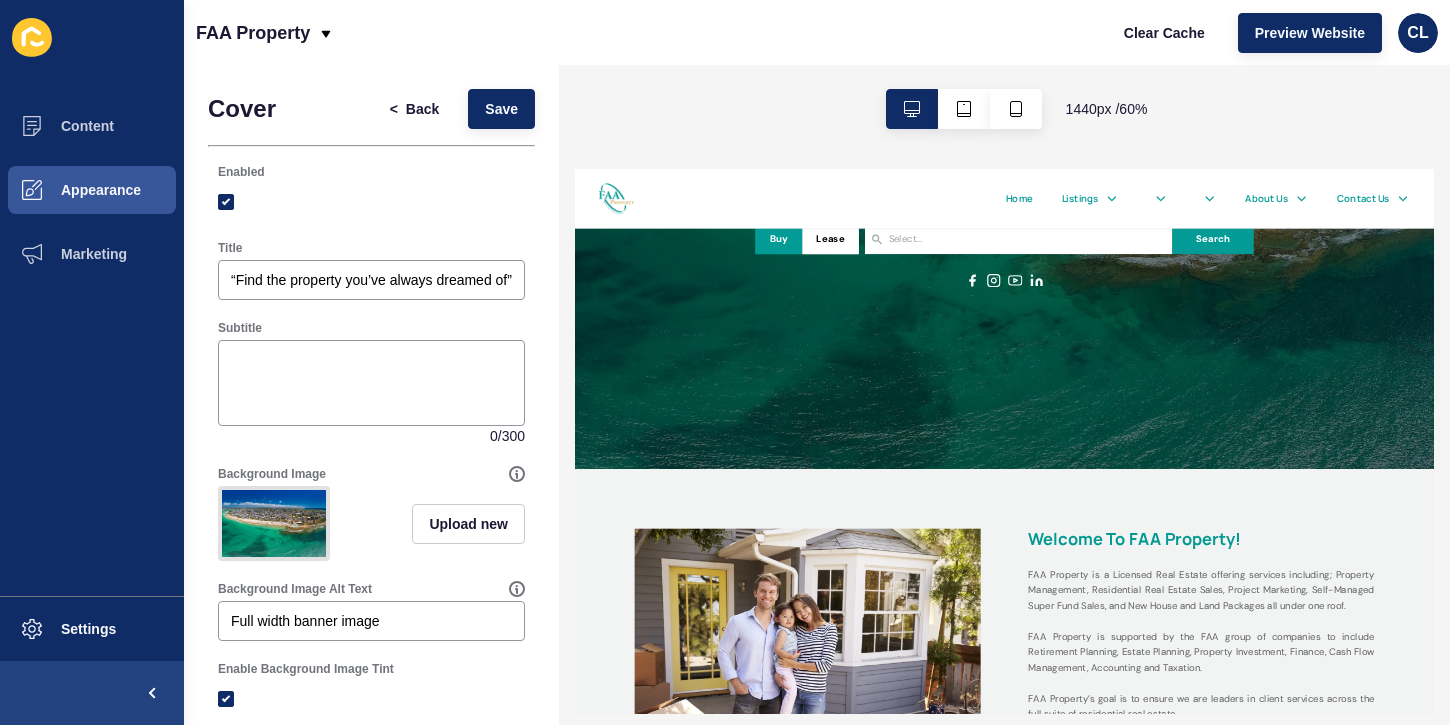 scroll, scrollTop: 412, scrollLeft: 0, axis: vertical 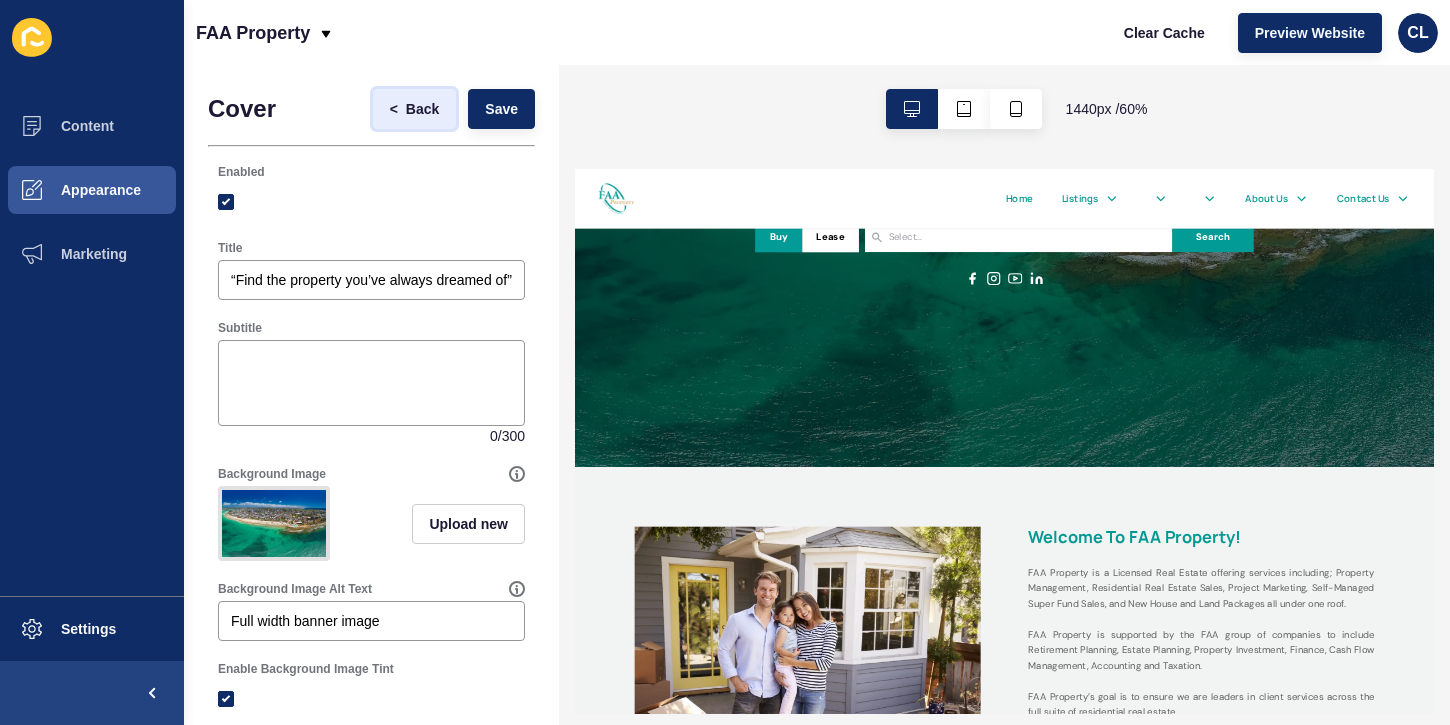 click on "Back" at bounding box center (422, 109) 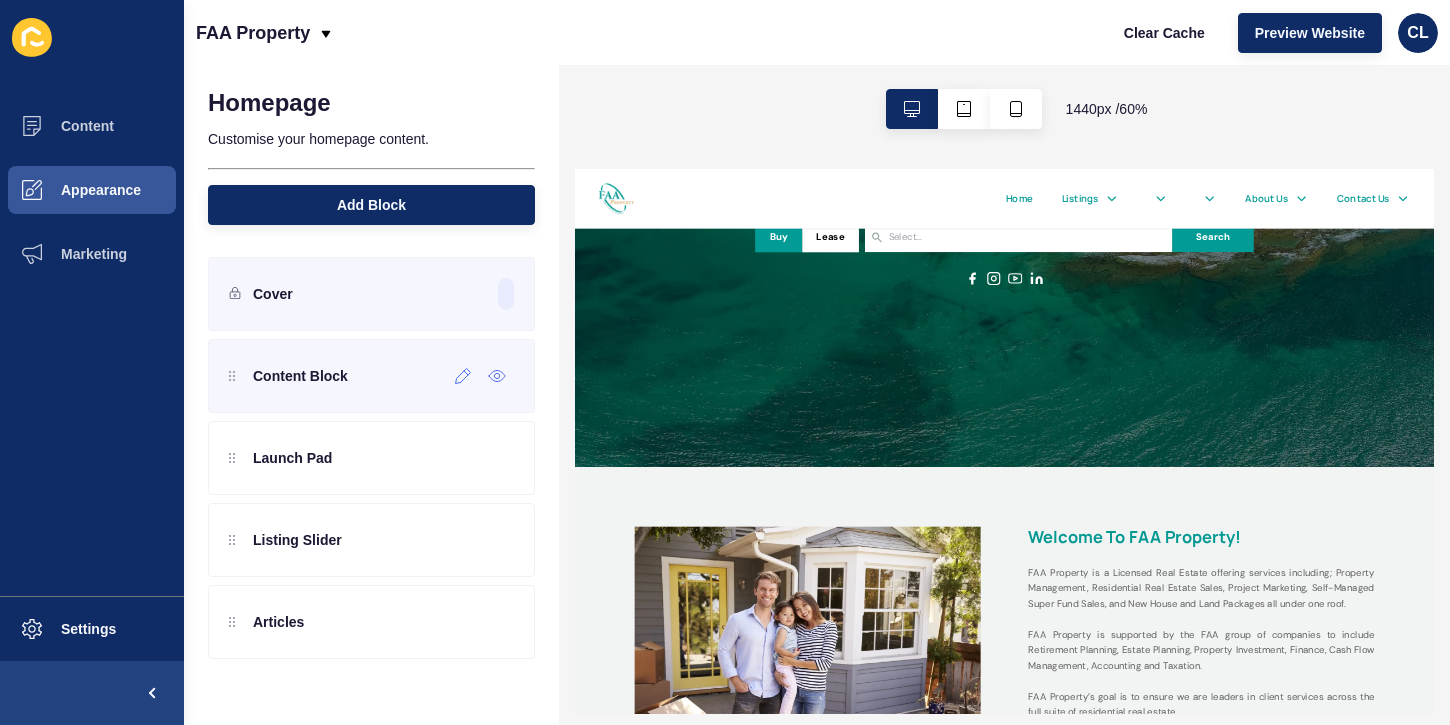 click on "Content Block" at bounding box center [300, 376] 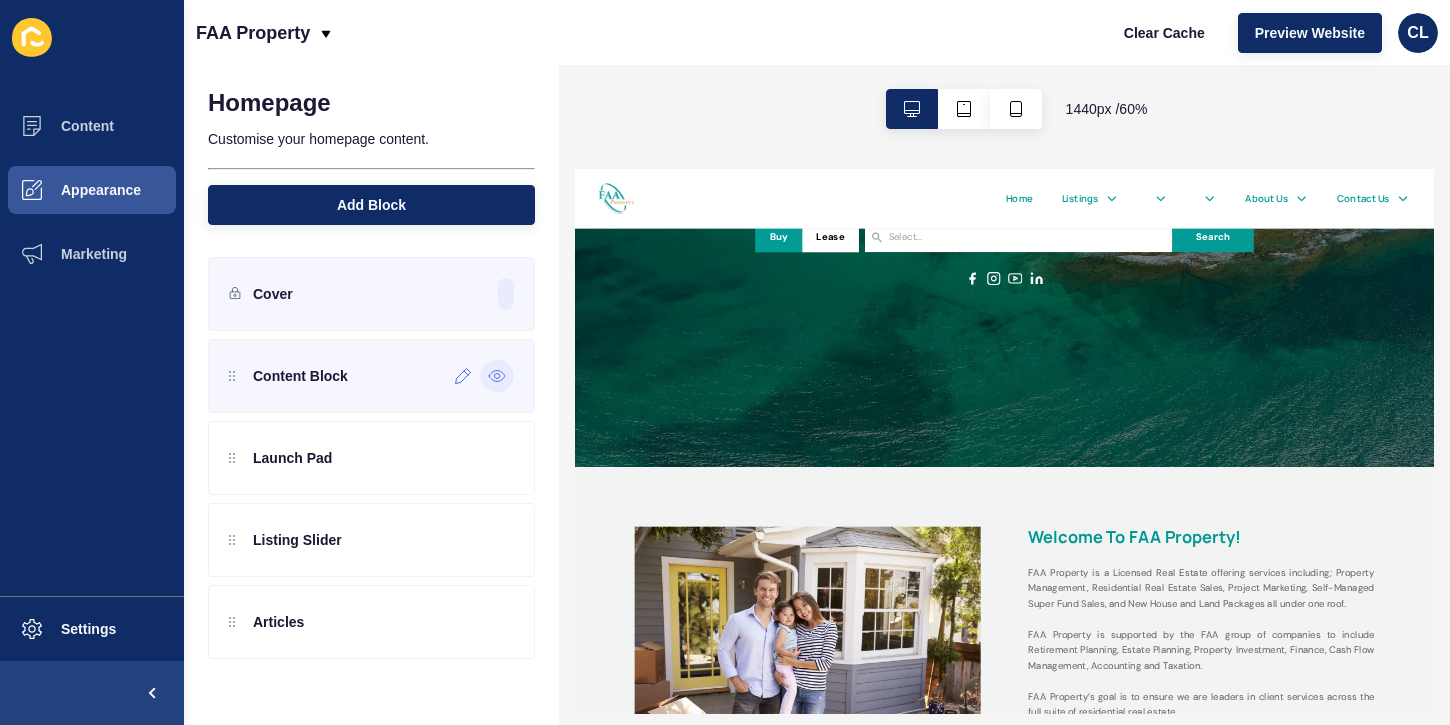 click 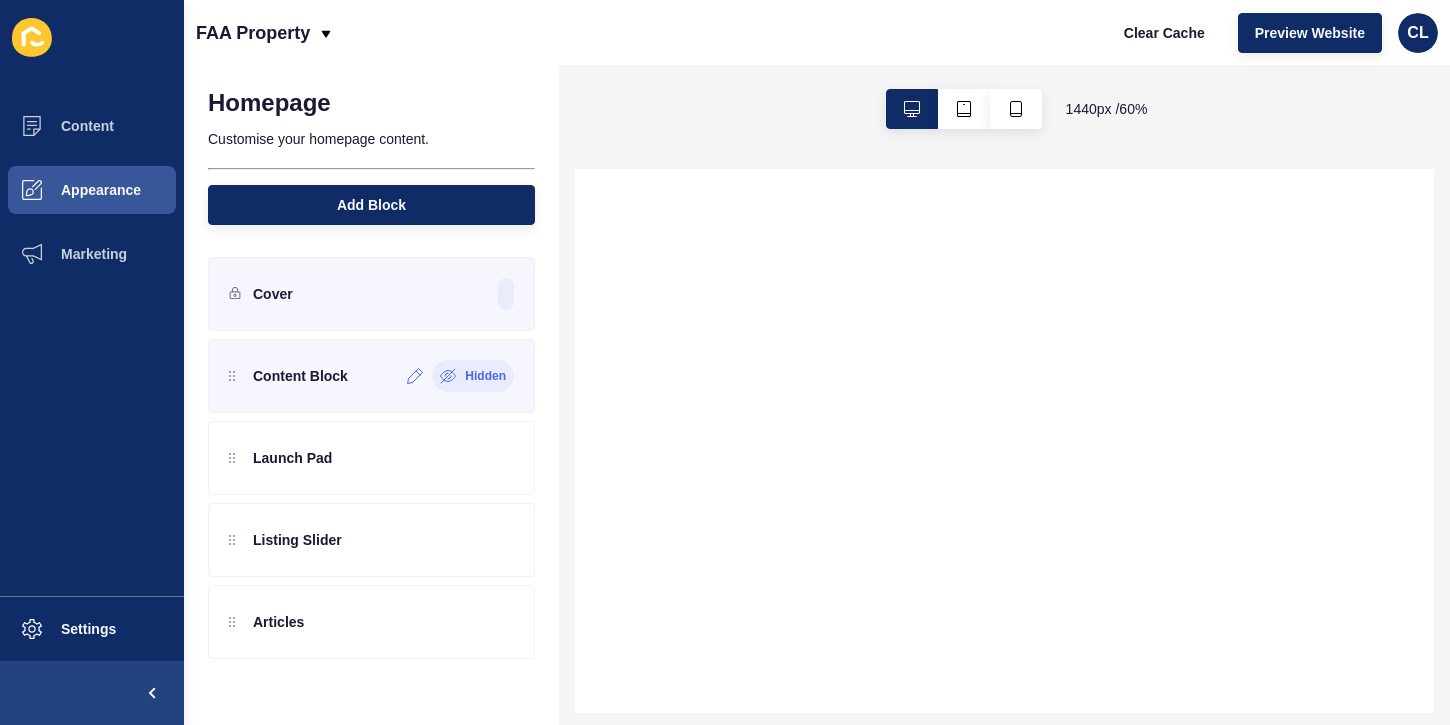 click on "Hidden" at bounding box center (485, 376) 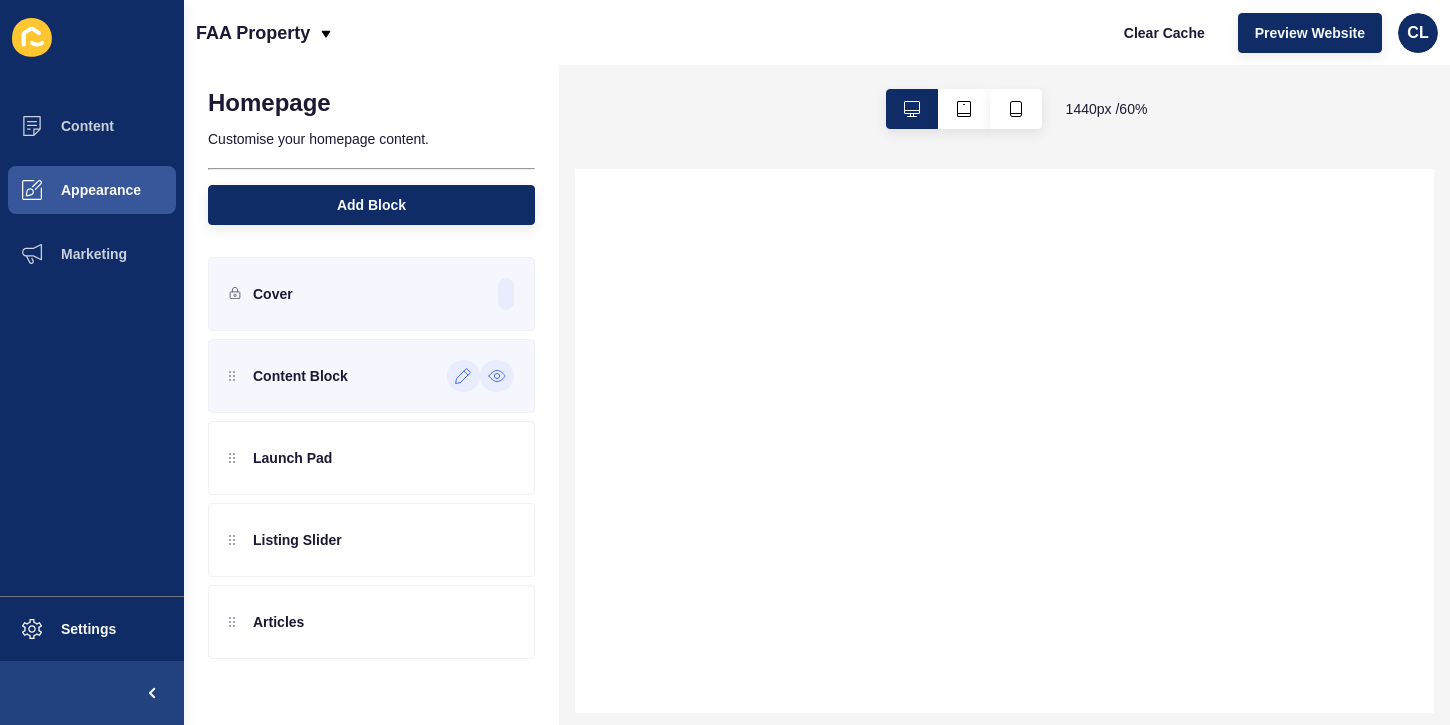 click at bounding box center [463, 376] 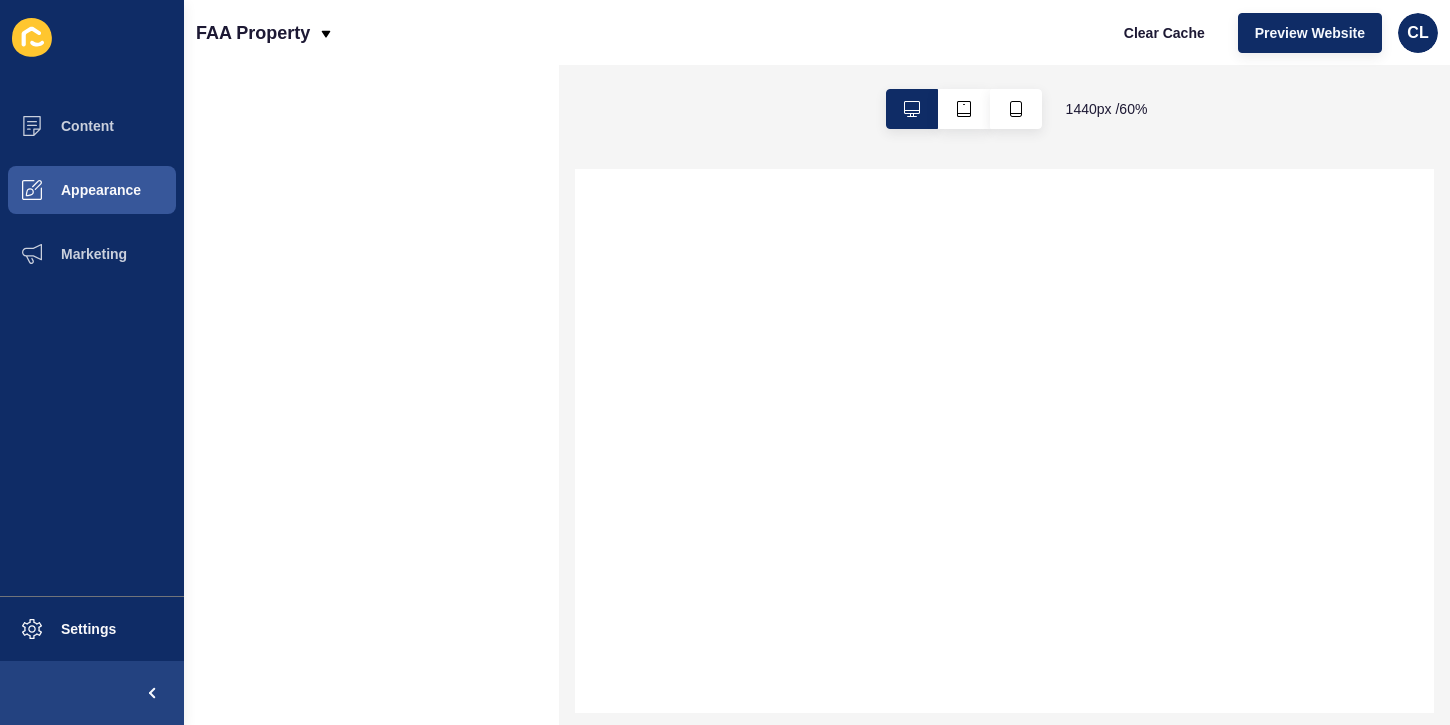 select 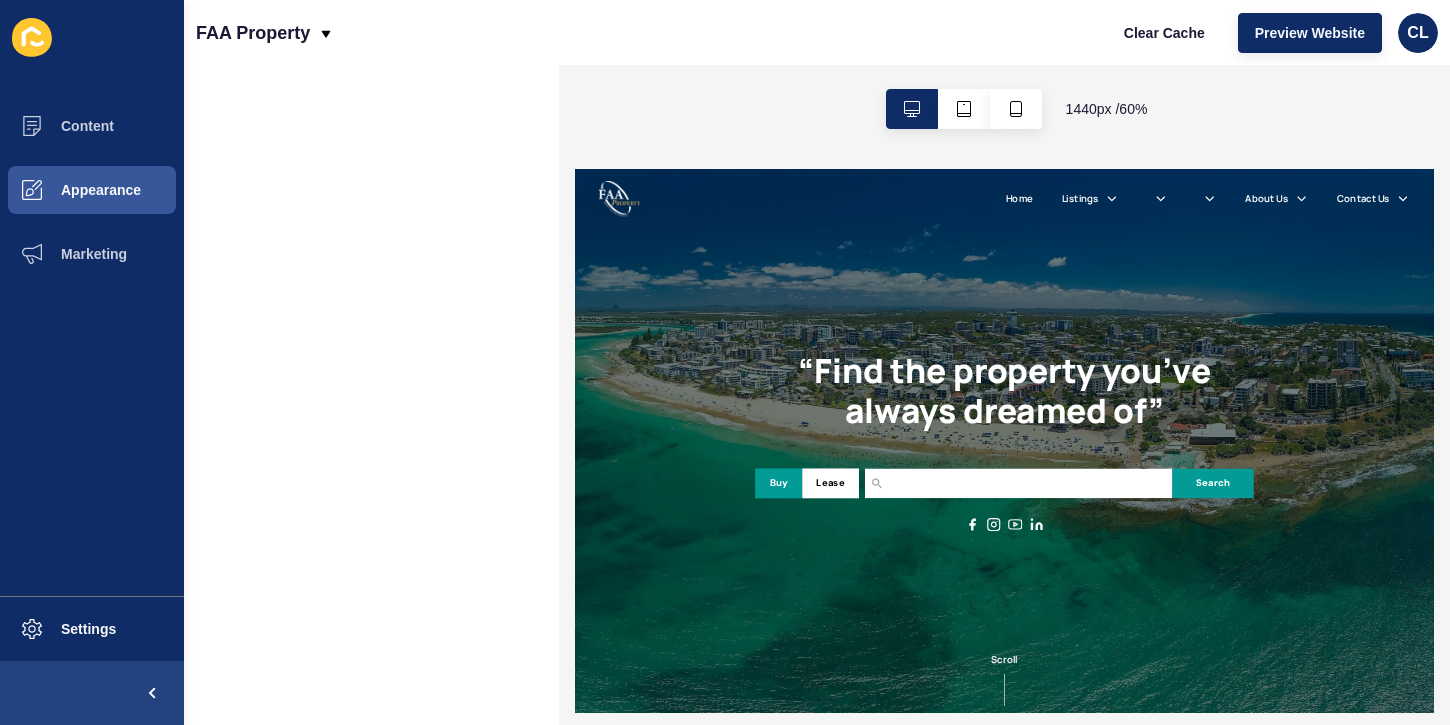 scroll, scrollTop: 0, scrollLeft: 0, axis: both 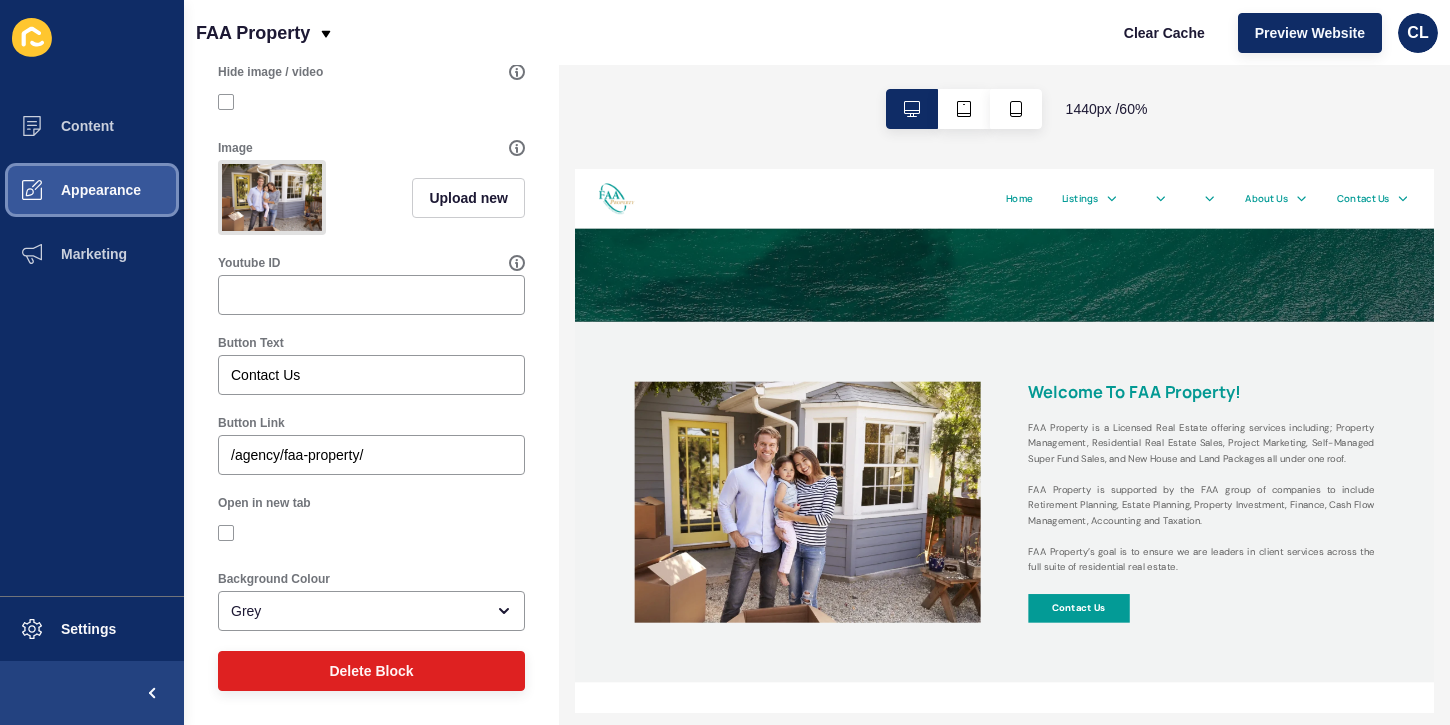 click on "Appearance" at bounding box center [92, 190] 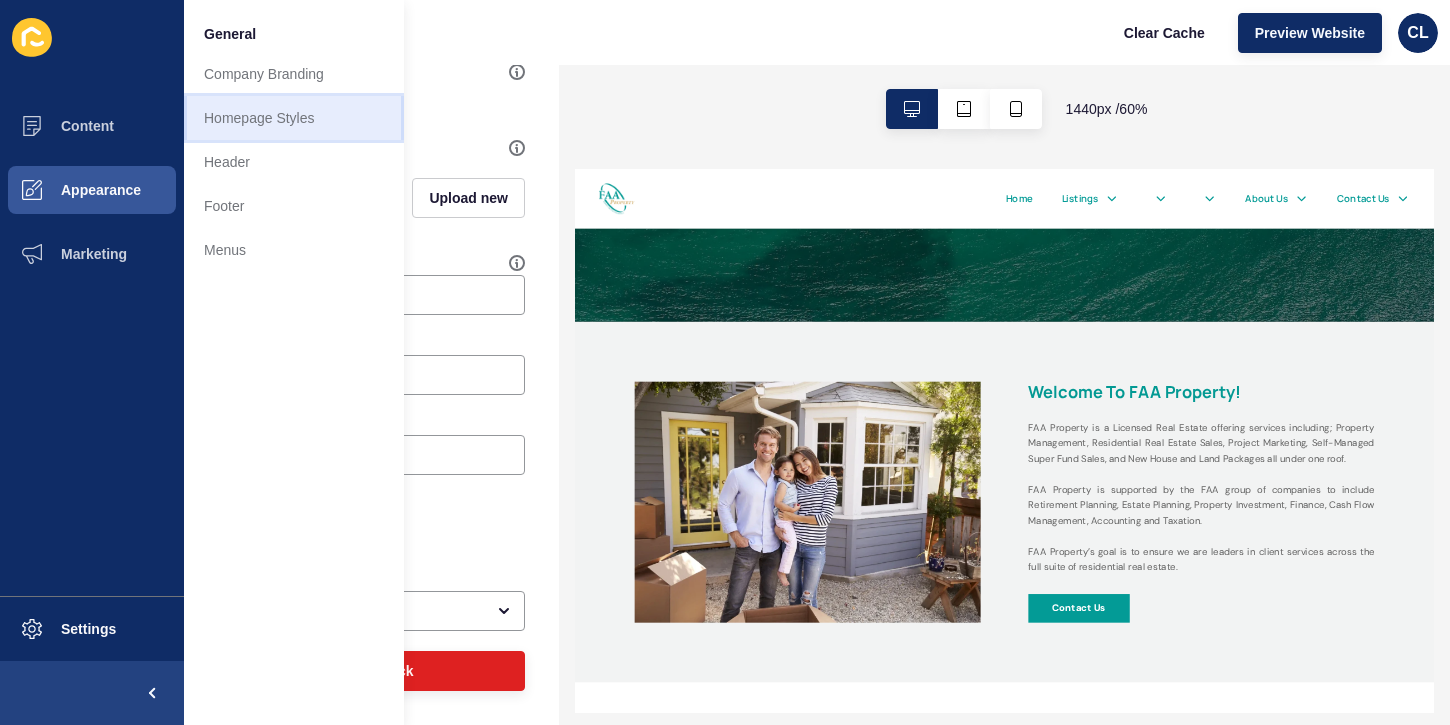 click on "Homepage Styles" at bounding box center [294, 118] 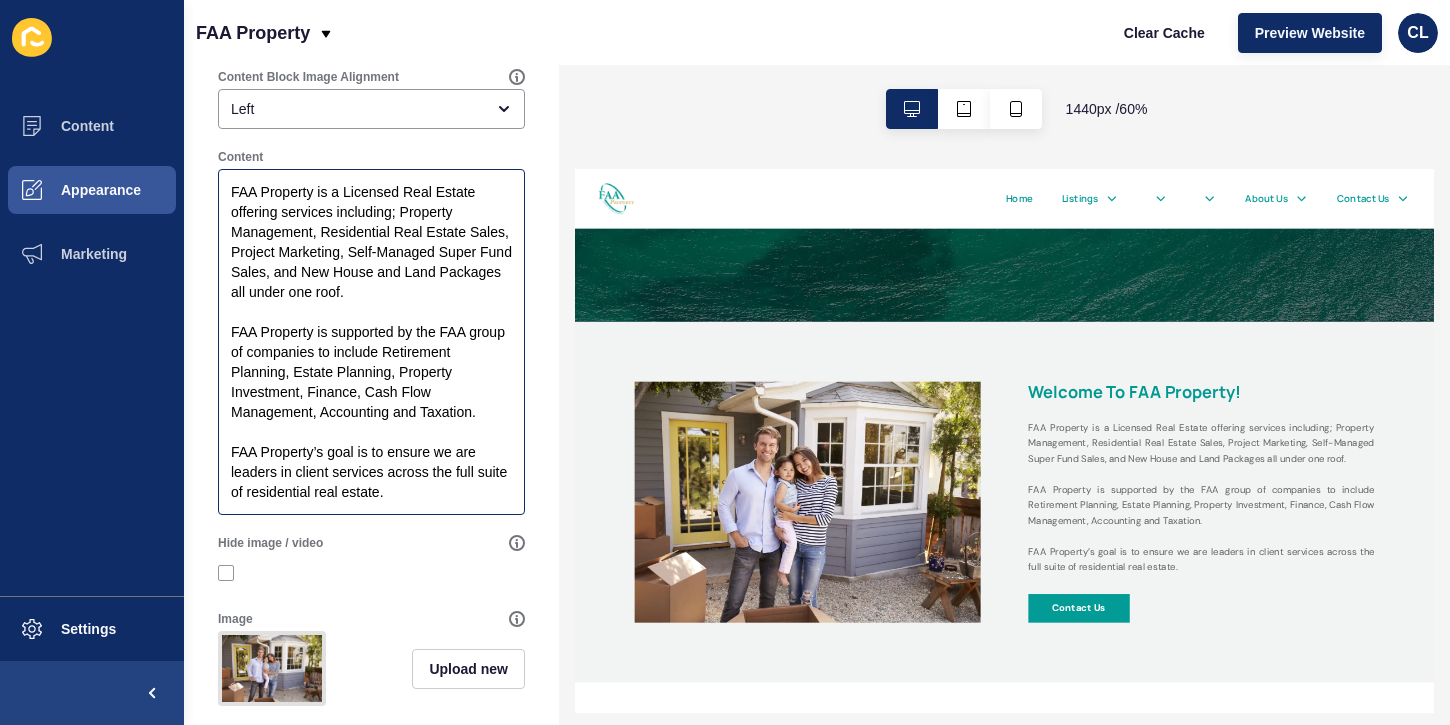 scroll, scrollTop: 0, scrollLeft: 0, axis: both 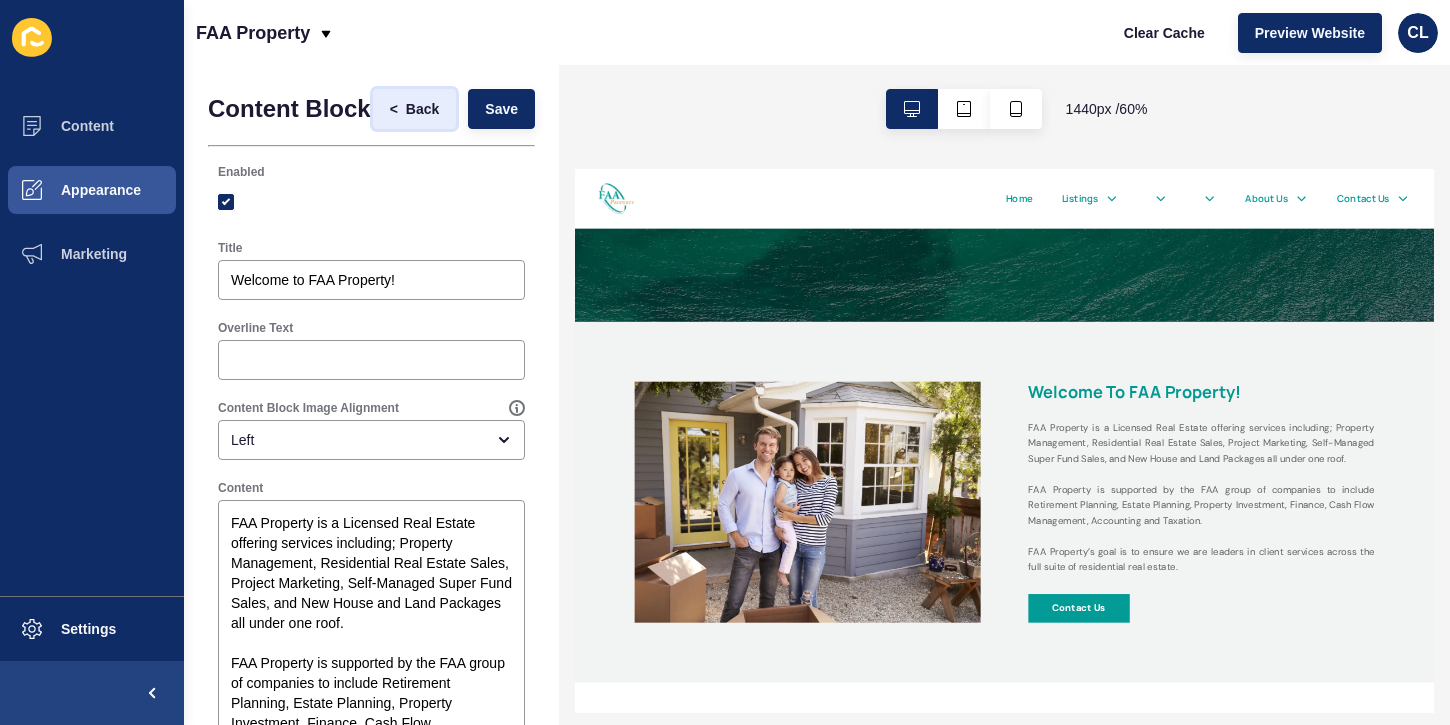 click on "Back" at bounding box center (422, 109) 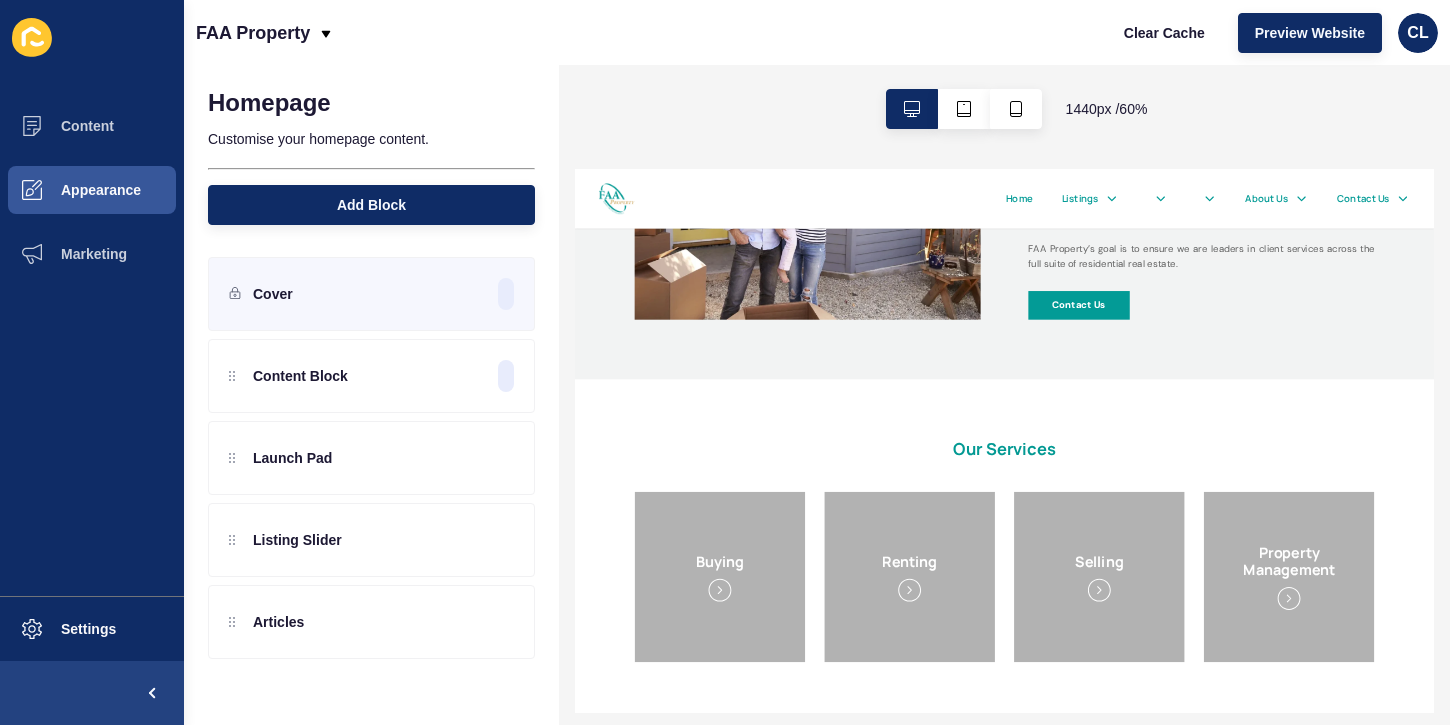 scroll, scrollTop: 1208, scrollLeft: 0, axis: vertical 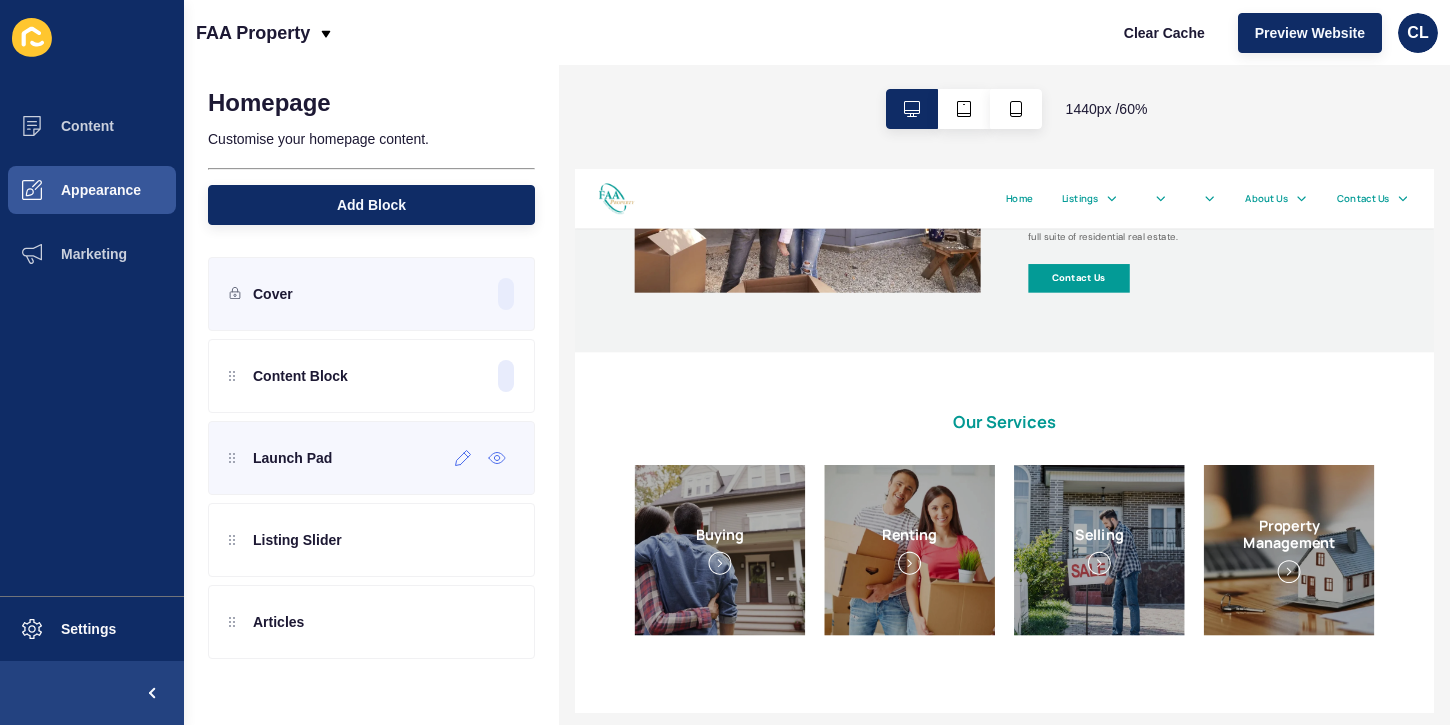 click on "Launch Pad" at bounding box center [371, 458] 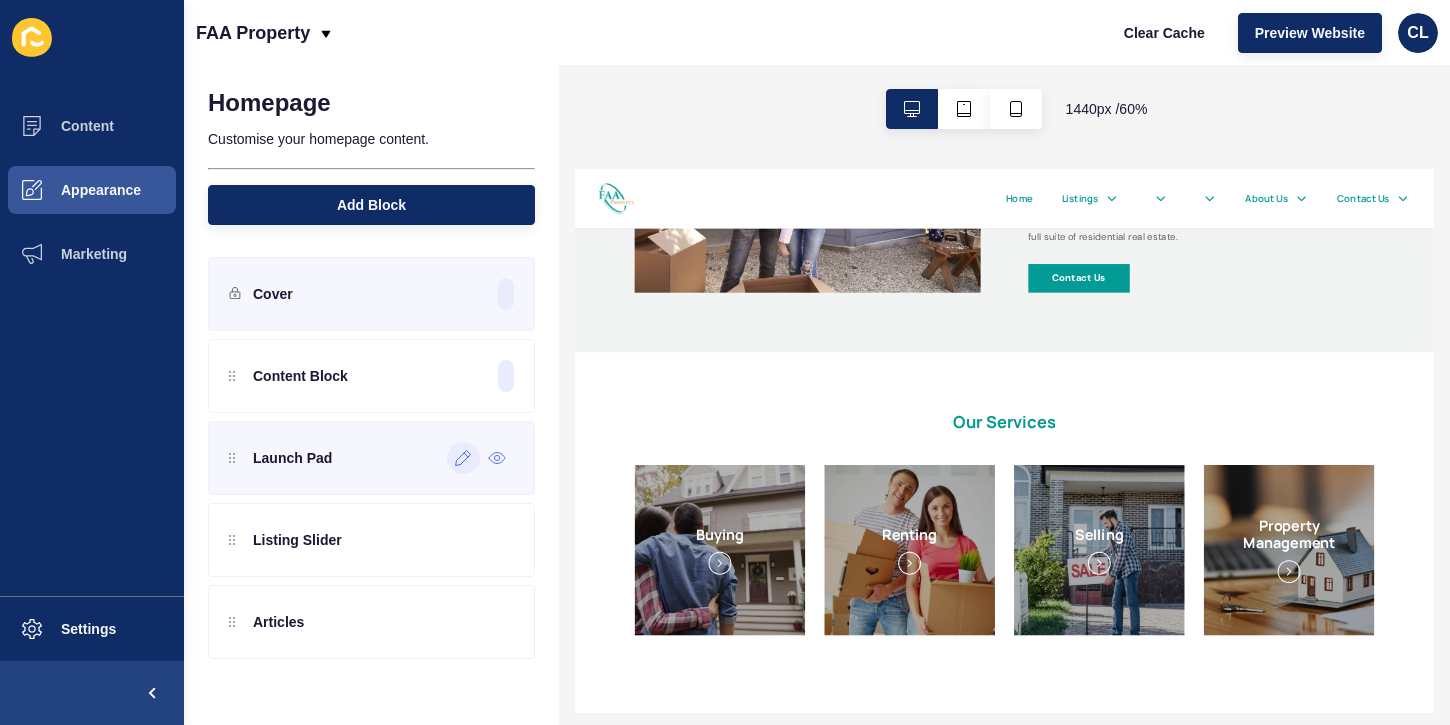 click 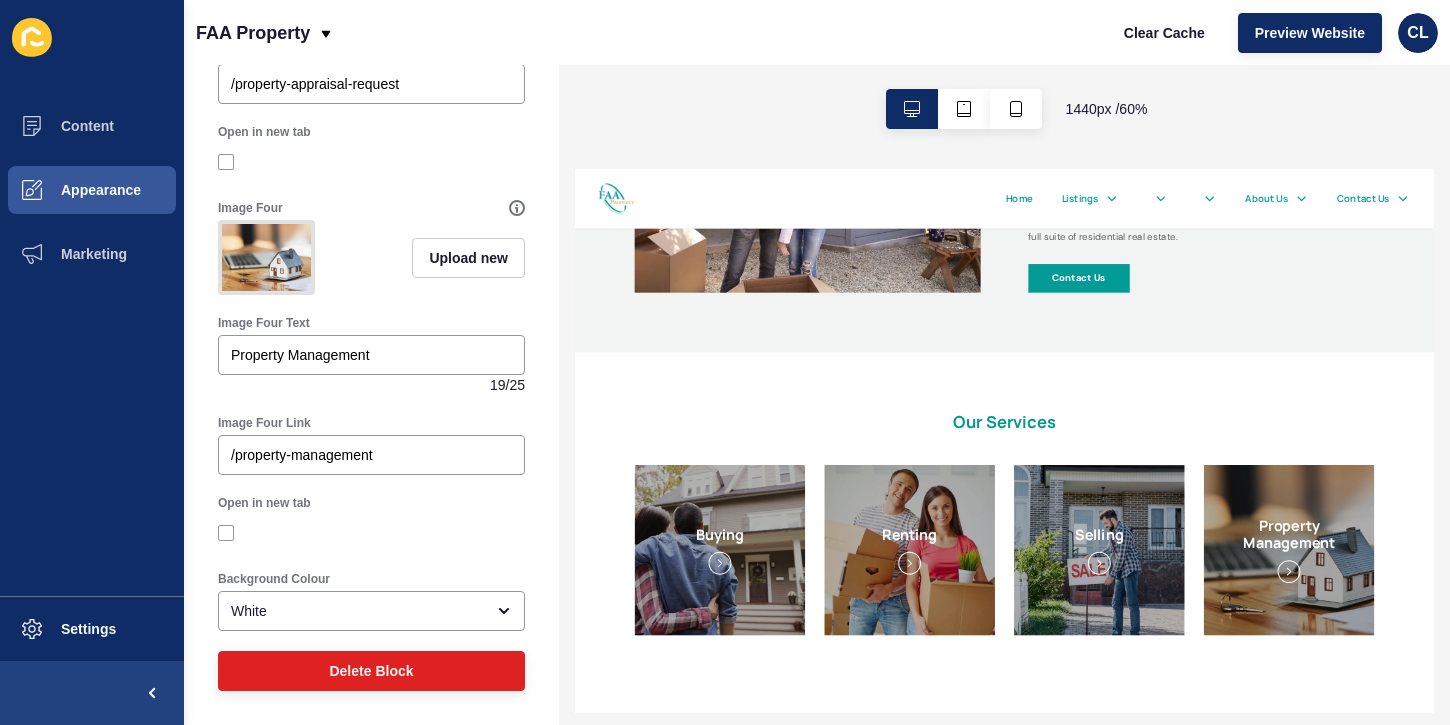 scroll, scrollTop: 0, scrollLeft: 0, axis: both 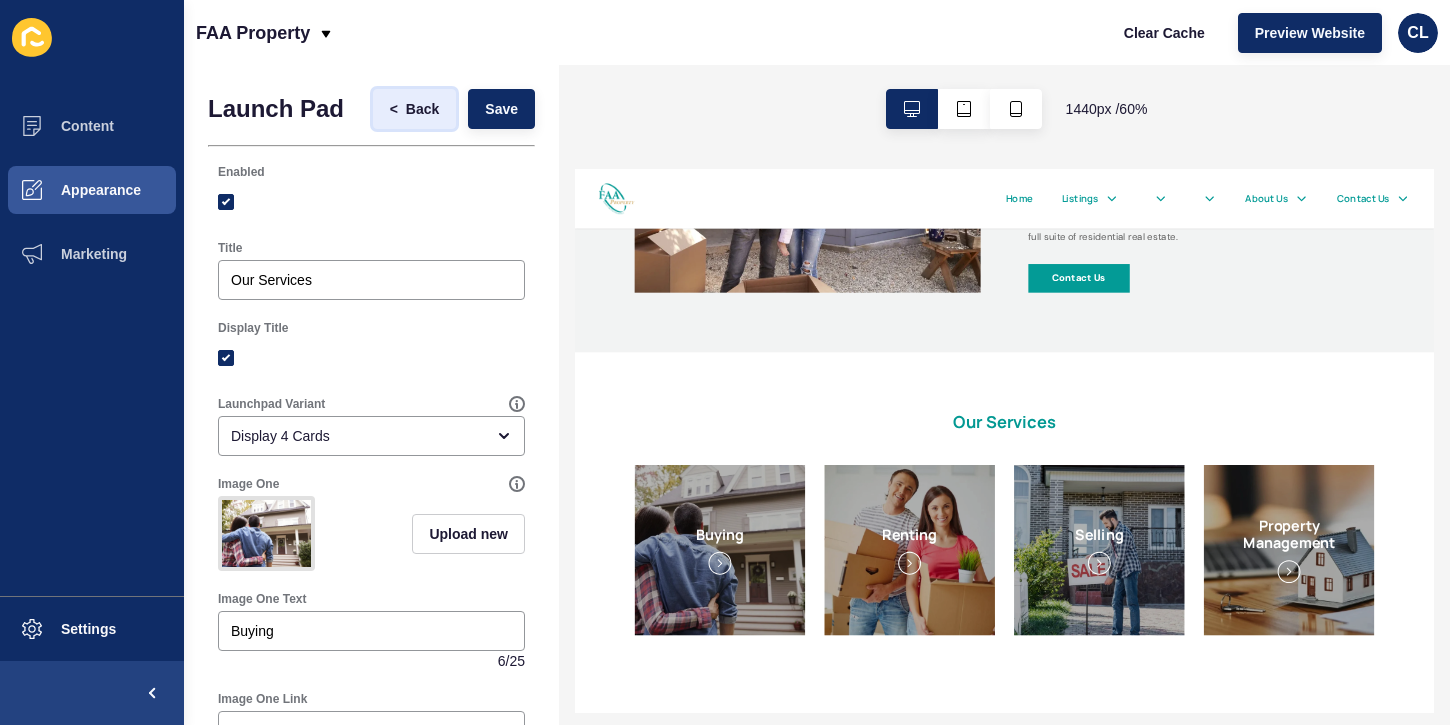 click on "Back" at bounding box center (422, 109) 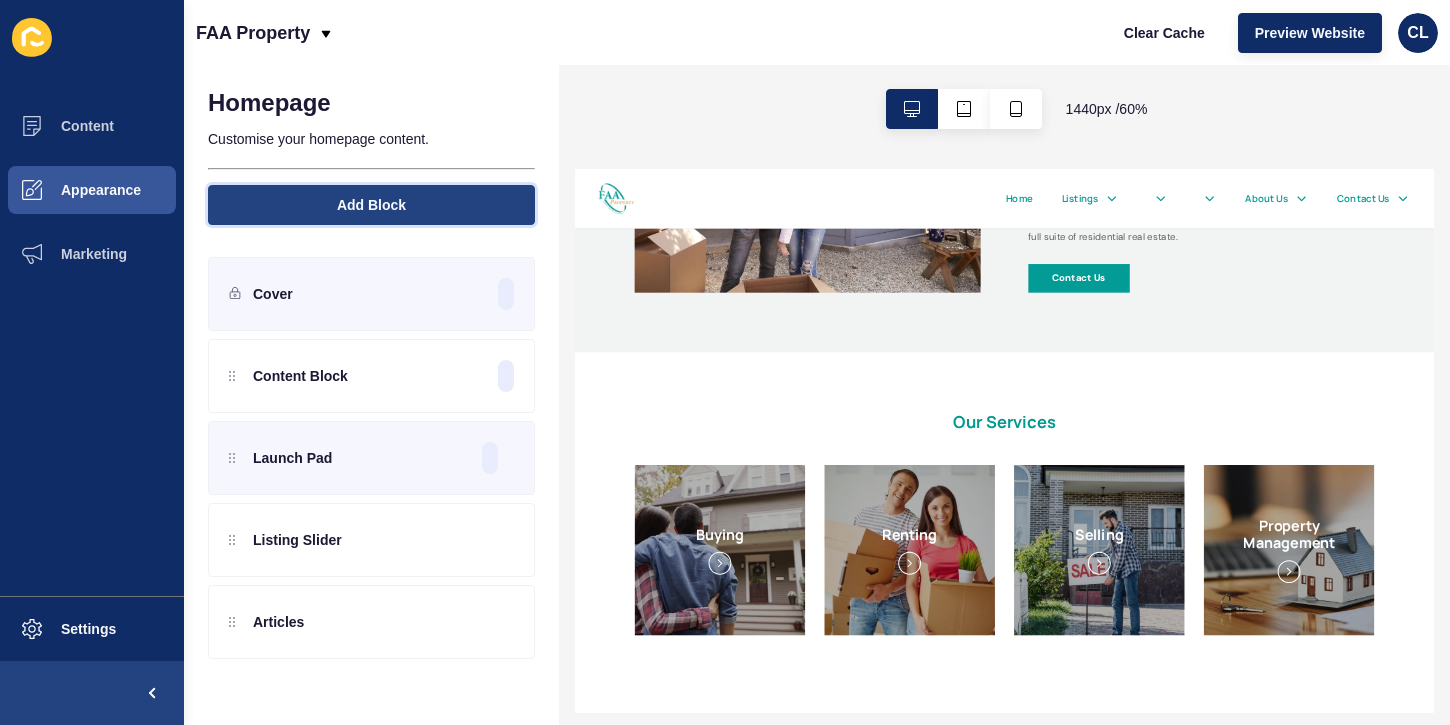 click on "Add Block" at bounding box center [371, 205] 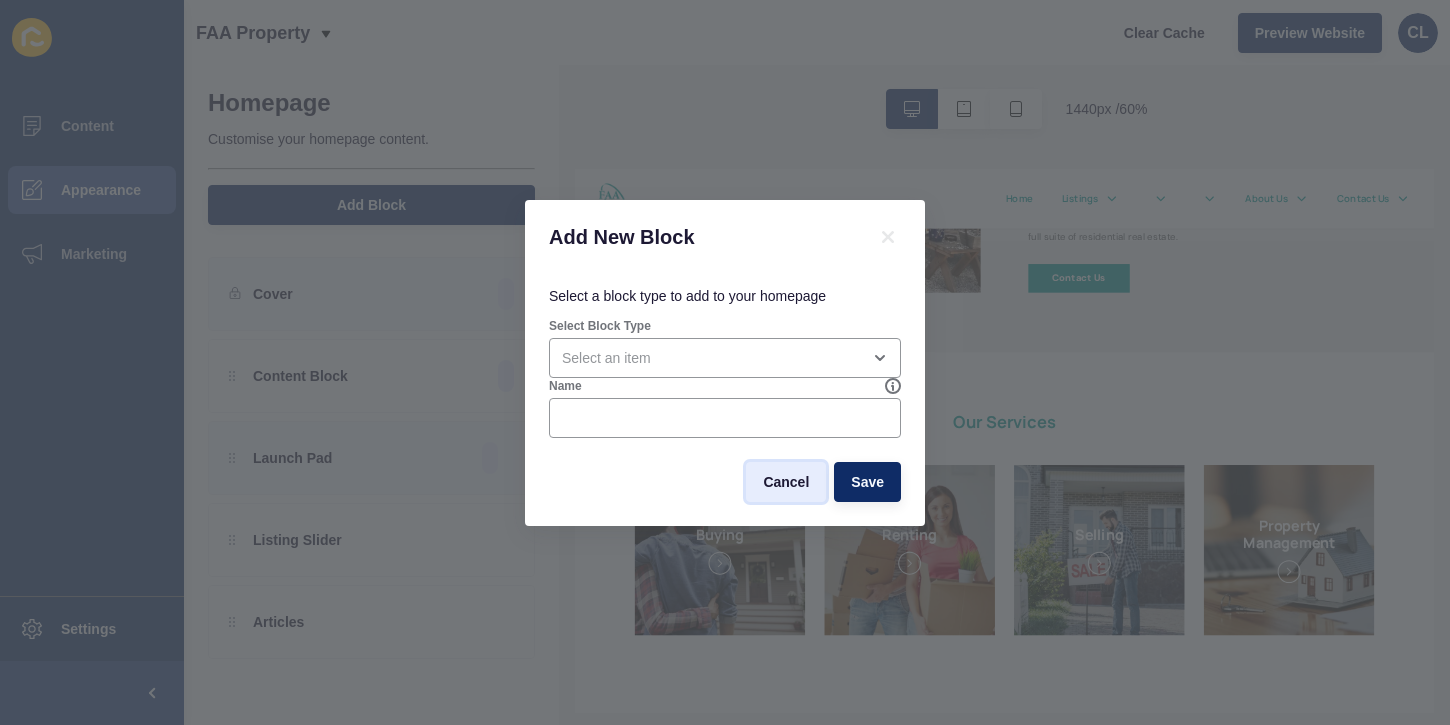 click on "Cancel" at bounding box center (786, 482) 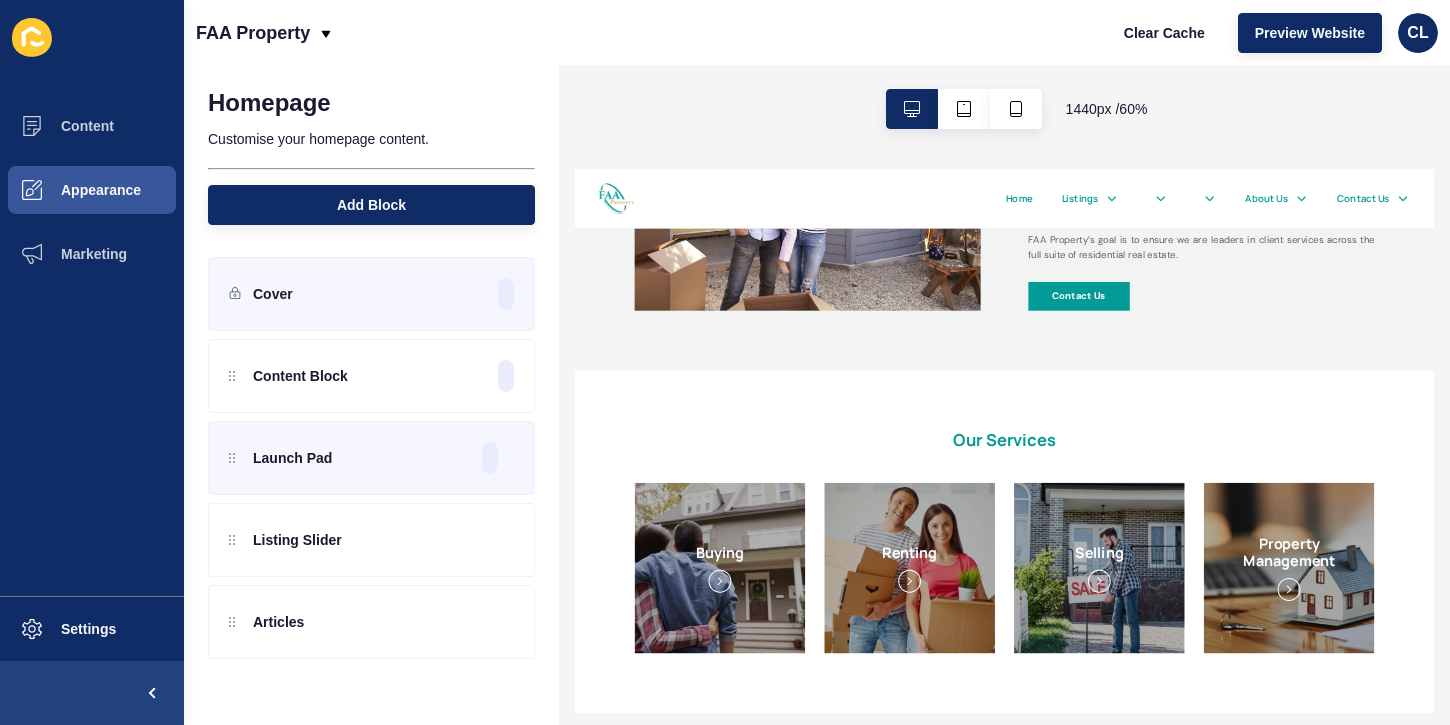 scroll, scrollTop: 1177, scrollLeft: 0, axis: vertical 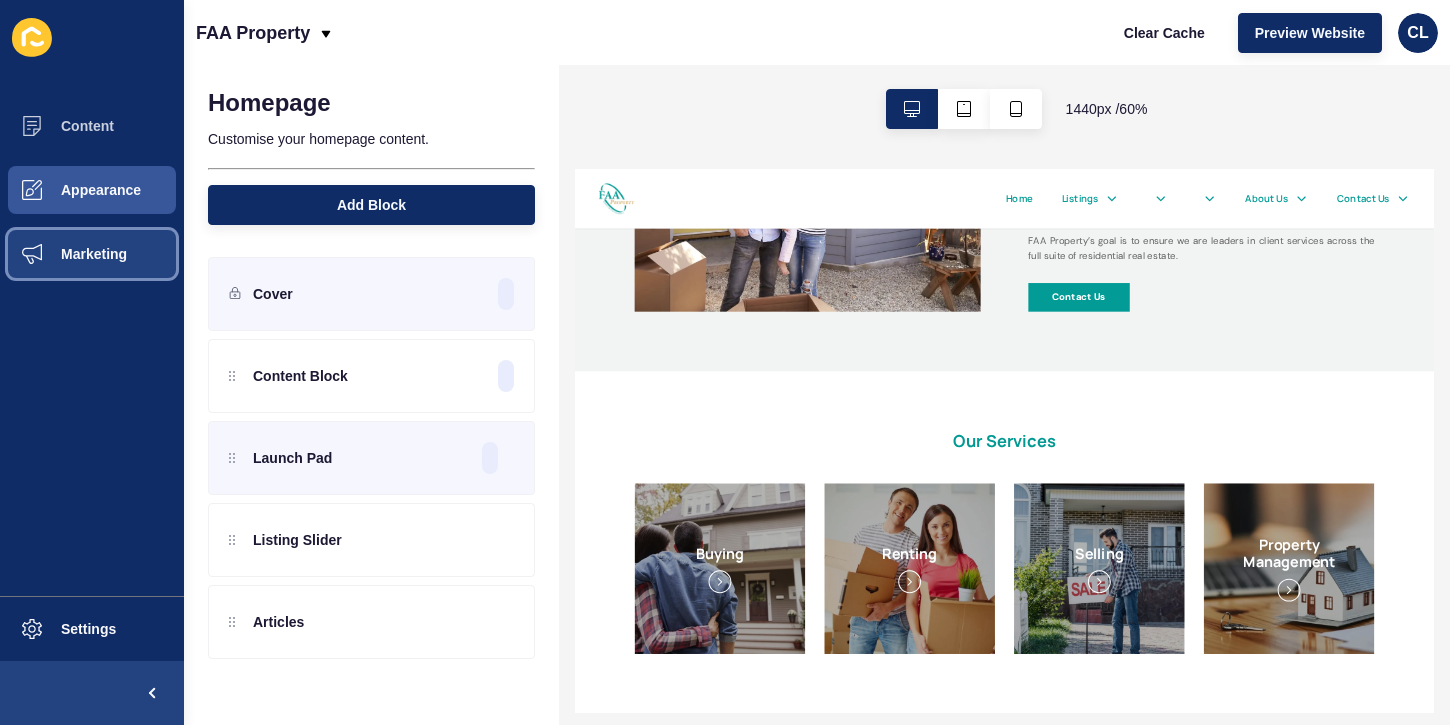 click on "Marketing" at bounding box center (92, 254) 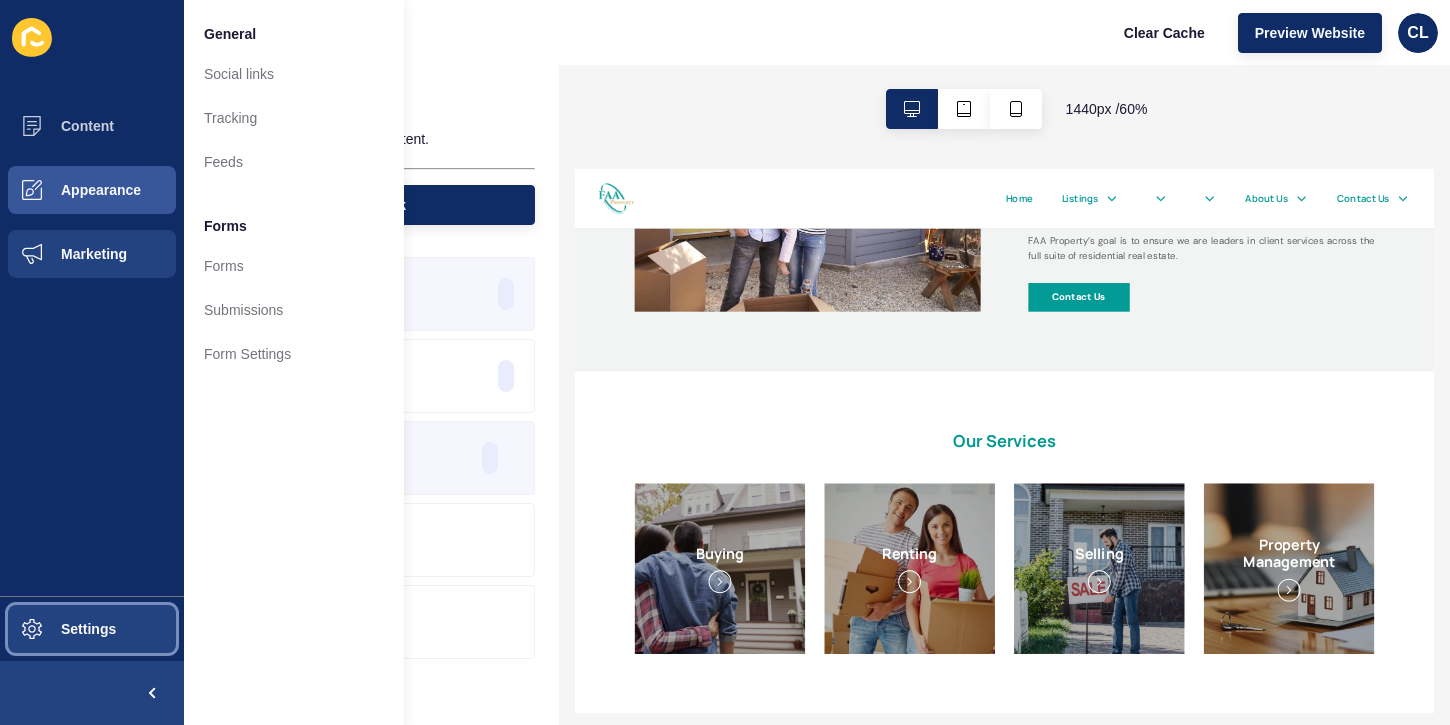 click on "Settings" at bounding box center [92, 629] 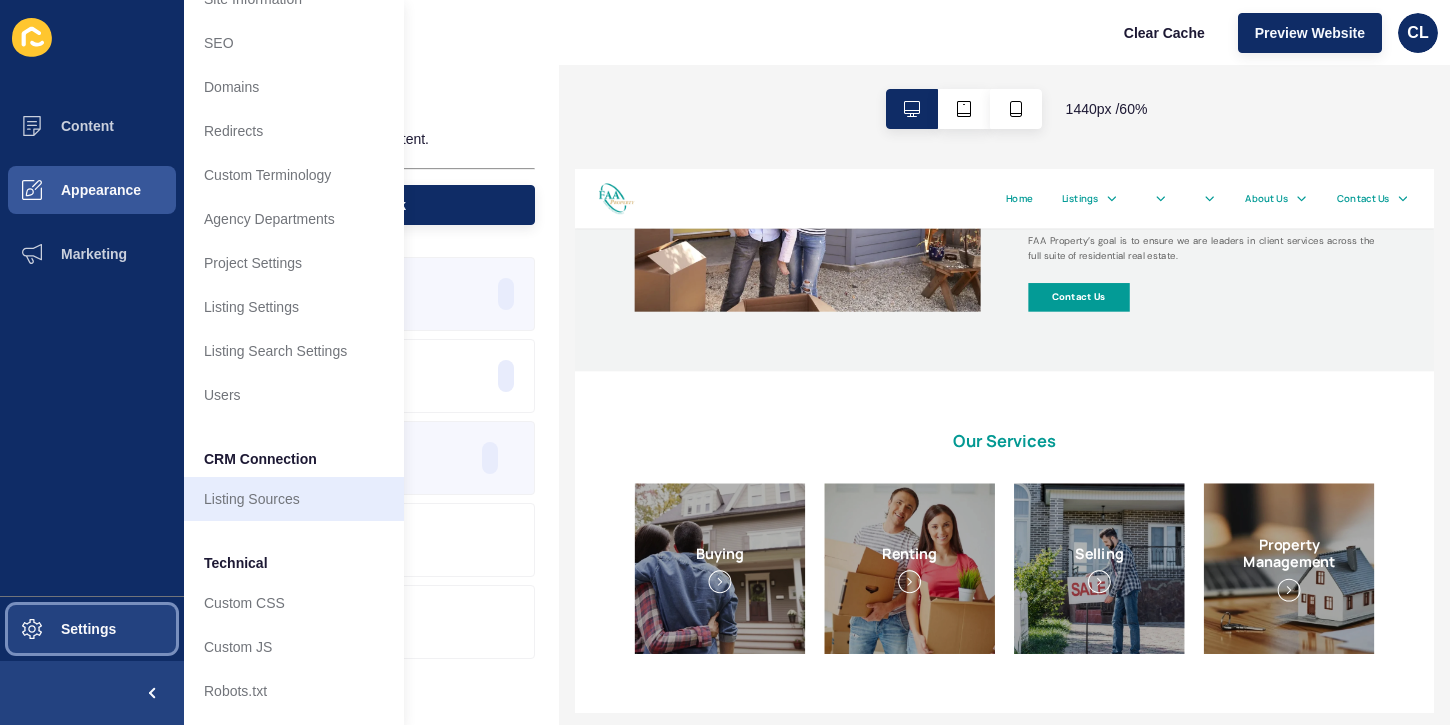 scroll, scrollTop: 0, scrollLeft: 0, axis: both 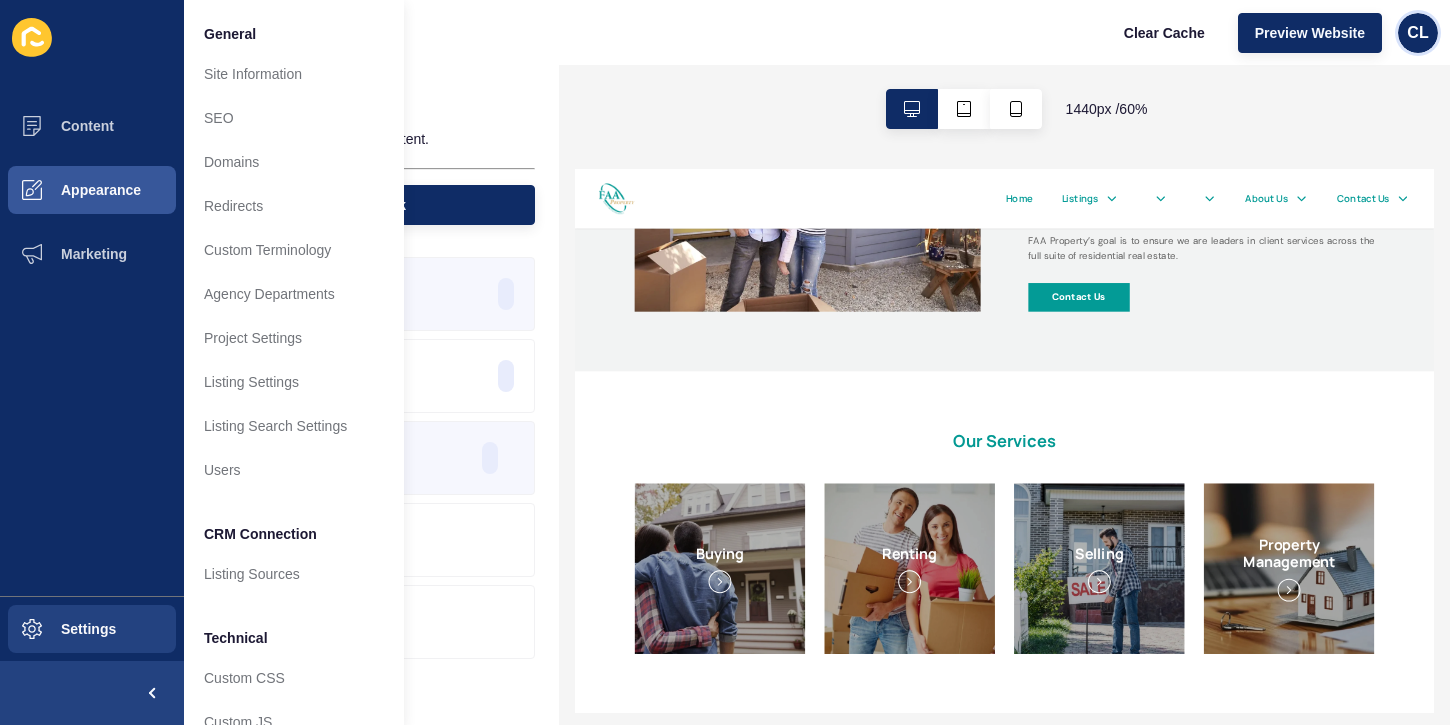 click on "CL" at bounding box center (1417, 33) 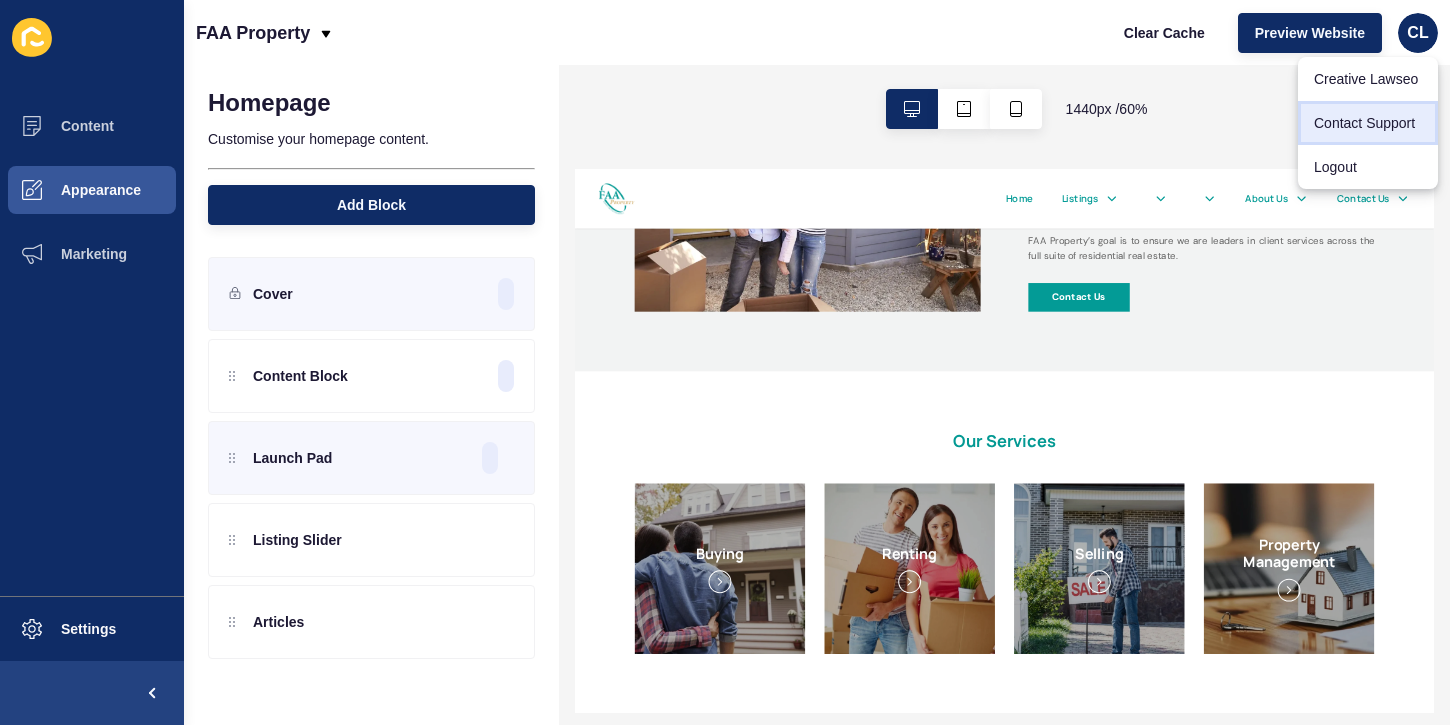 click on "Contact Support" at bounding box center (1368, 123) 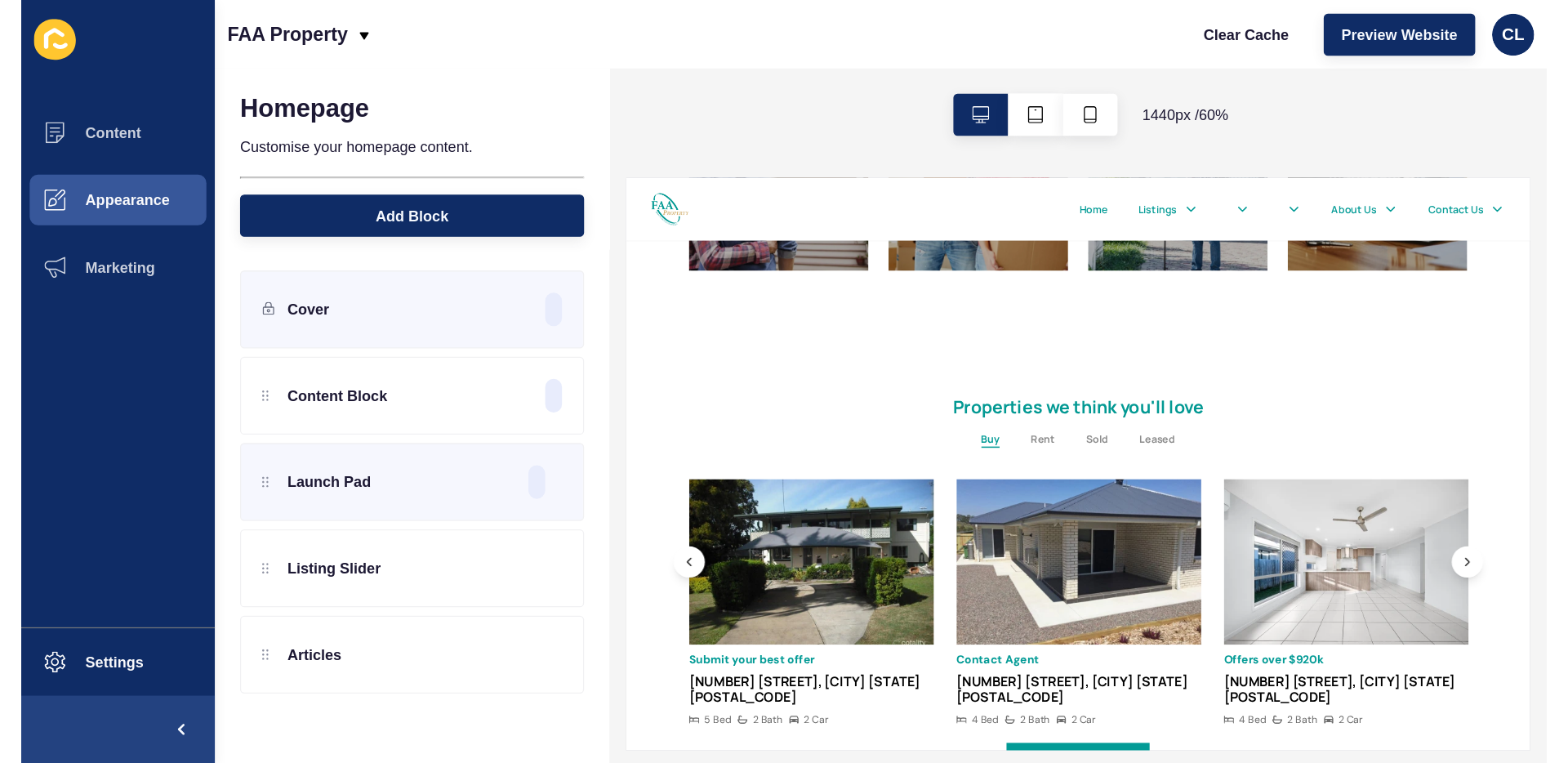 scroll, scrollTop: 2488, scrollLeft: 0, axis: vertical 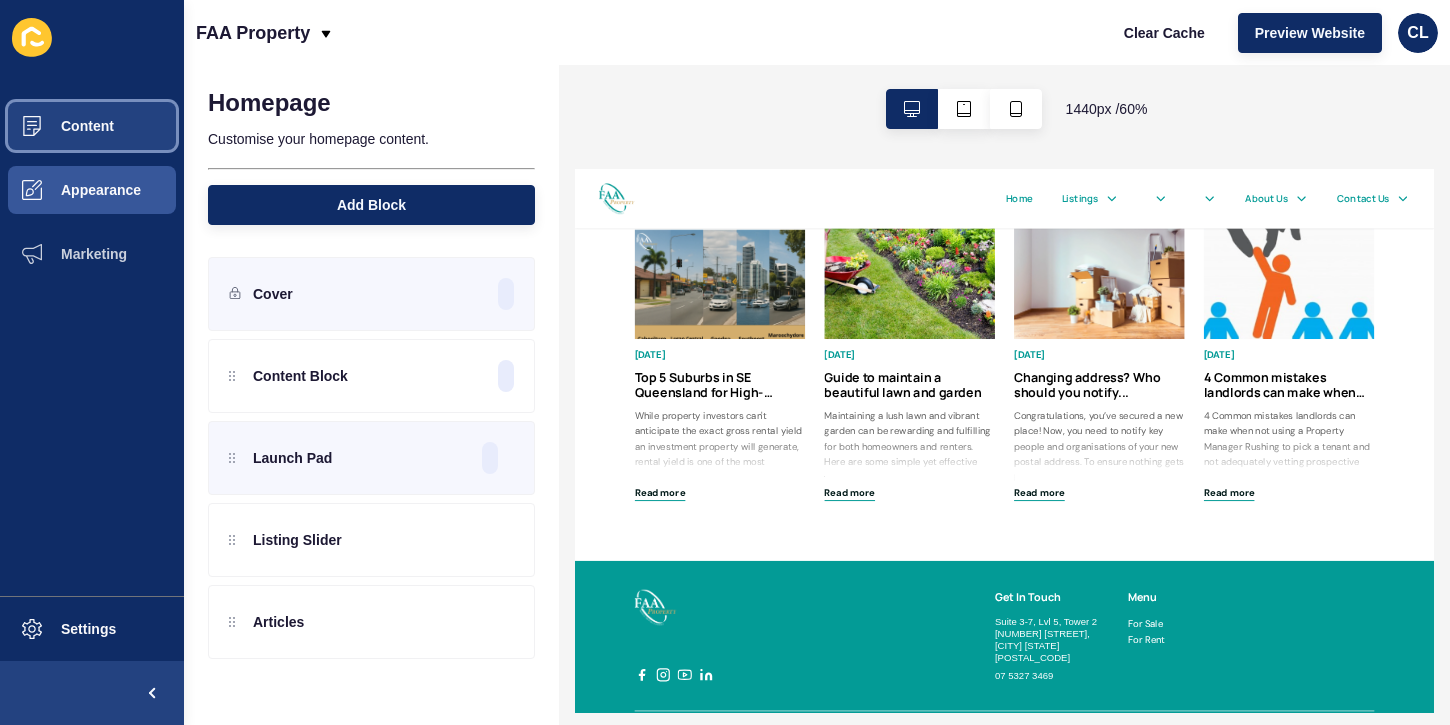 click on "Content" at bounding box center [92, 126] 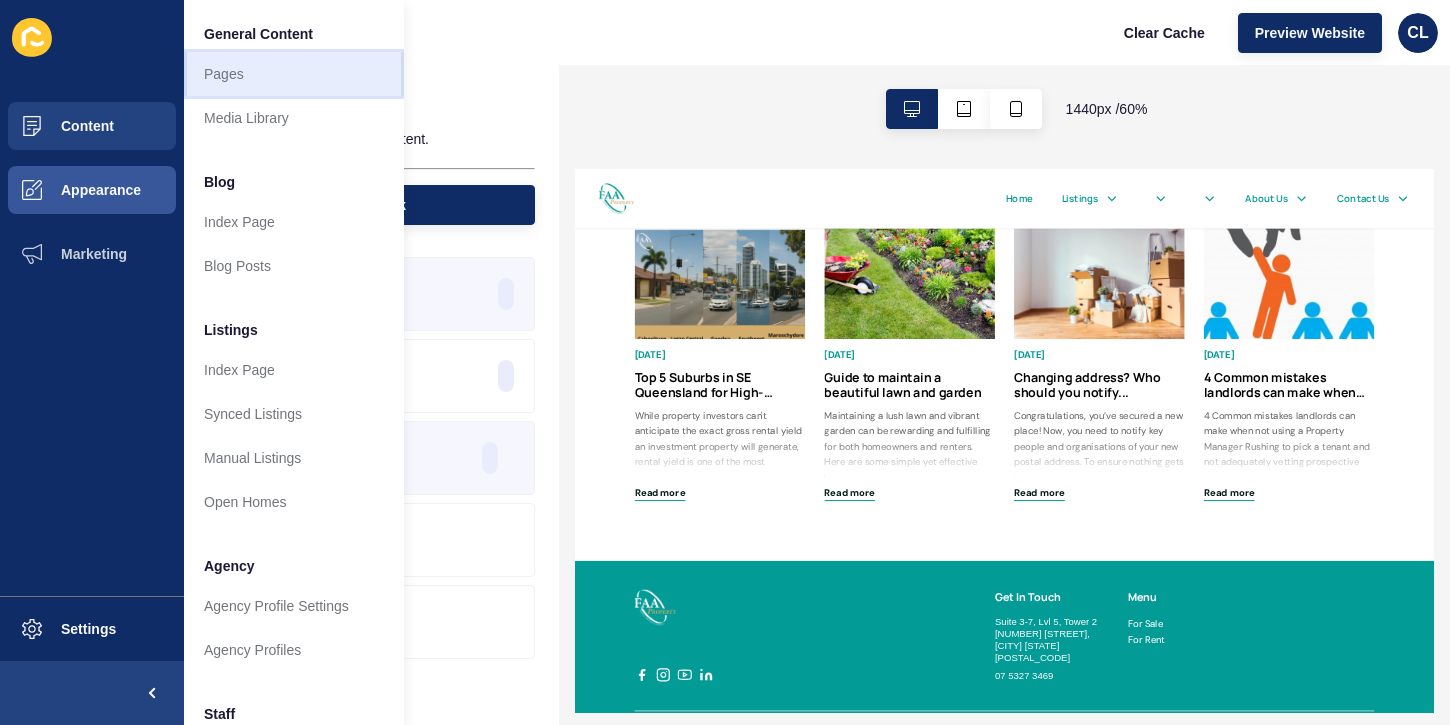 click on "Pages" at bounding box center [294, 74] 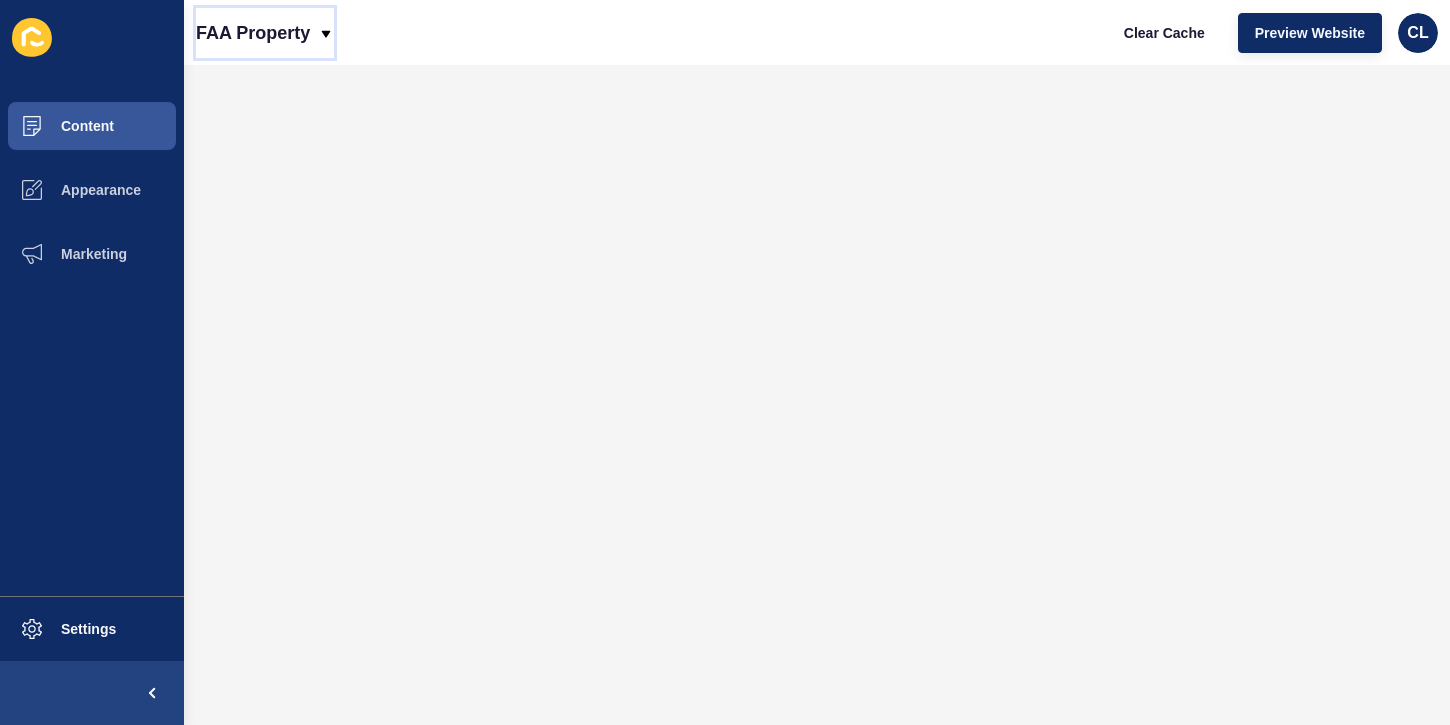 click 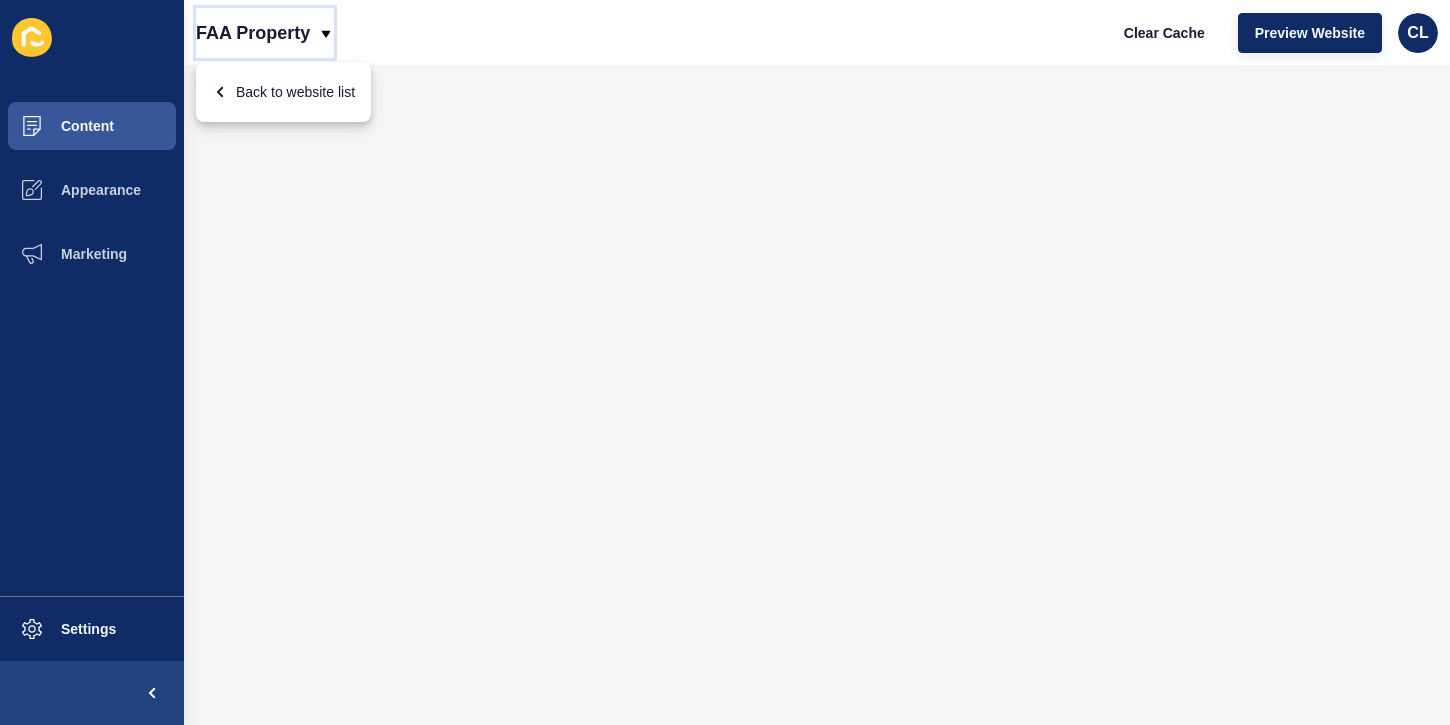 click 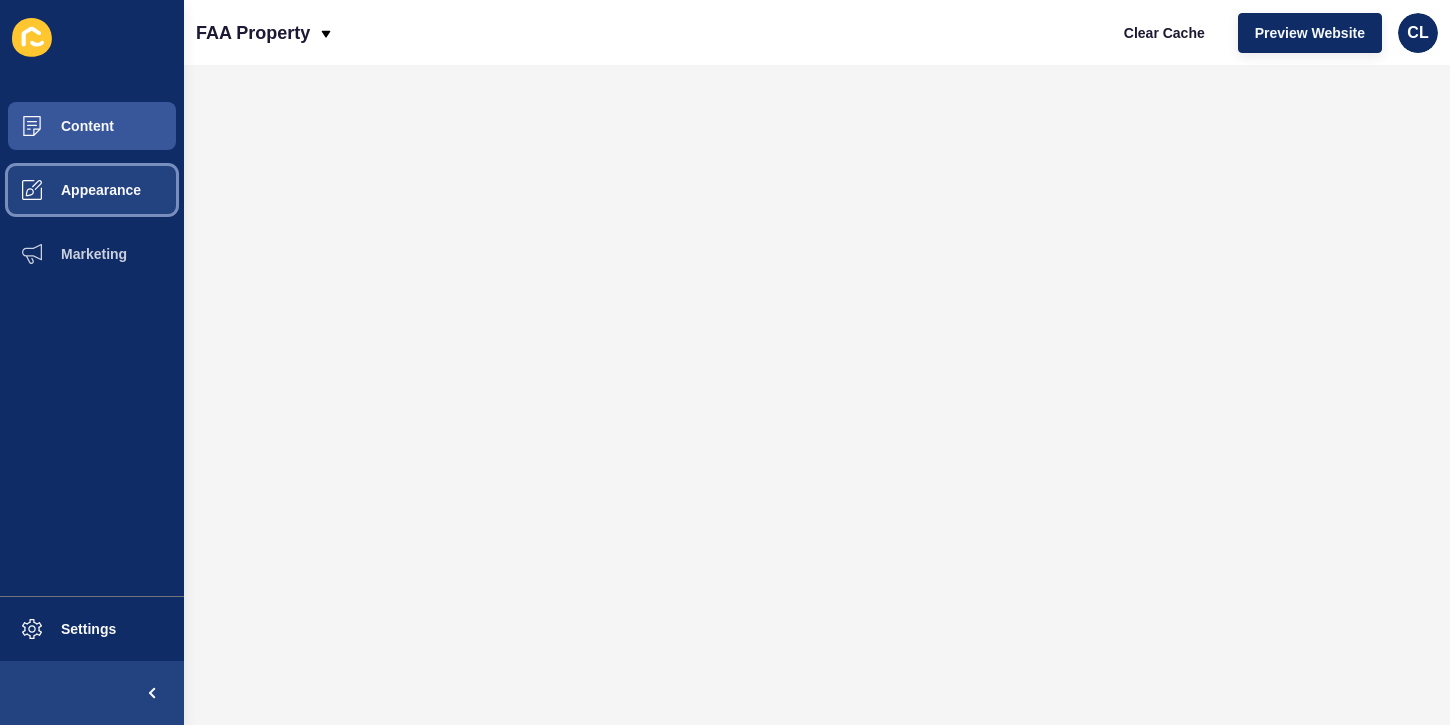 click on "Appearance" at bounding box center [69, 190] 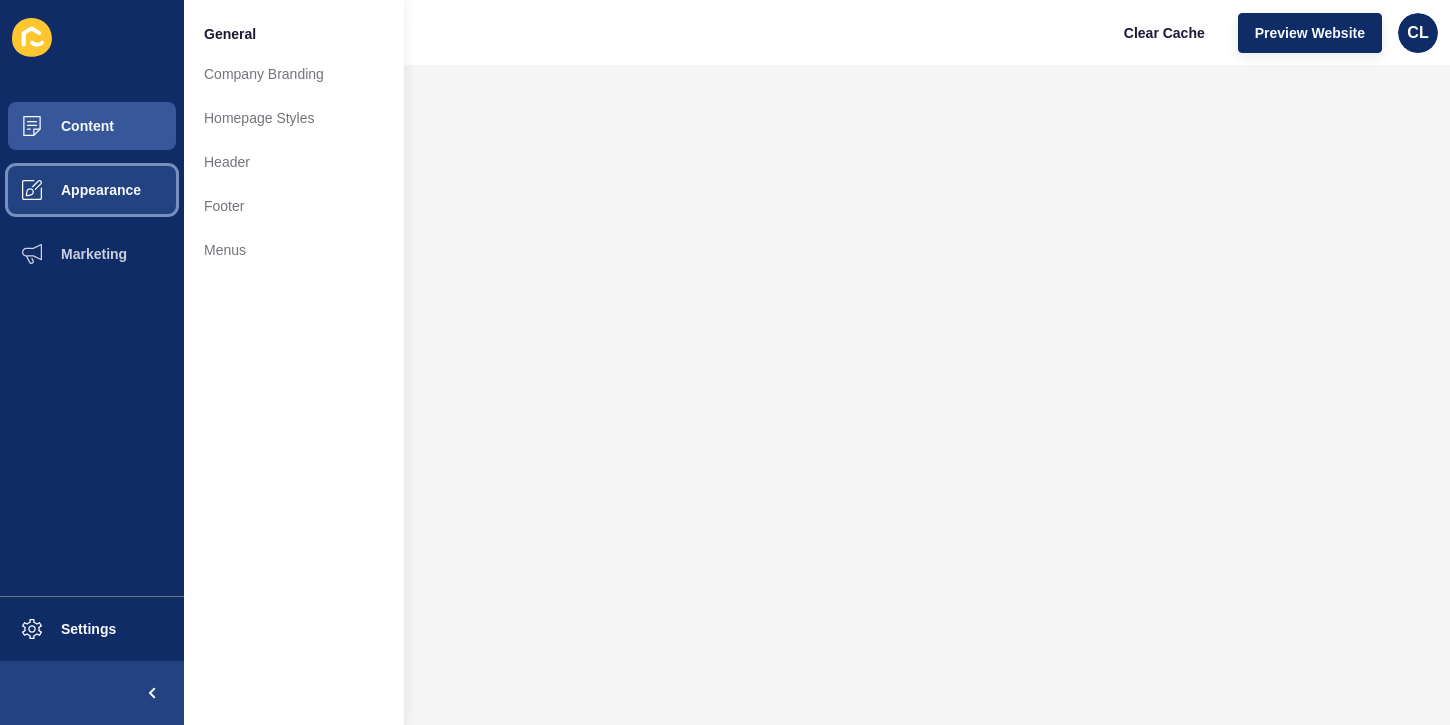 click on "Appearance" at bounding box center [69, 190] 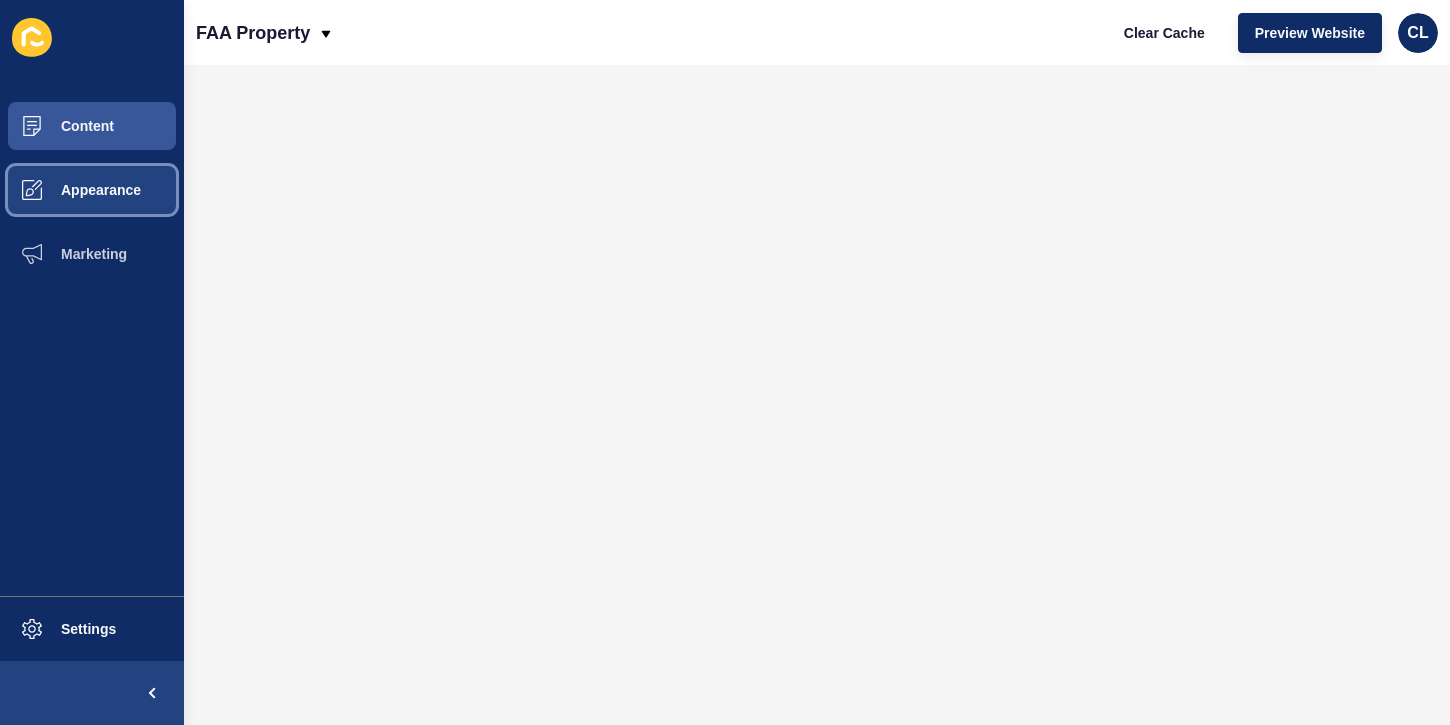 click on "Appearance" at bounding box center [69, 190] 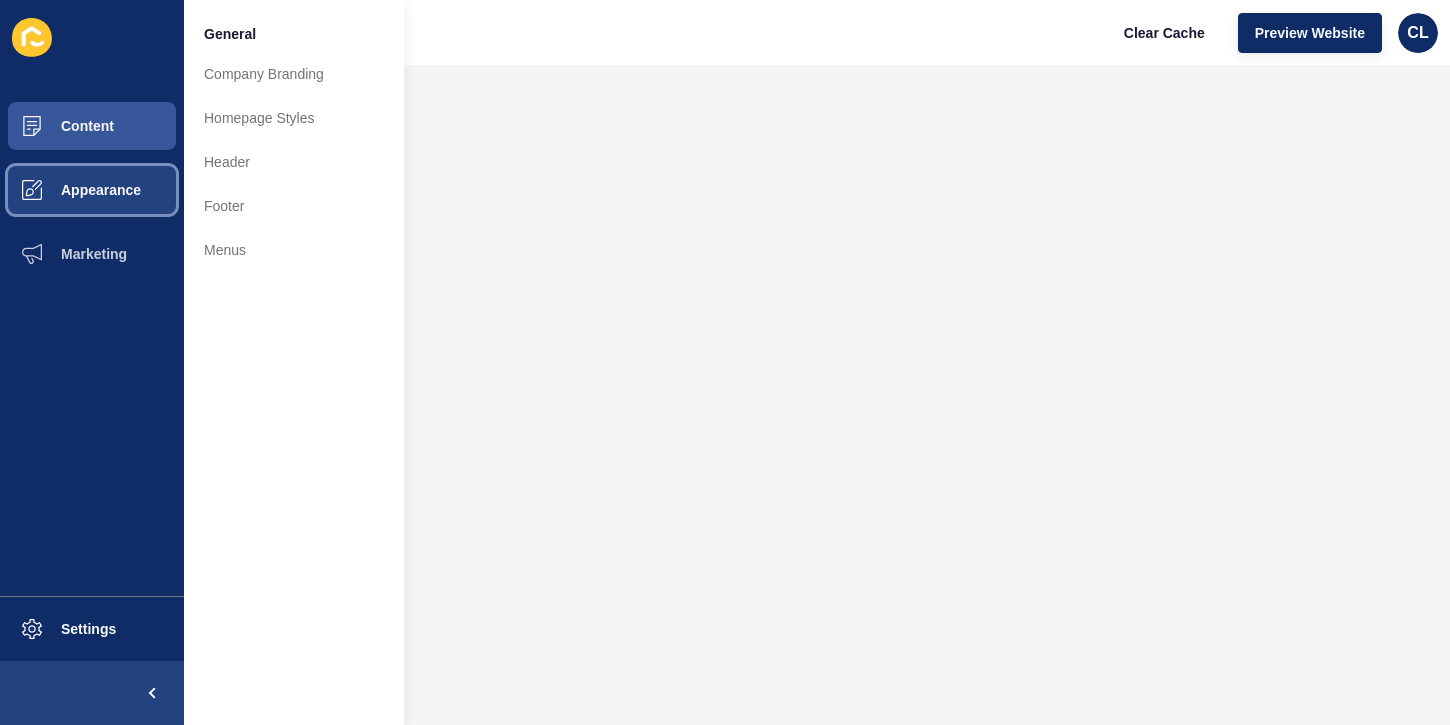 click on "Appearance" at bounding box center (69, 190) 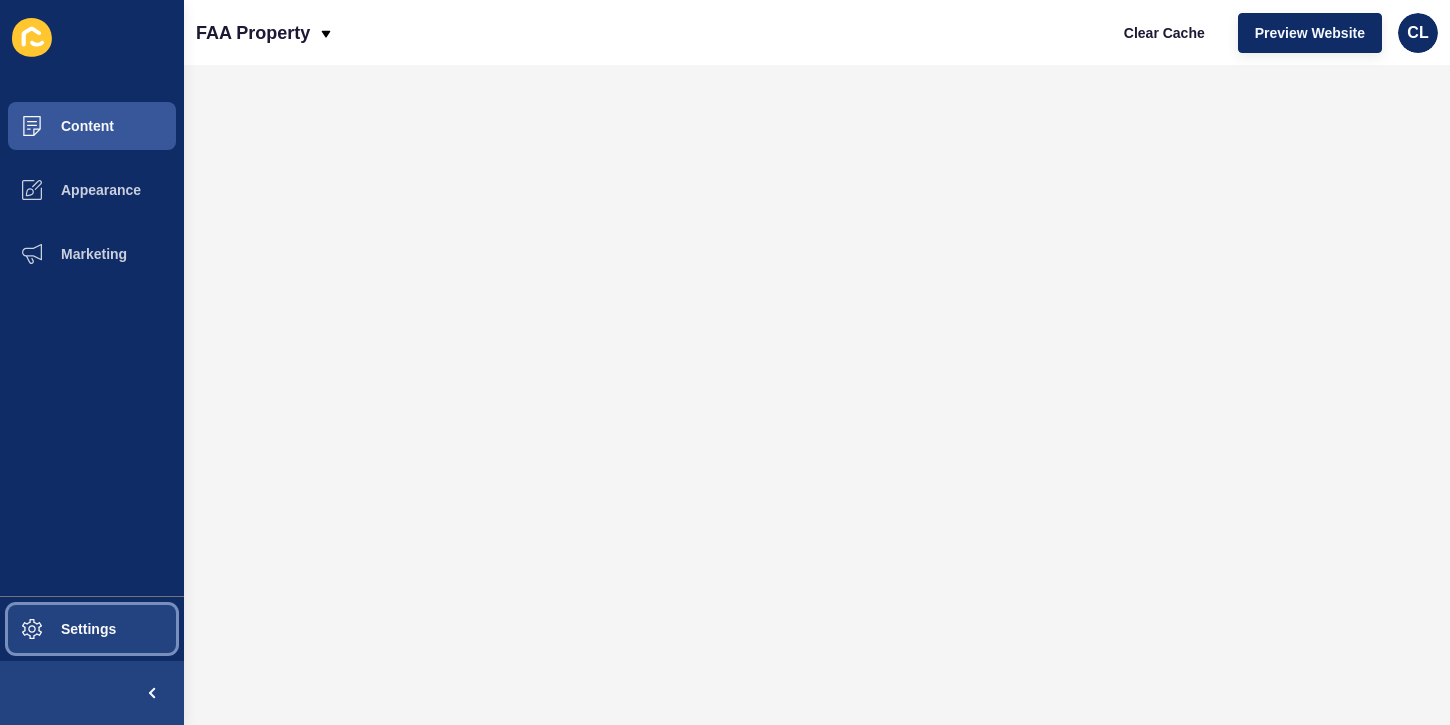 click on "Settings" at bounding box center [56, 629] 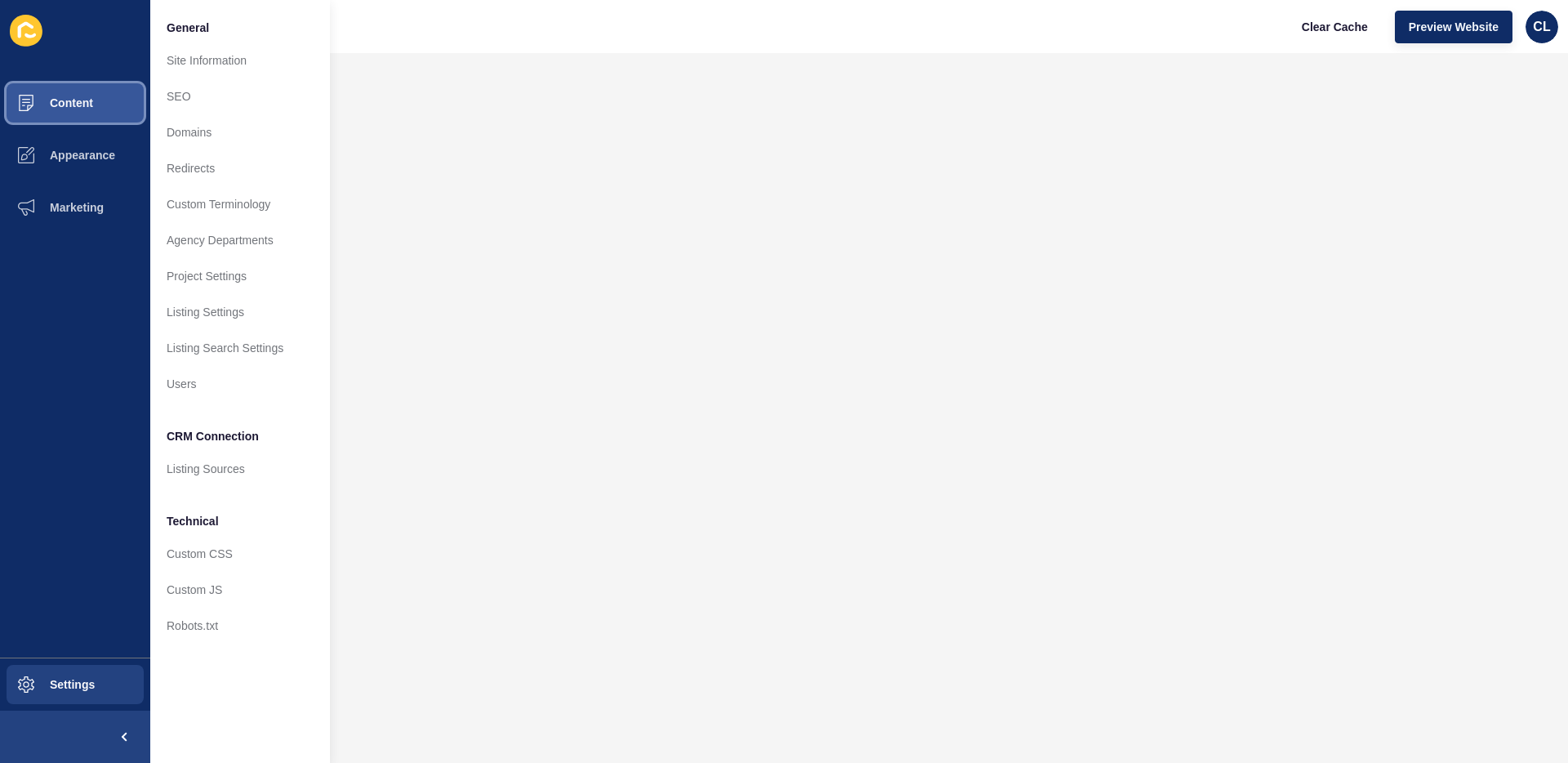 click on "Content" at bounding box center (75, 103) 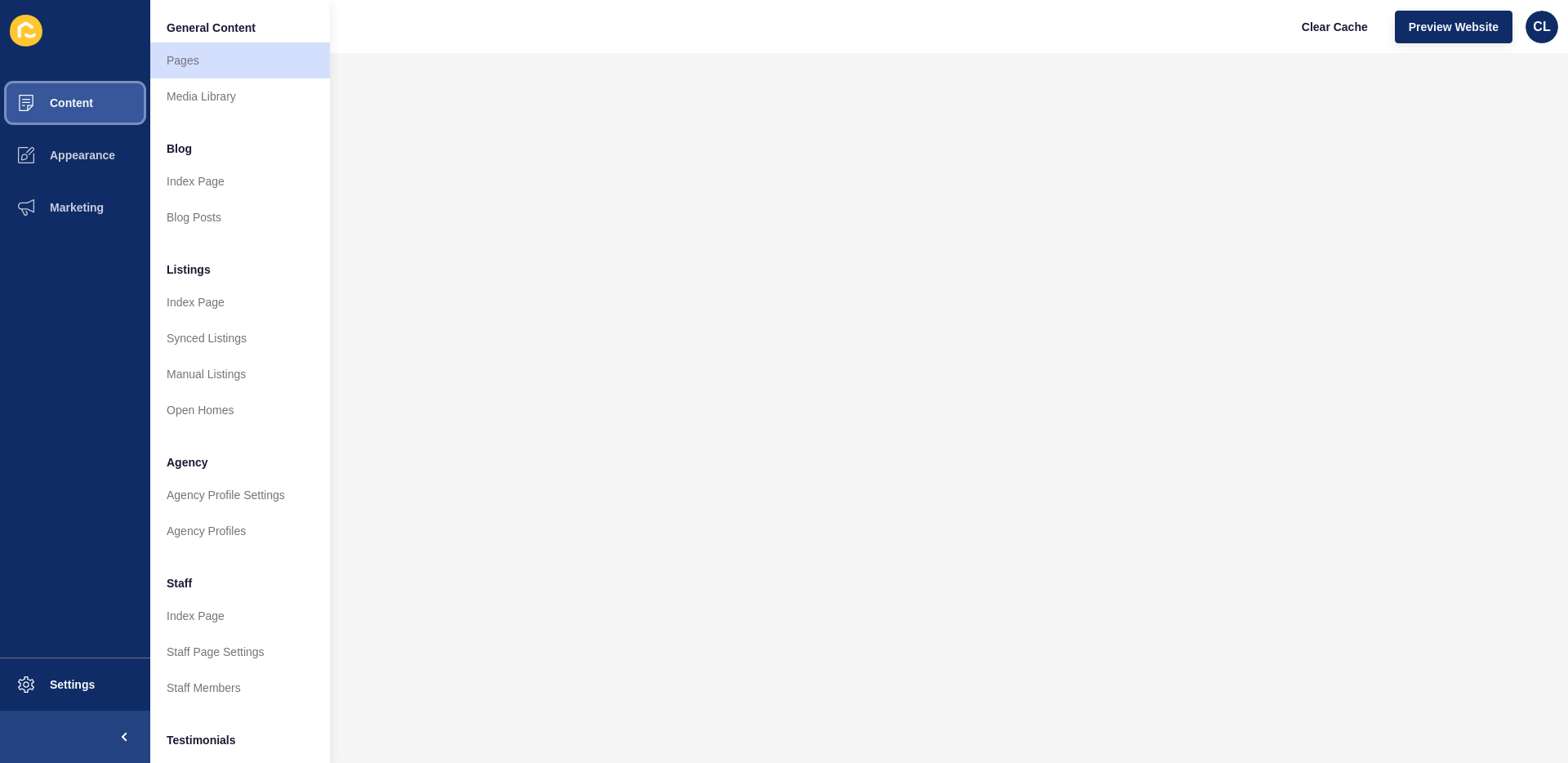 click on "Content" at bounding box center [75, 103] 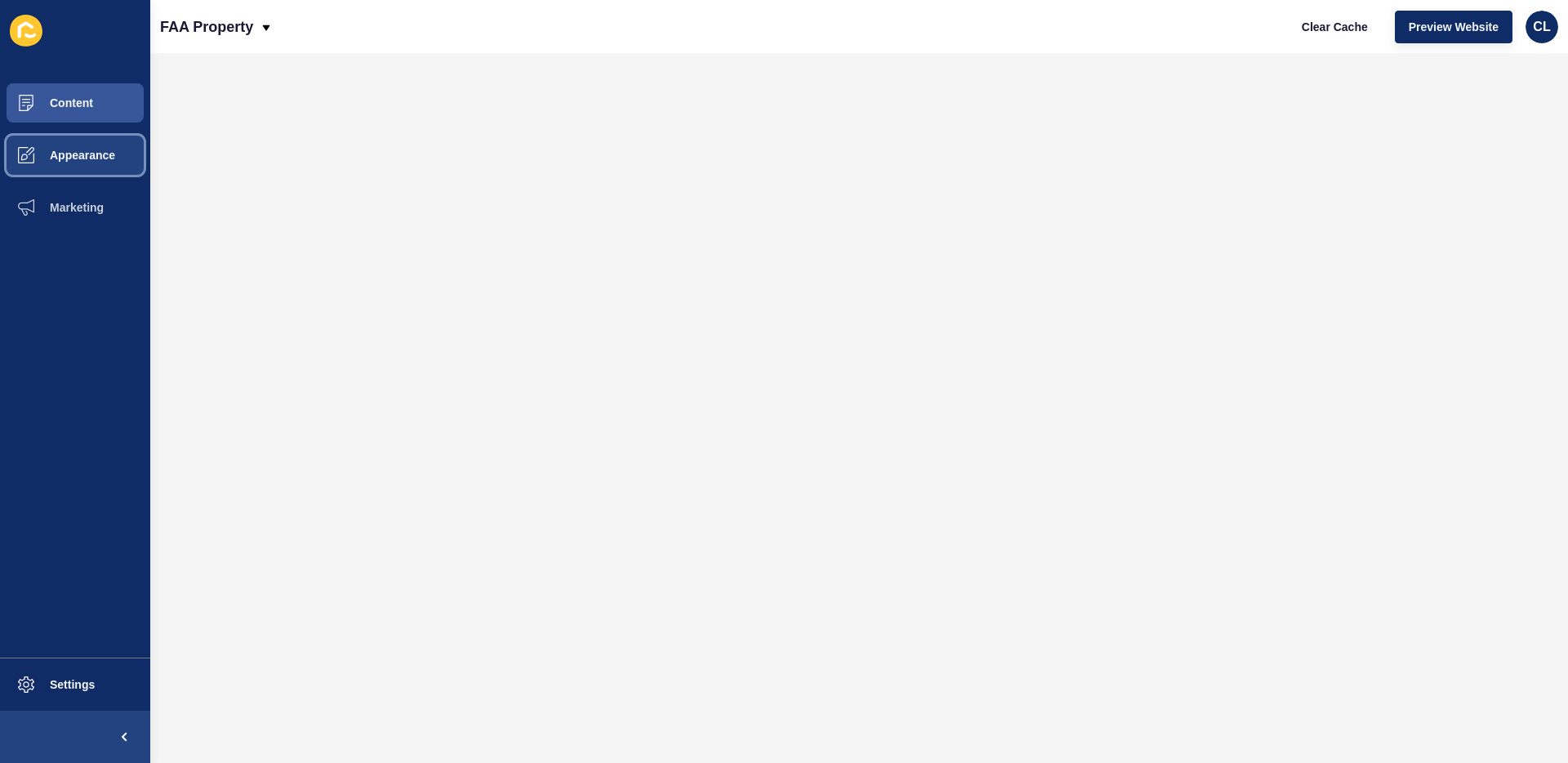 click on "Appearance" at bounding box center (56, 155) 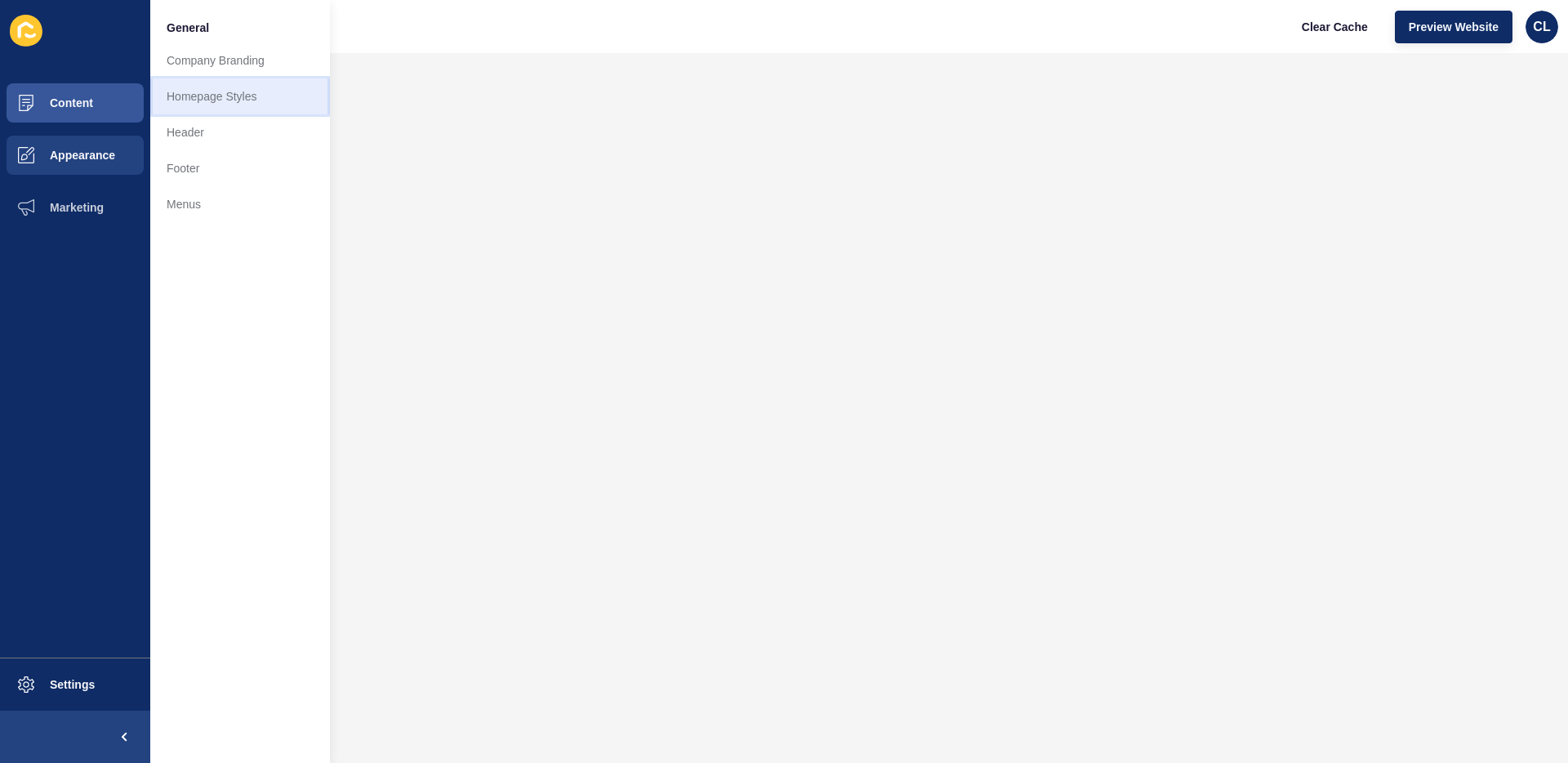 click on "Homepage Styles" at bounding box center [240, 96] 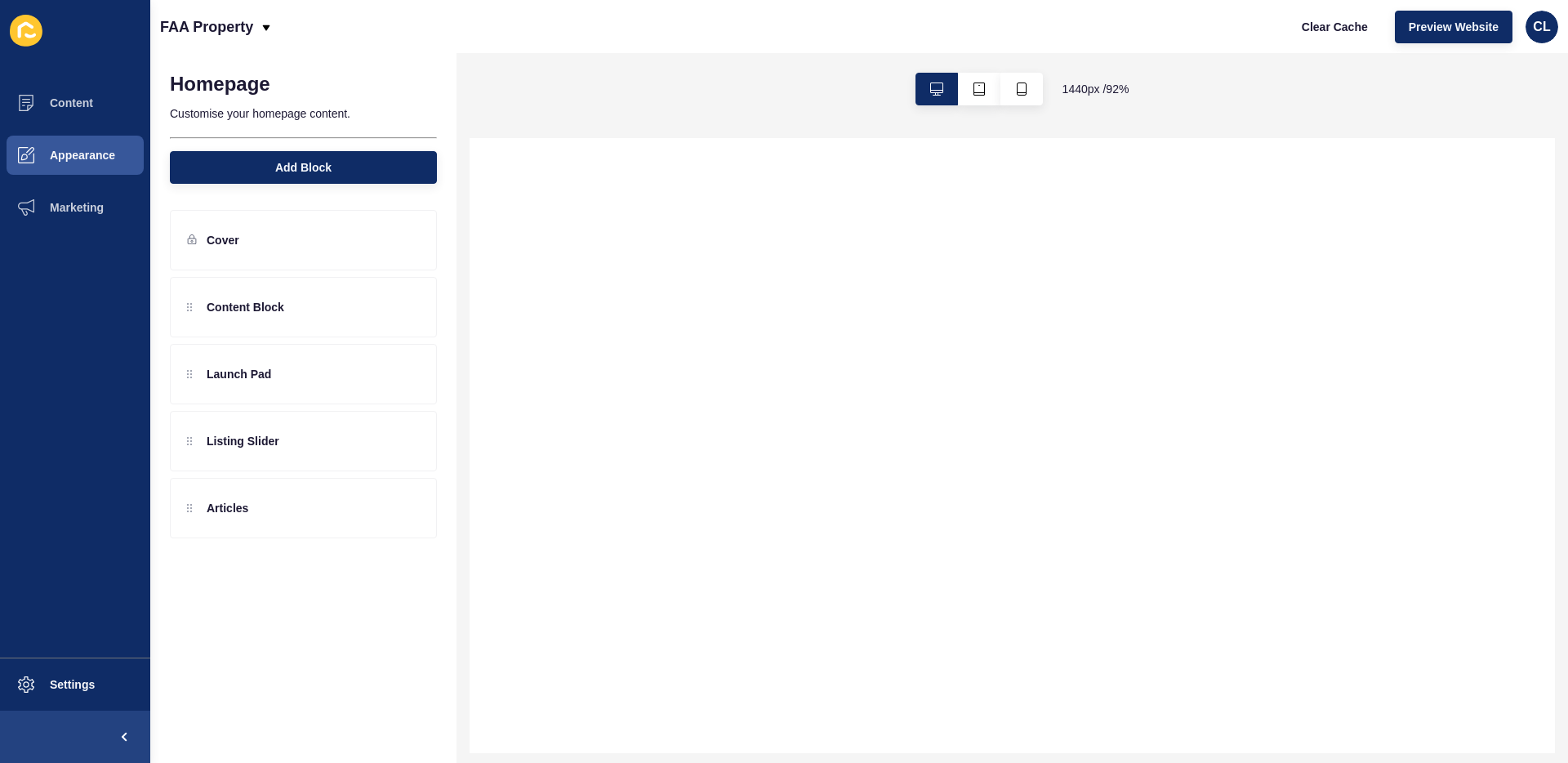 select 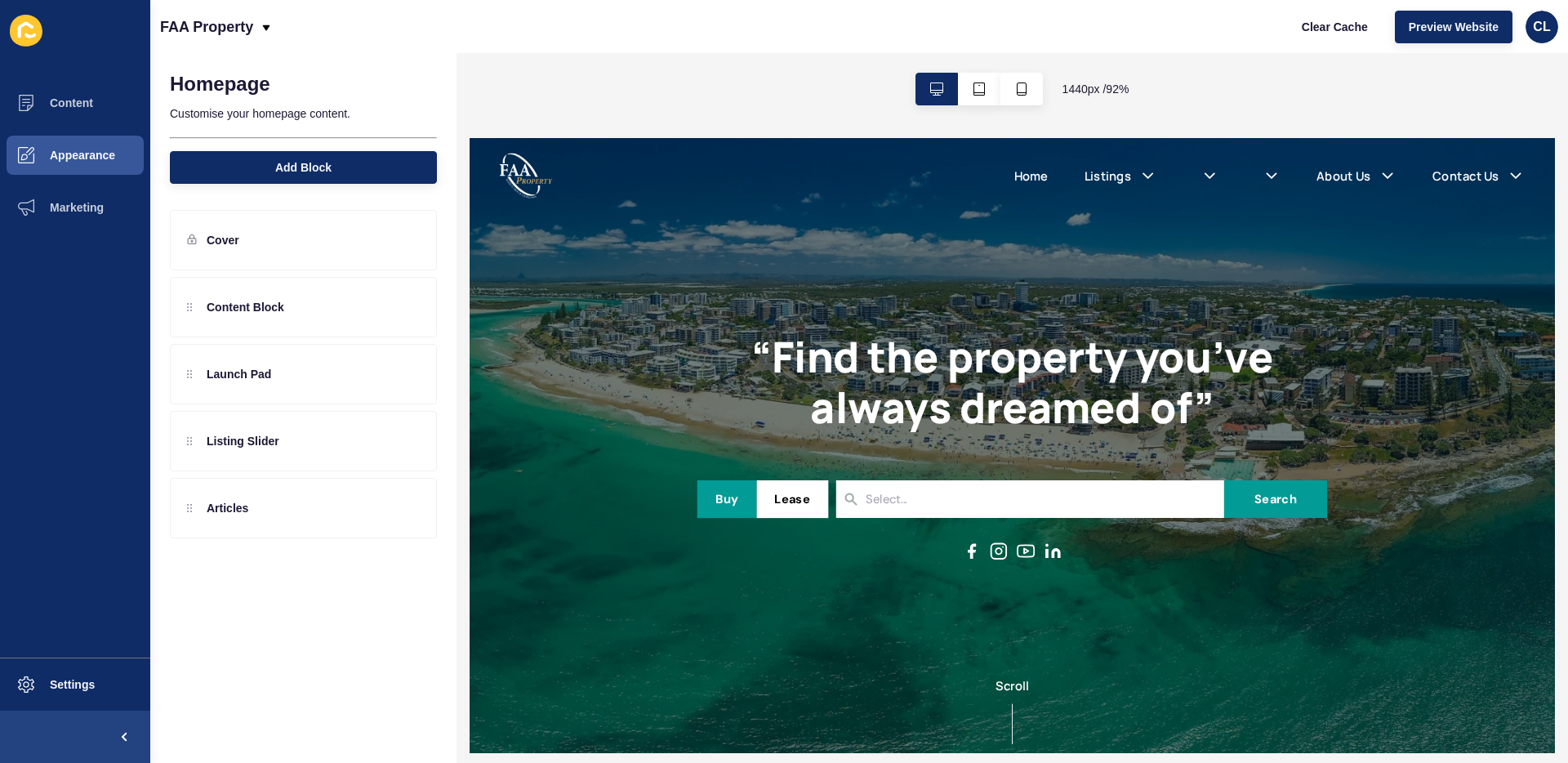 scroll, scrollTop: 0, scrollLeft: 0, axis: both 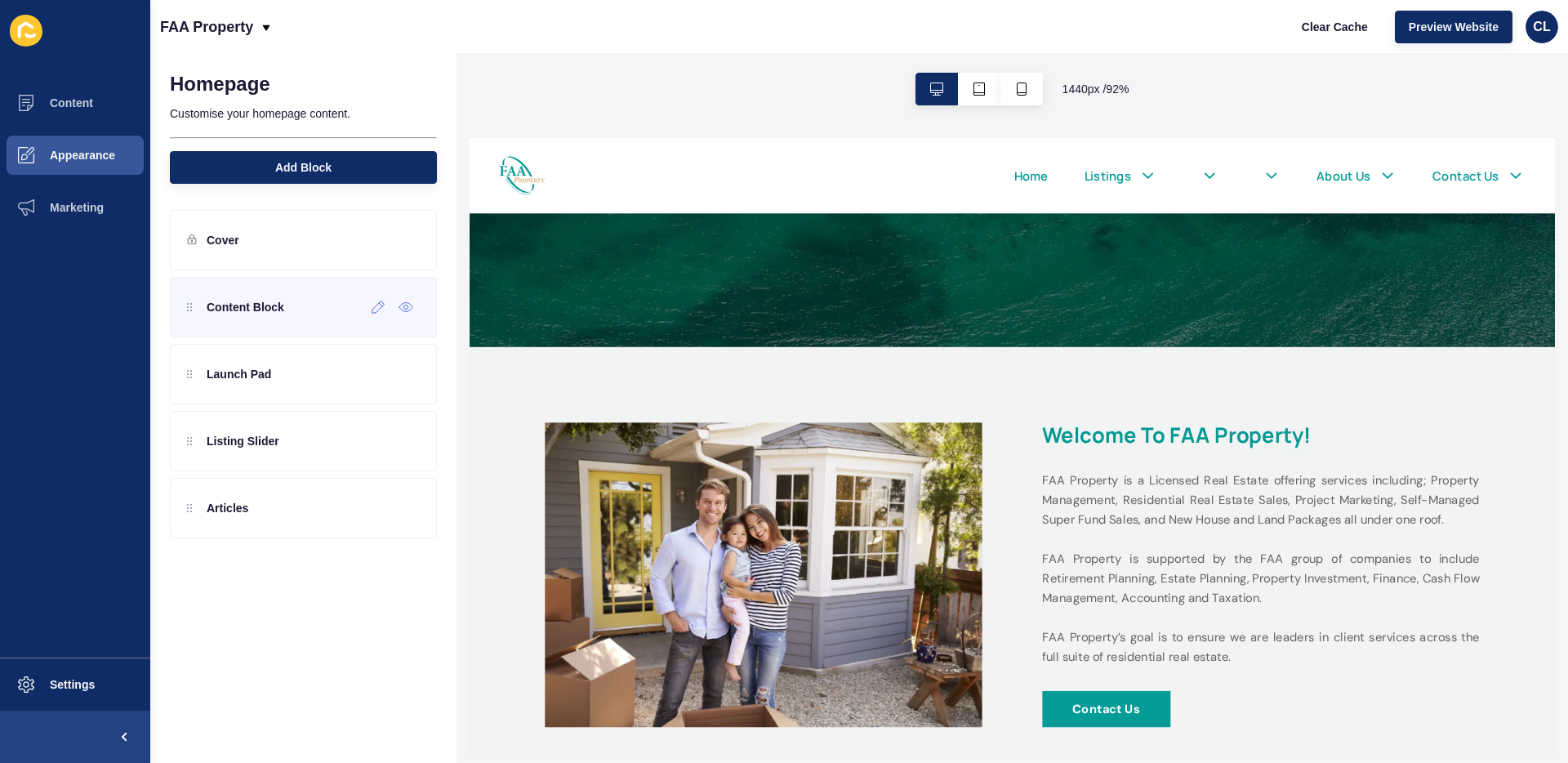 click on "Content Block" at bounding box center [303, 307] 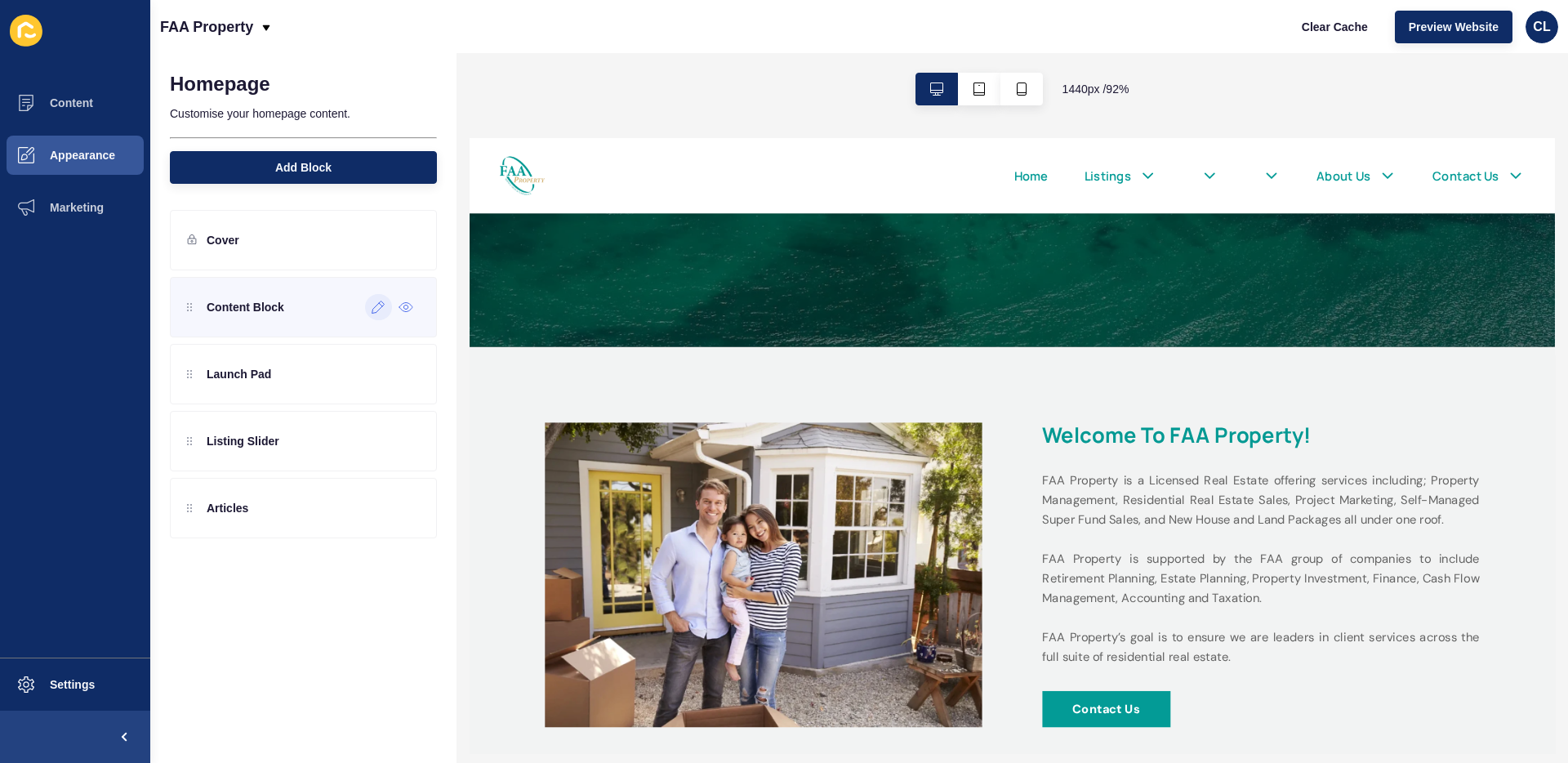 click 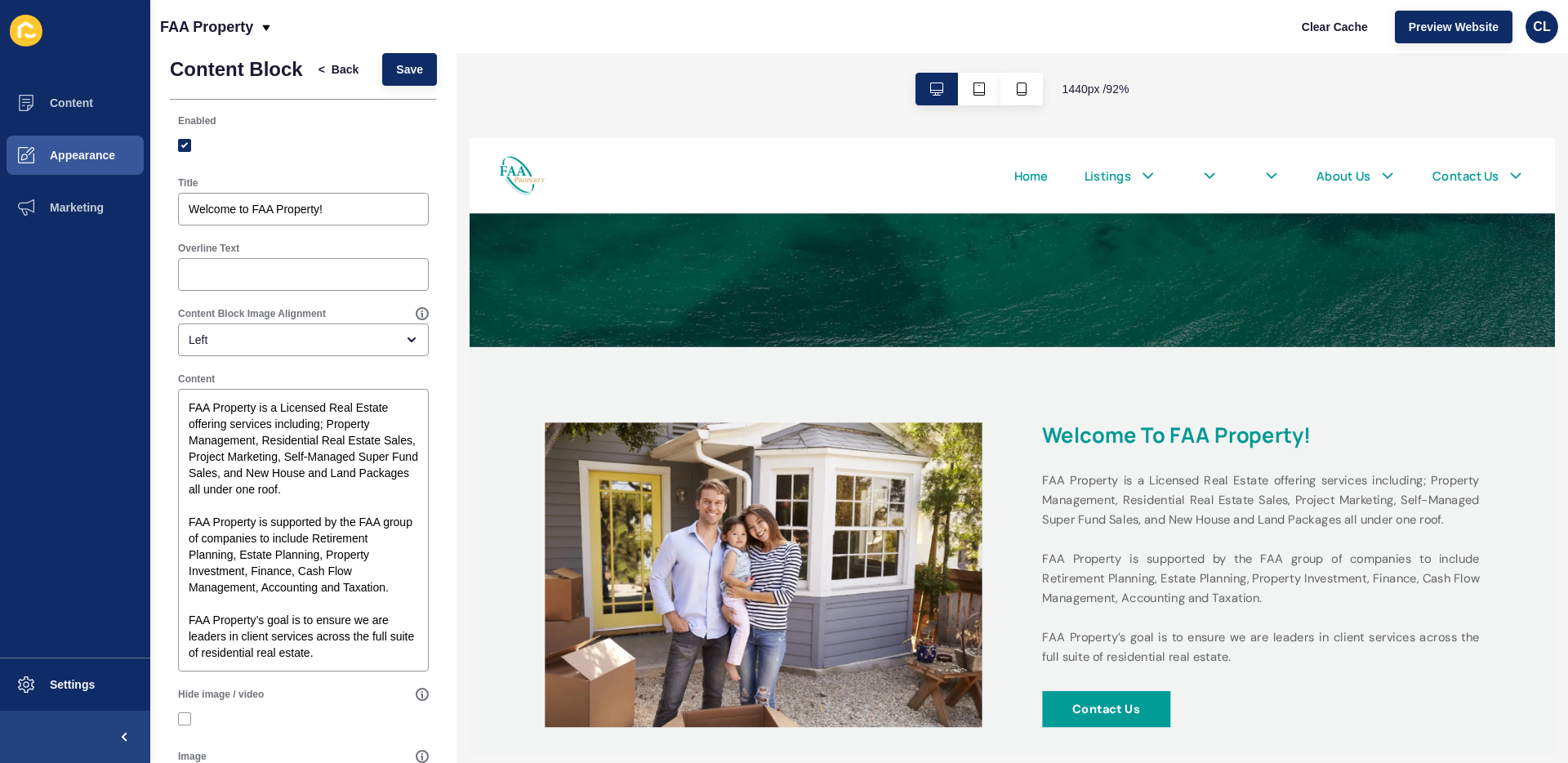 scroll, scrollTop: 0, scrollLeft: 0, axis: both 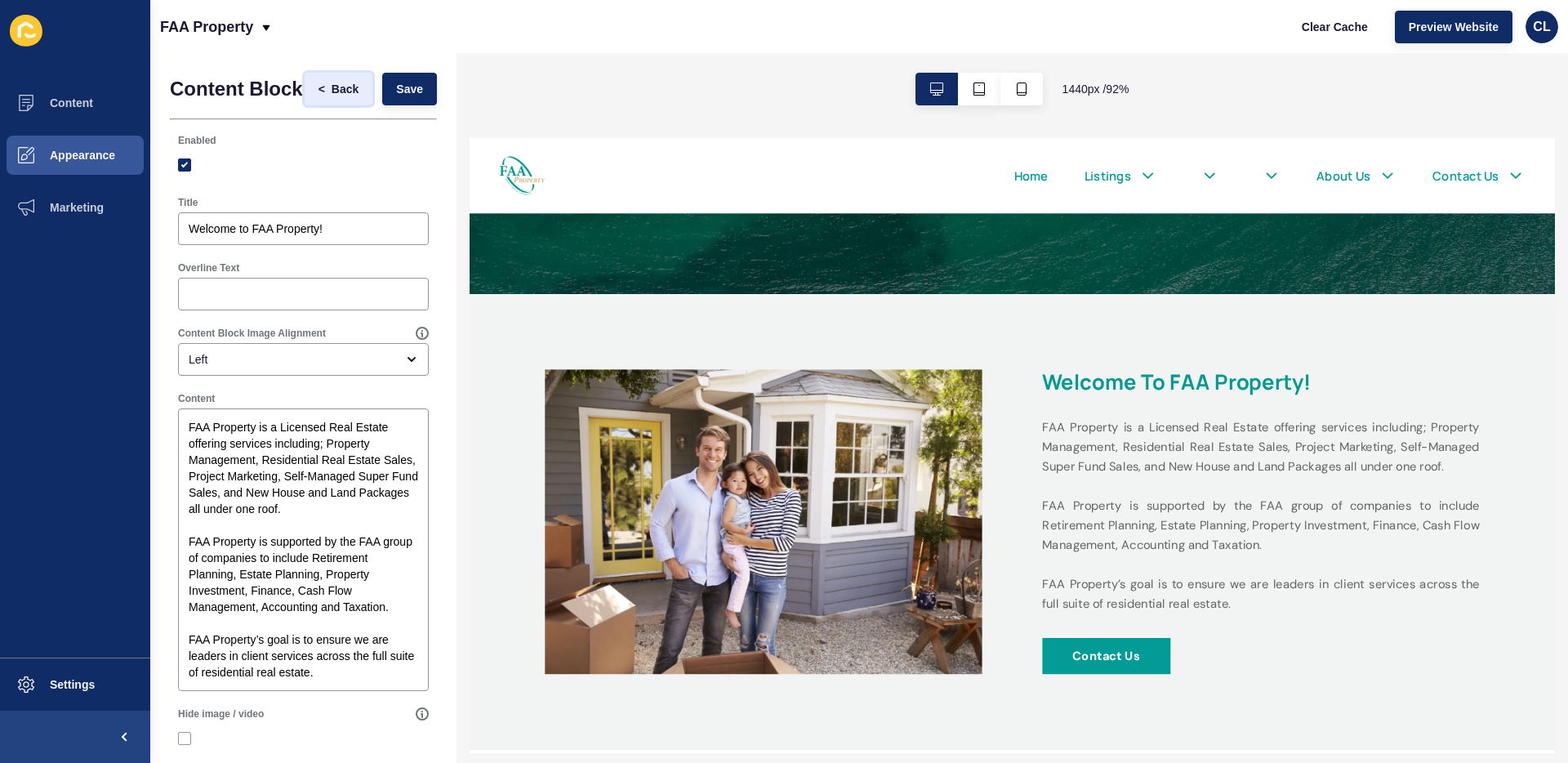 click on "Back" at bounding box center [345, 89] 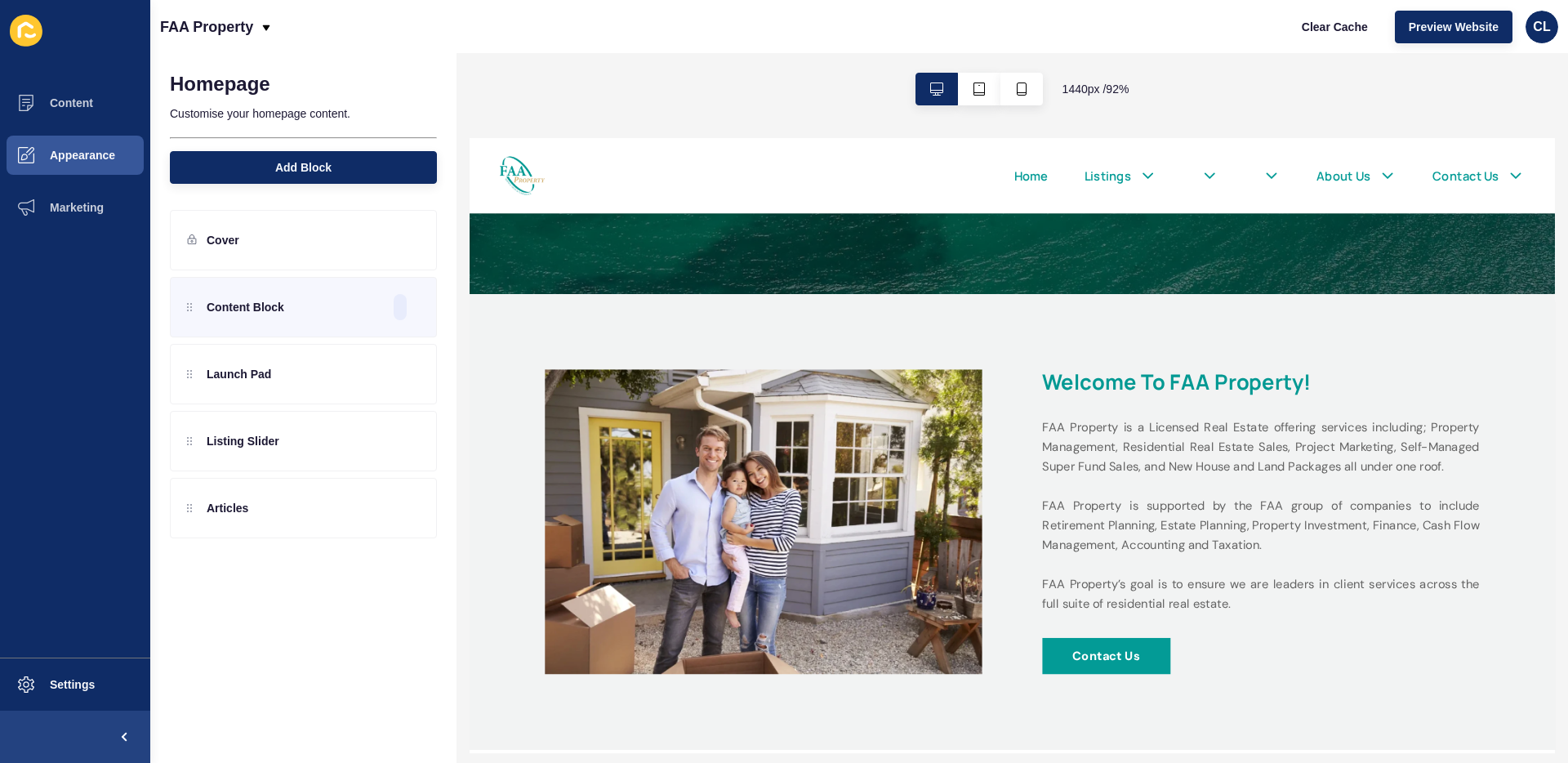 scroll, scrollTop: 0, scrollLeft: 0, axis: both 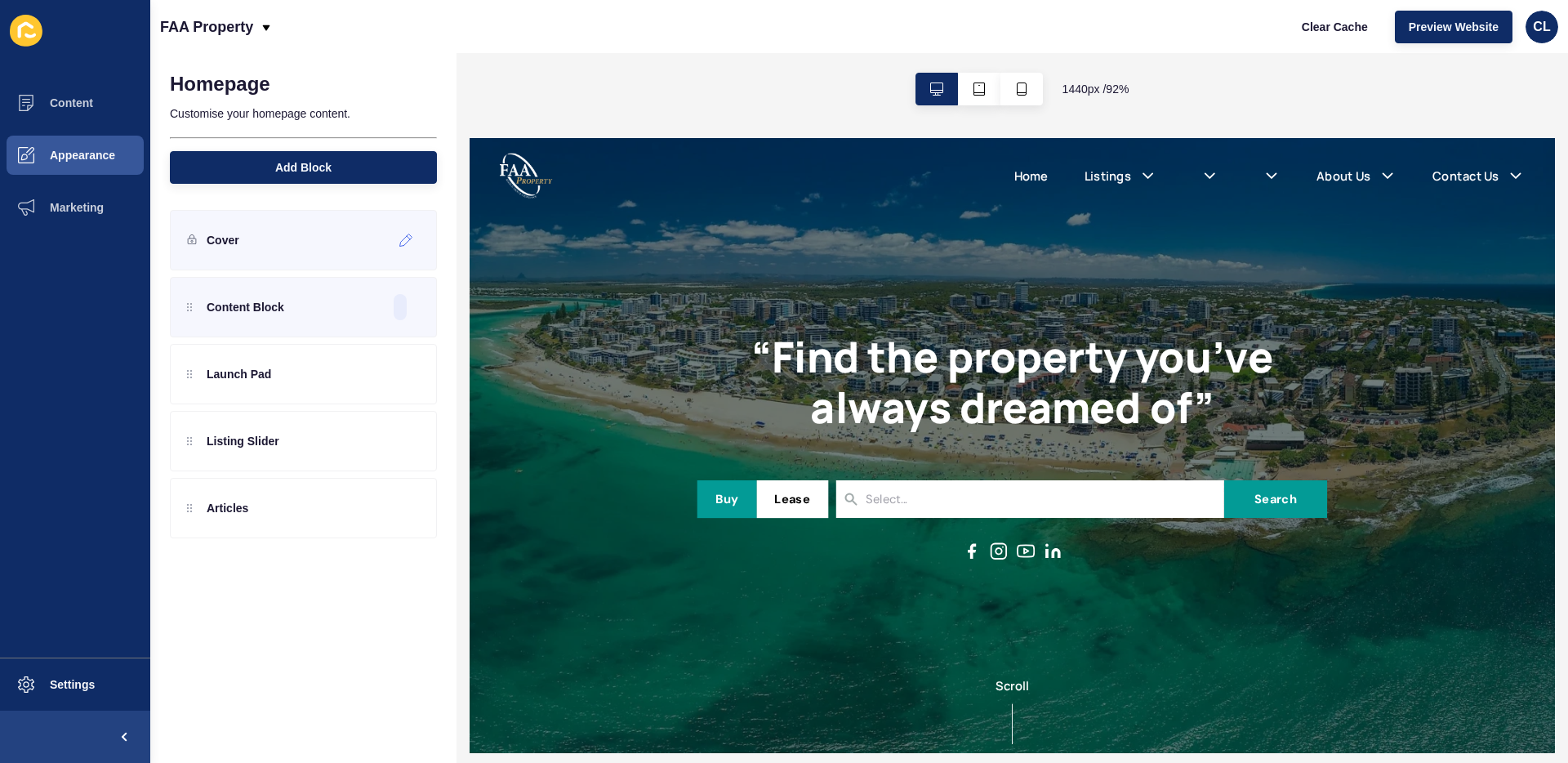 click on "Cover" at bounding box center (303, 240) 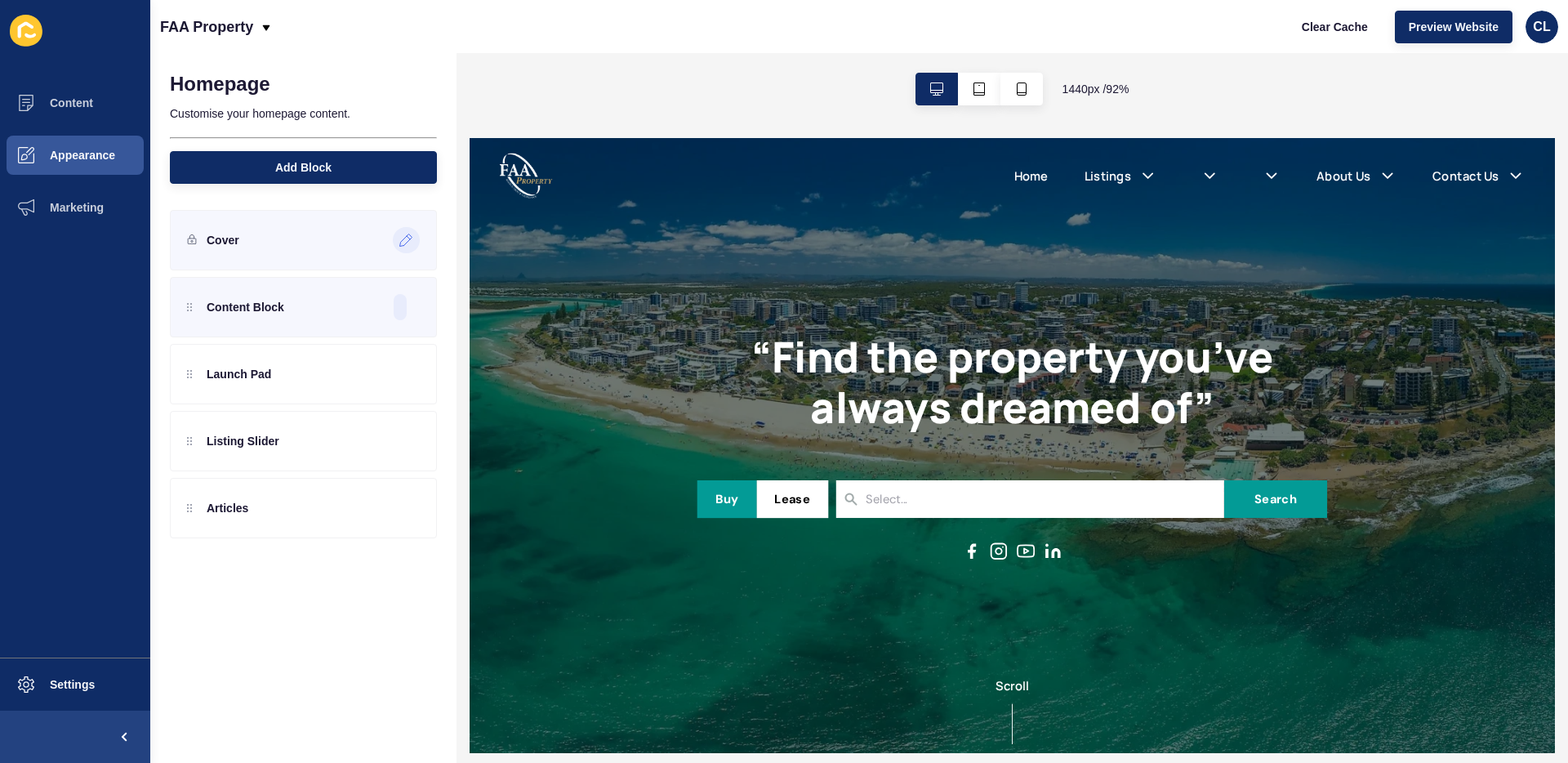 click 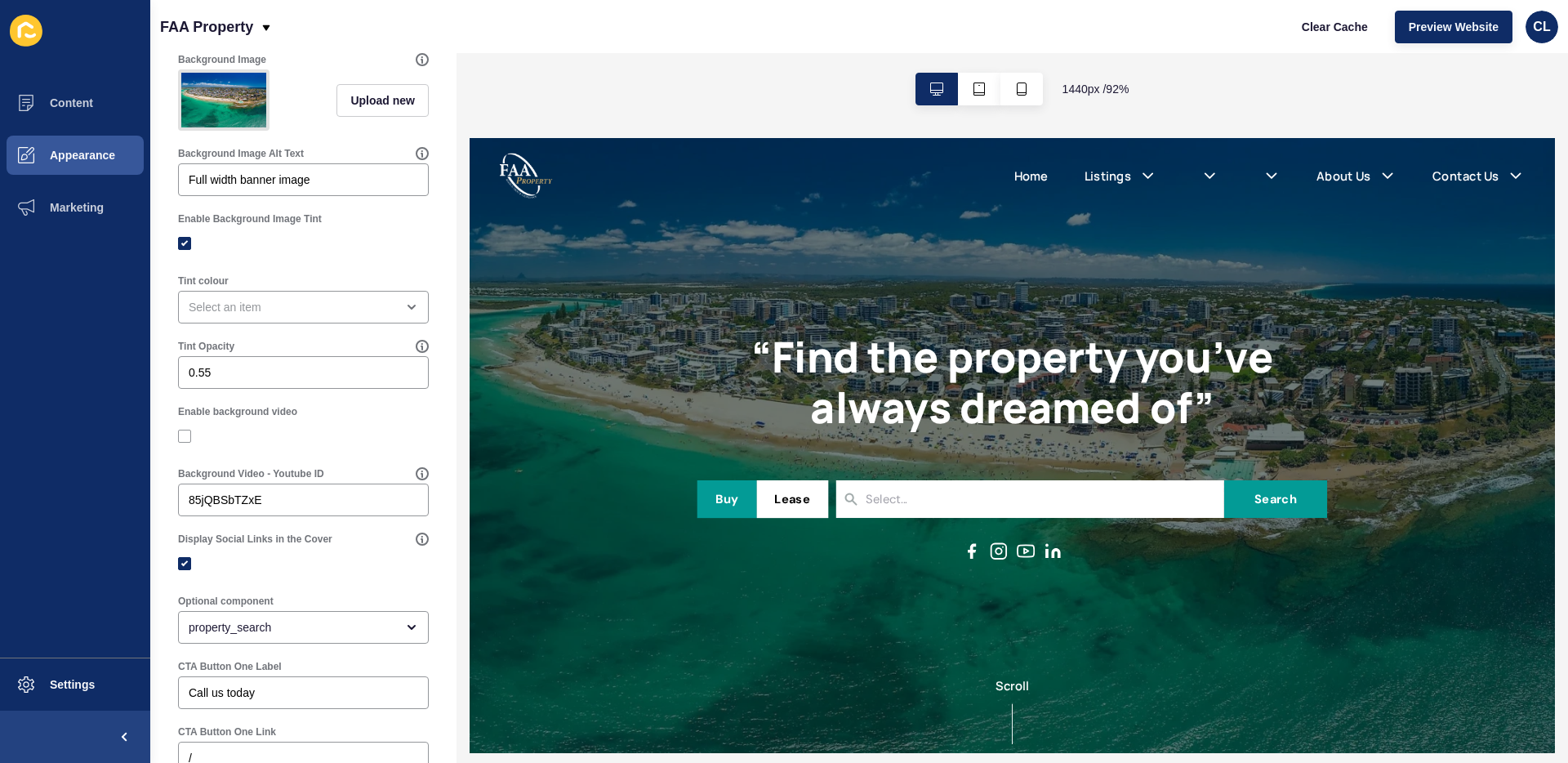 scroll, scrollTop: 0, scrollLeft: 0, axis: both 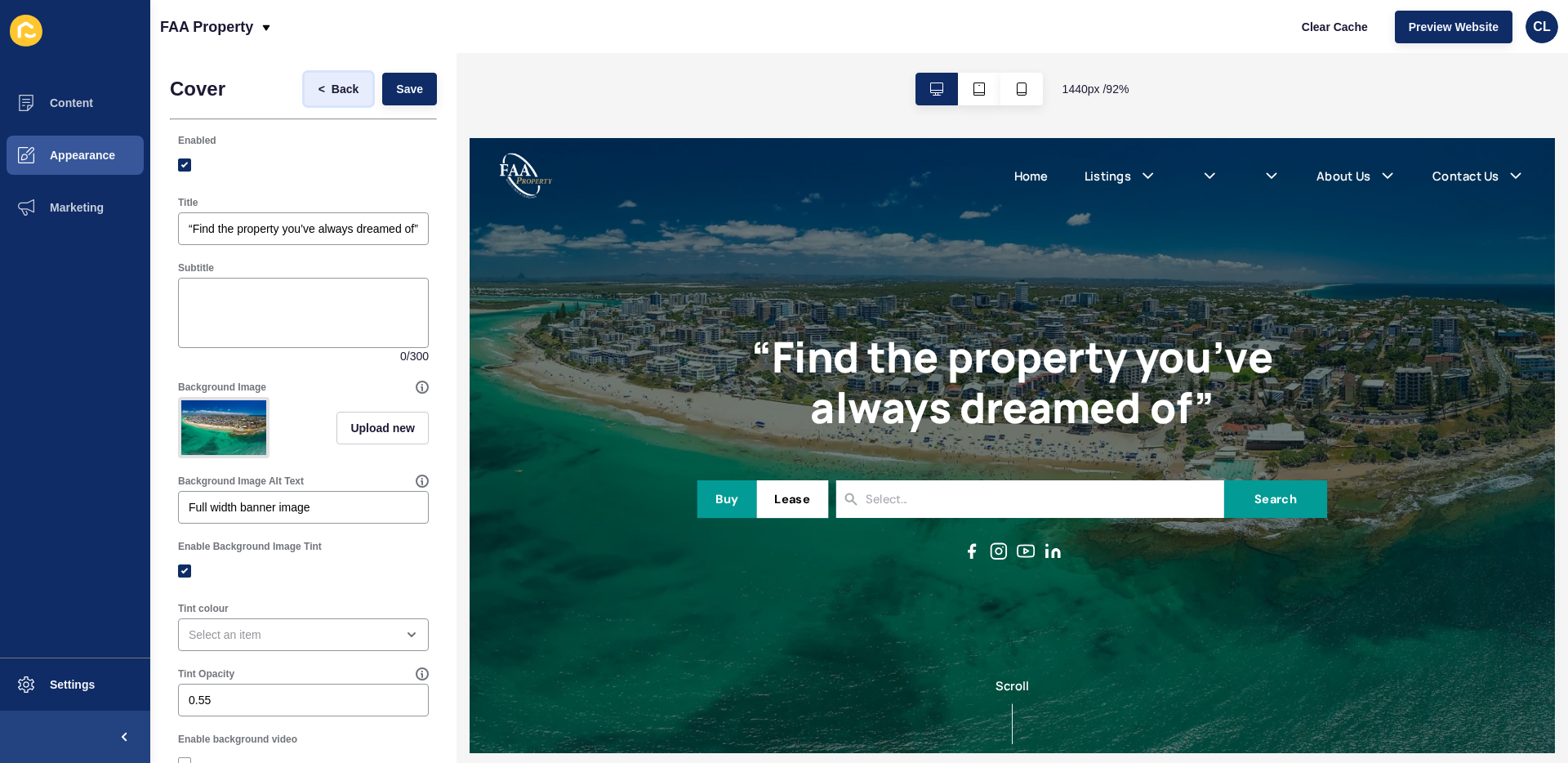 click on "< Back" at bounding box center [339, 89] 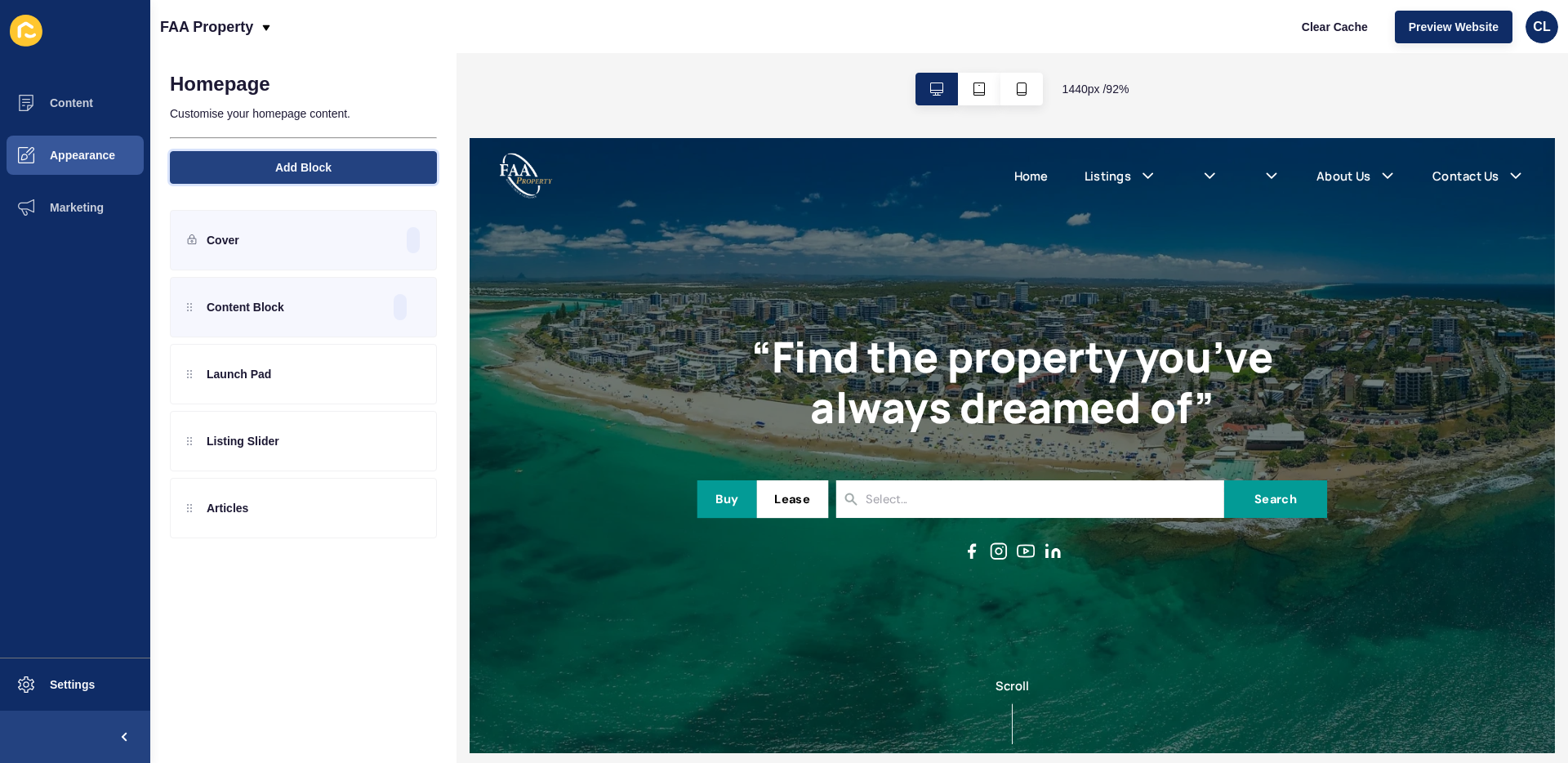 click on "Add Block" at bounding box center (303, 167) 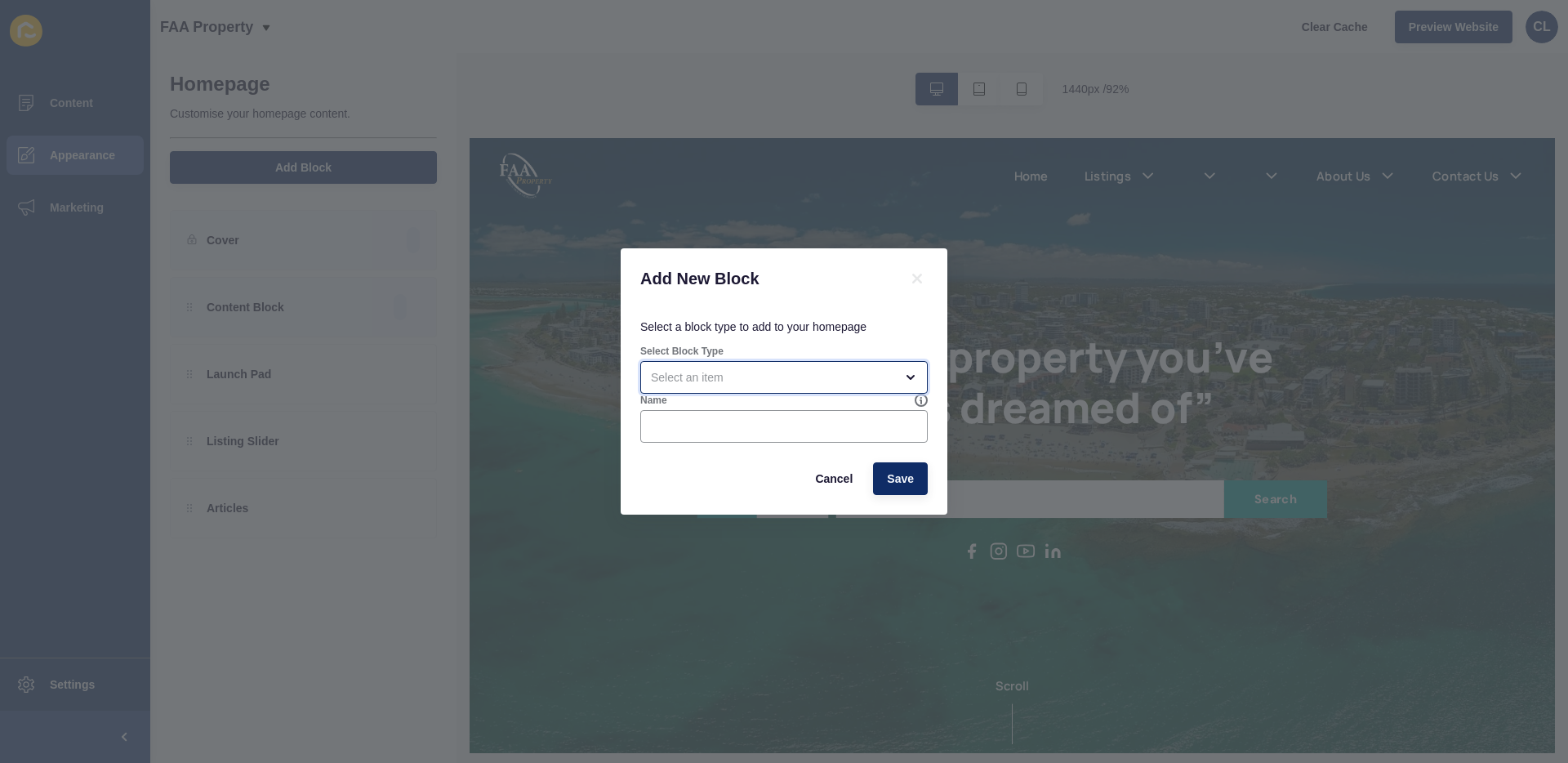 click at bounding box center (784, 377) 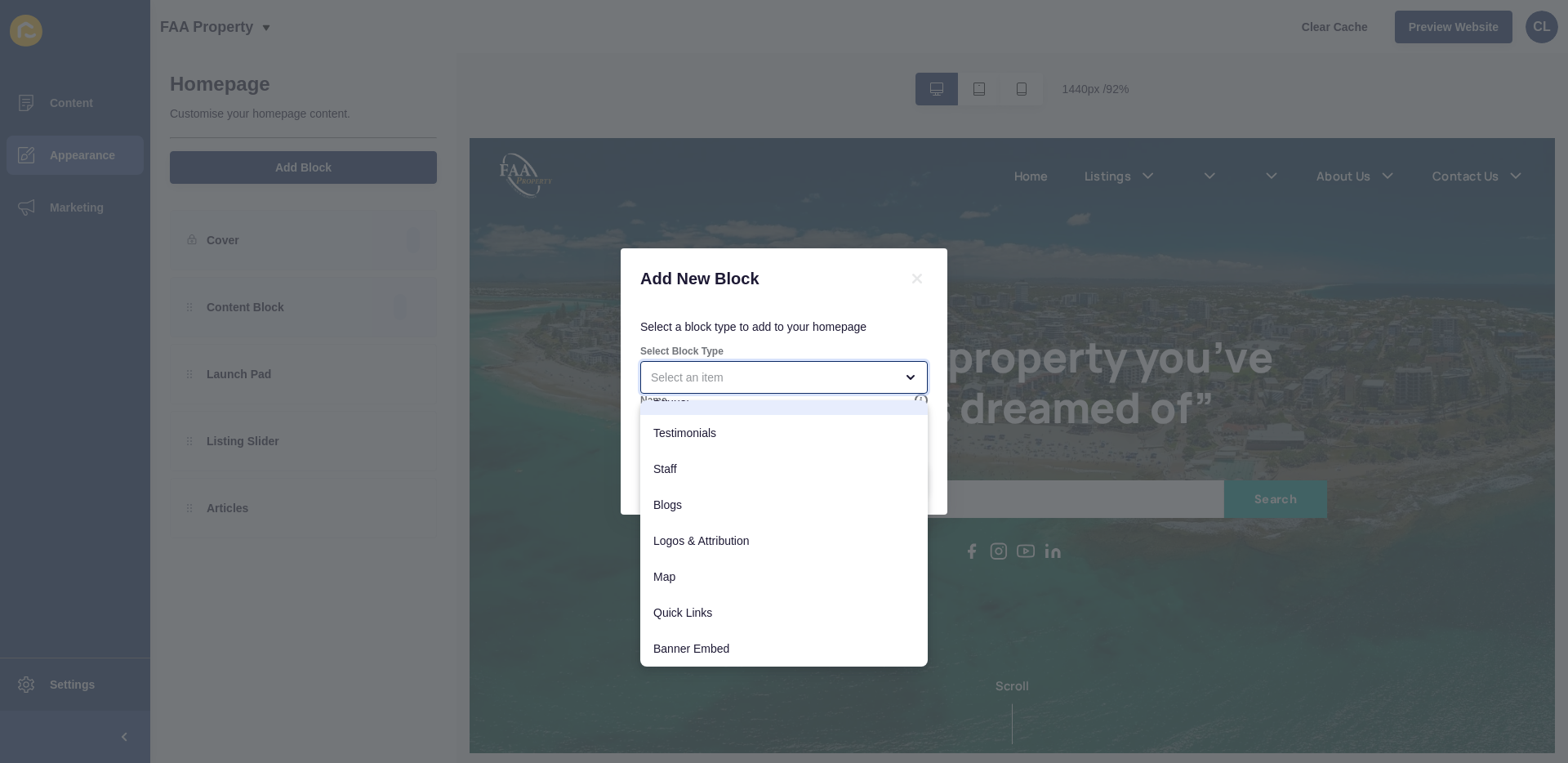 scroll, scrollTop: 0, scrollLeft: 0, axis: both 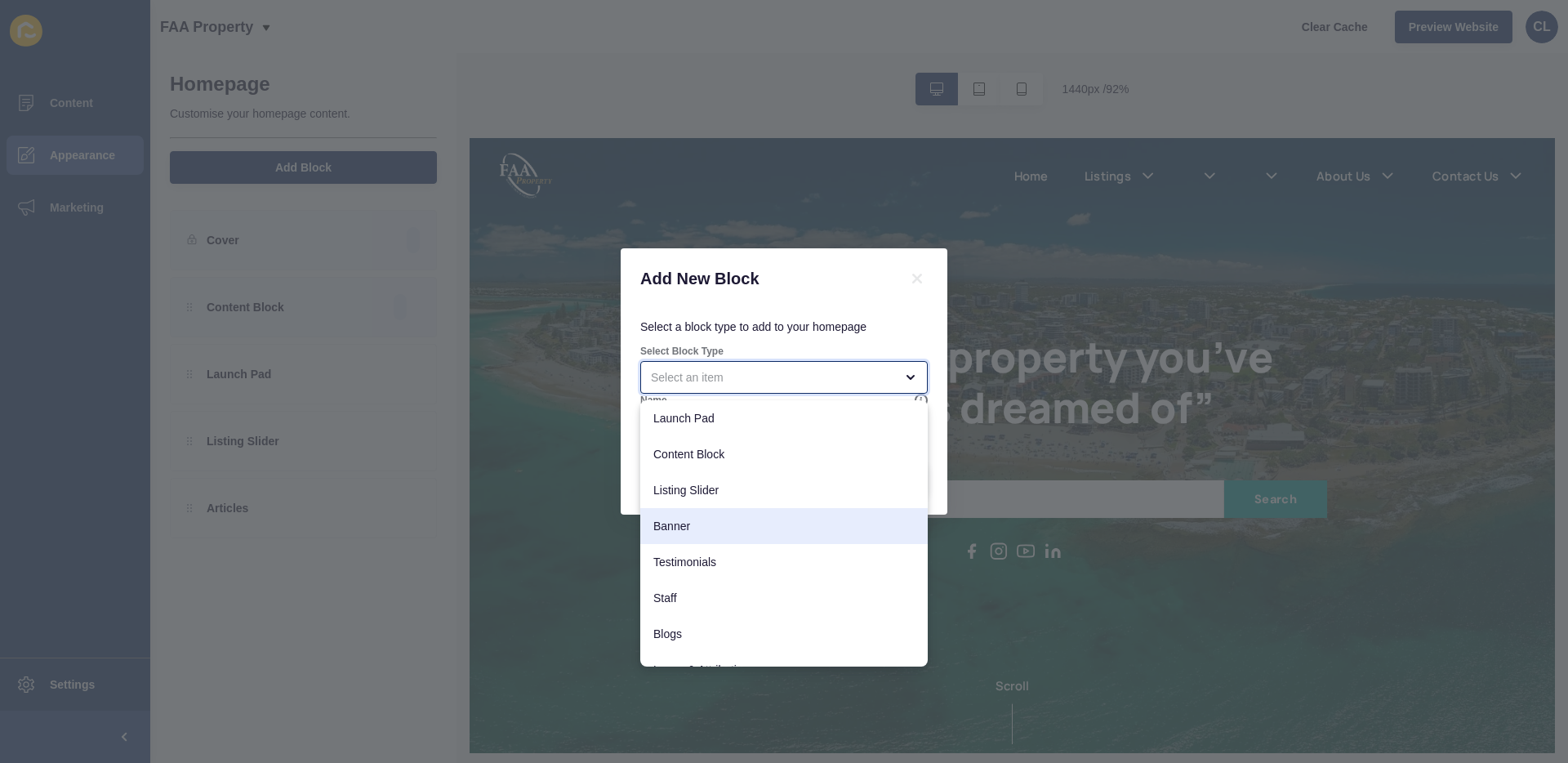 click on "Banner" at bounding box center [784, 526] 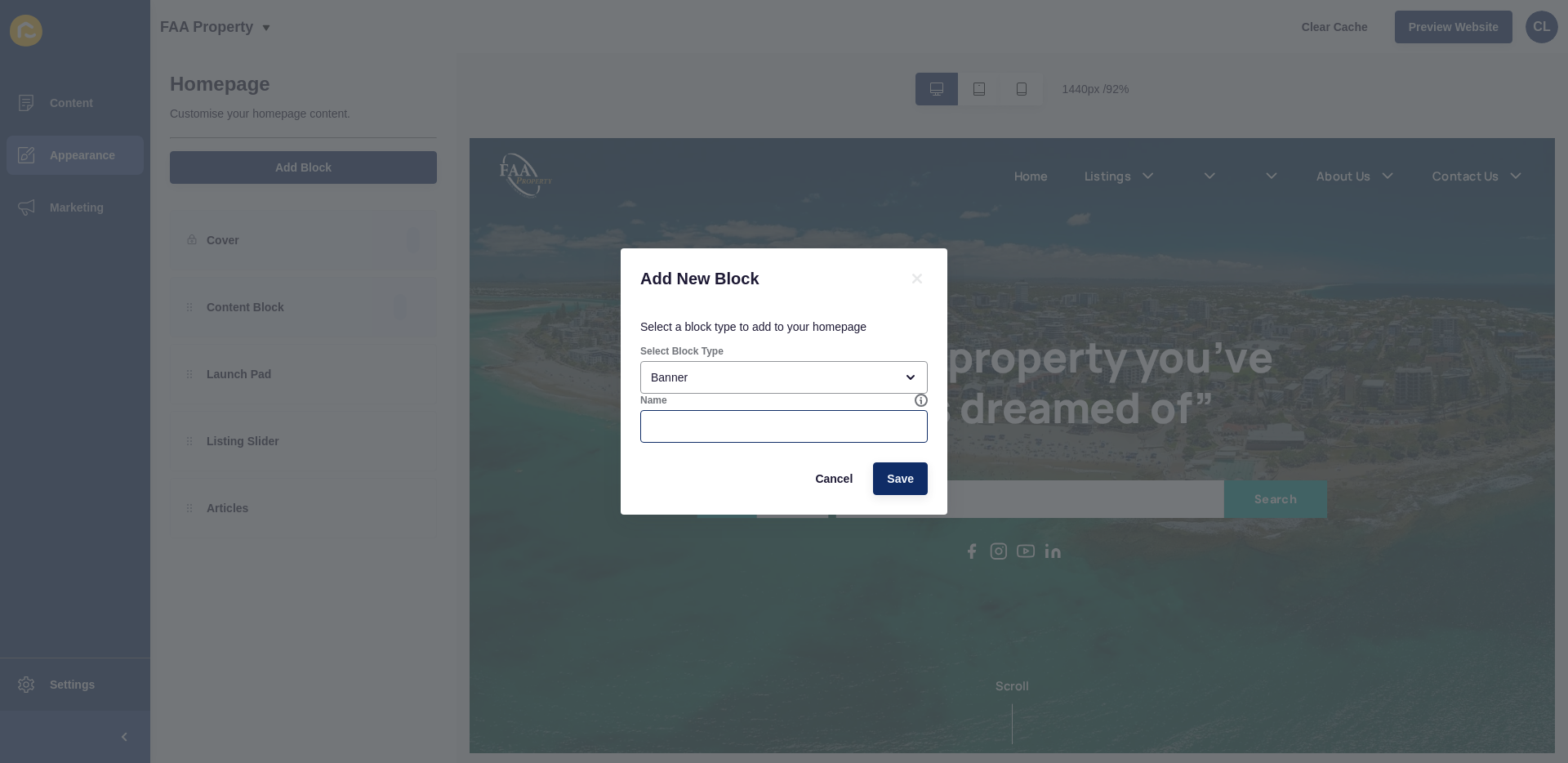 click at bounding box center (784, 426) 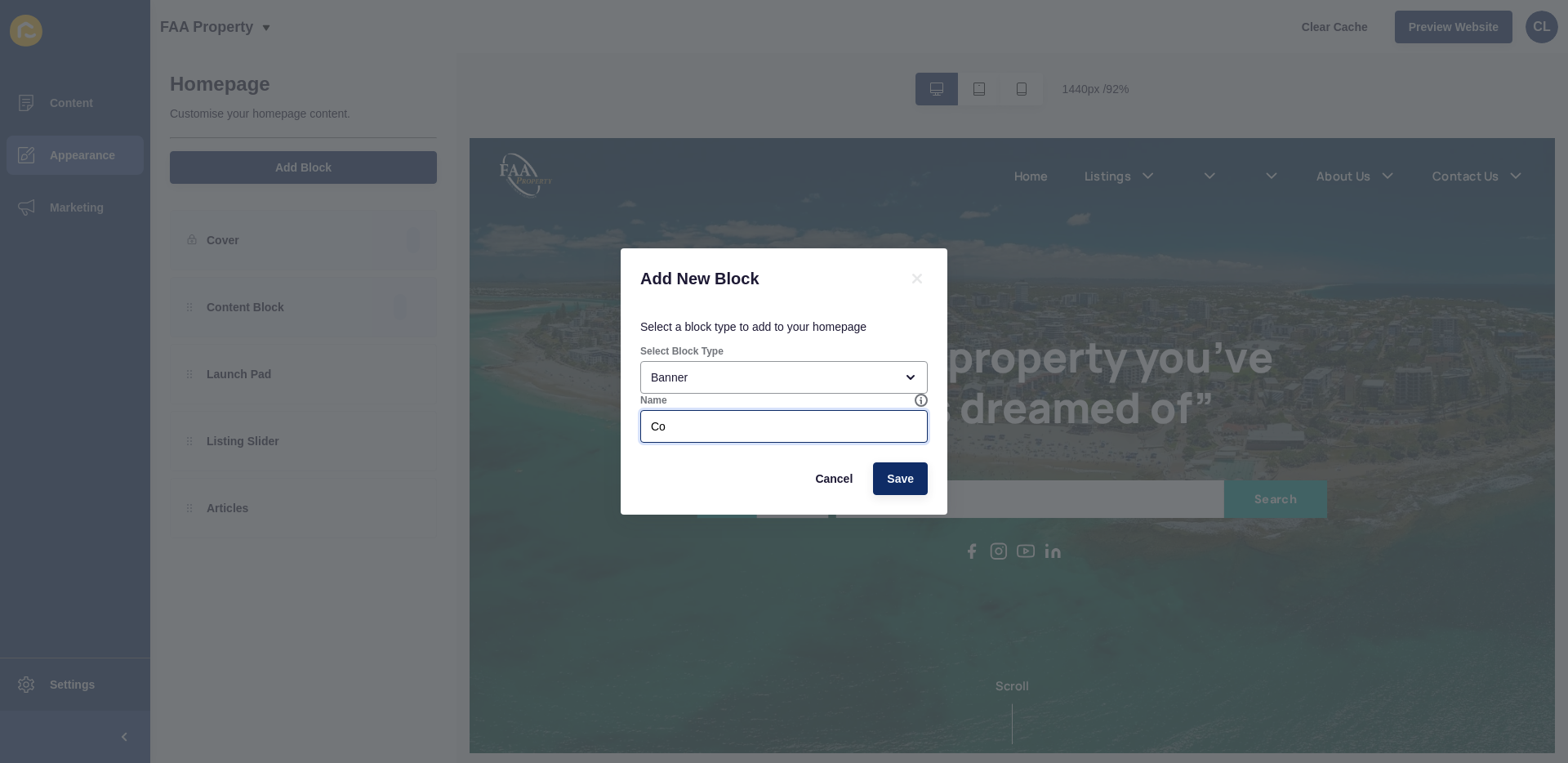 type on "C" 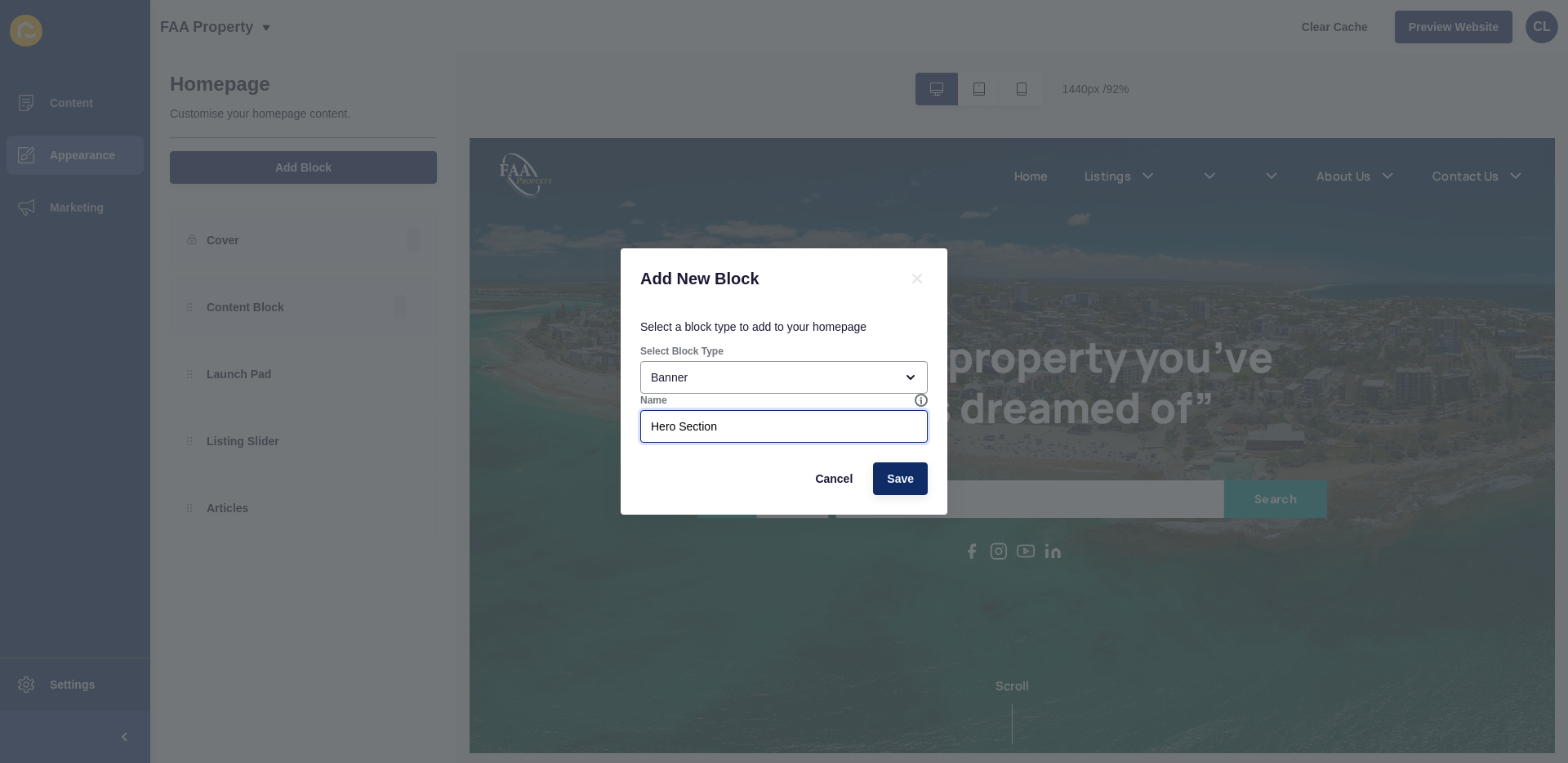 type on "Hero Section" 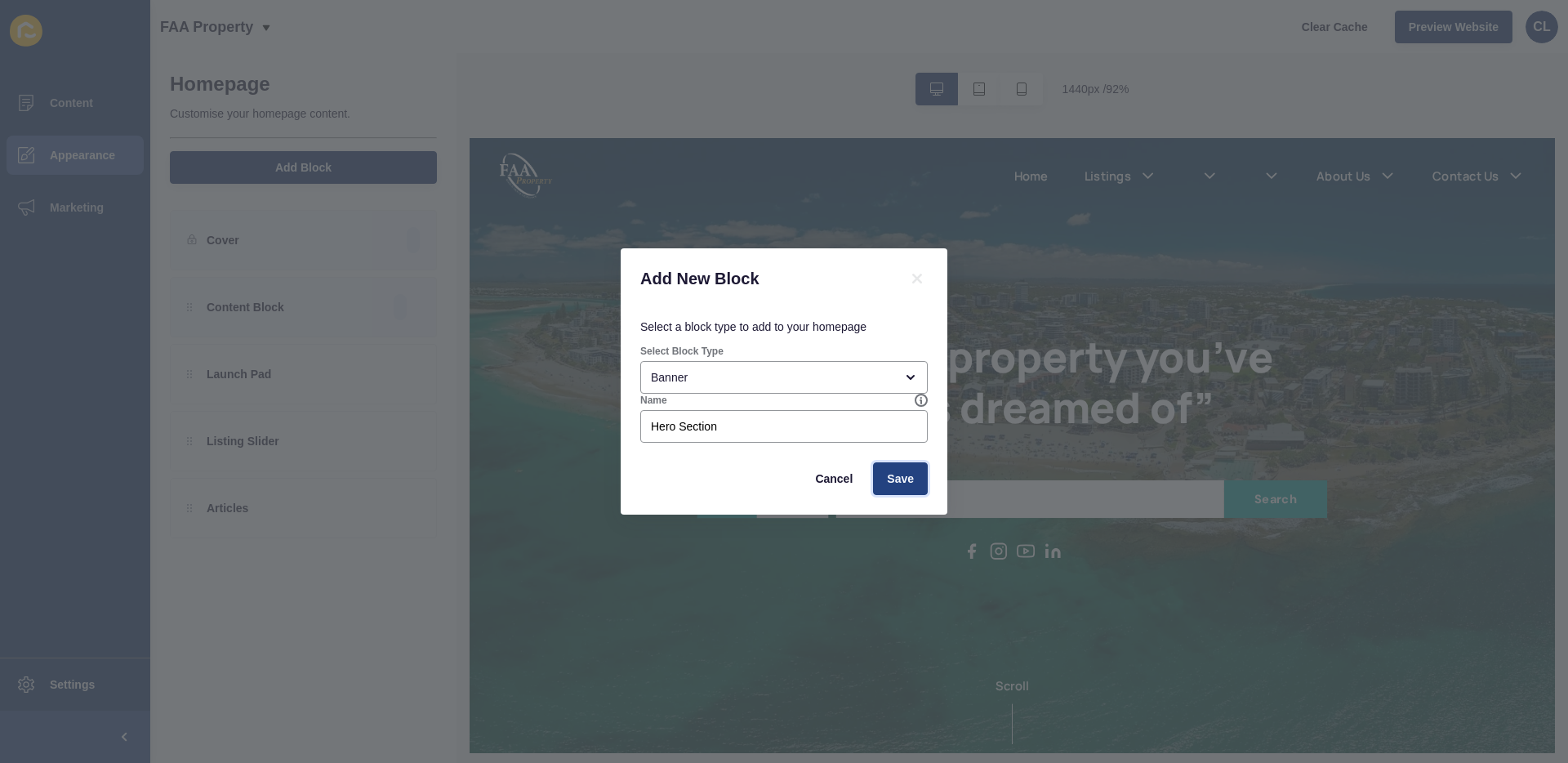 click on "Save" at bounding box center [900, 479] 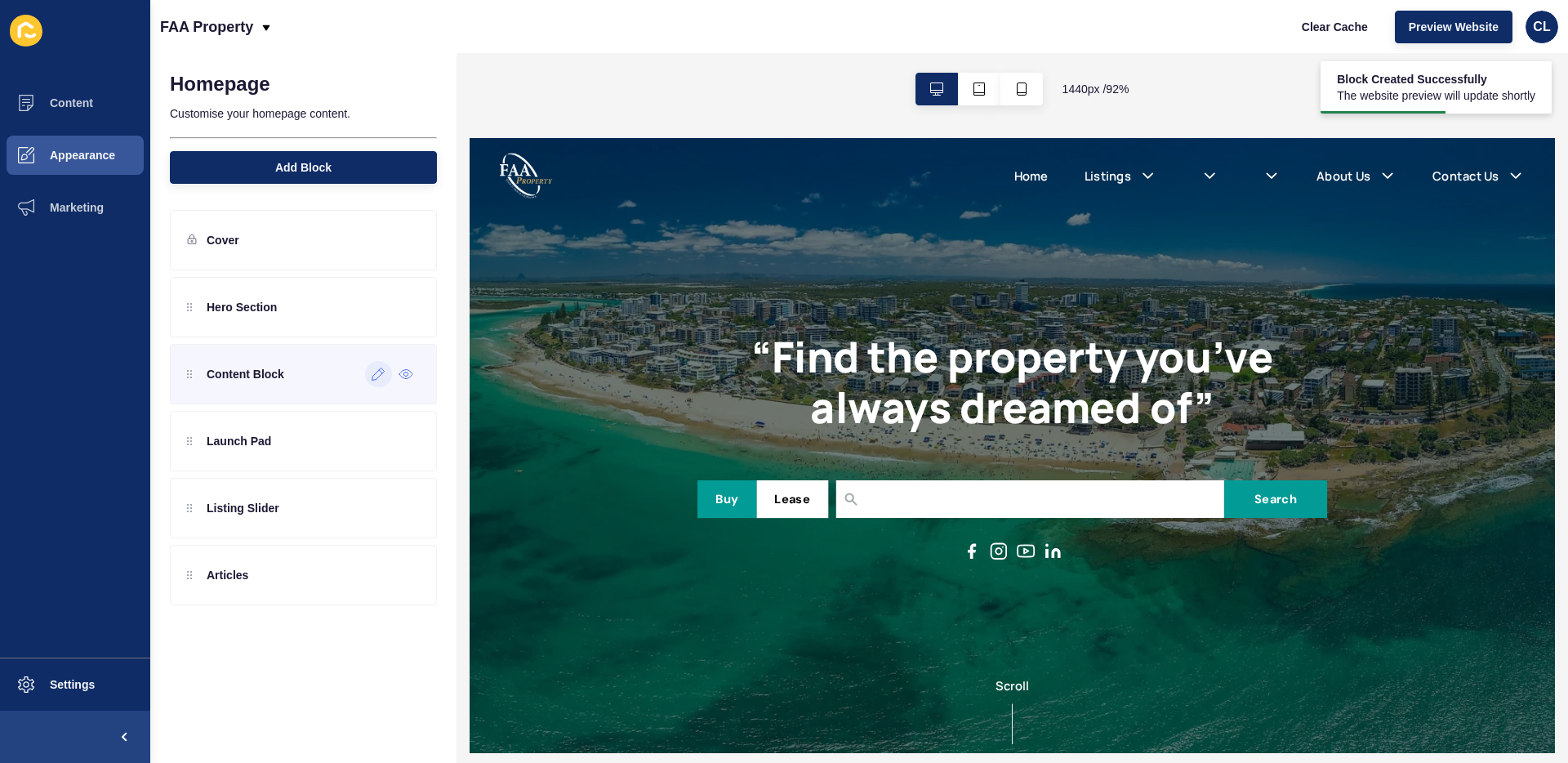 scroll, scrollTop: 0, scrollLeft: 0, axis: both 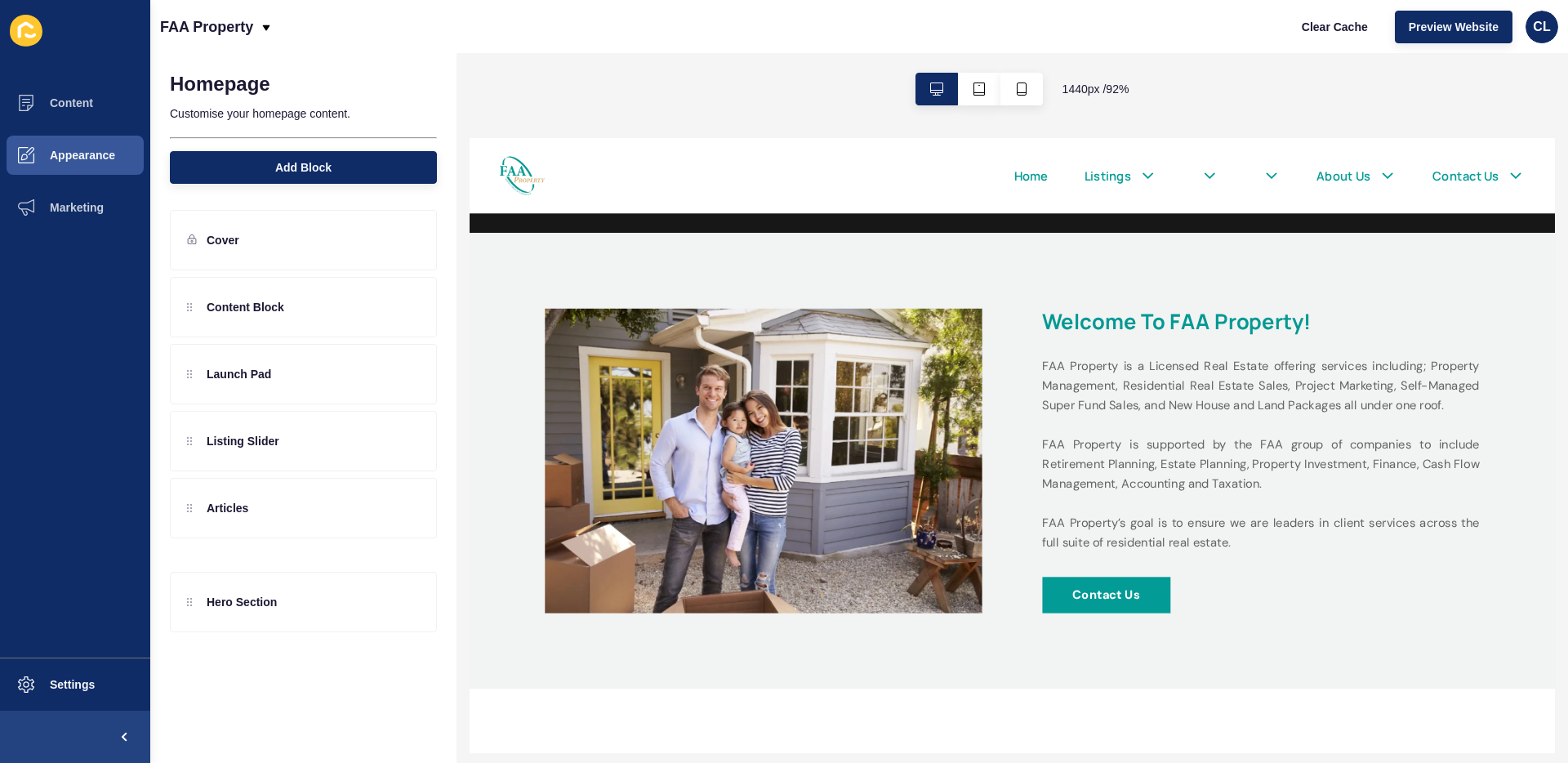 drag, startPoint x: 200, startPoint y: 306, endPoint x: 215, endPoint y: 605, distance: 299.37602 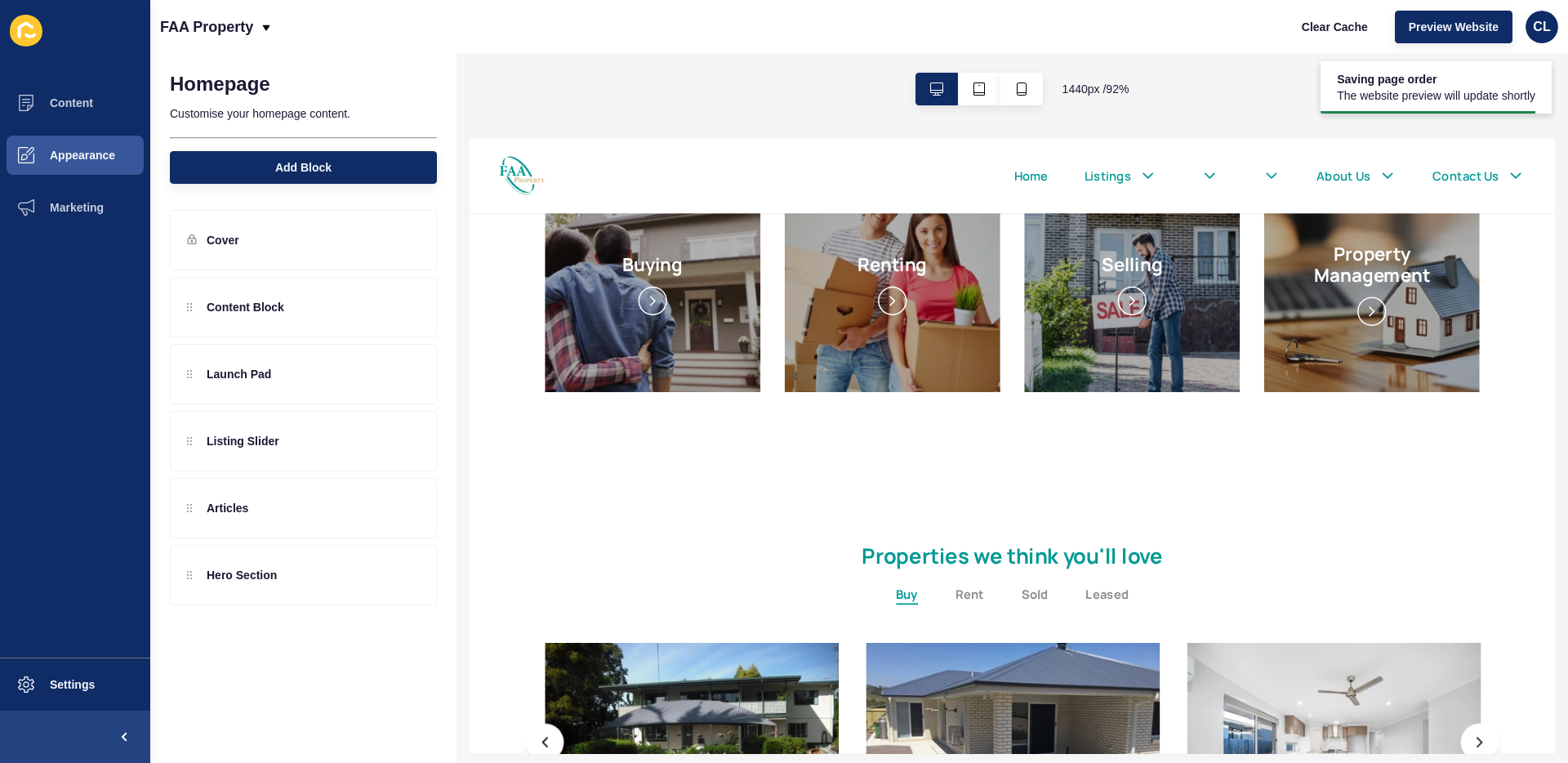 scroll, scrollTop: 2907, scrollLeft: 0, axis: vertical 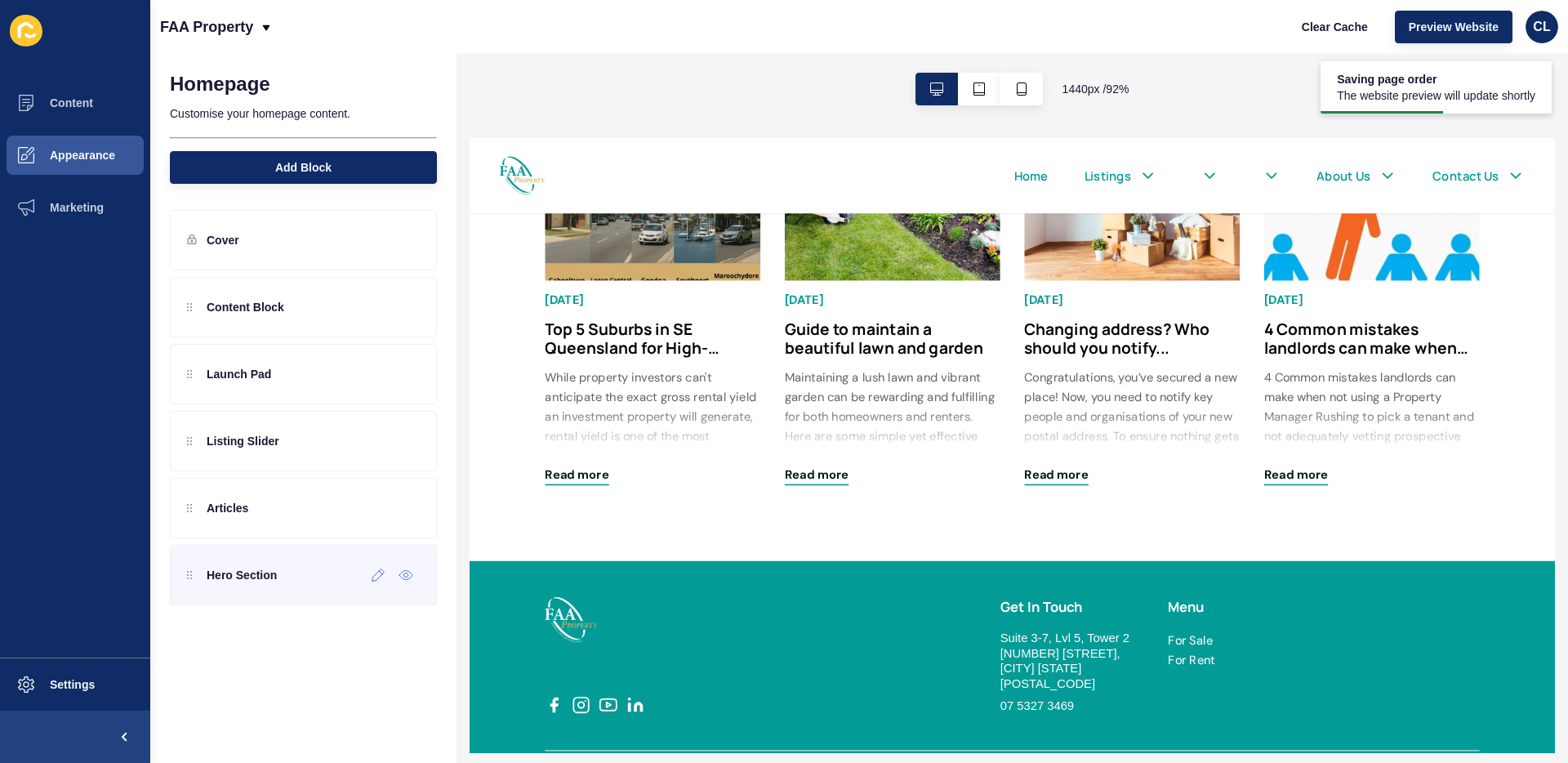 click on "Hero Section" at bounding box center [303, 575] 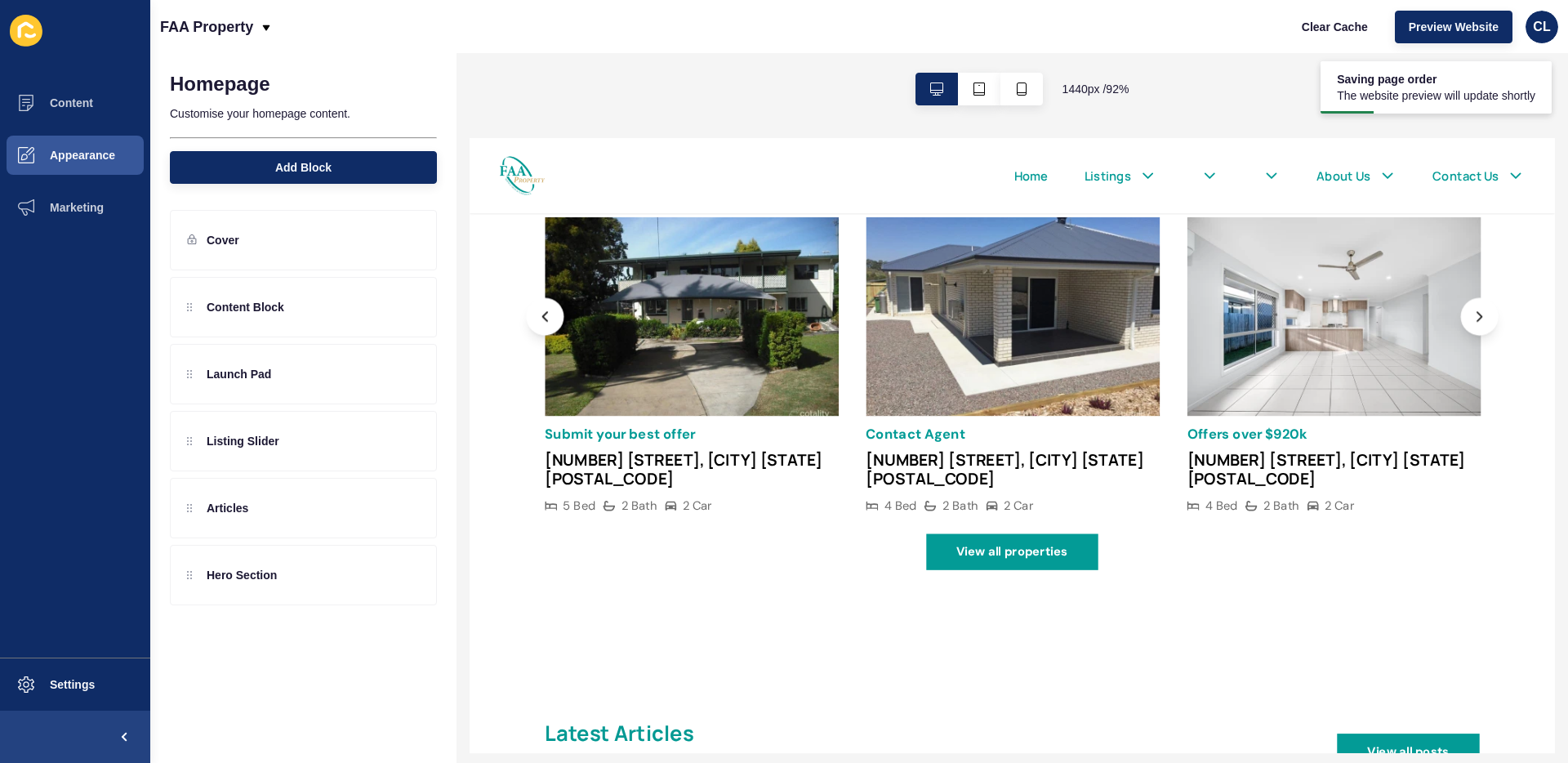 scroll, scrollTop: 2015, scrollLeft: 0, axis: vertical 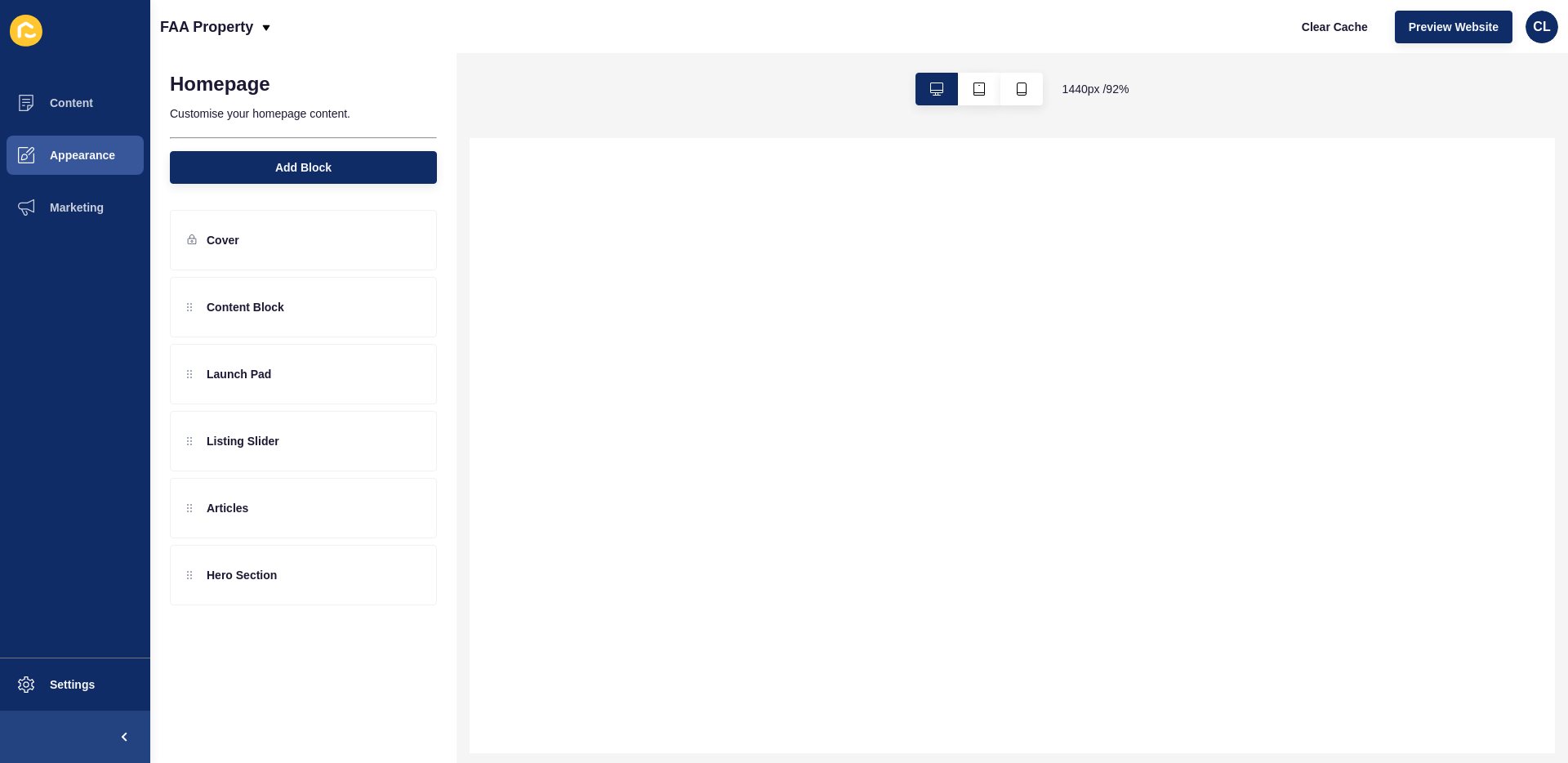 select 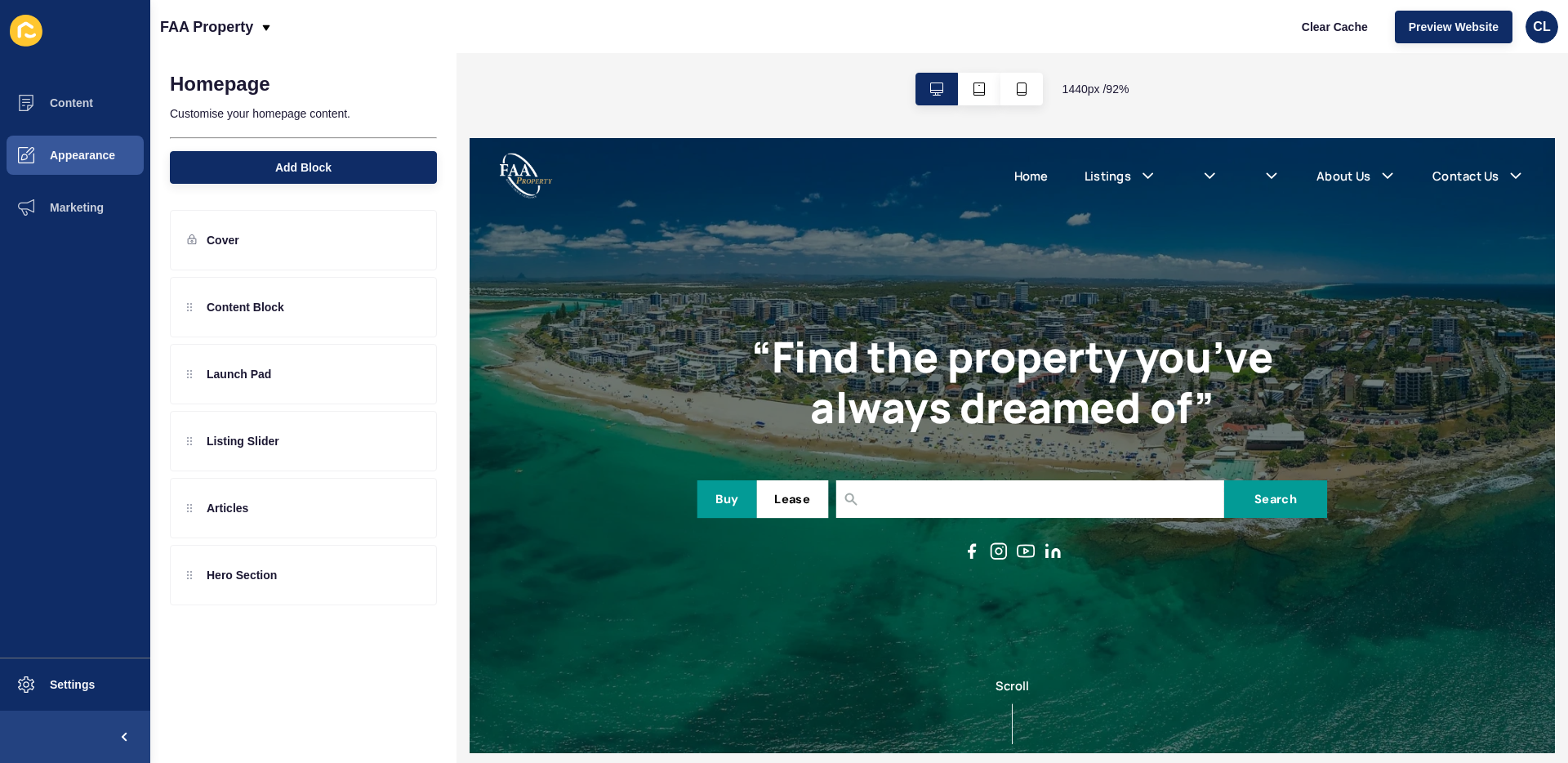 scroll, scrollTop: 0, scrollLeft: 0, axis: both 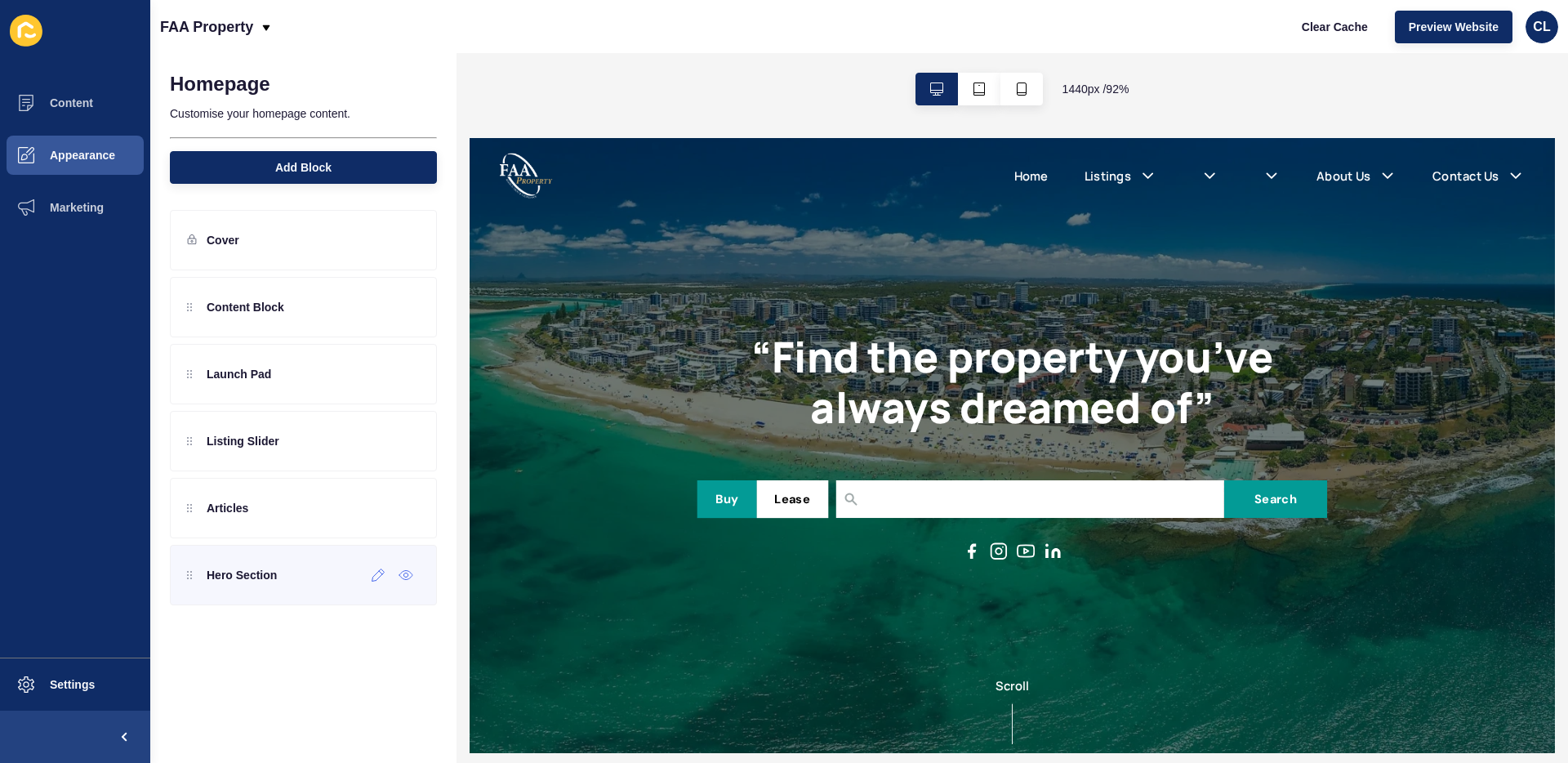 click on "Hero Section" at bounding box center (242, 575) 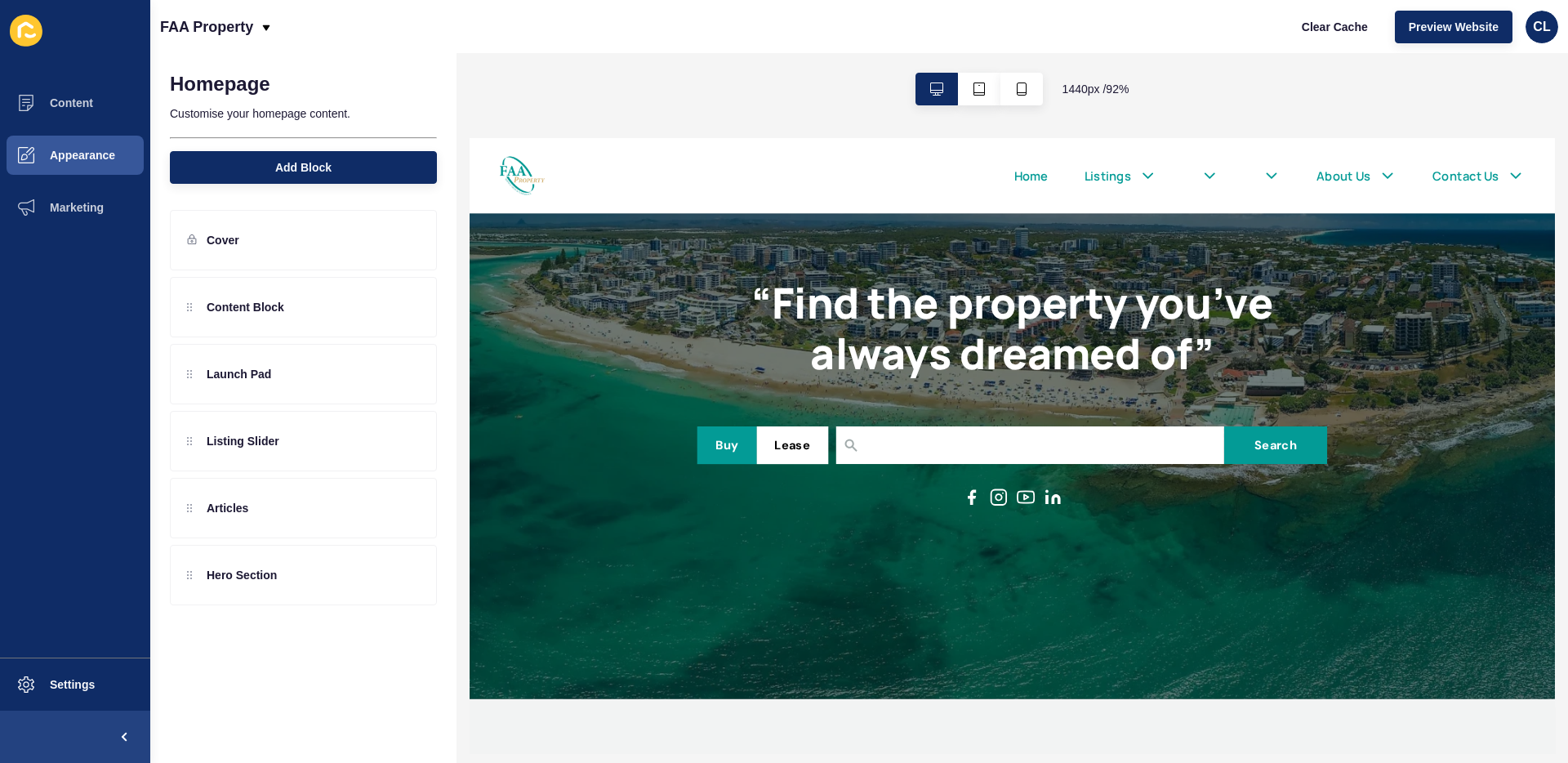 scroll, scrollTop: 67, scrollLeft: 0, axis: vertical 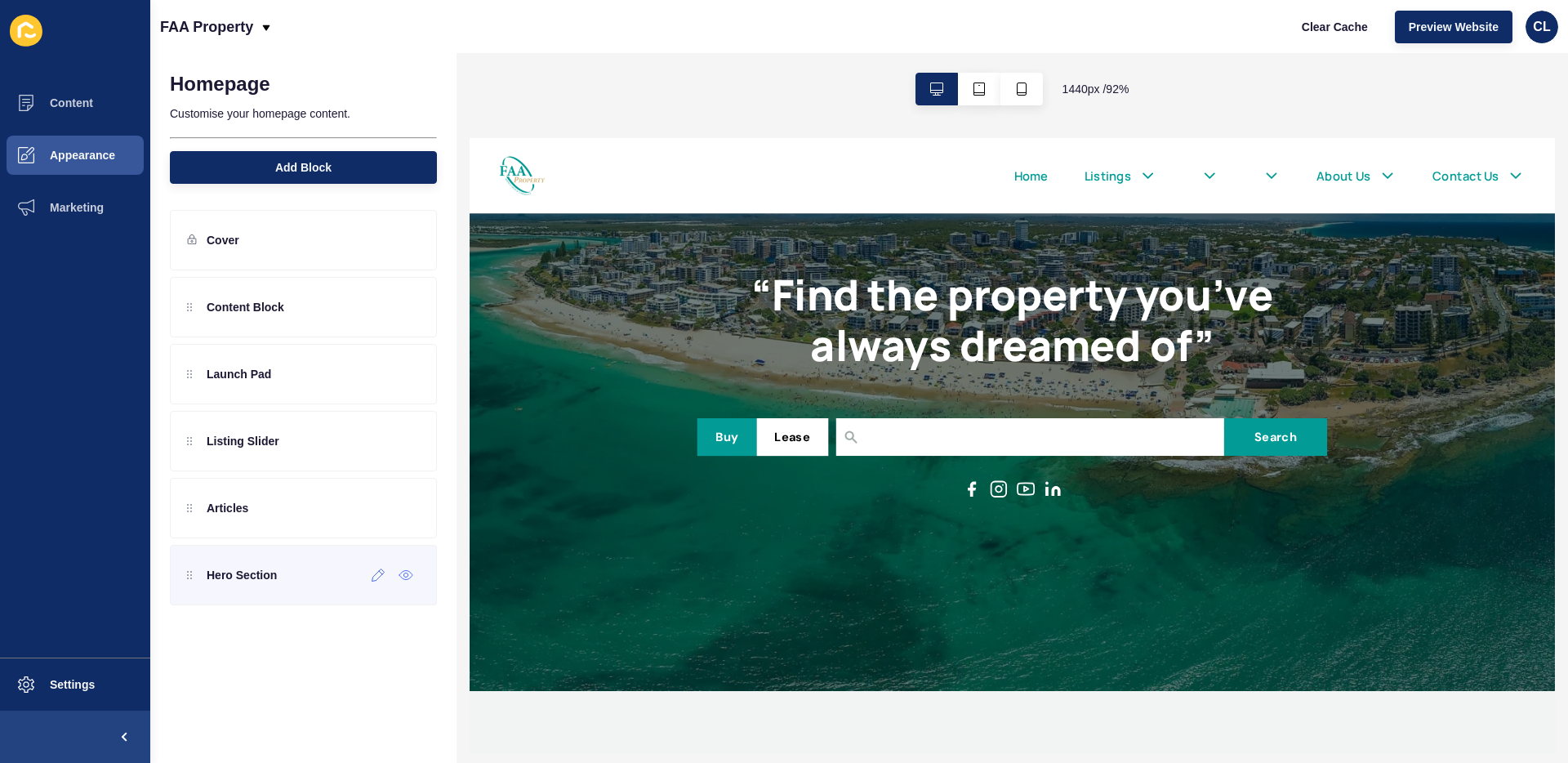 click on "Hero Section" at bounding box center (242, 575) 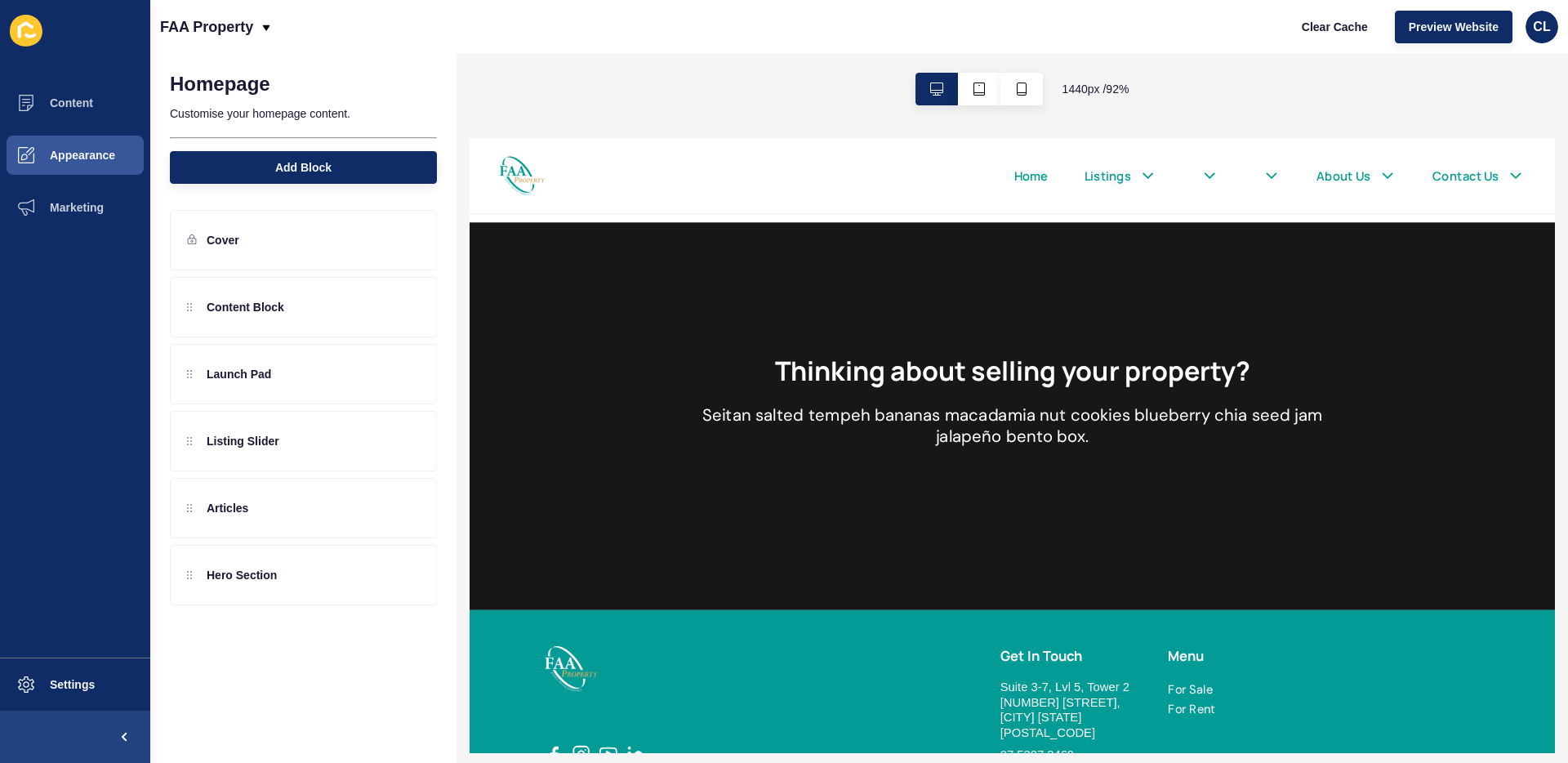 scroll, scrollTop: 2858, scrollLeft: 0, axis: vertical 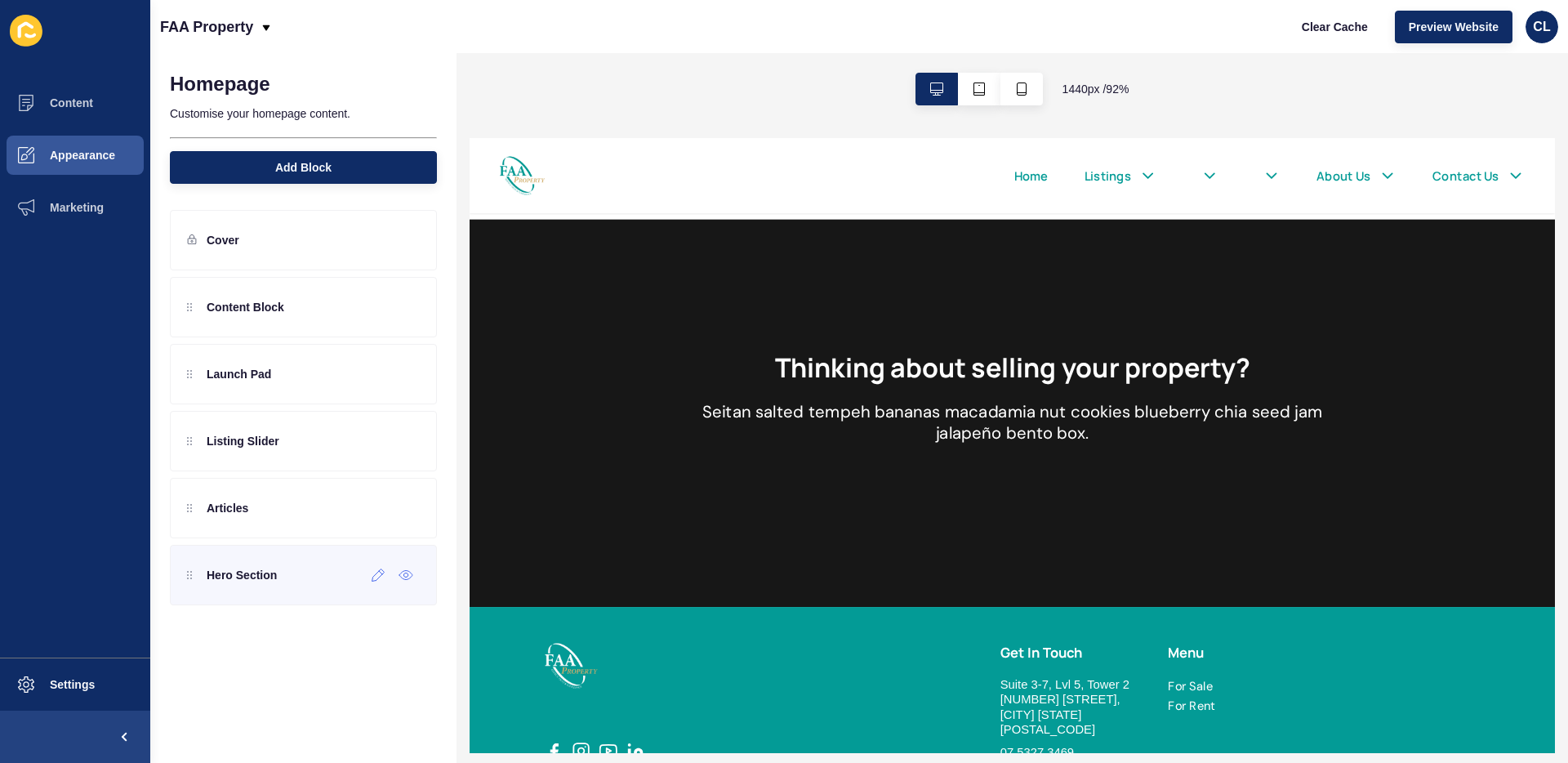 click on "Hero Section" at bounding box center [242, 575] 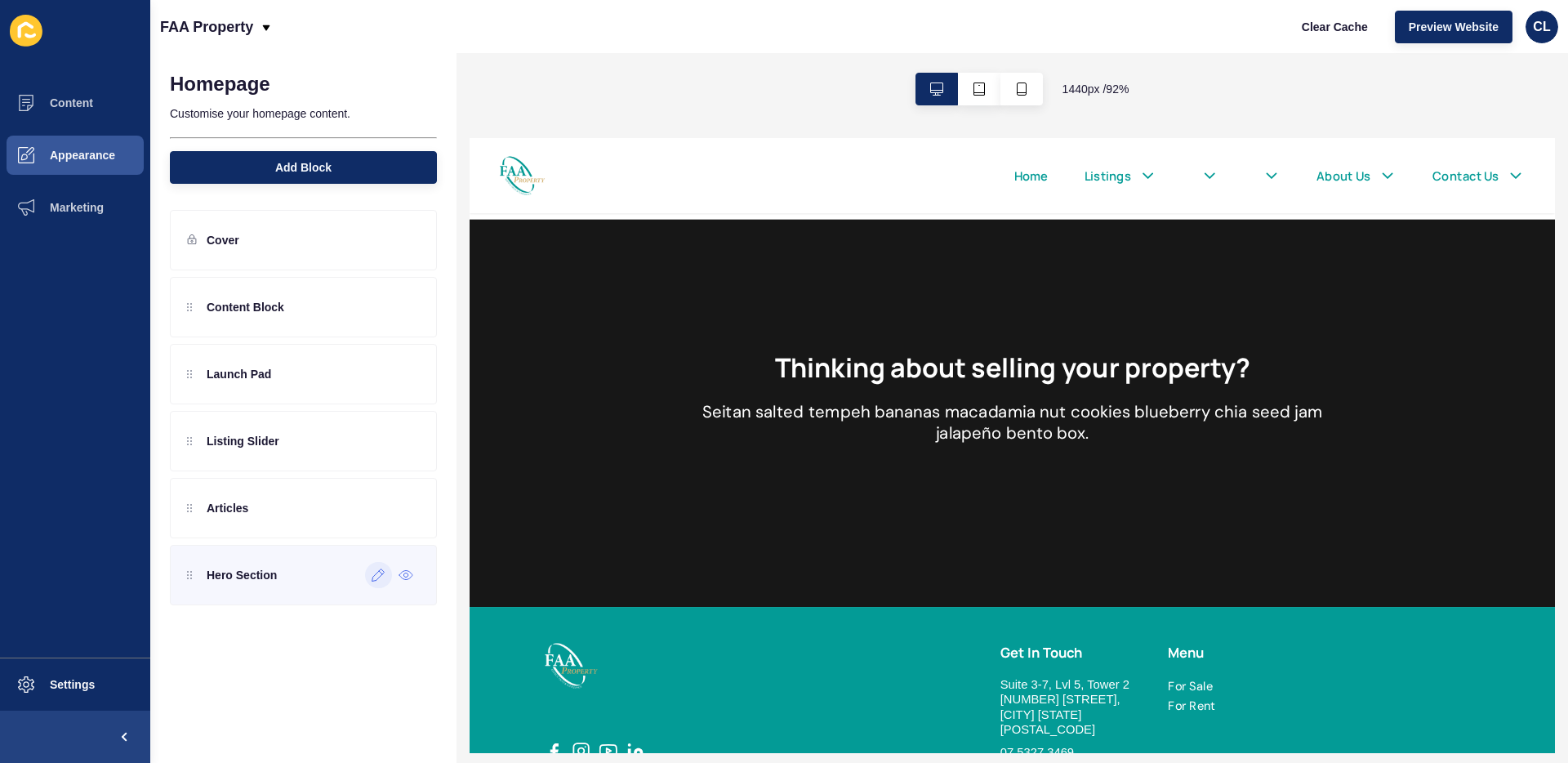 click 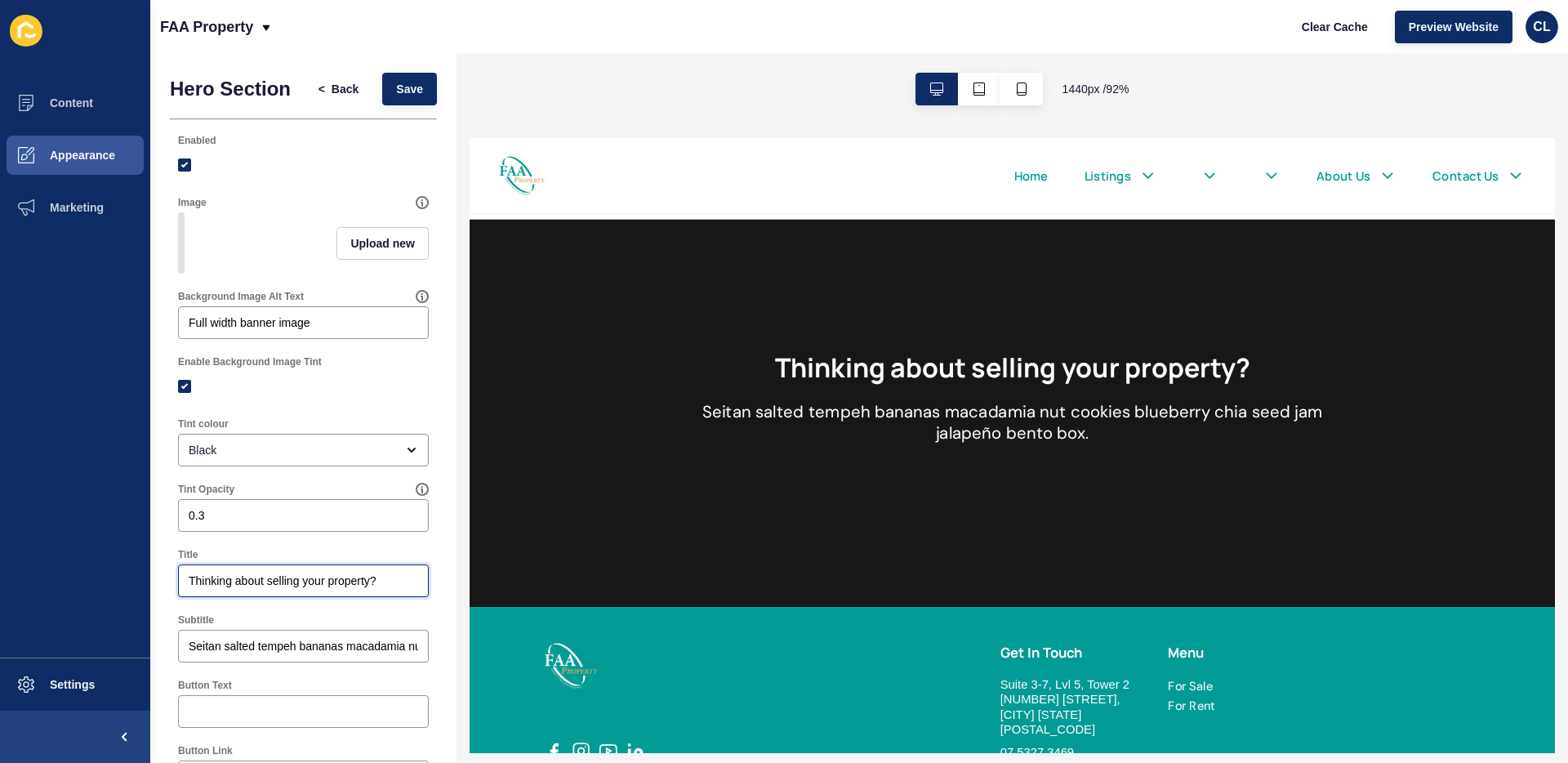 click on "Thinking about selling your property?" at bounding box center (303, 581) 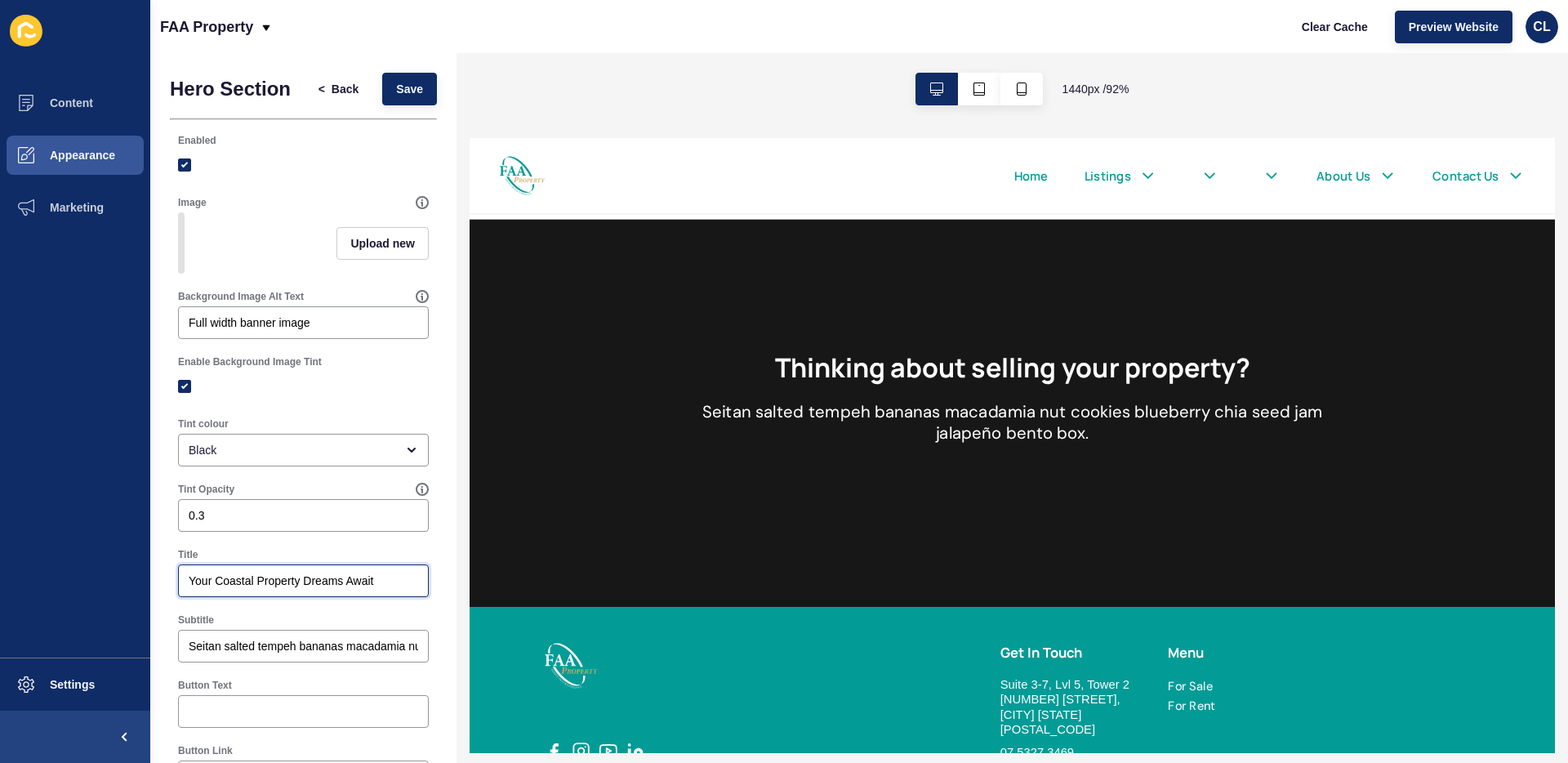drag, startPoint x: 770, startPoint y: 721, endPoint x: 570, endPoint y: 613, distance: 227.2972 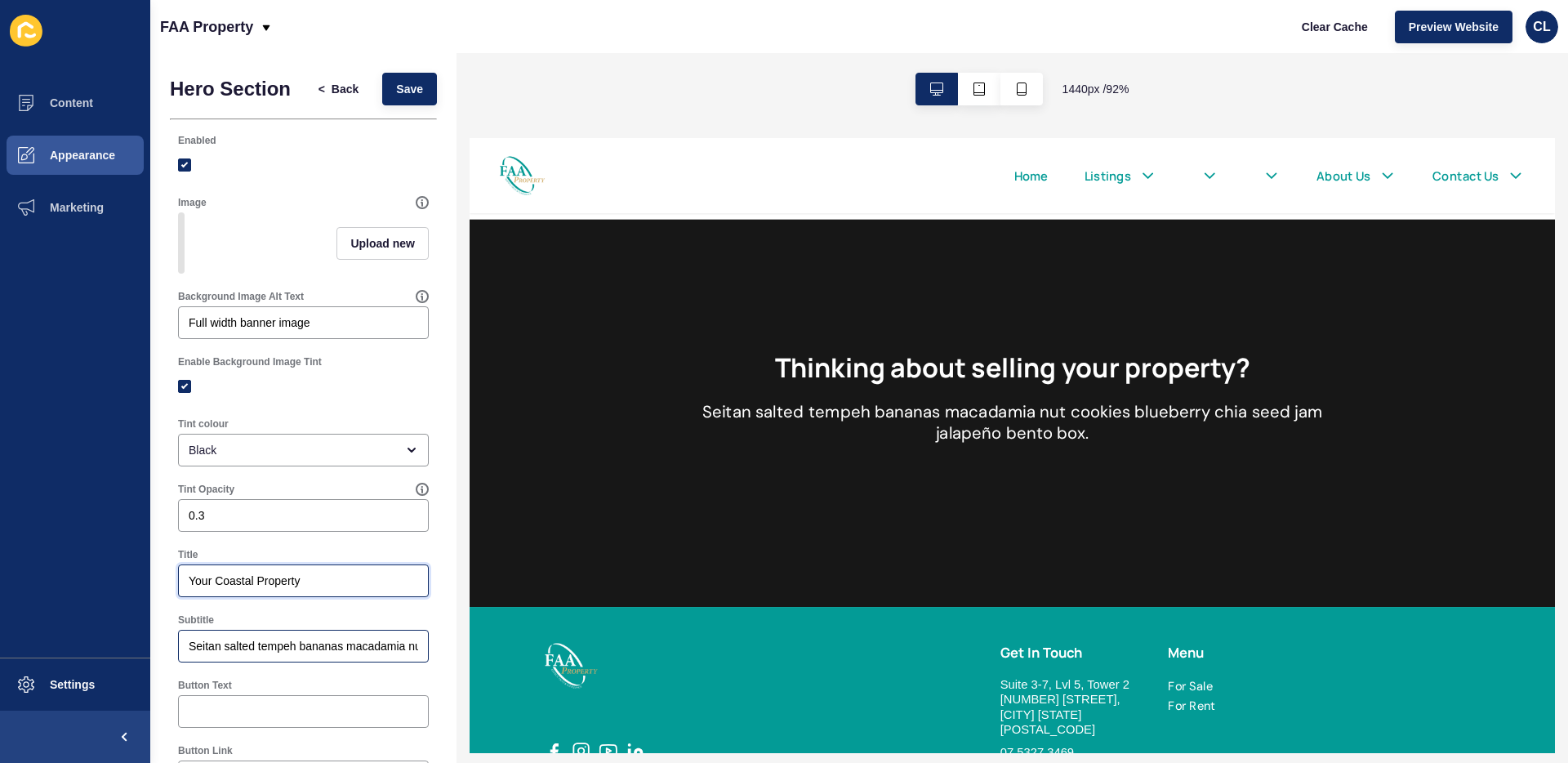 type on "Your Coastal Property" 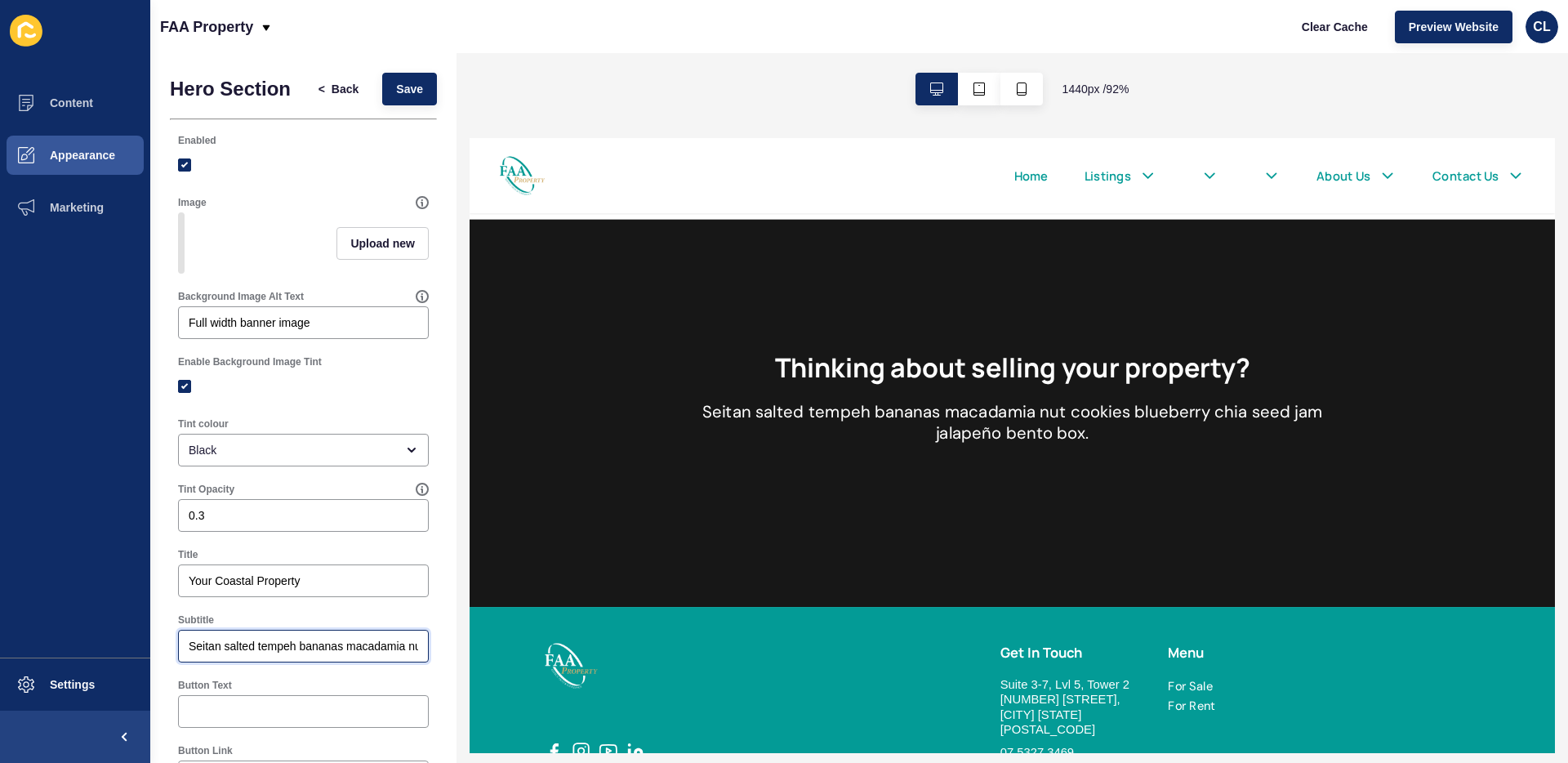 click on "Seitan salted tempeh bananas macadamia nut cookies blueberry chia seed jam jalapeño bento box." at bounding box center [303, 646] 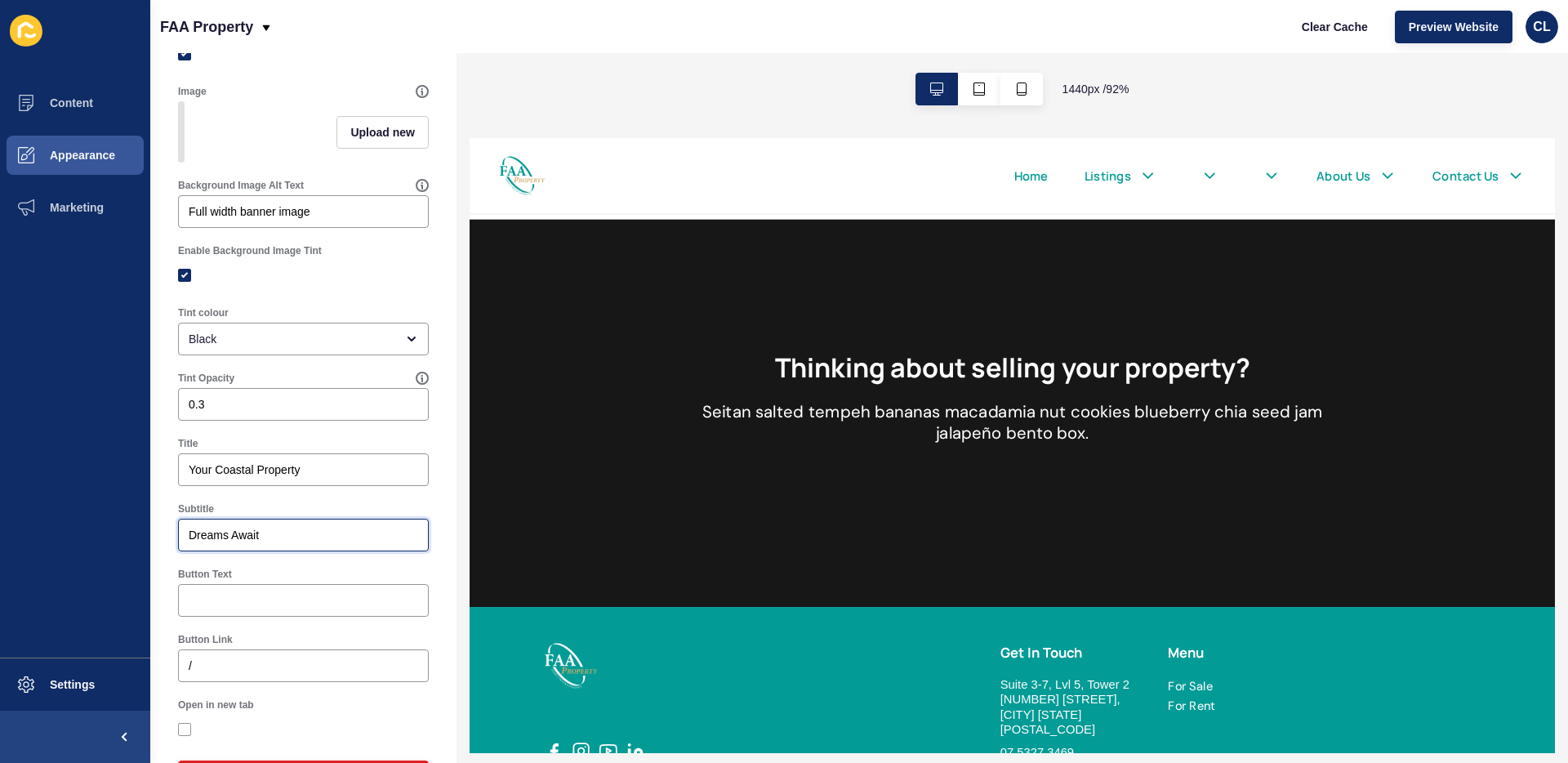 scroll, scrollTop: 169, scrollLeft: 0, axis: vertical 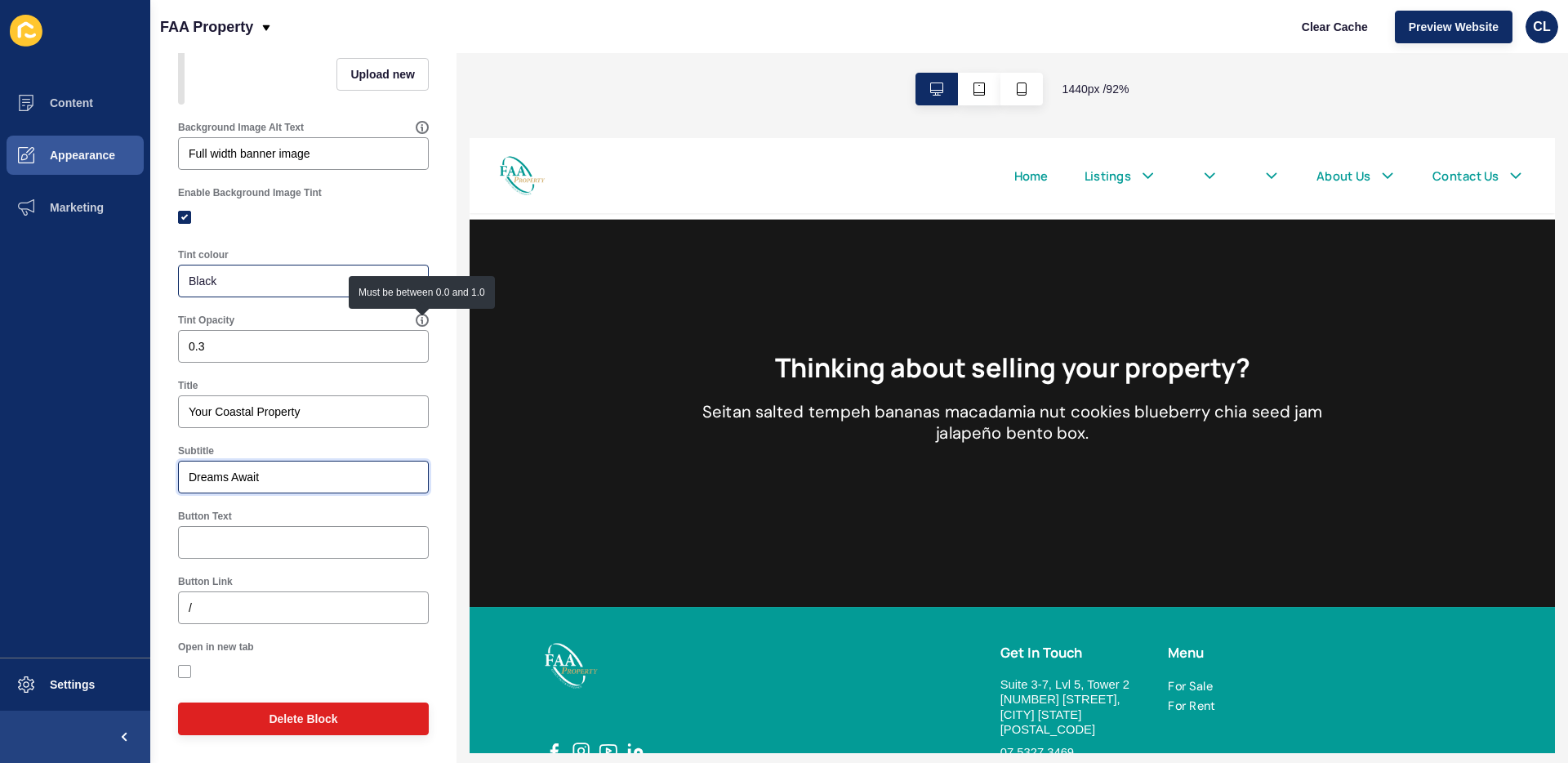 type on "Dreams Await" 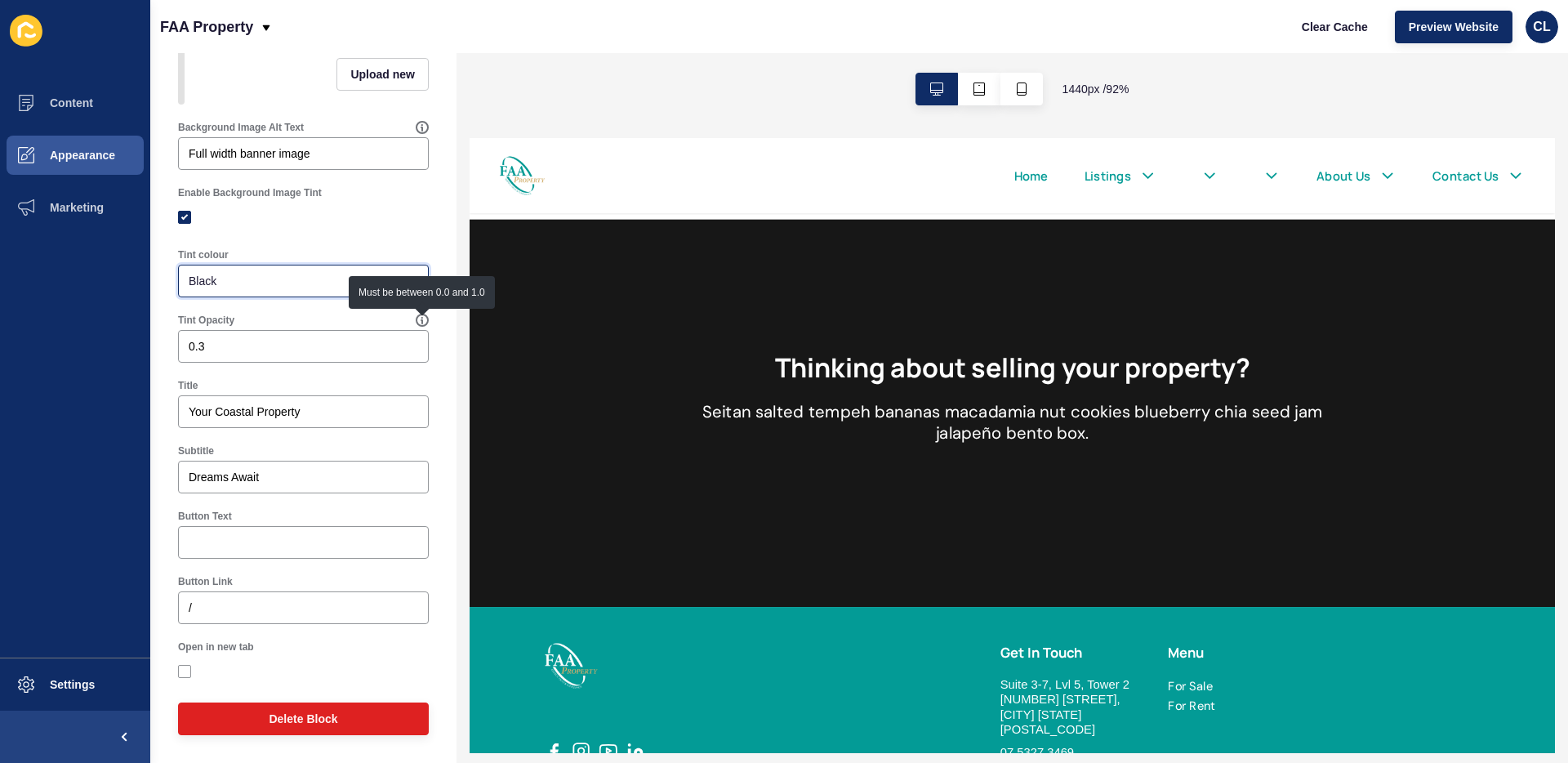 click on "Black" at bounding box center (292, 281) 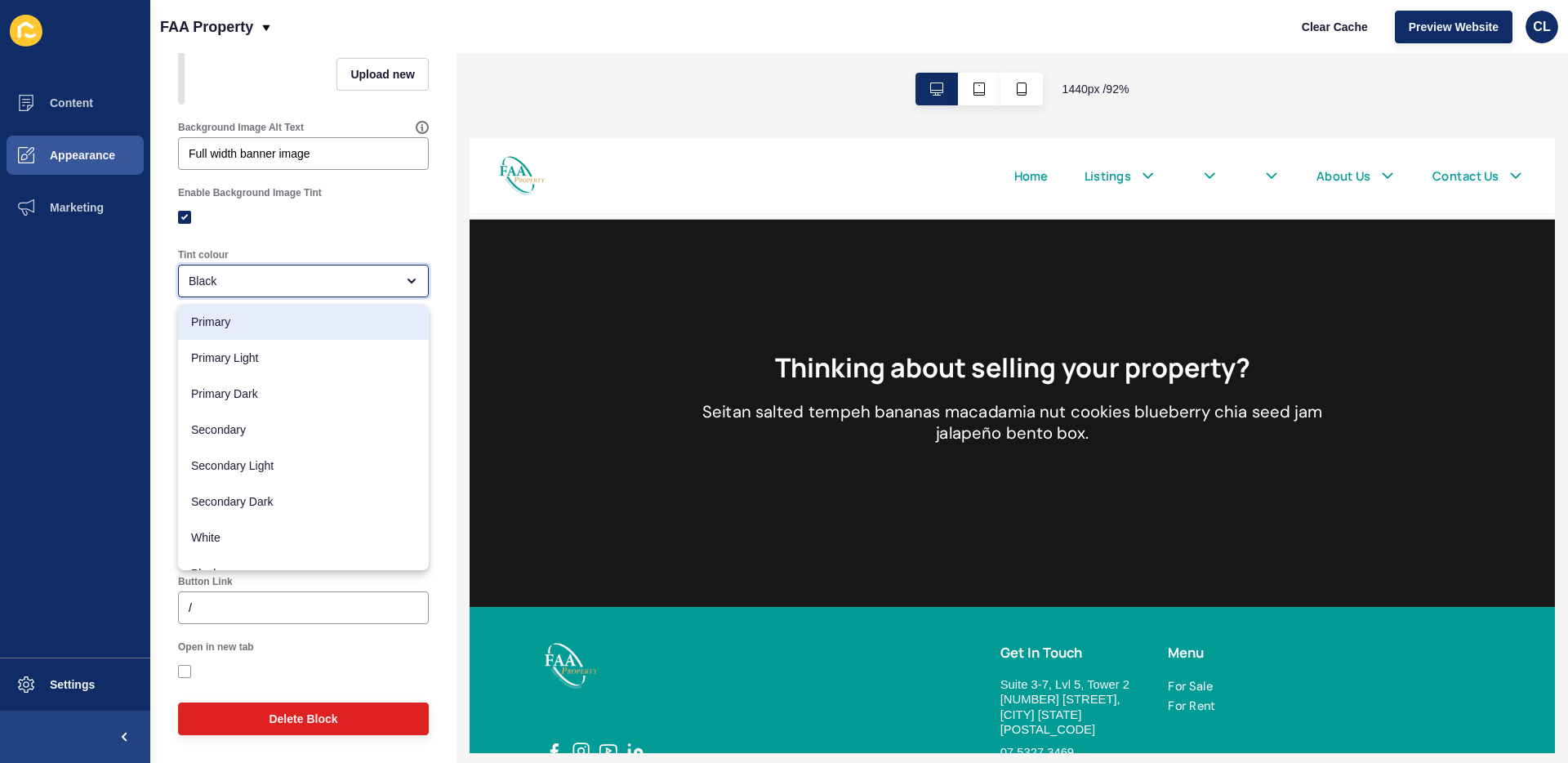 click on "Primary" at bounding box center (303, 322) 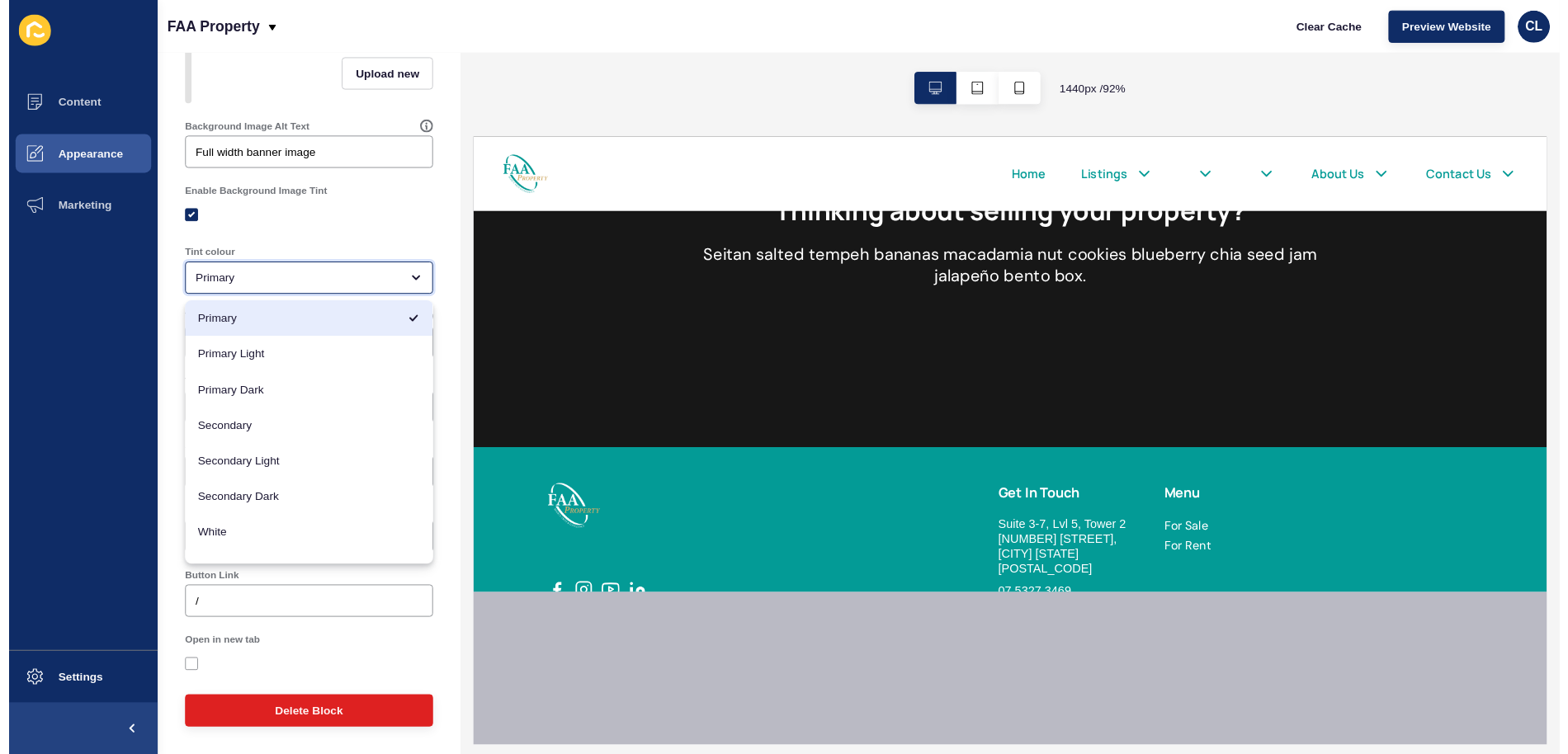 scroll, scrollTop: 2877, scrollLeft: 0, axis: vertical 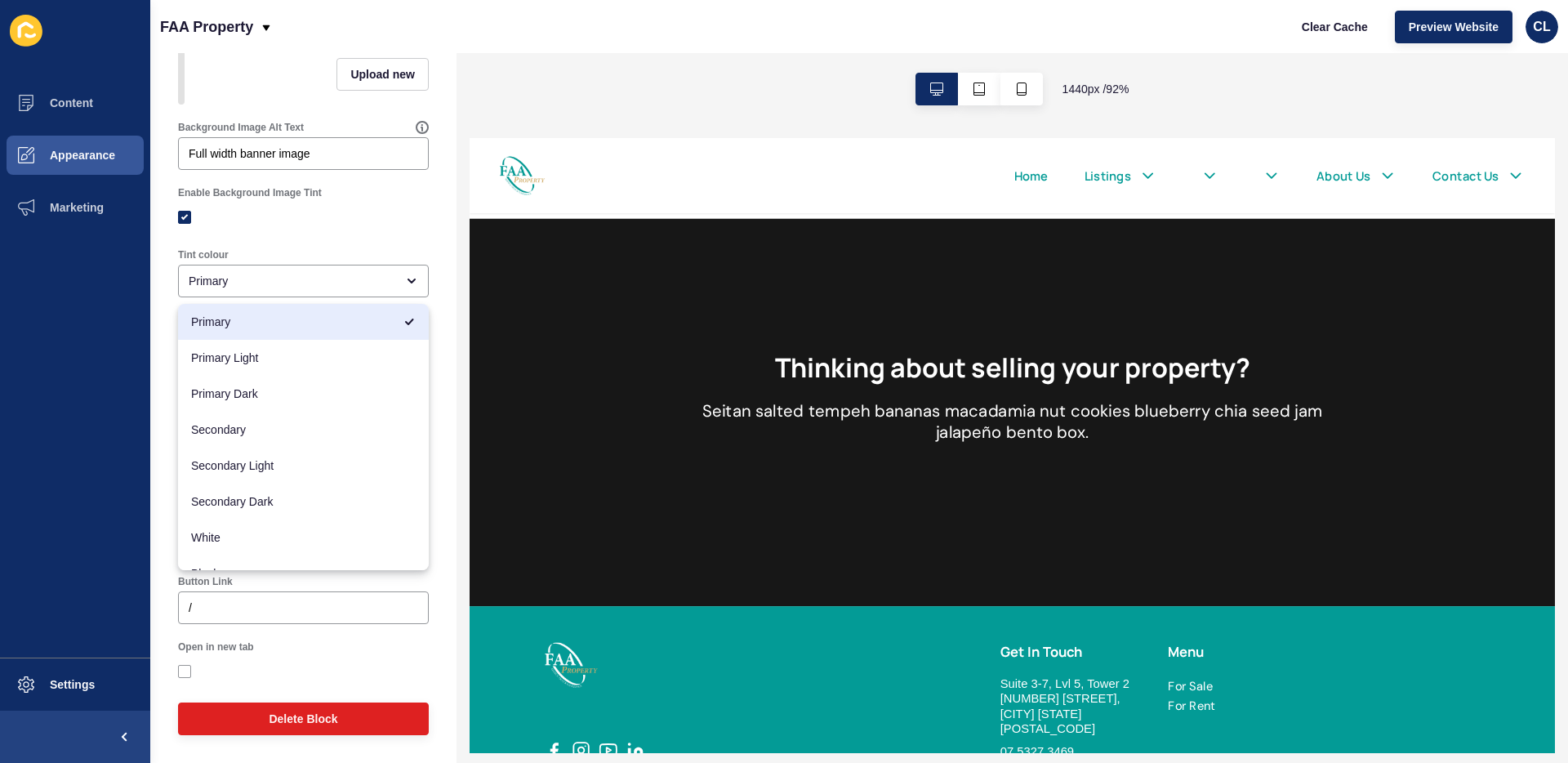 click at bounding box center [303, 217] 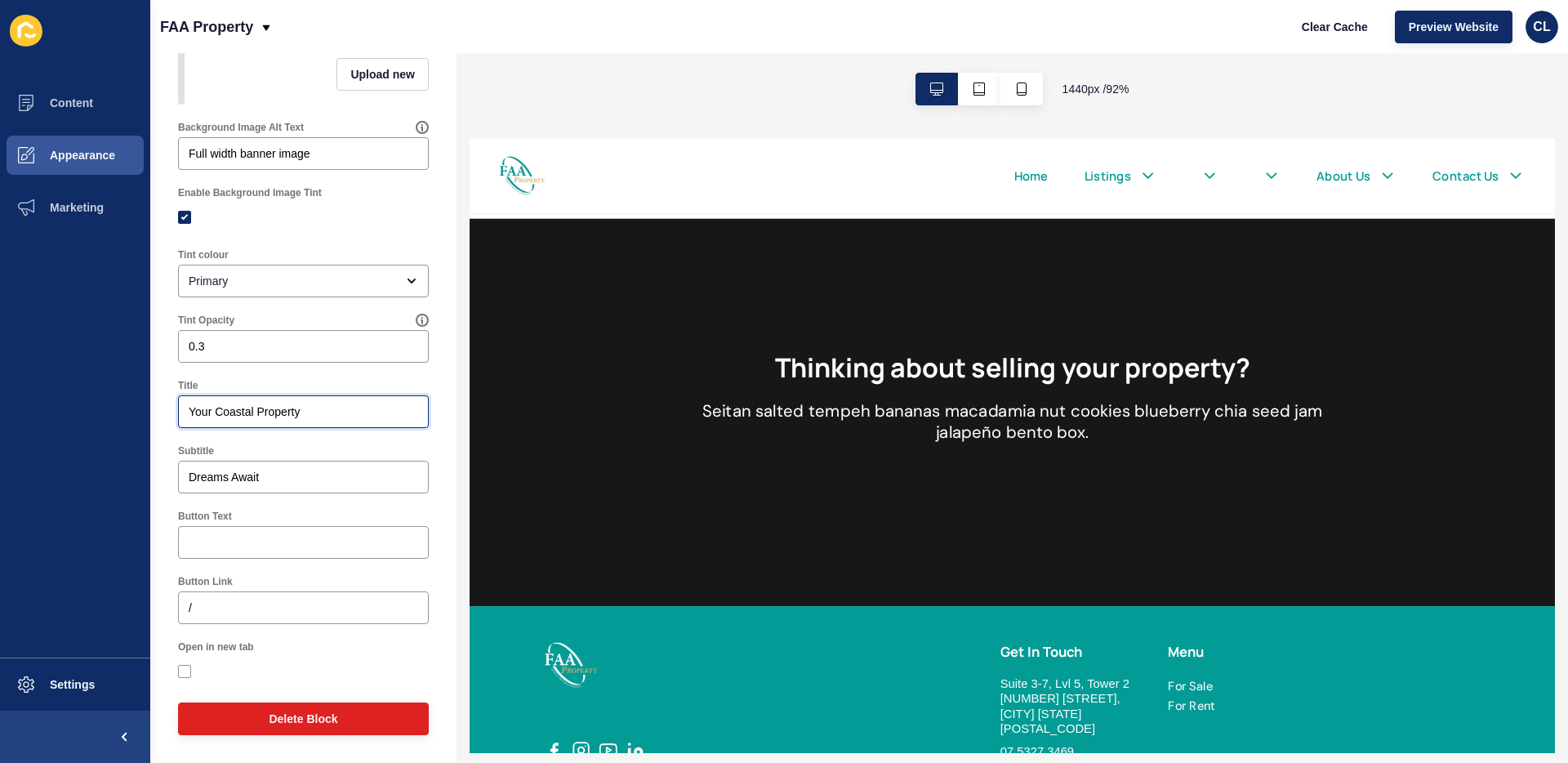 drag, startPoint x: 332, startPoint y: 413, endPoint x: 114, endPoint y: 413, distance: 218 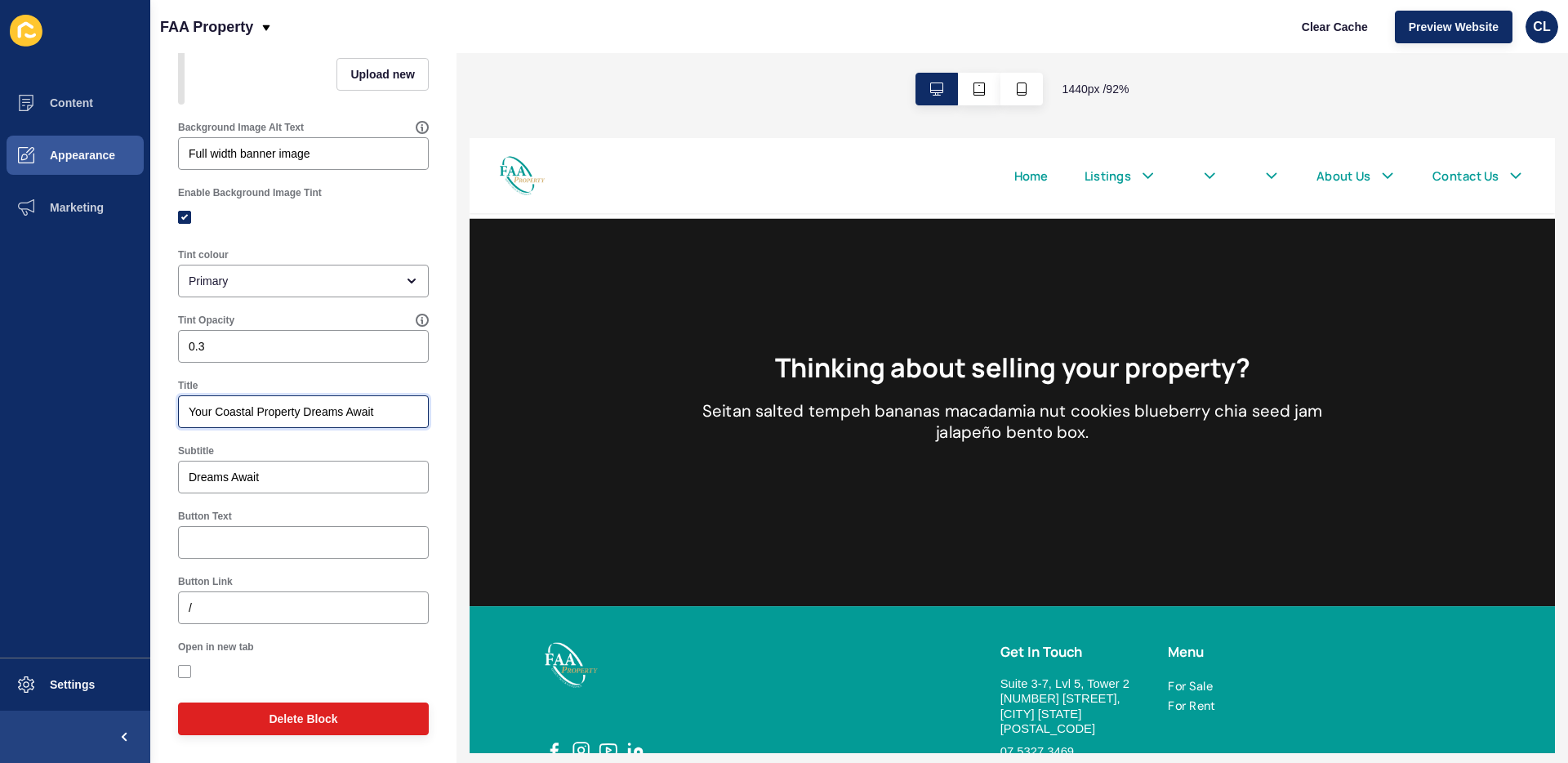 type on "Your Coastal Property Dreams Await" 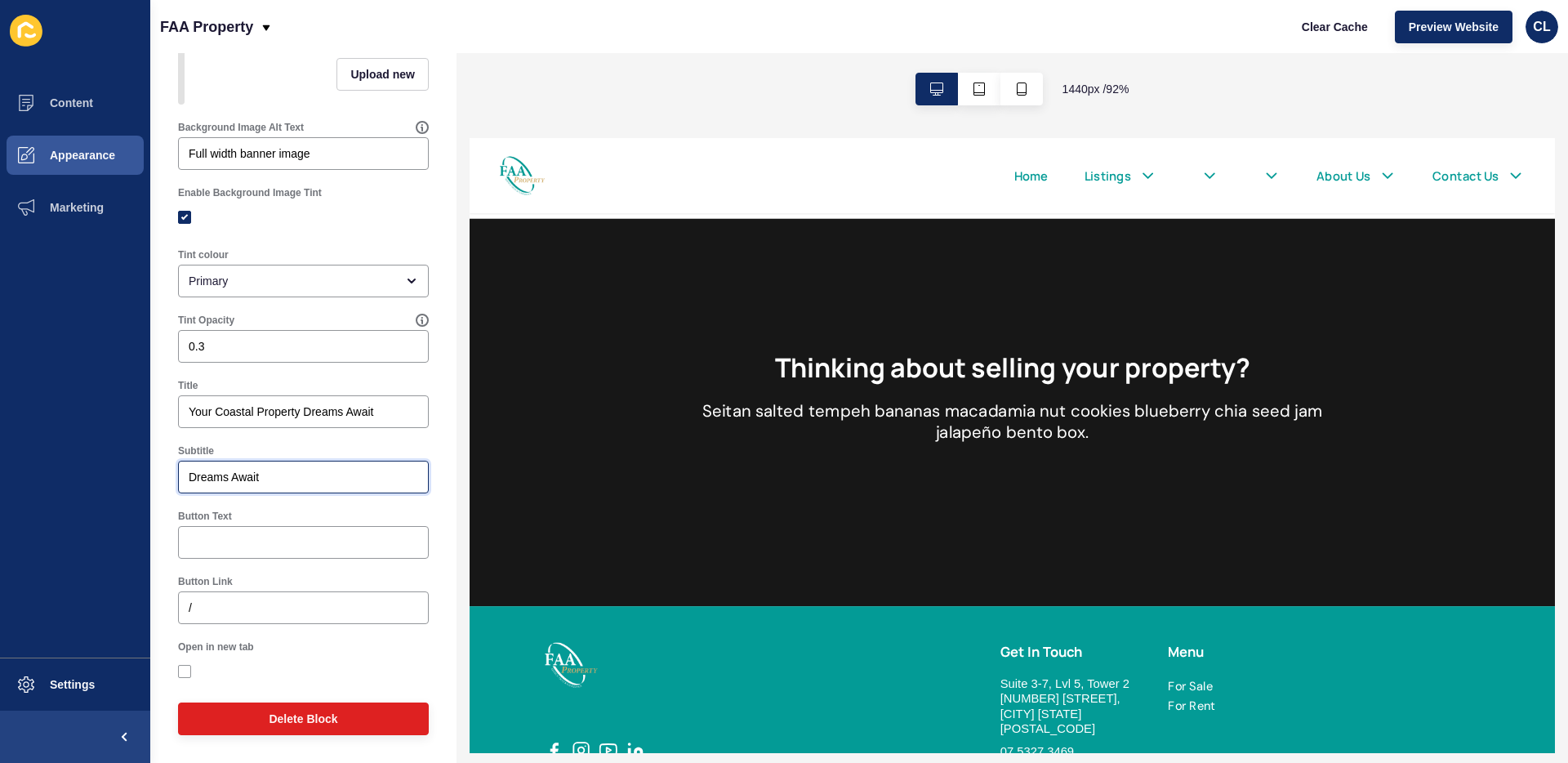 drag, startPoint x: 322, startPoint y: 480, endPoint x: 128, endPoint y: 480, distance: 194 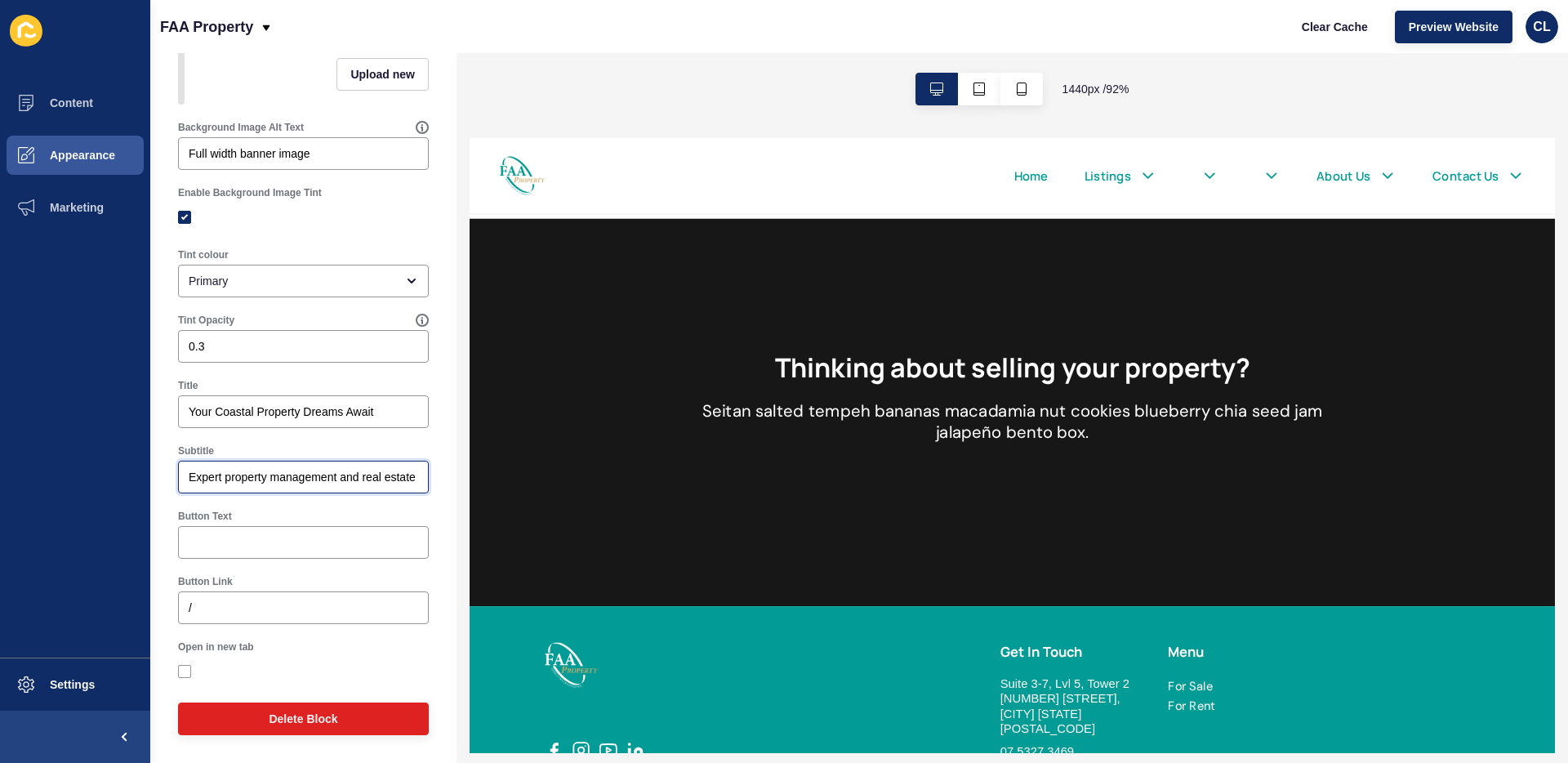 scroll, scrollTop: 0, scrollLeft: 558, axis: horizontal 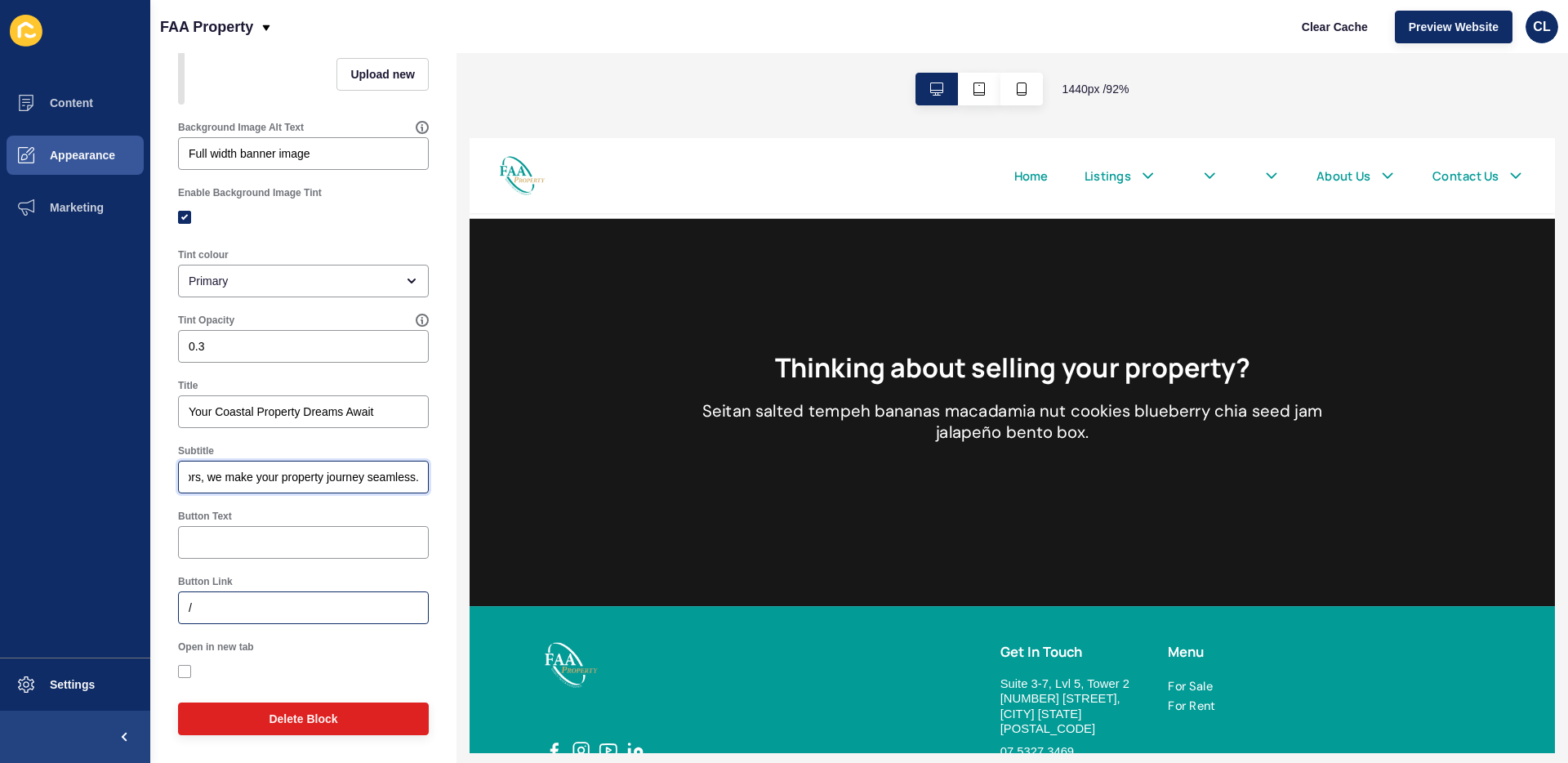 type on "Expert property management and real estate services for coastal living. From first-time buyers to luxury investors, we make your property journey seamless." 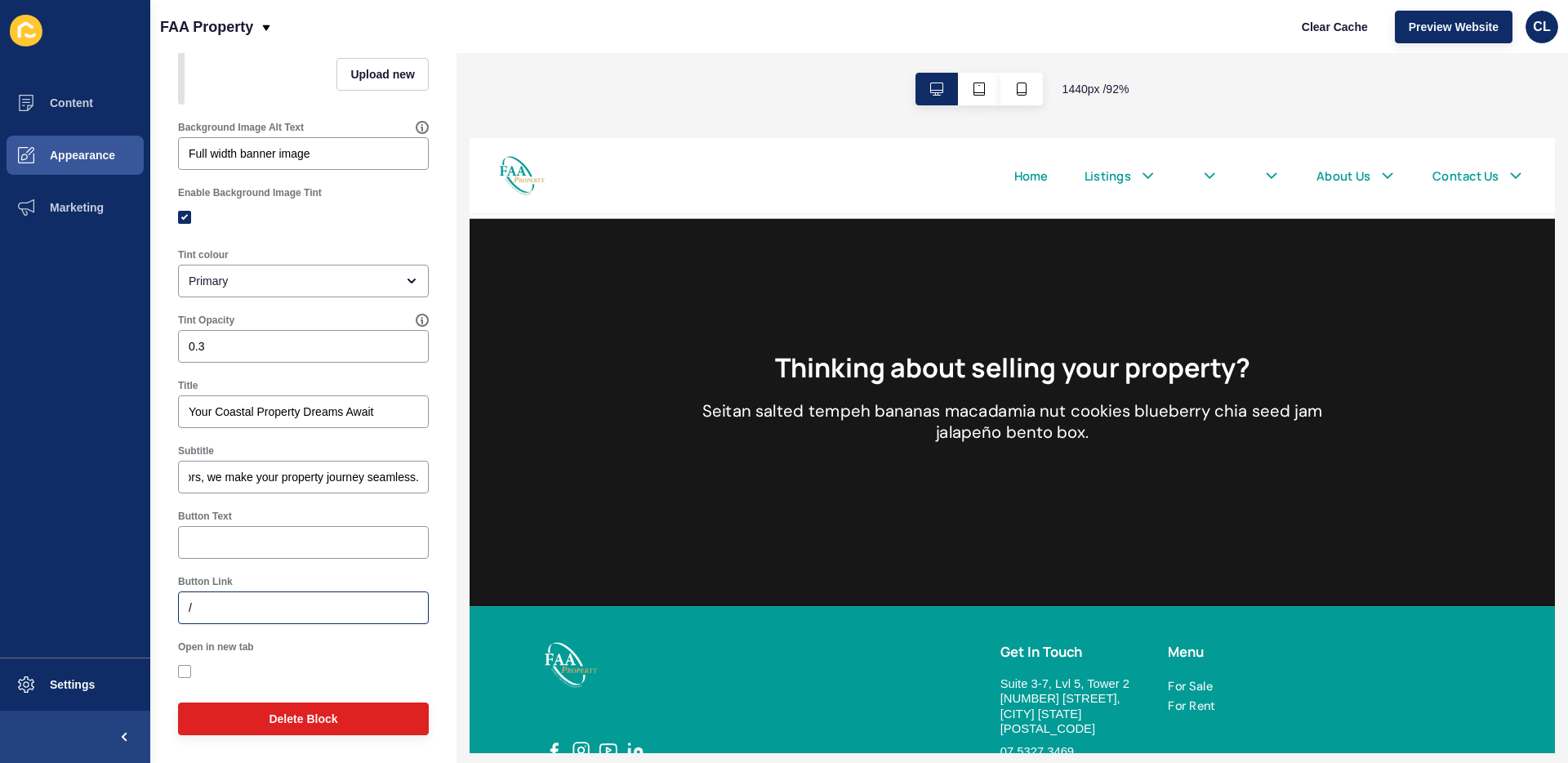 click on "/" at bounding box center [303, 608] 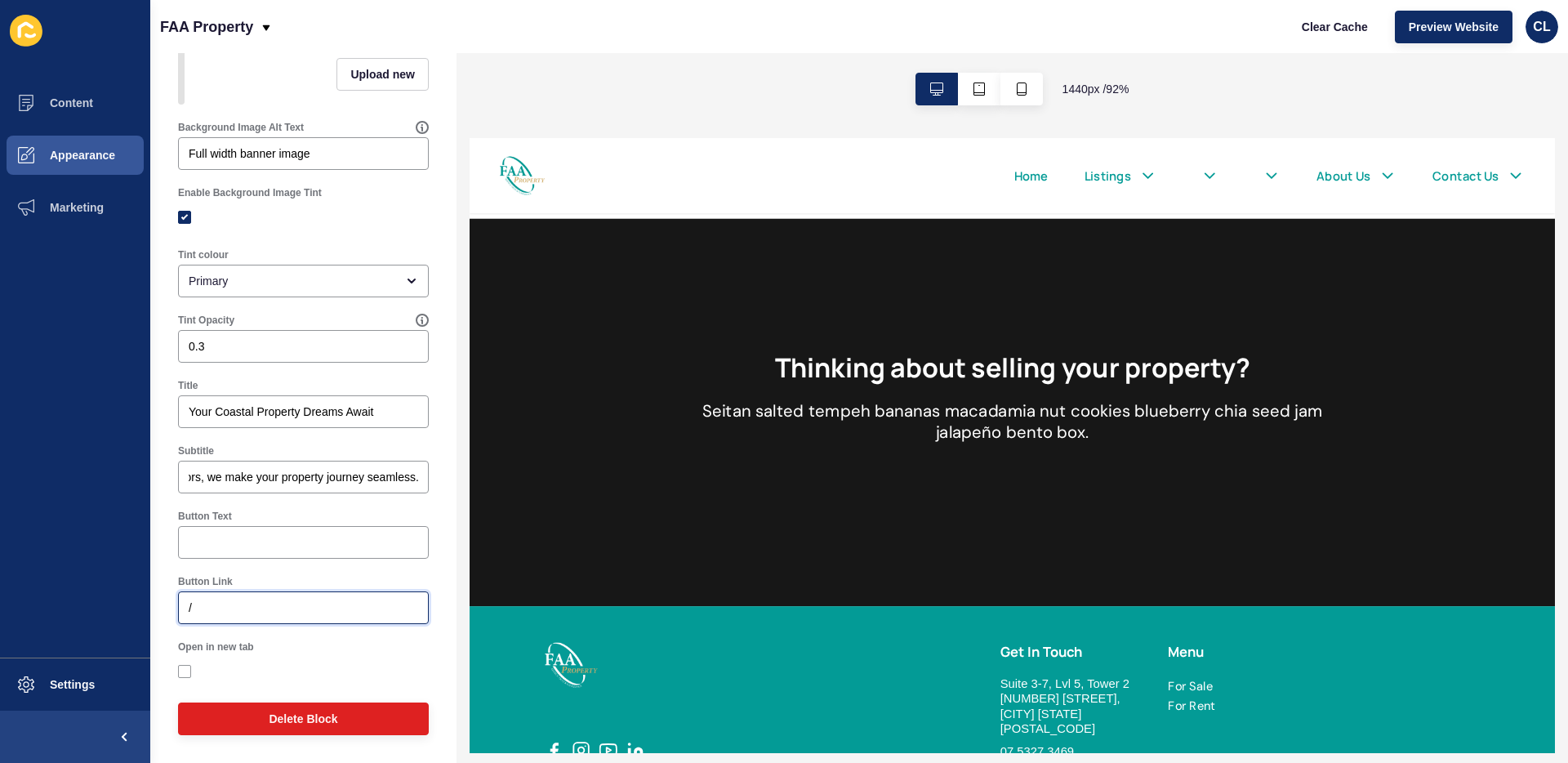 scroll, scrollTop: 0, scrollLeft: 0, axis: both 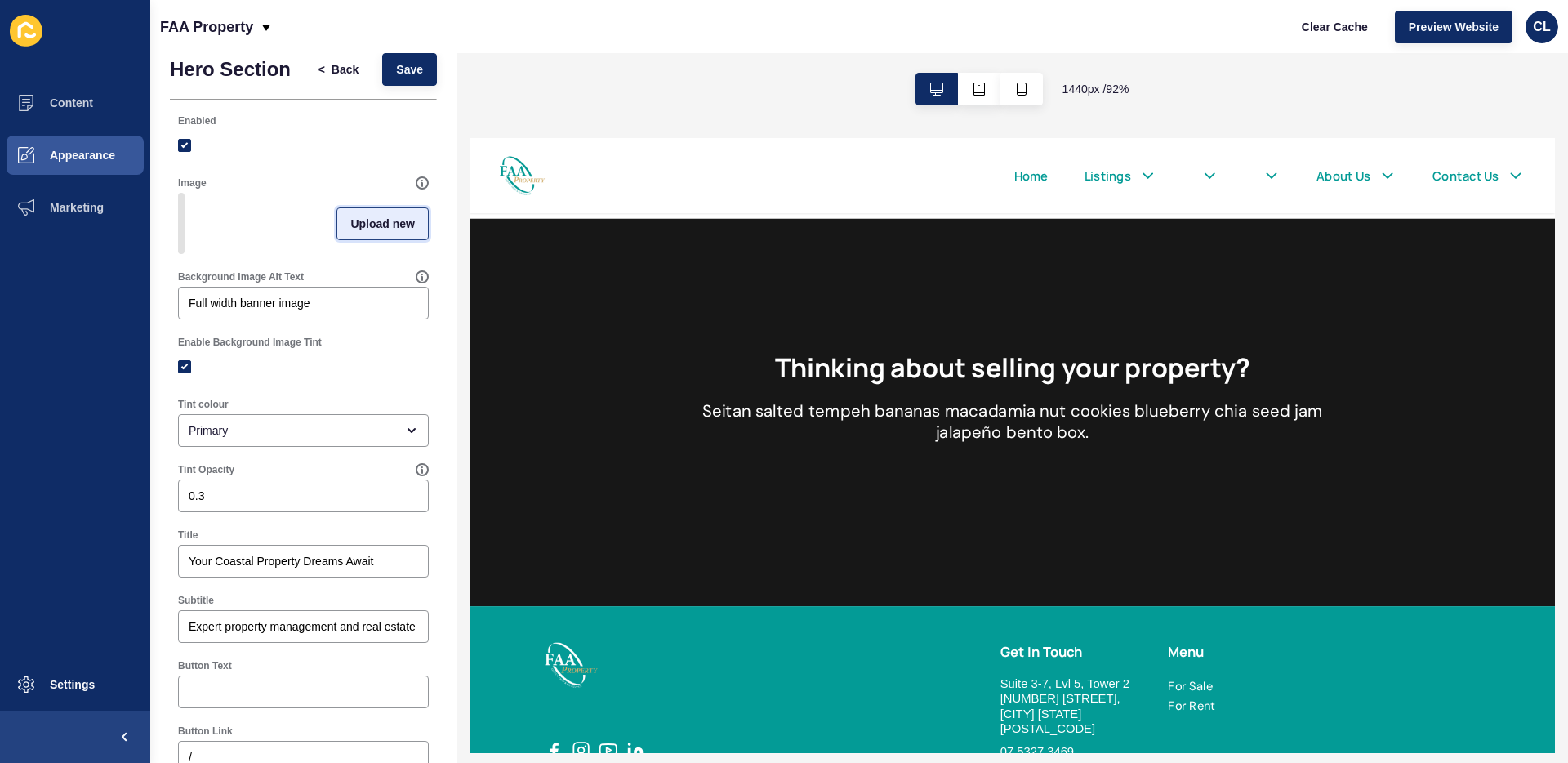 click on "Upload new" at bounding box center [382, 224] 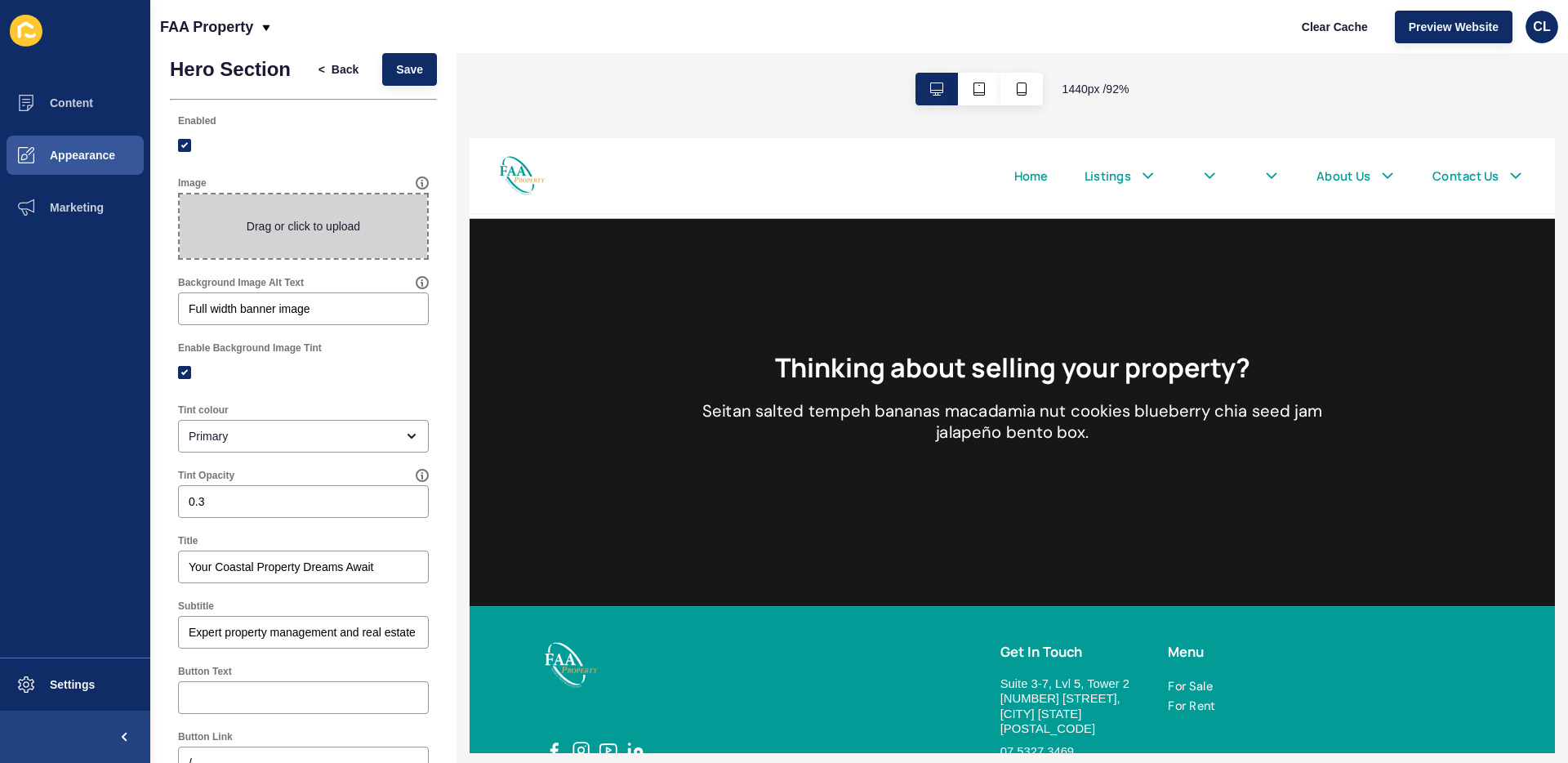 click at bounding box center [303, 226] 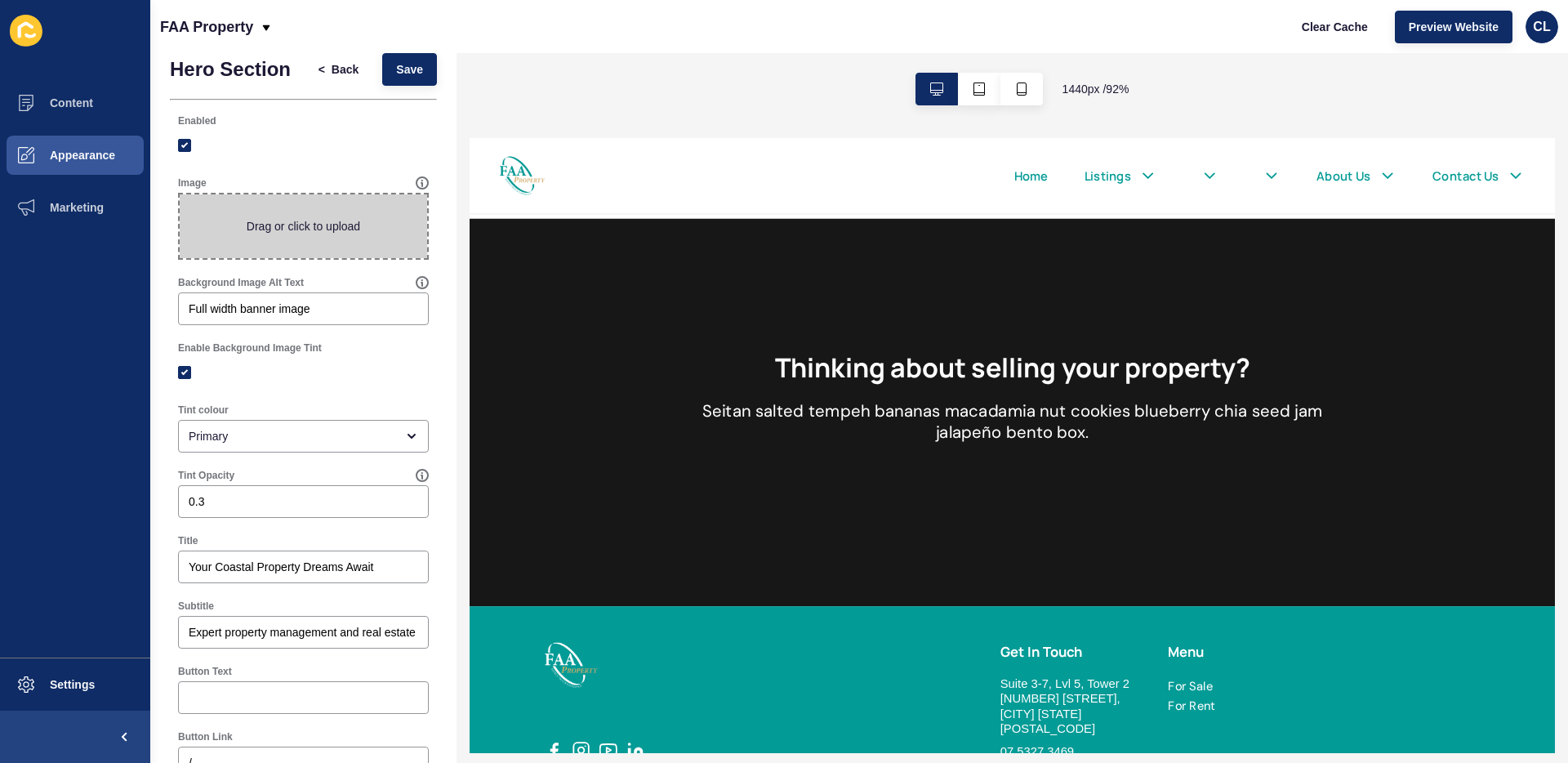 type on "[FILENAME]" 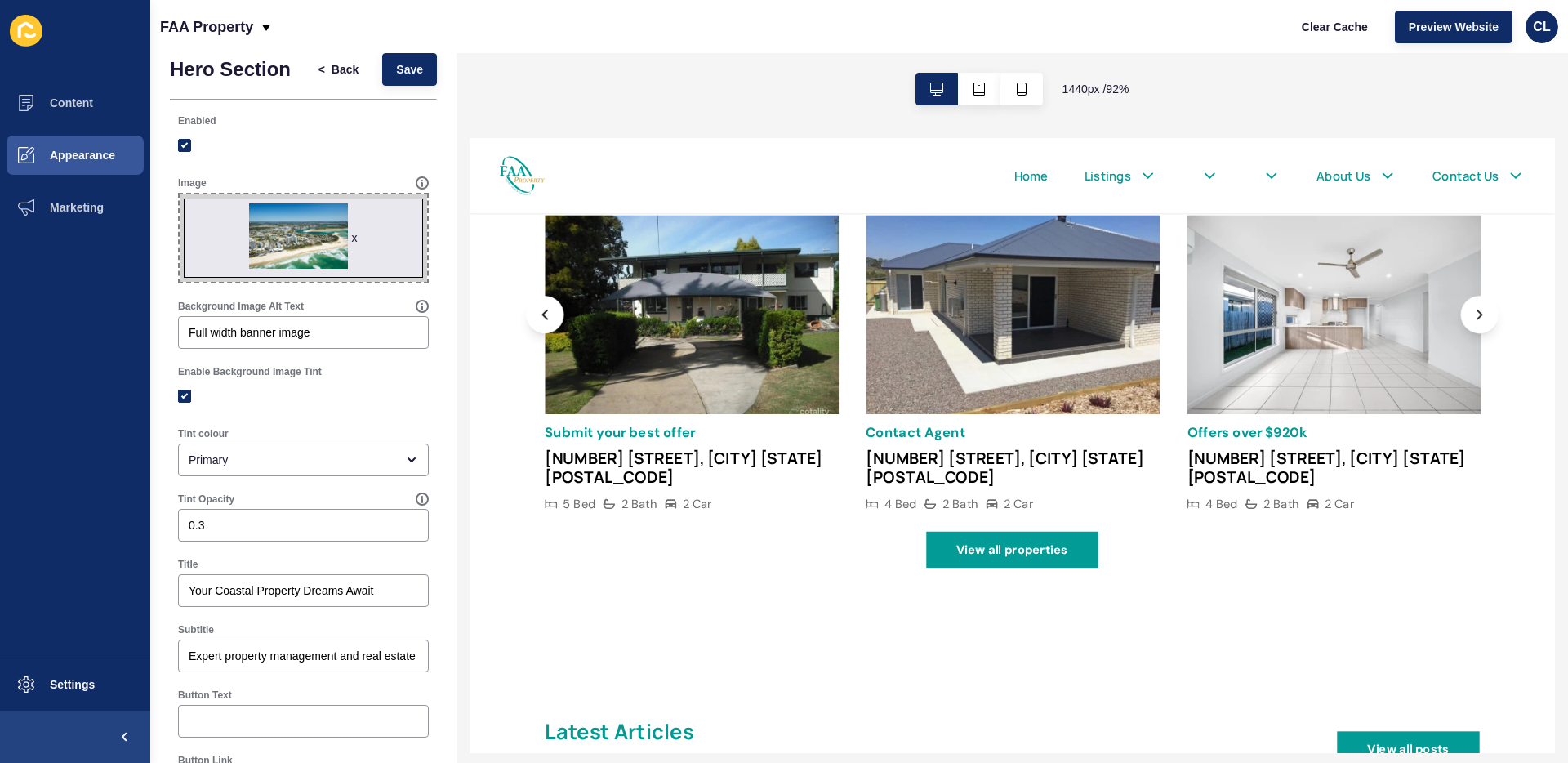 scroll, scrollTop: 2907, scrollLeft: 0, axis: vertical 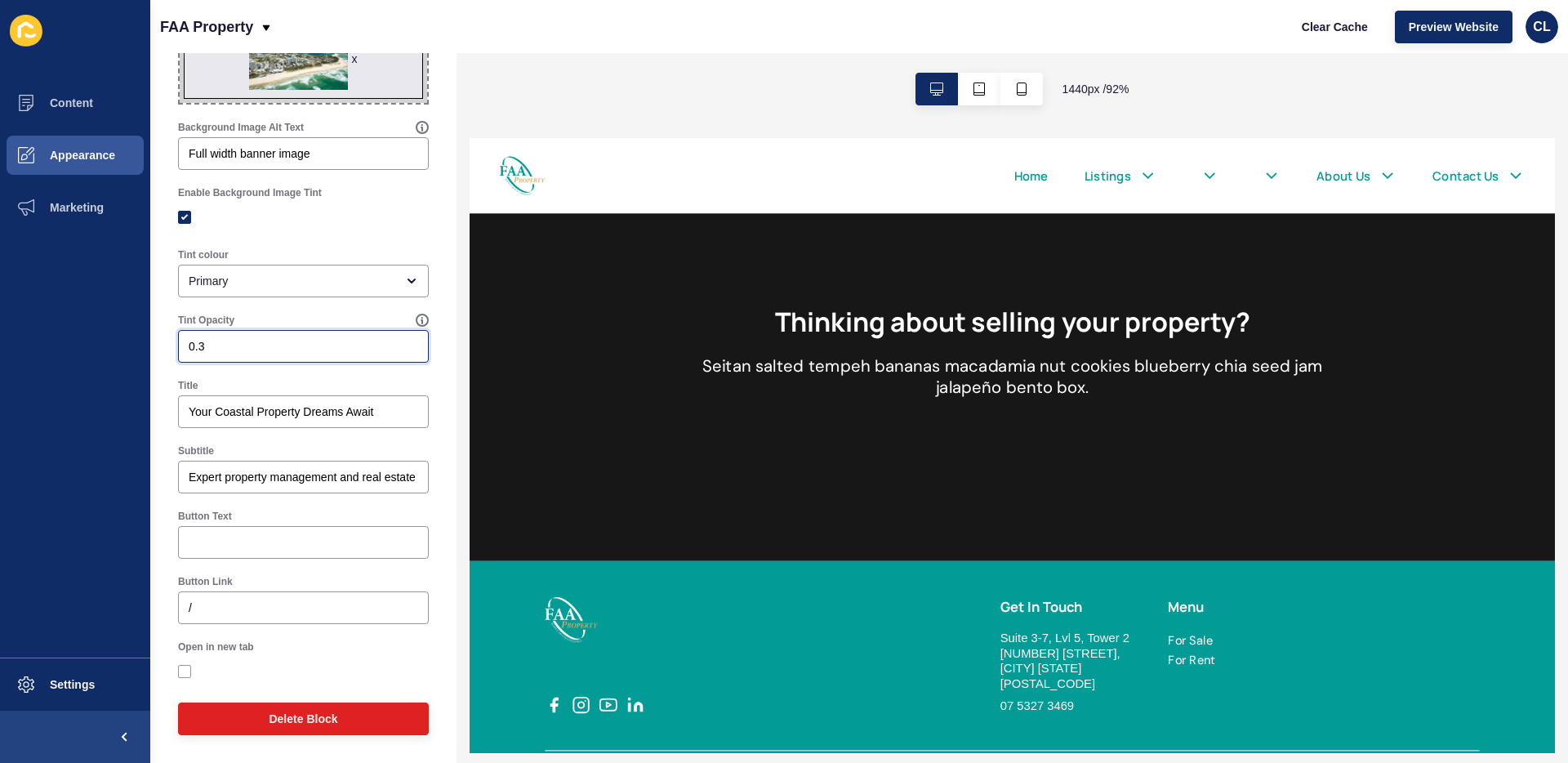 click on "0.3" at bounding box center (303, 346) 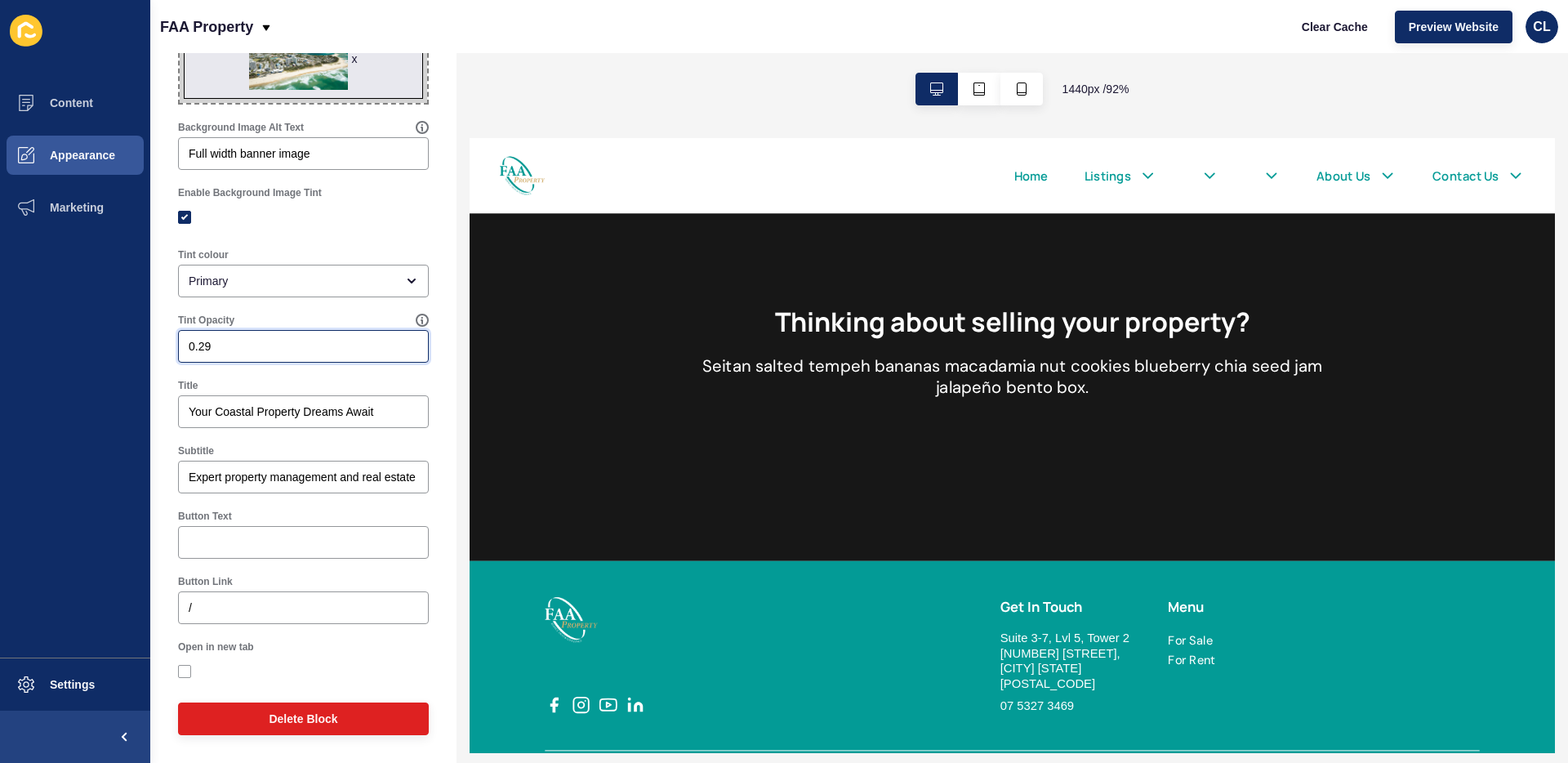 type on "0.29" 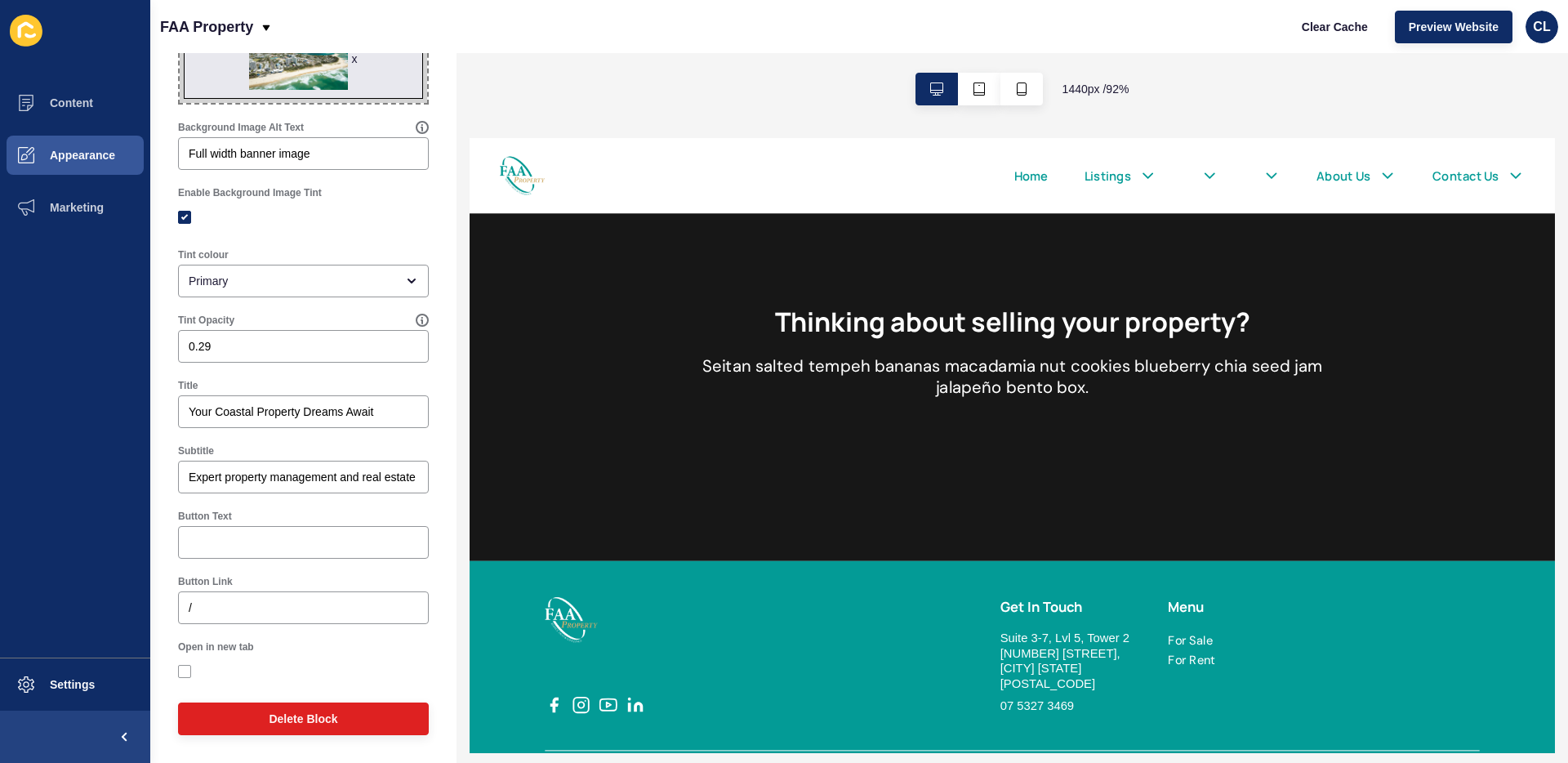 click at bounding box center (1058, 386) 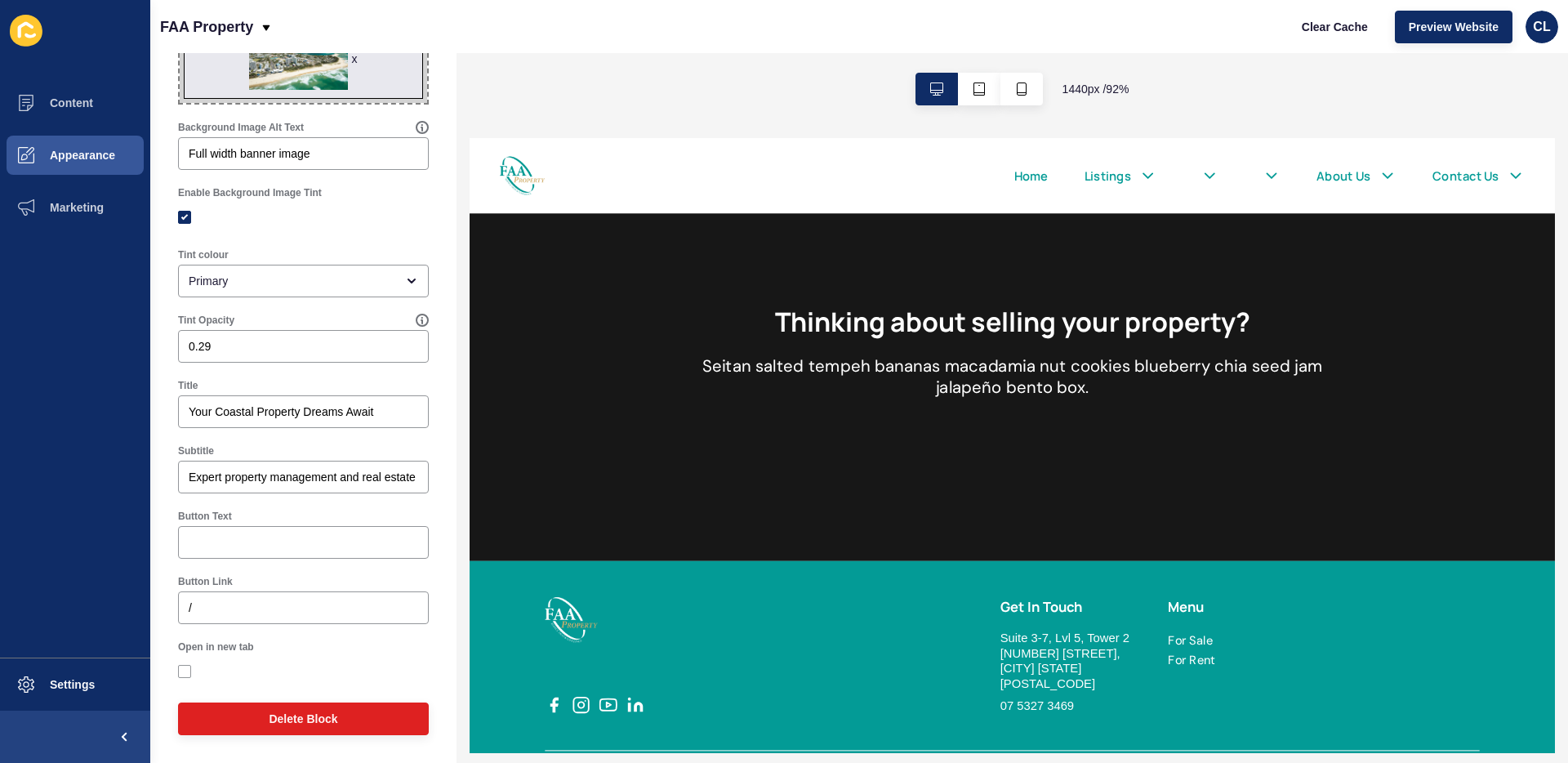 scroll, scrollTop: 0, scrollLeft: 0, axis: both 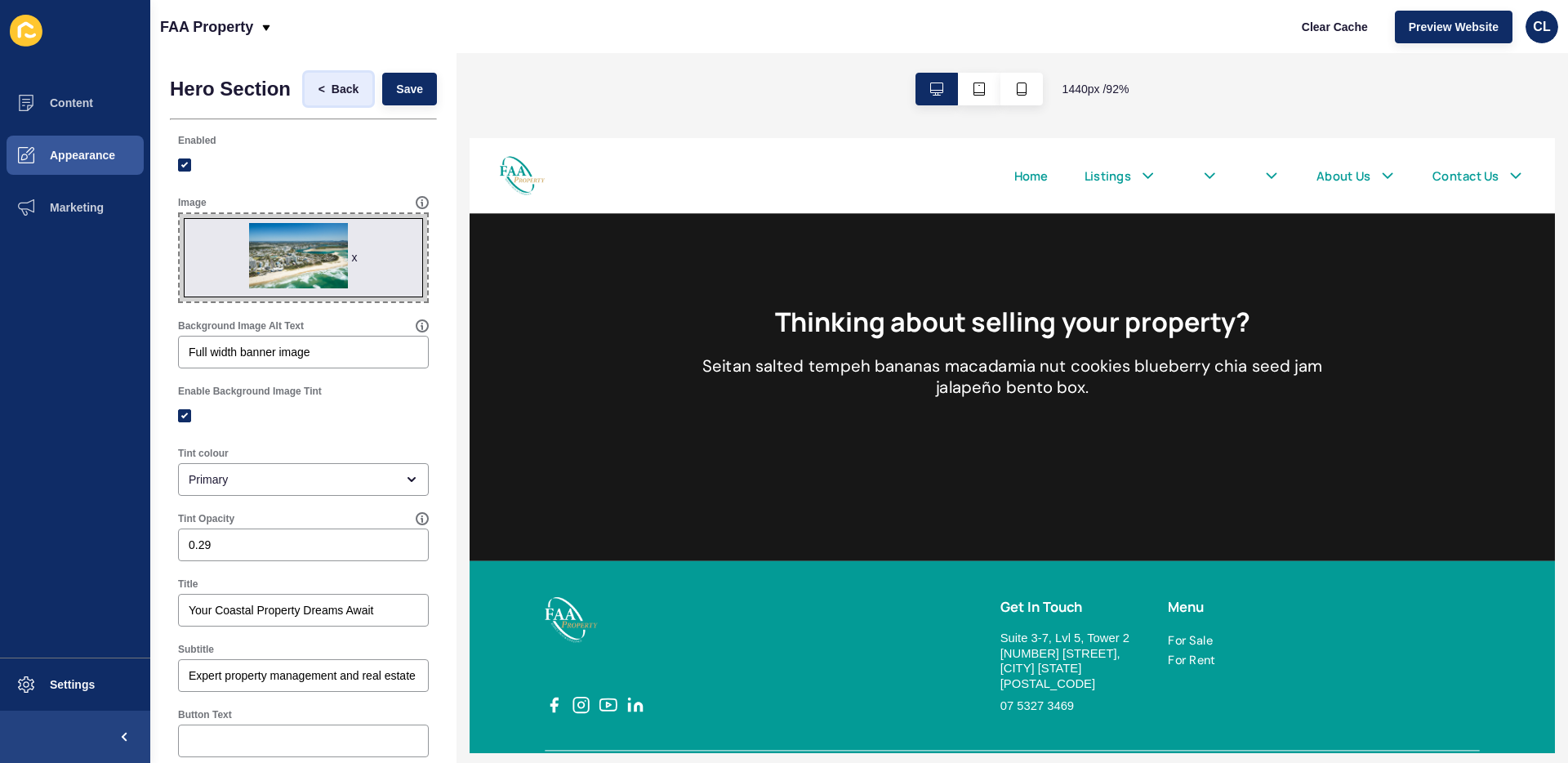 click on "Back" at bounding box center [345, 89] 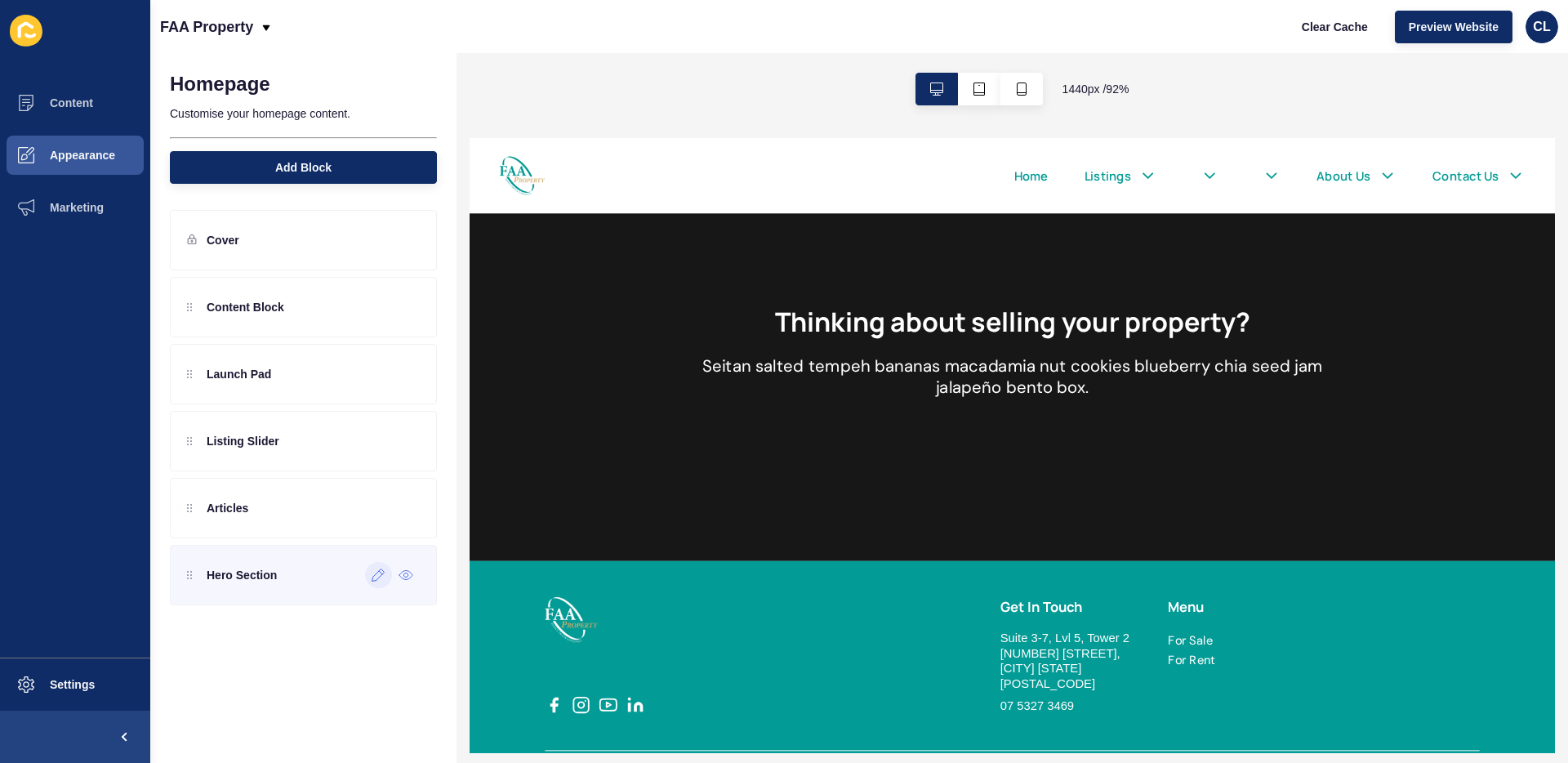 click on "Hero Section" at bounding box center (303, 575) 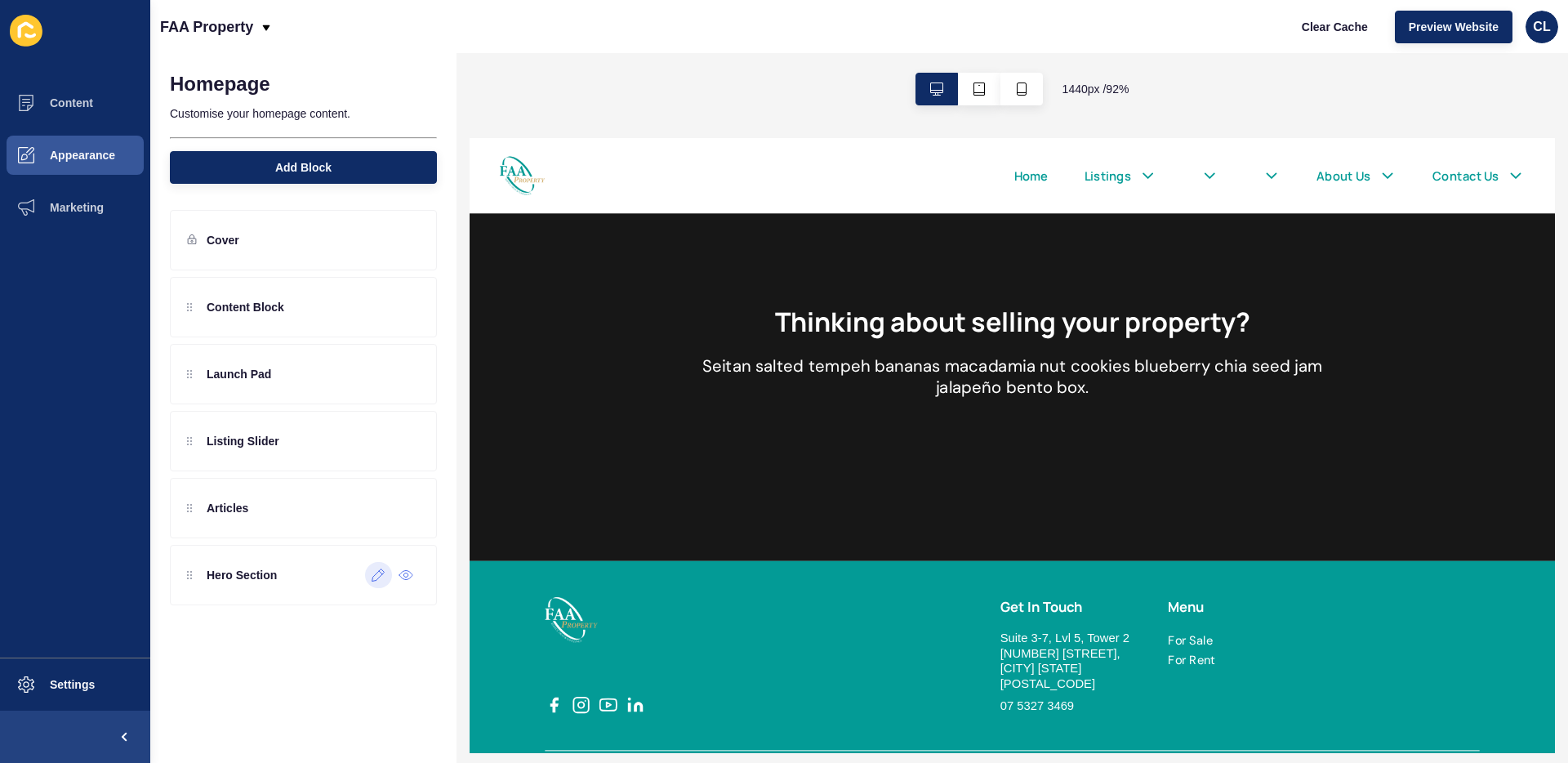click 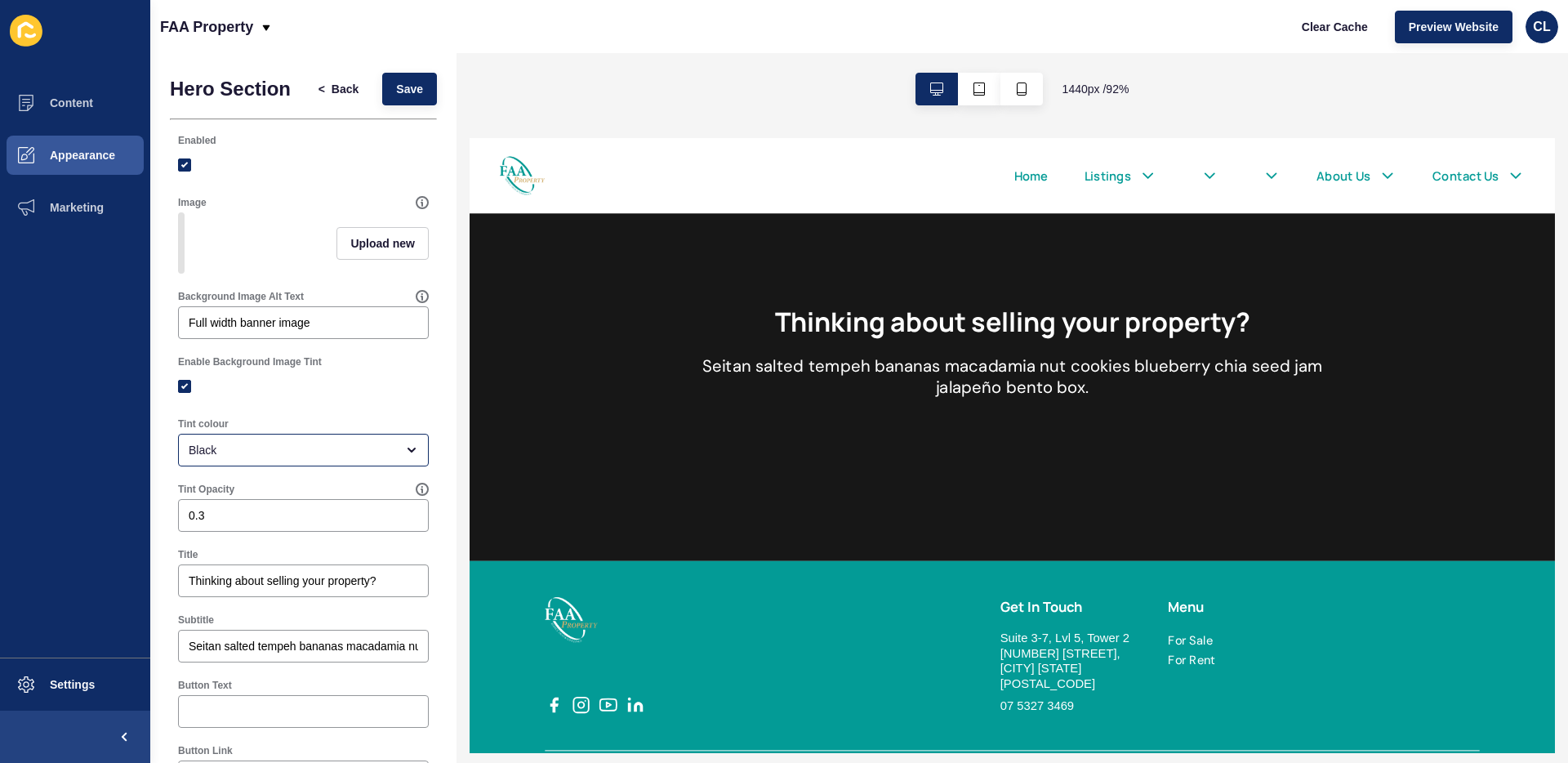 scroll, scrollTop: 169, scrollLeft: 0, axis: vertical 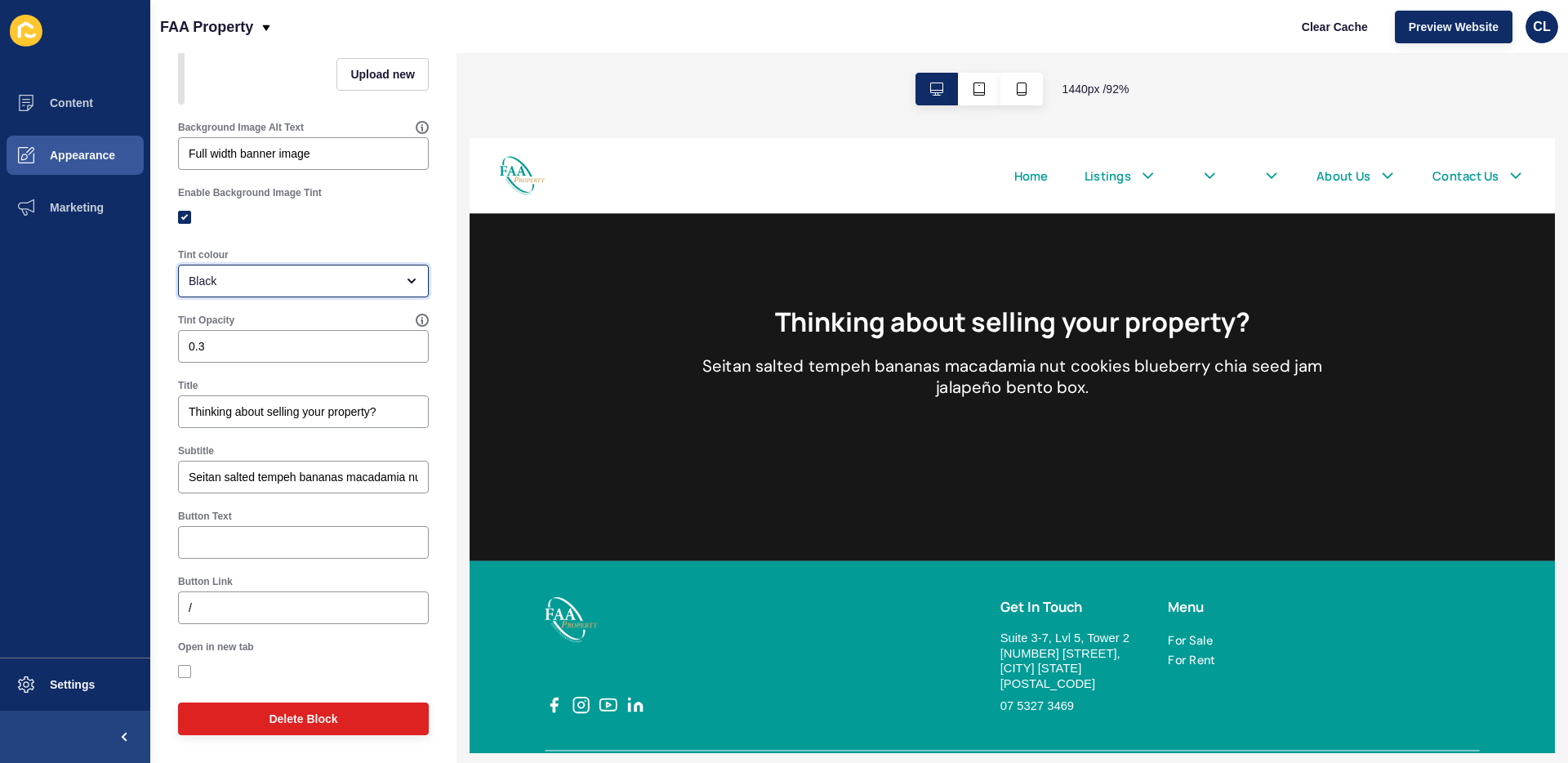 click on "Black" at bounding box center [292, 281] 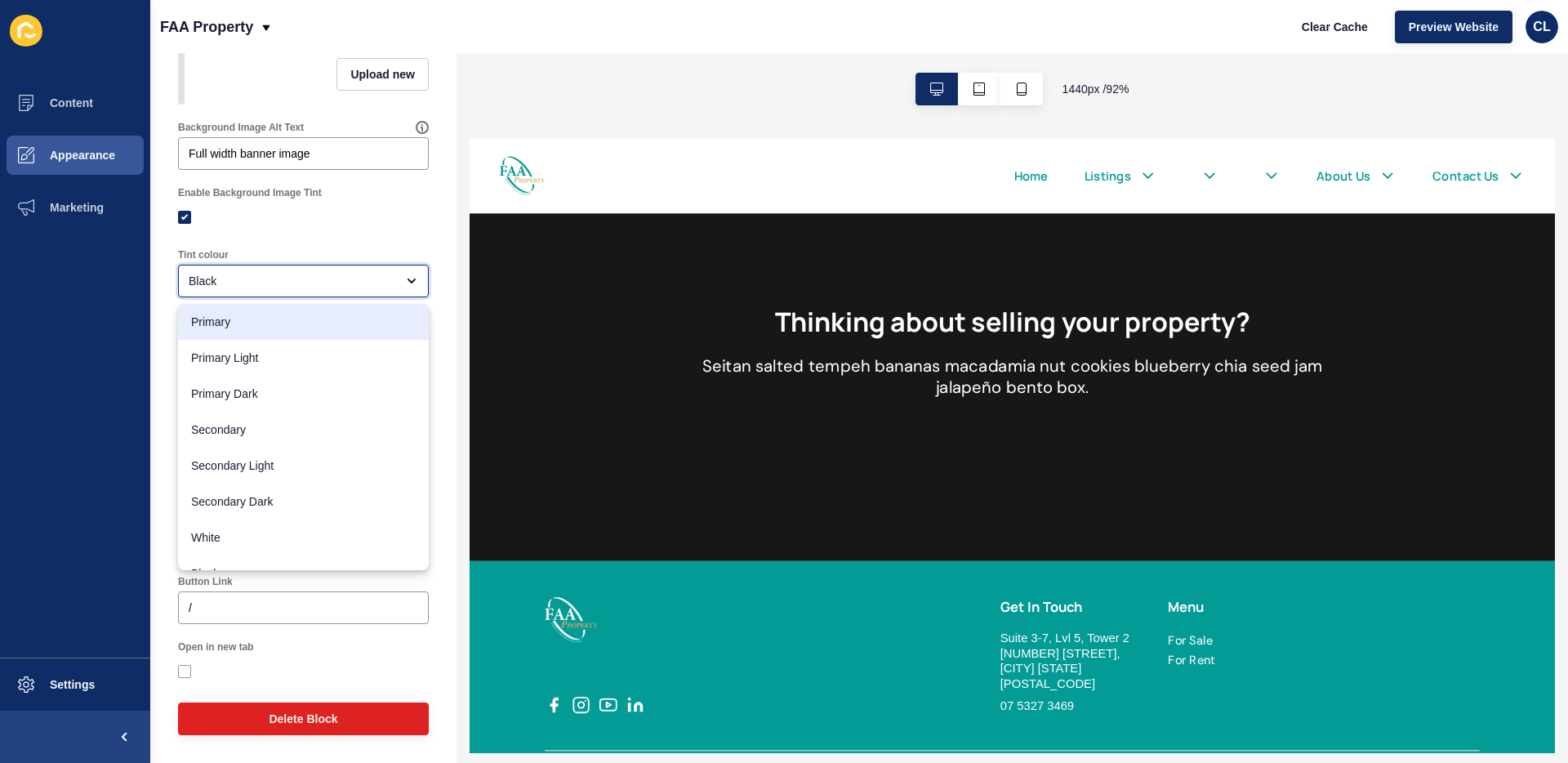 click on "Primary" at bounding box center (303, 322) 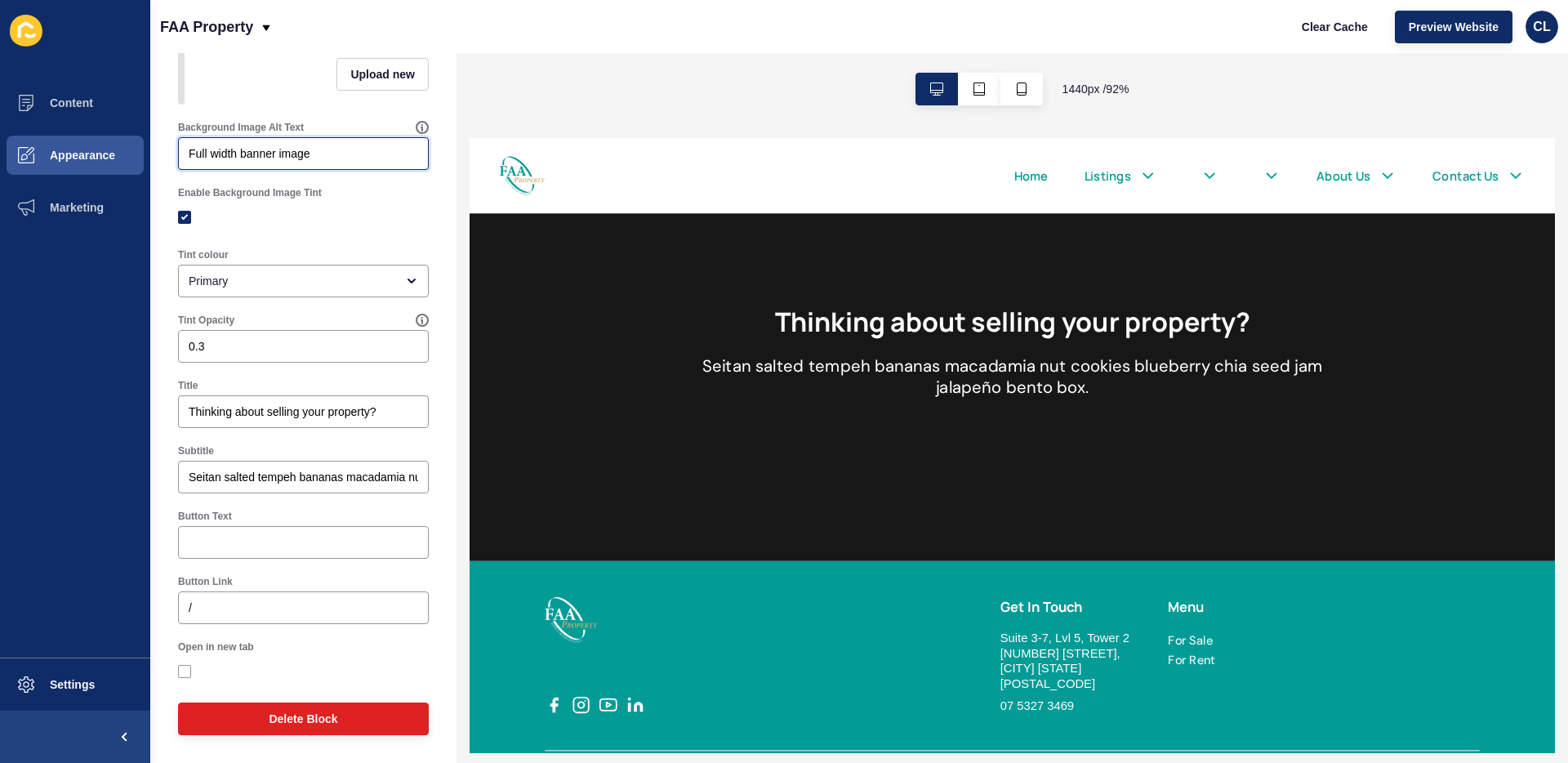 click on "Full width banner image" at bounding box center [303, 154] 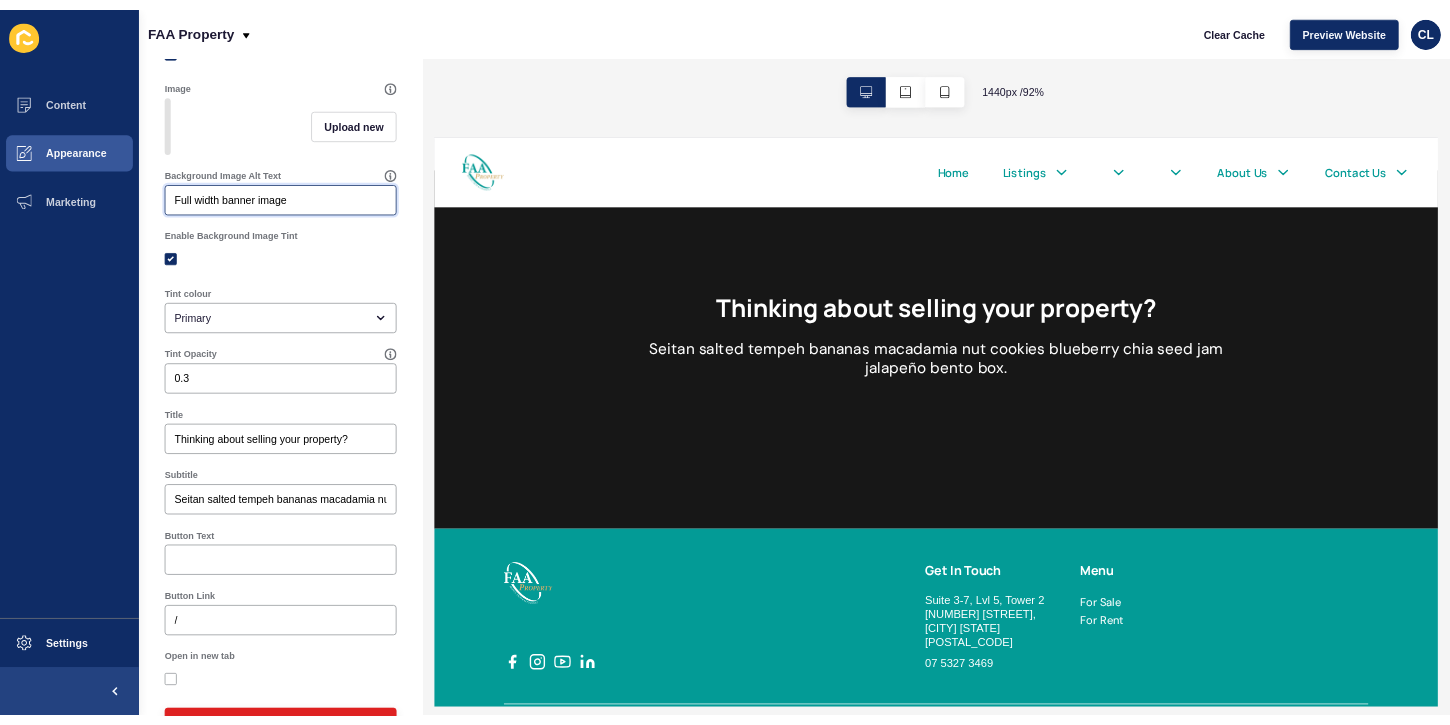 scroll, scrollTop: 123, scrollLeft: 0, axis: vertical 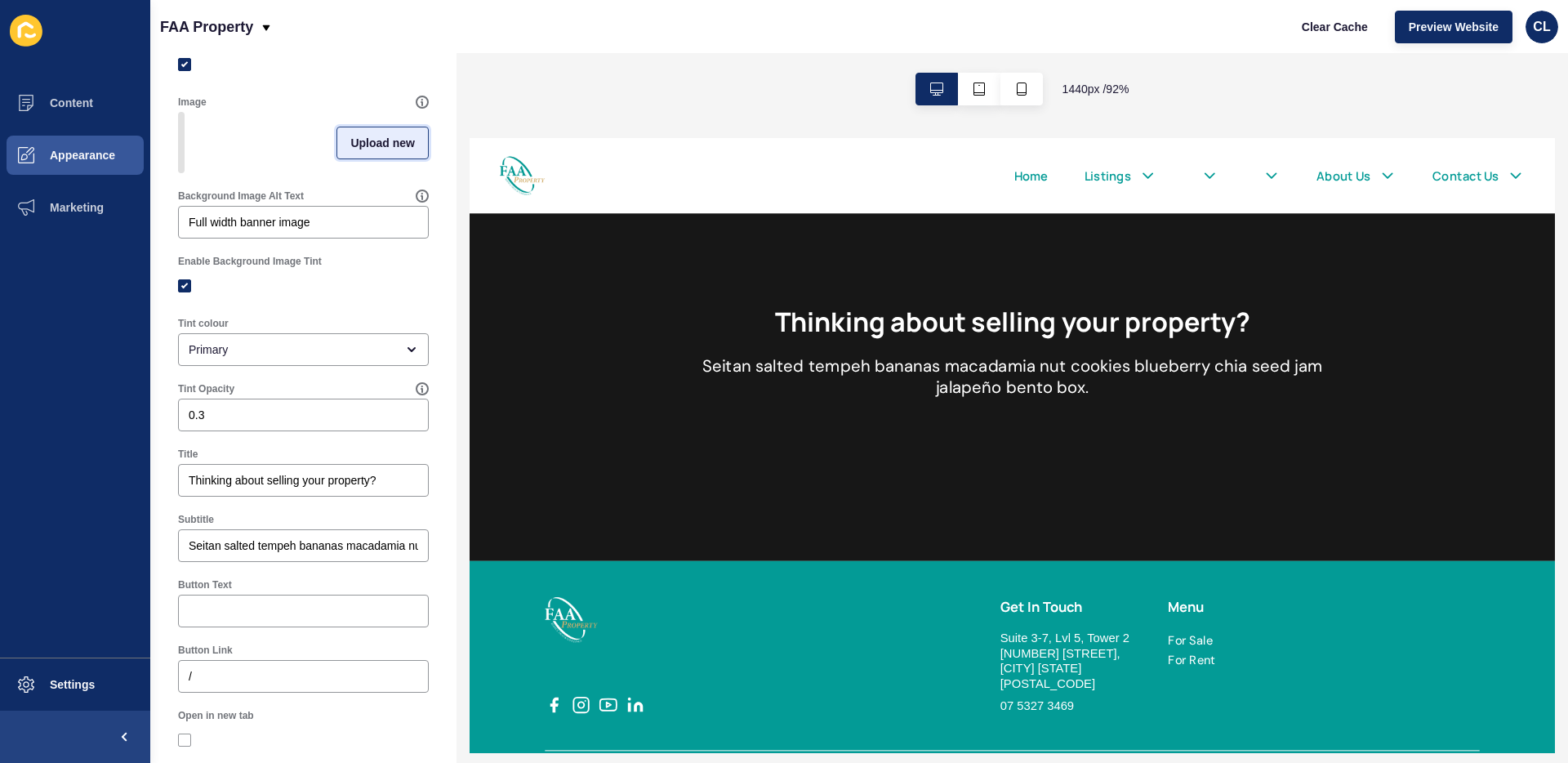 click on "Upload new" at bounding box center (382, 143) 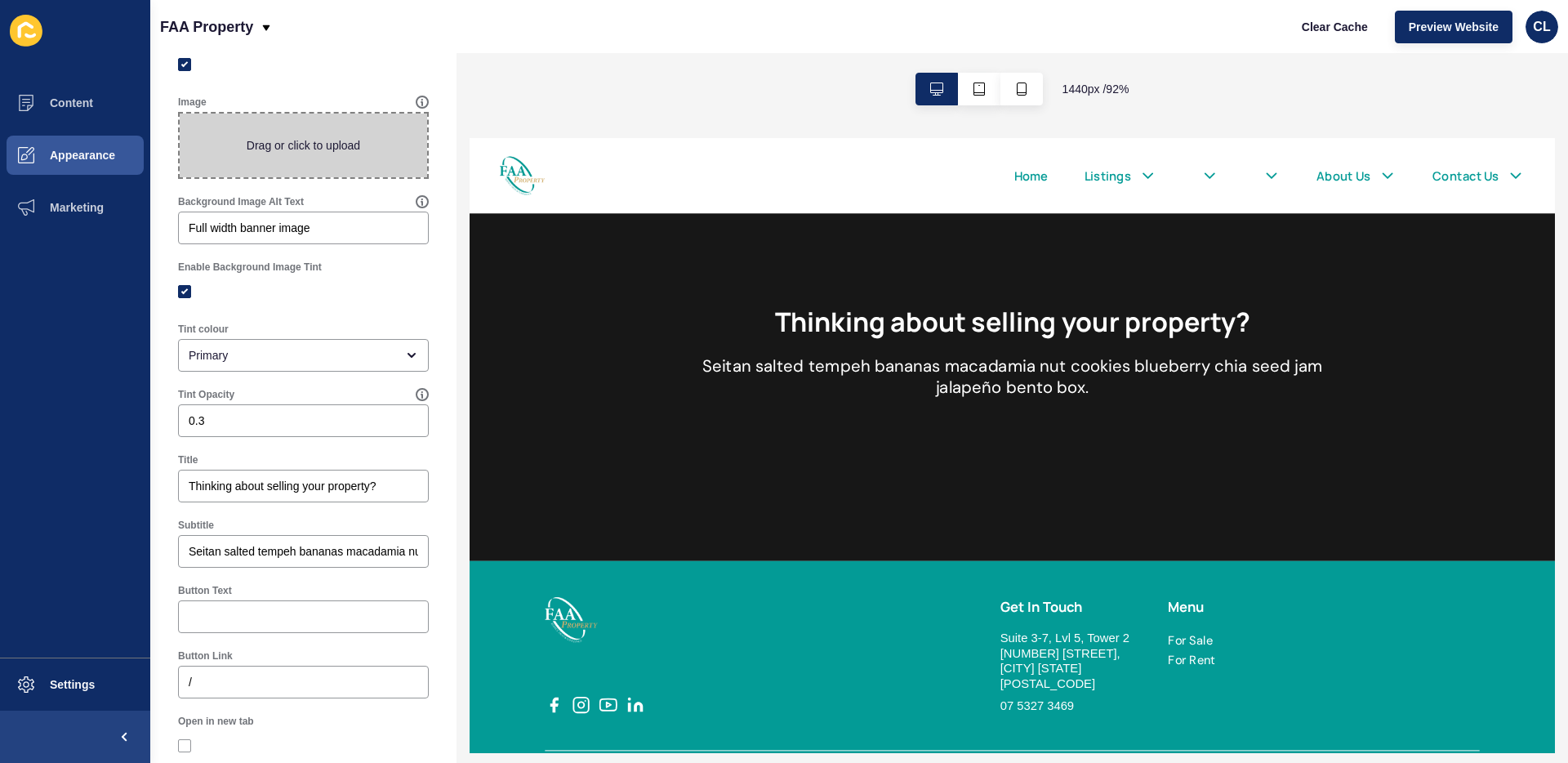 click at bounding box center (303, 145) 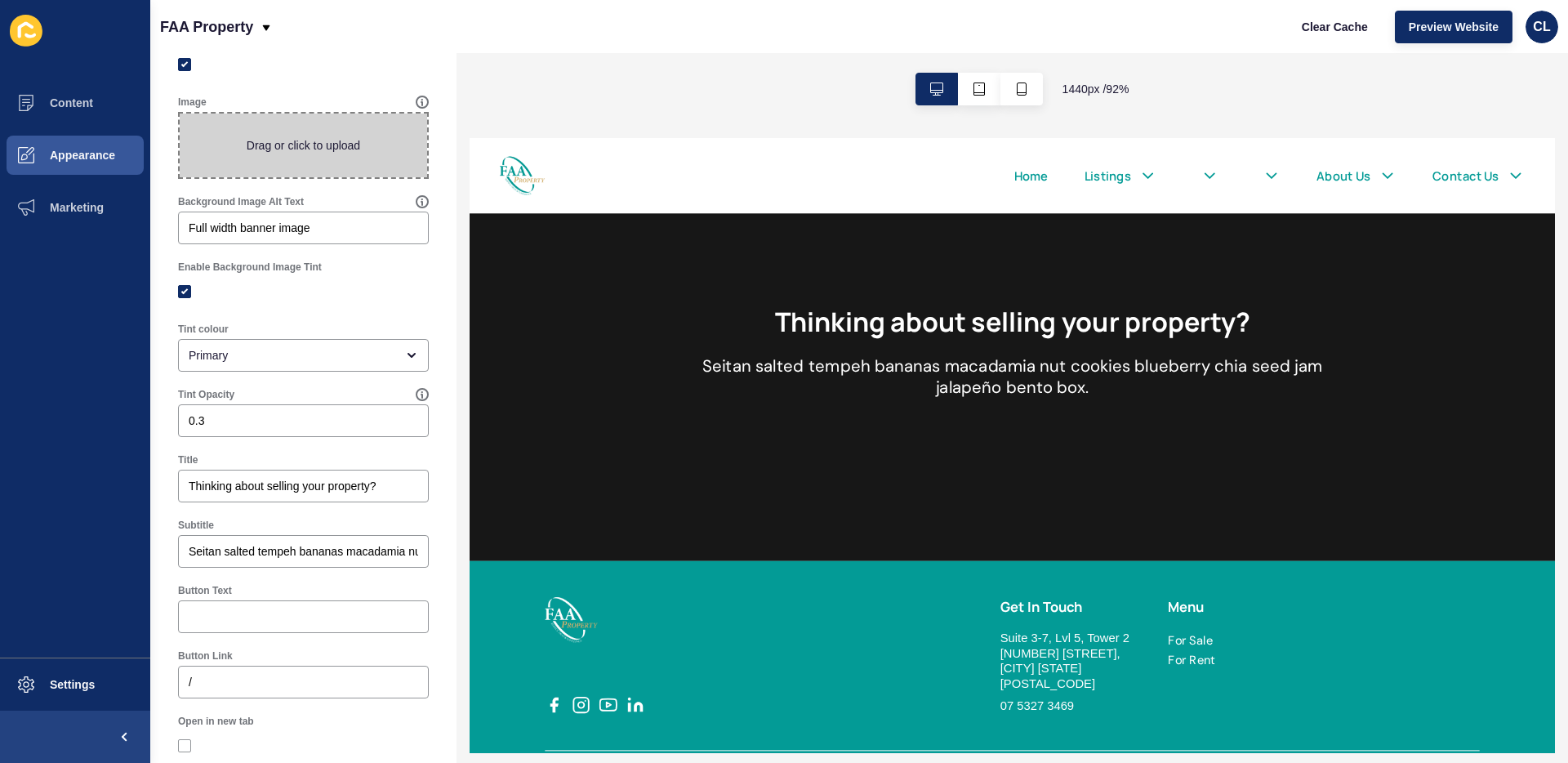 type on "[FILENAME]" 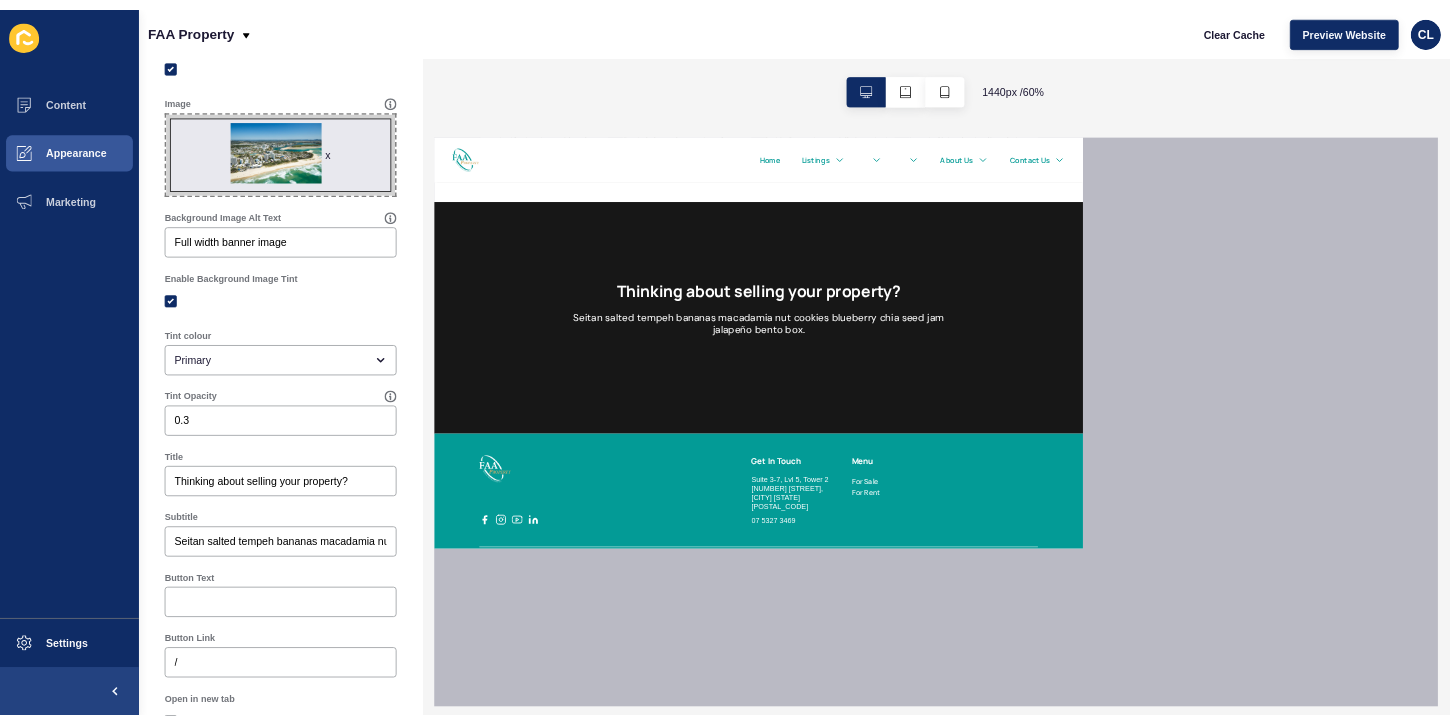 scroll, scrollTop: 123, scrollLeft: 0, axis: vertical 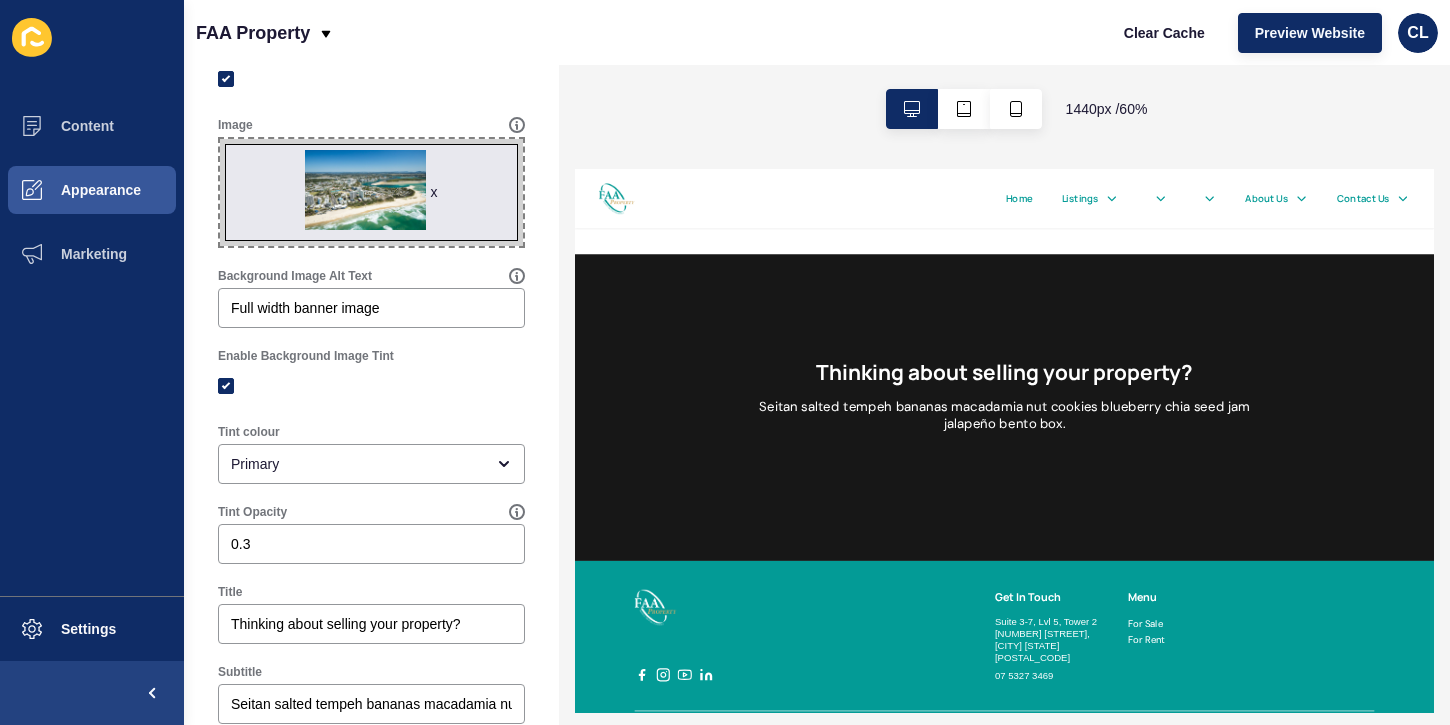 click on "Seitan salted tempeh bananas macadamia nut cookies blueberry chia seed jam jalapeño bento box." at bounding box center (1295, 602) 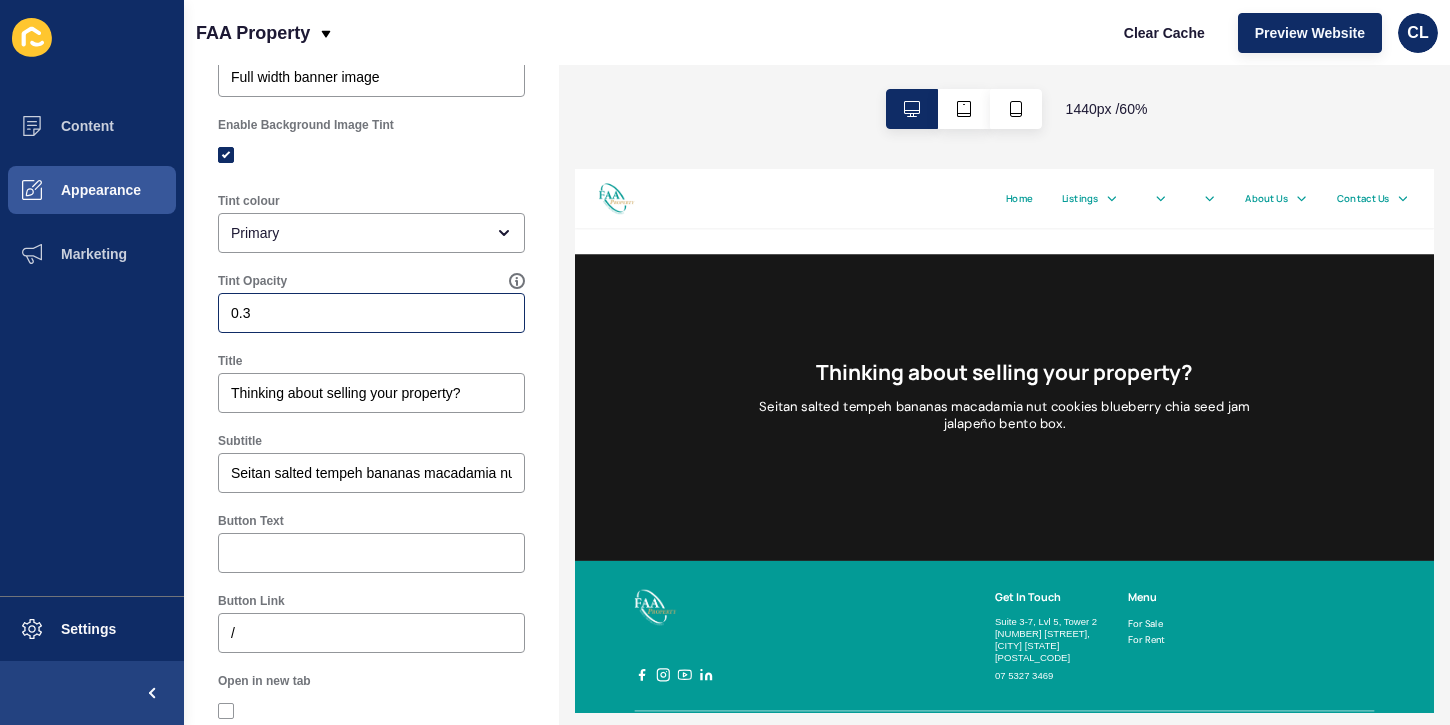 scroll, scrollTop: 351, scrollLeft: 0, axis: vertical 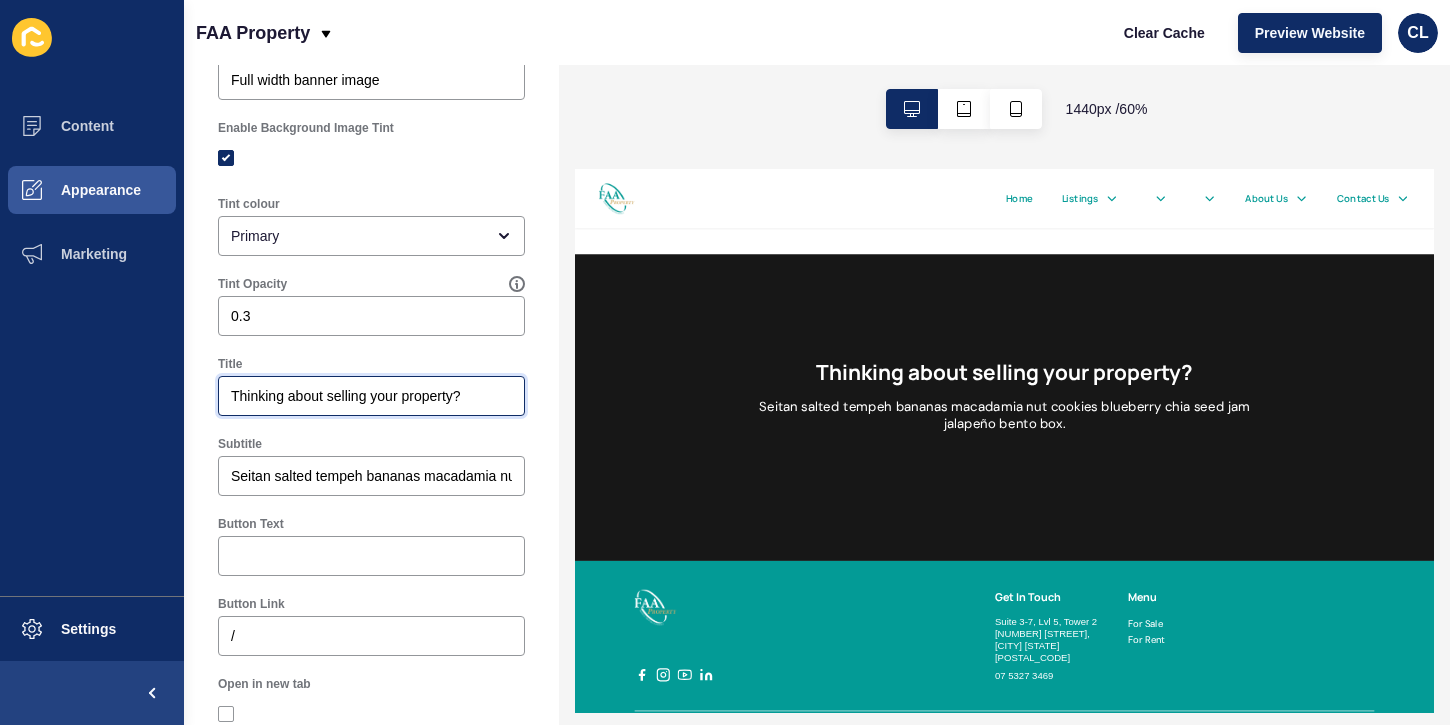 click on "Thinking about selling your property?" at bounding box center (371, 396) 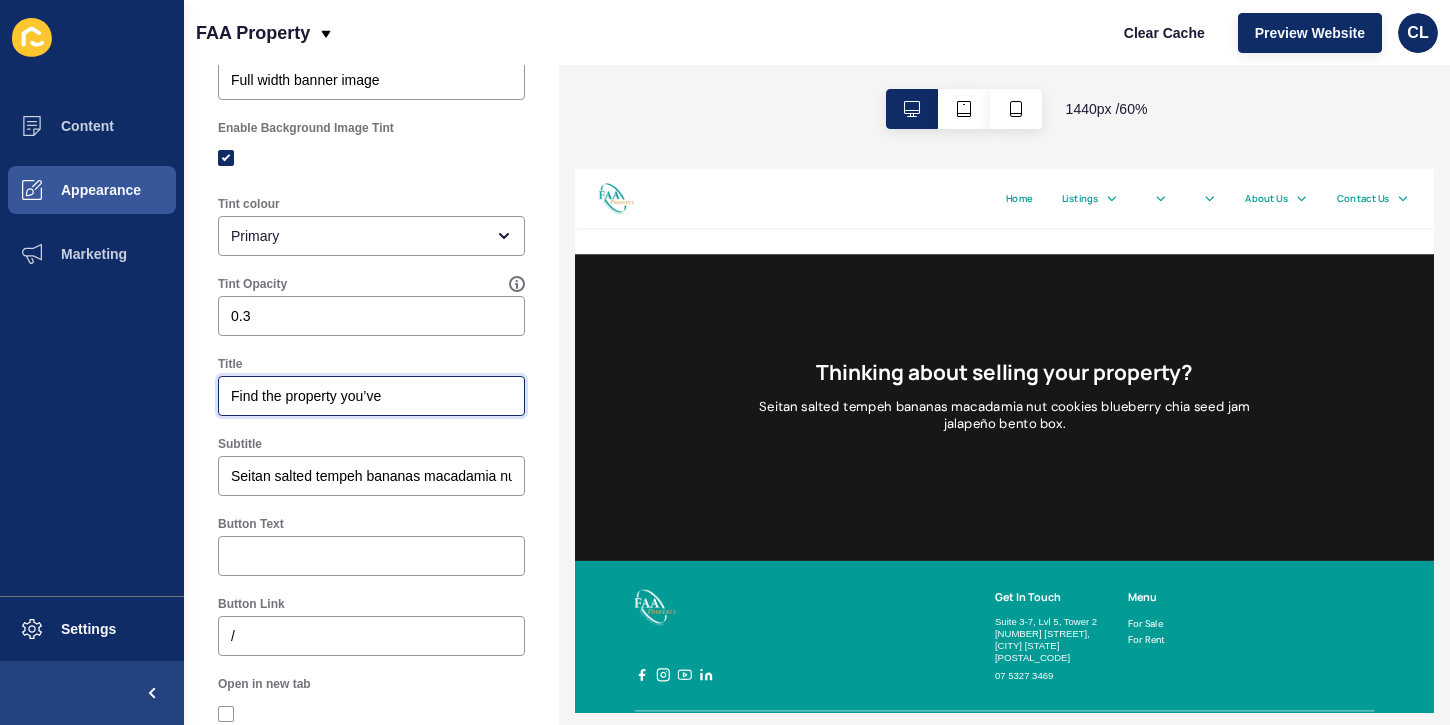 paste on "Find the property you’ve" 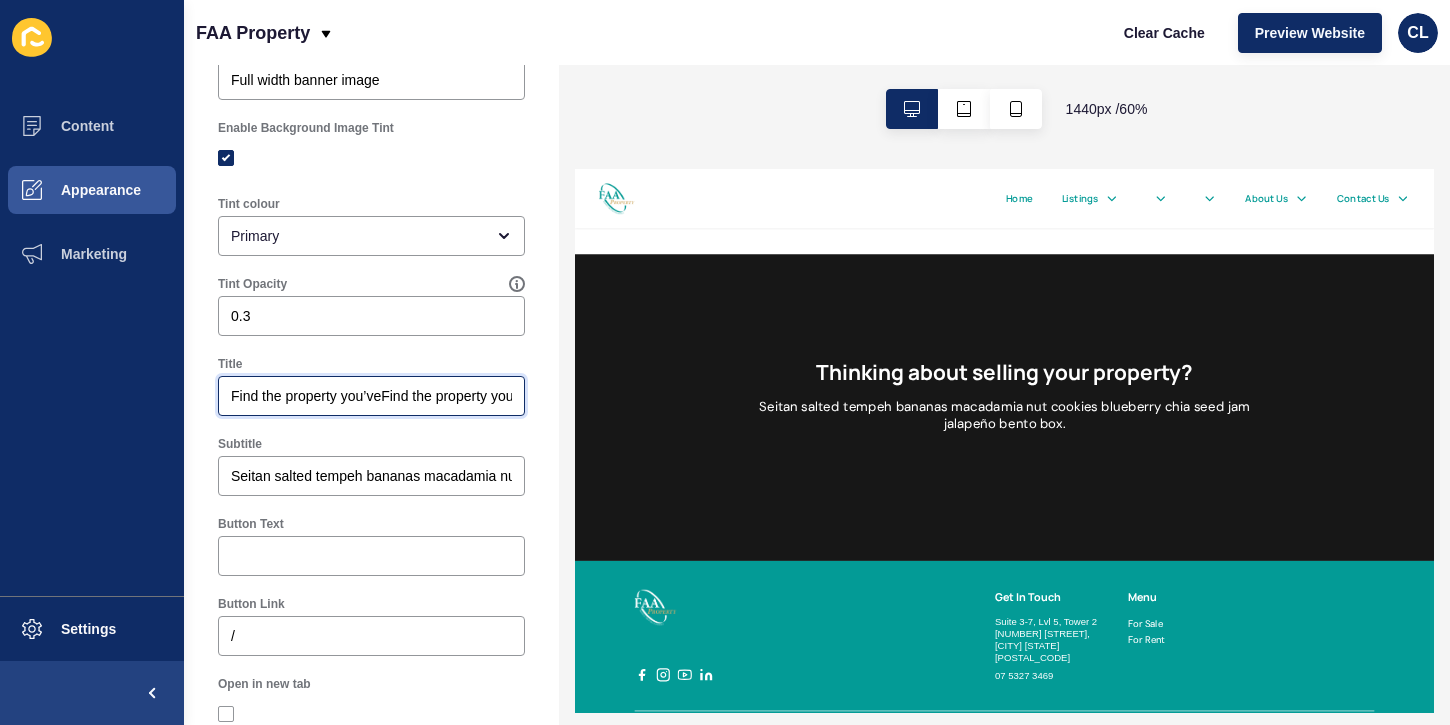 scroll, scrollTop: 0, scrollLeft: 19, axis: horizontal 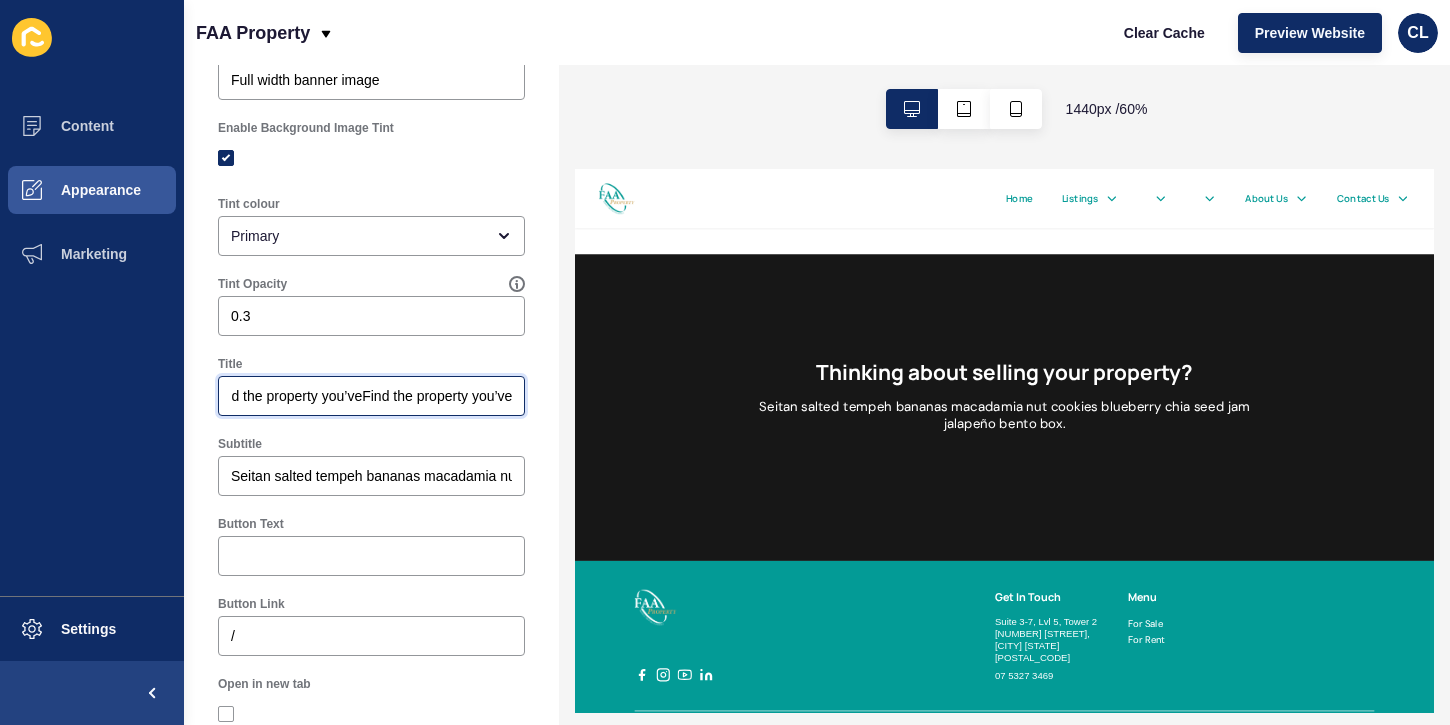 paste 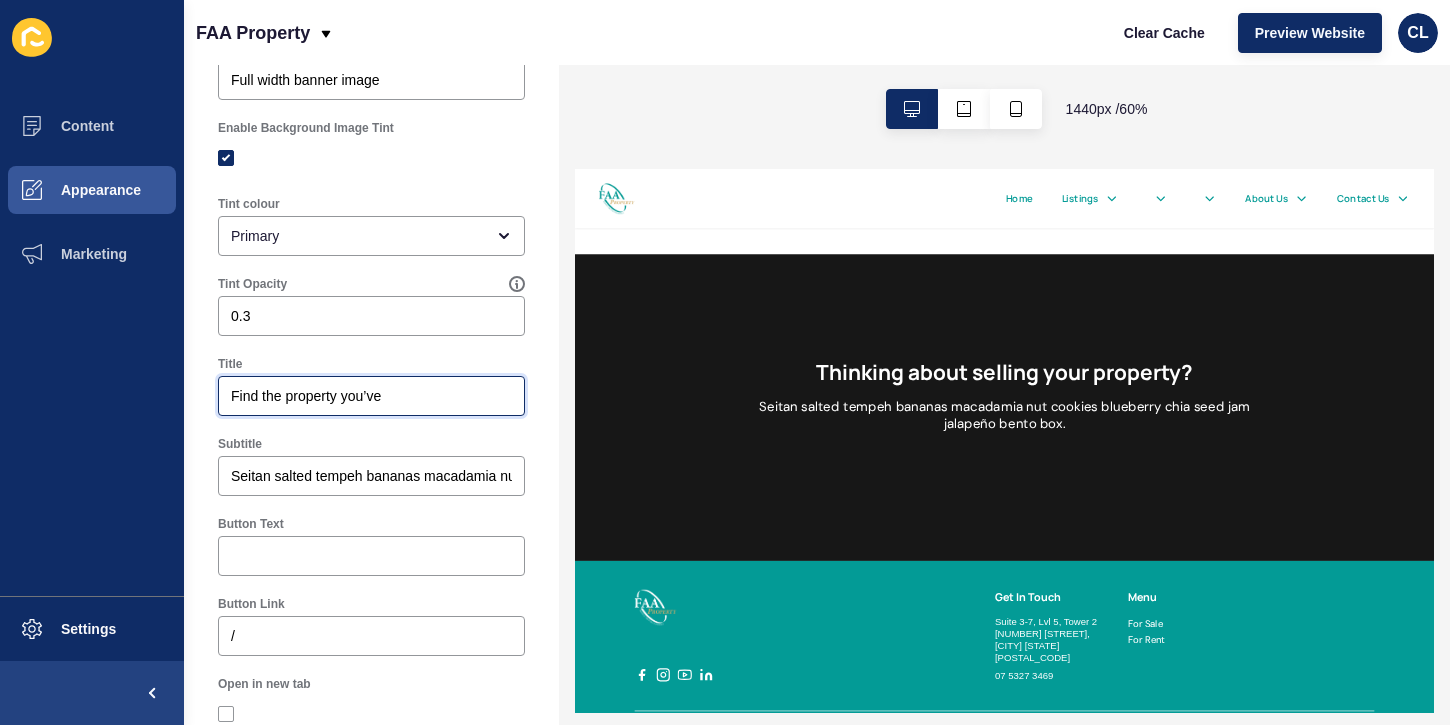 scroll, scrollTop: 0, scrollLeft: 0, axis: both 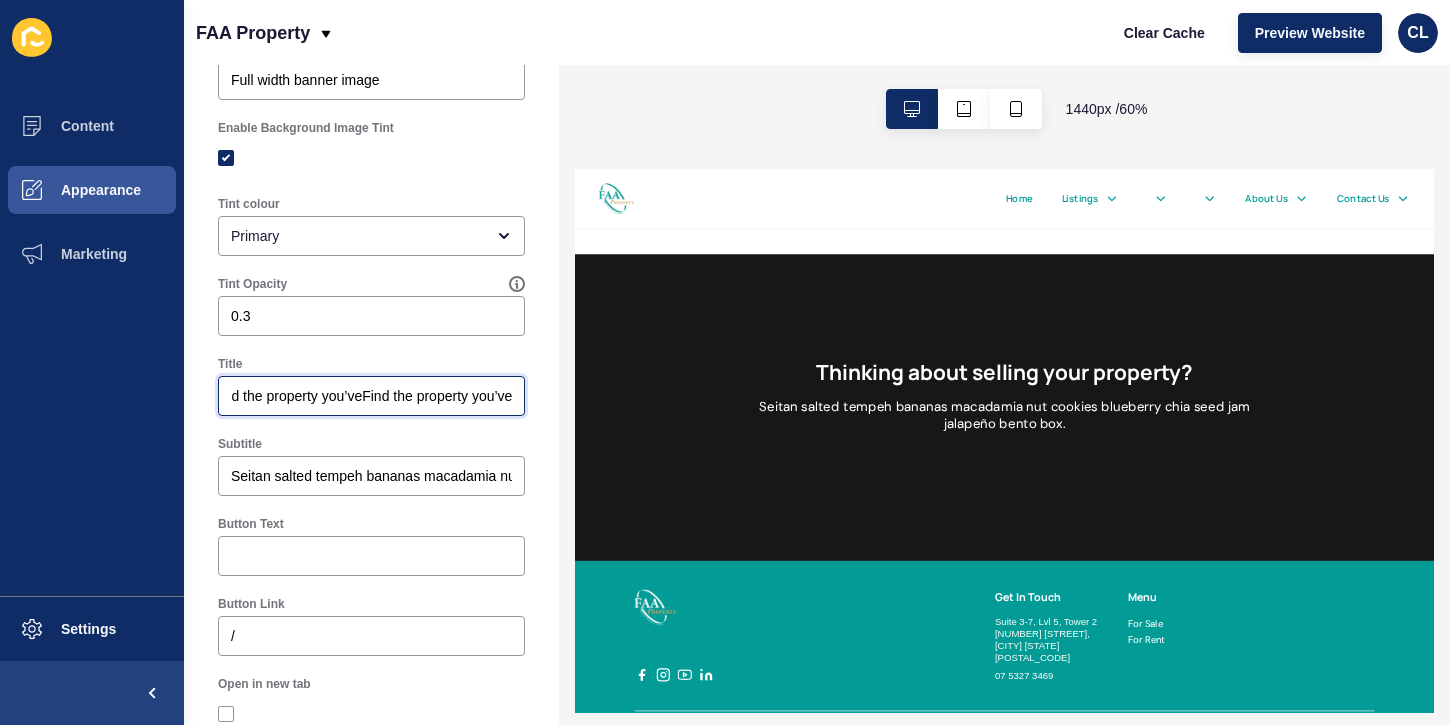 paste on "Find the property you’ve" 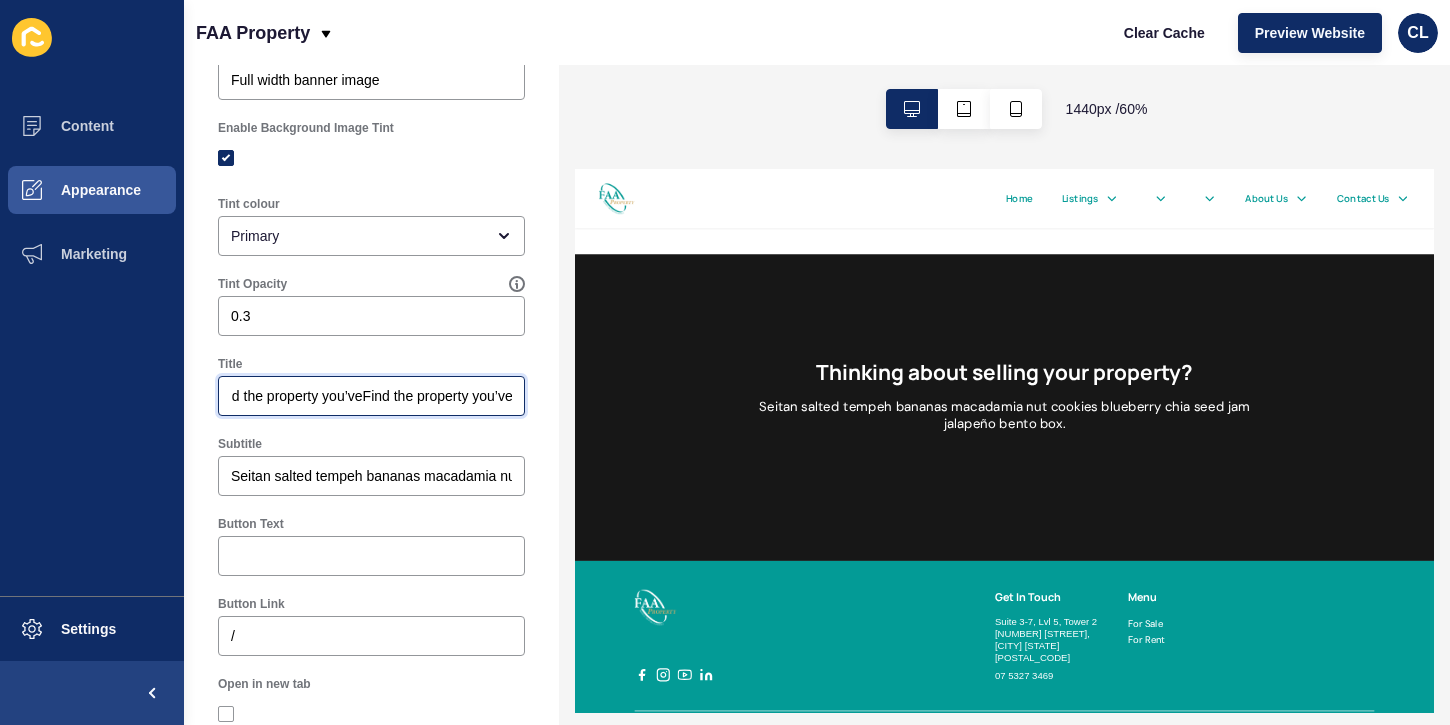 paste on "Find the property you’ve" 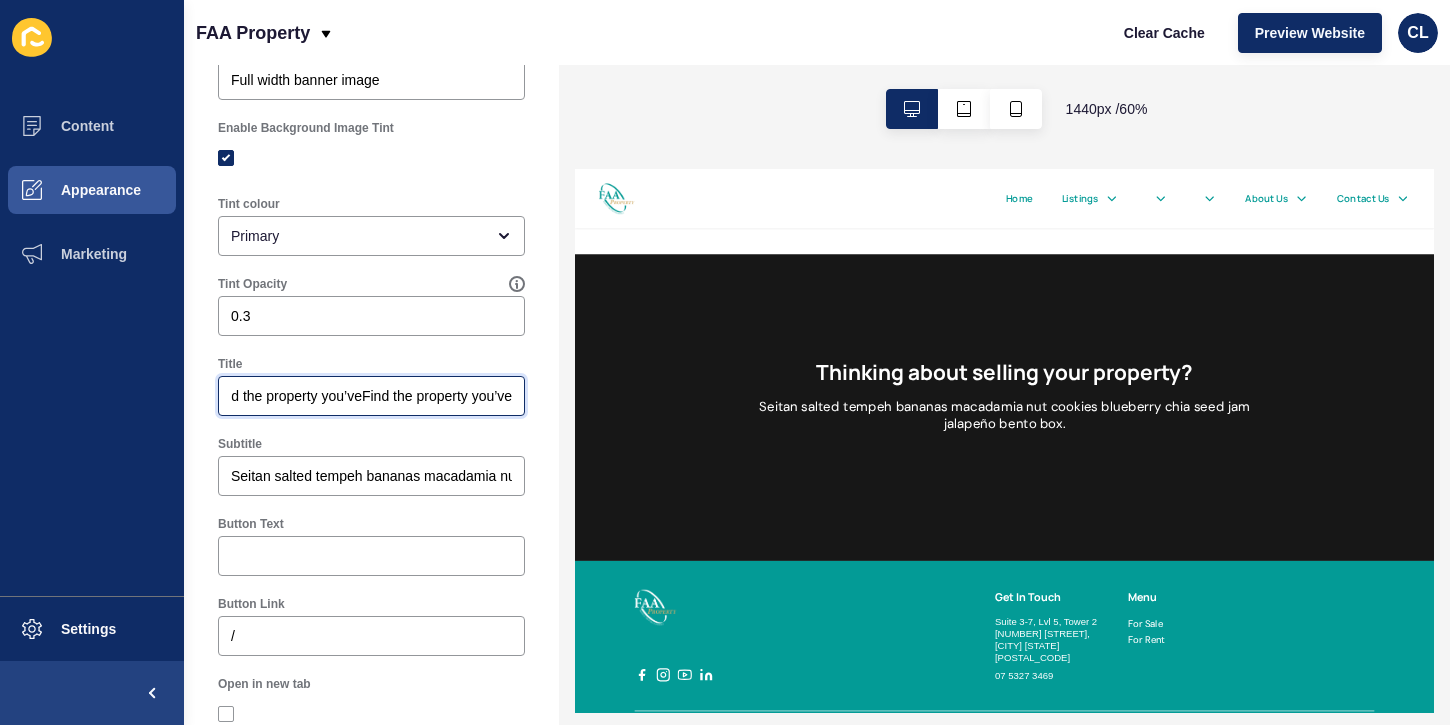 paste on "Find the property you’ve" 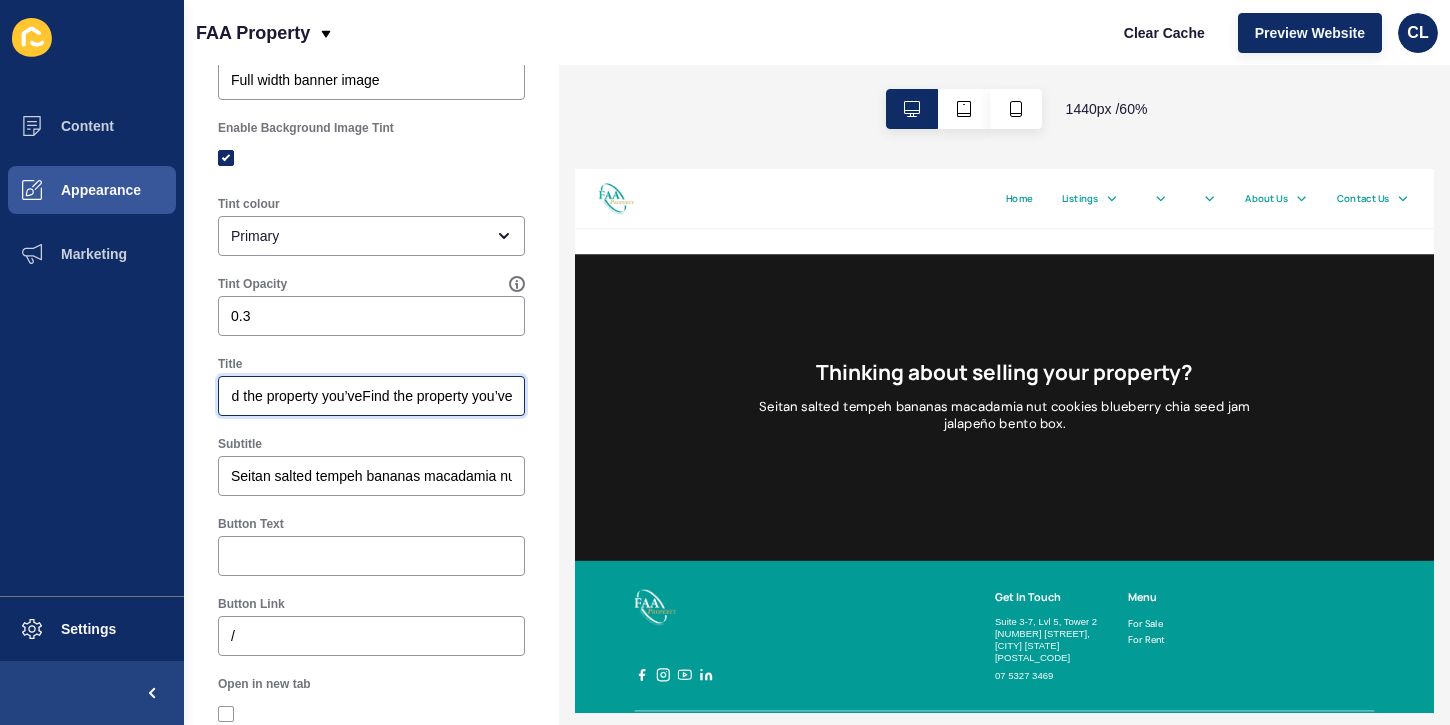 paste on "Find the property you’ve" 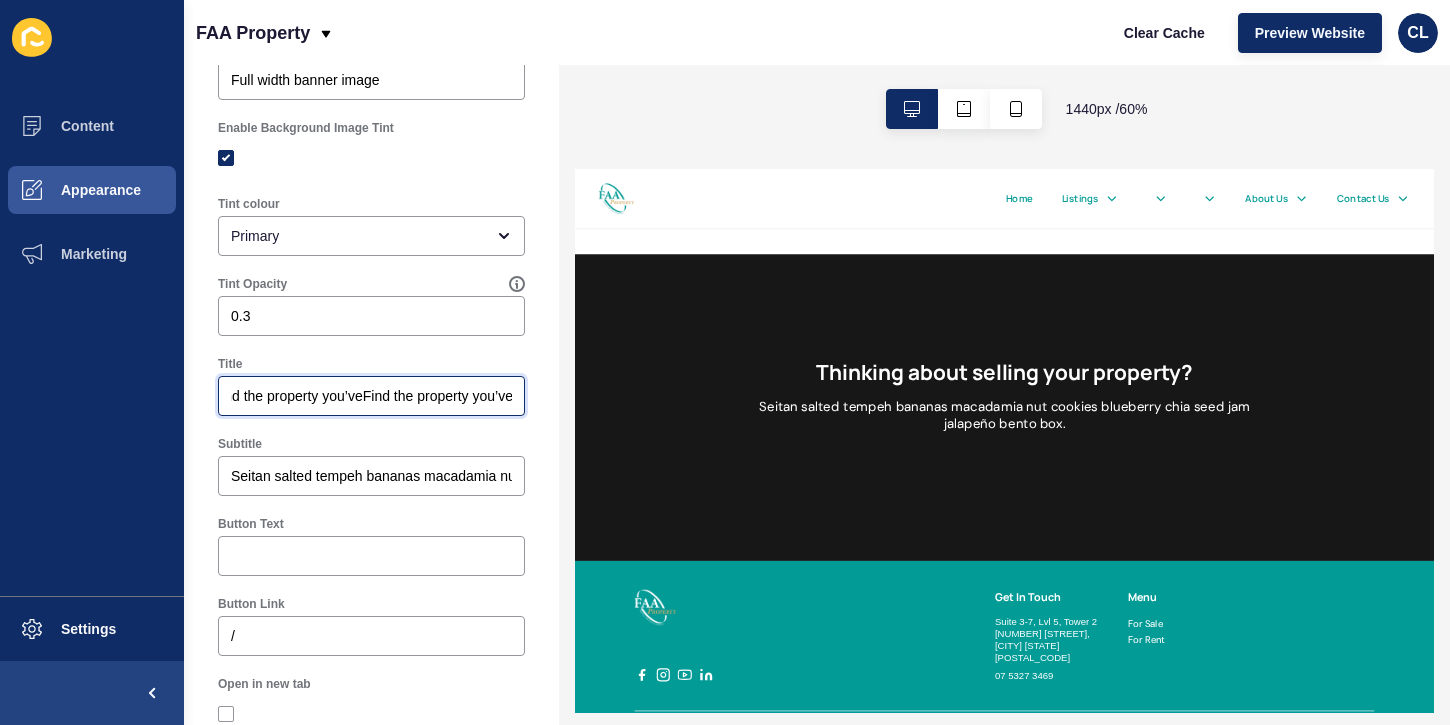 paste 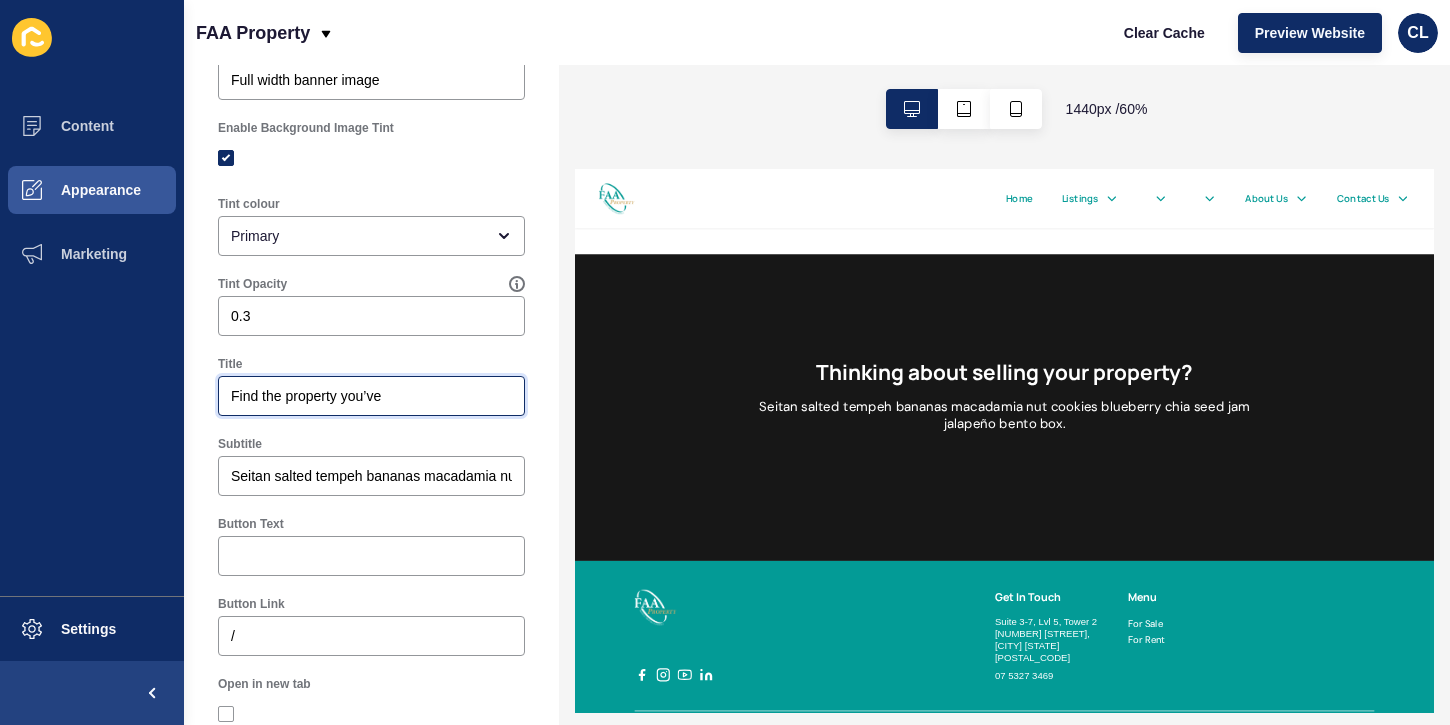 scroll, scrollTop: 0, scrollLeft: 0, axis: both 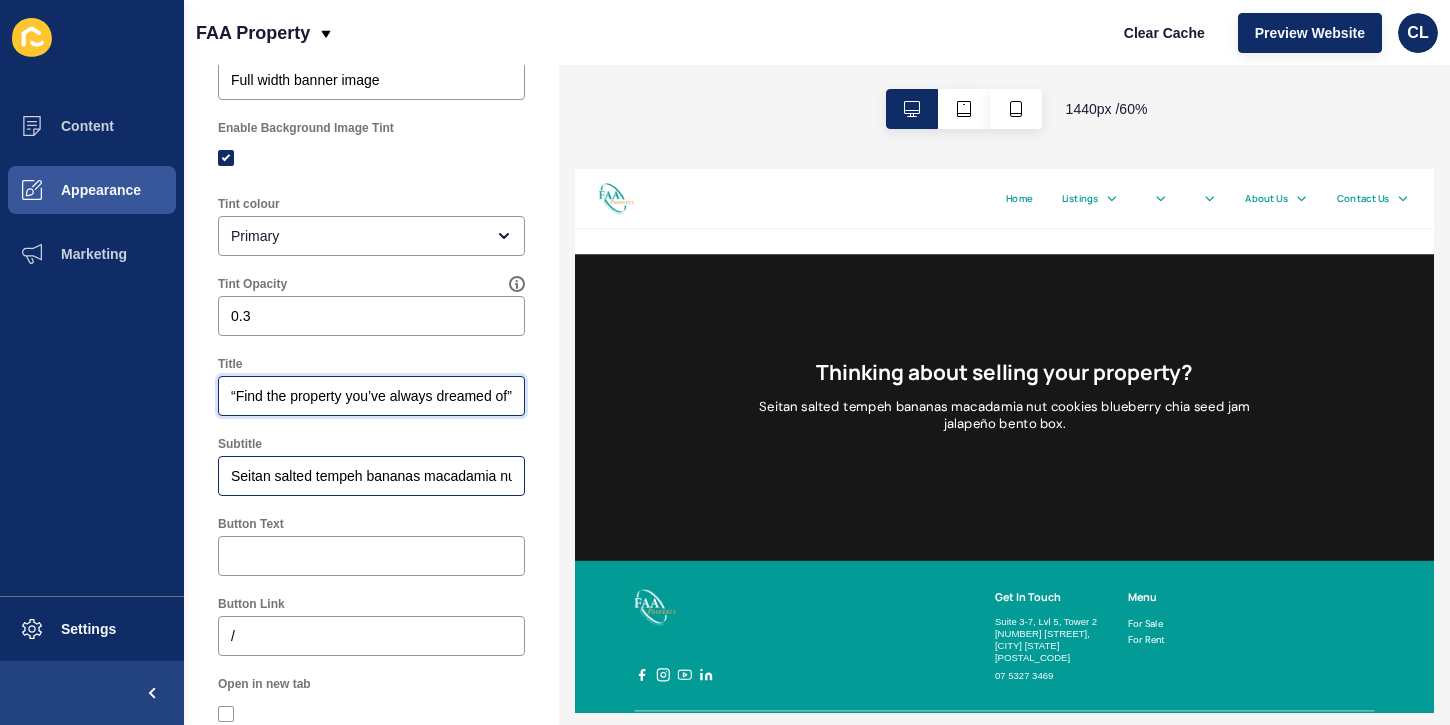 type on "“Find the property you’ve always dreamed of”" 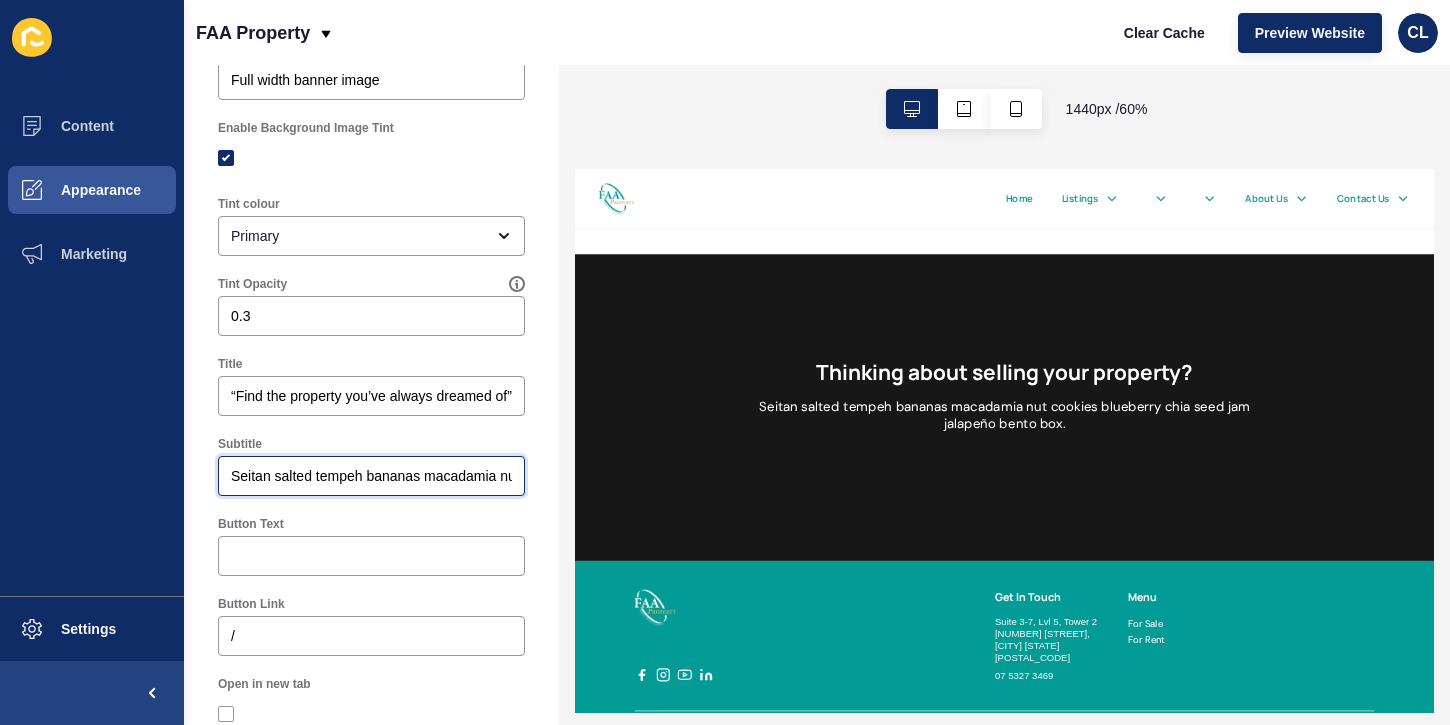 click on "Seitan salted tempeh bananas macadamia nut cookies blueberry chia seed jam jalapeño bento box." at bounding box center (371, 476) 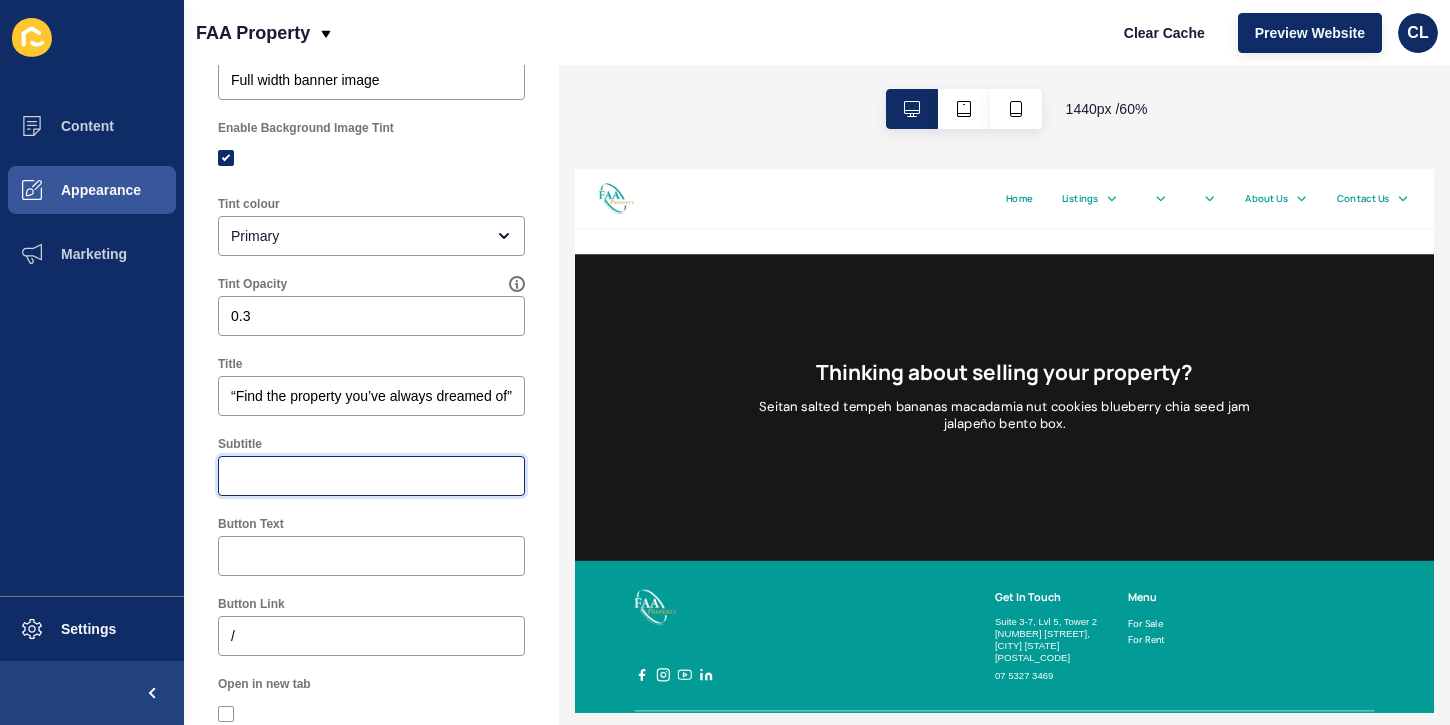 paste on "Expert property management and real estate services for coastal living. From first-time buyers to luxury investors, we make your property journey seamless." 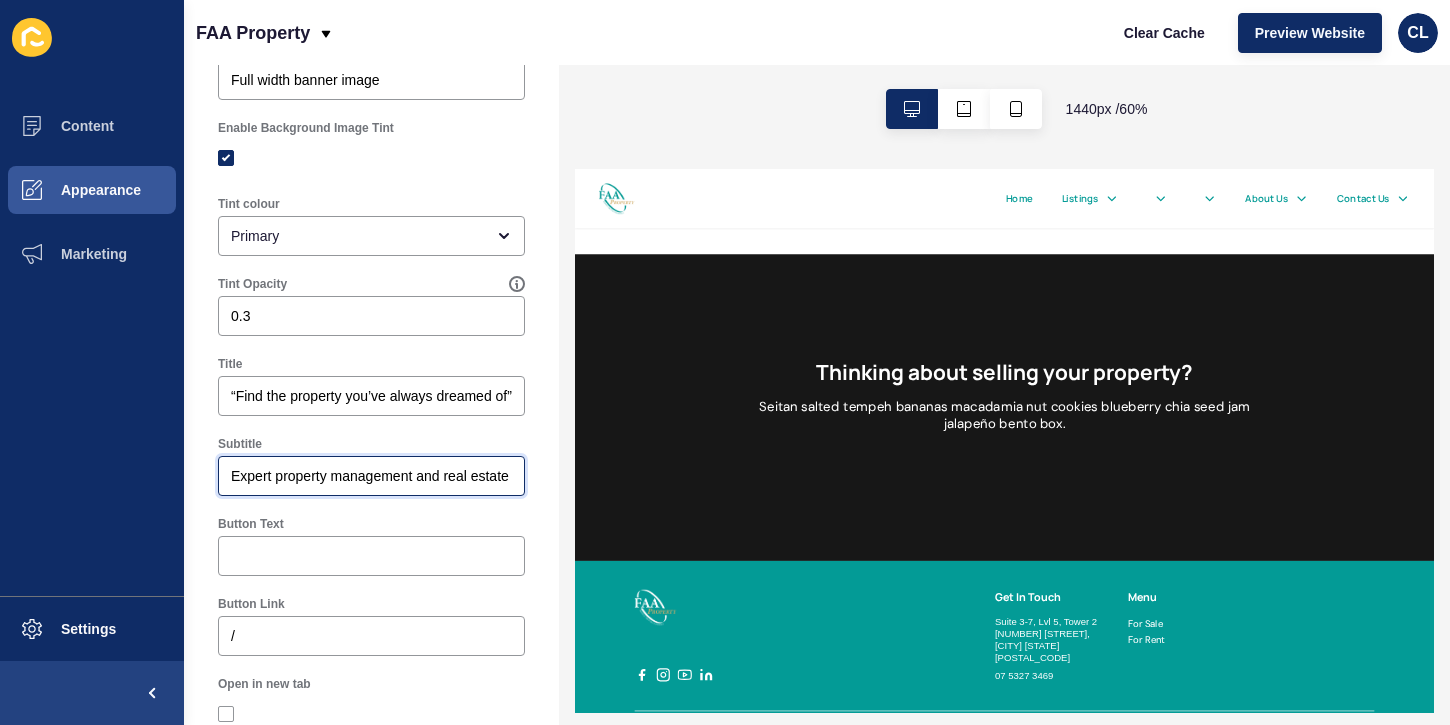 scroll, scrollTop: 0, scrollLeft: 683, axis: horizontal 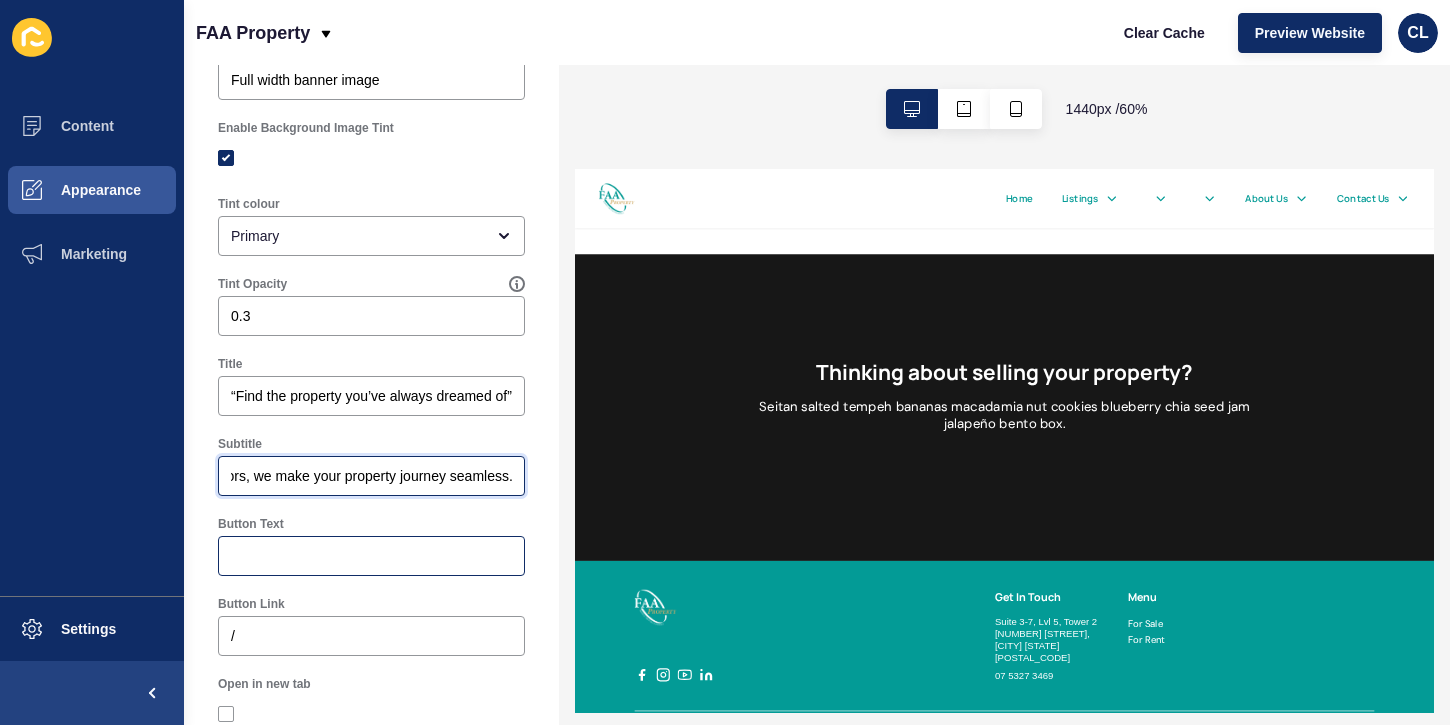 type on "Expert property management and real estate services for coastal living. From first-time buyers to luxury investors, we make your property journey seamless." 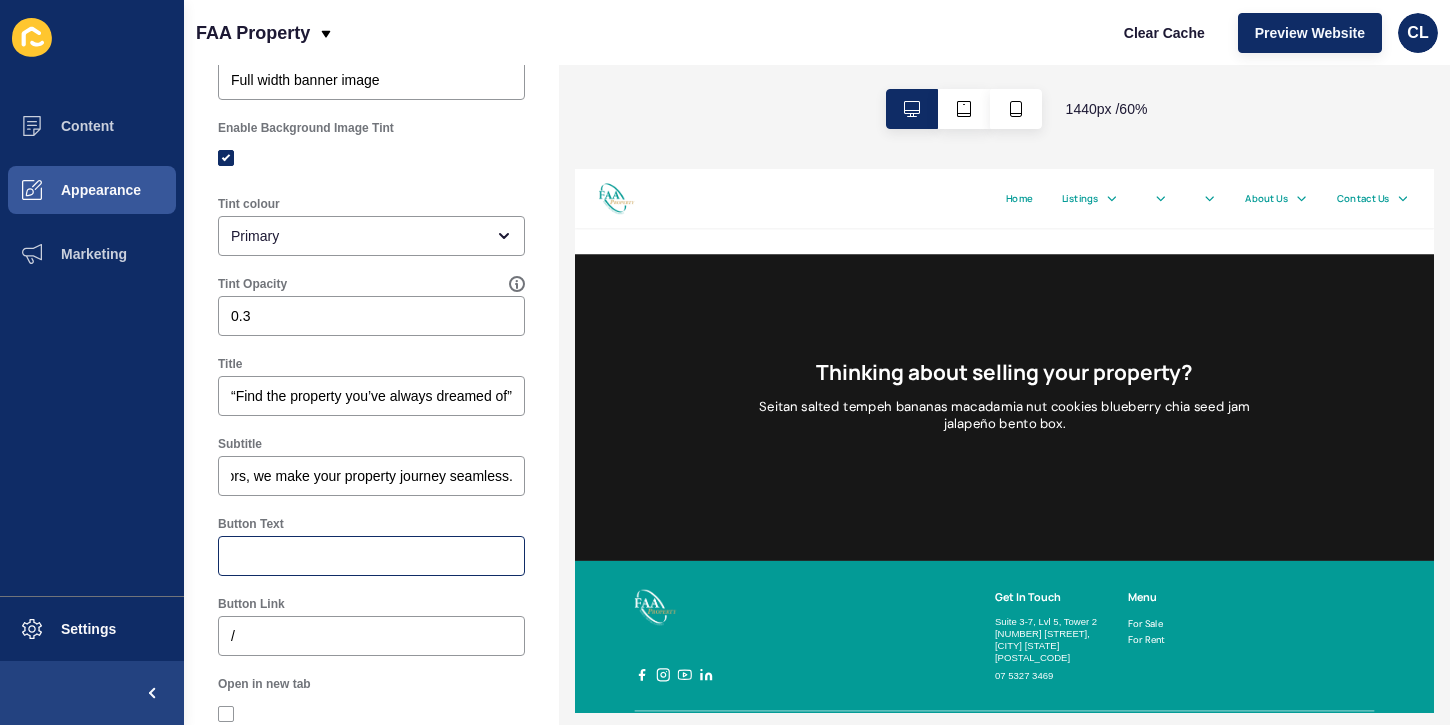 click at bounding box center [371, 556] 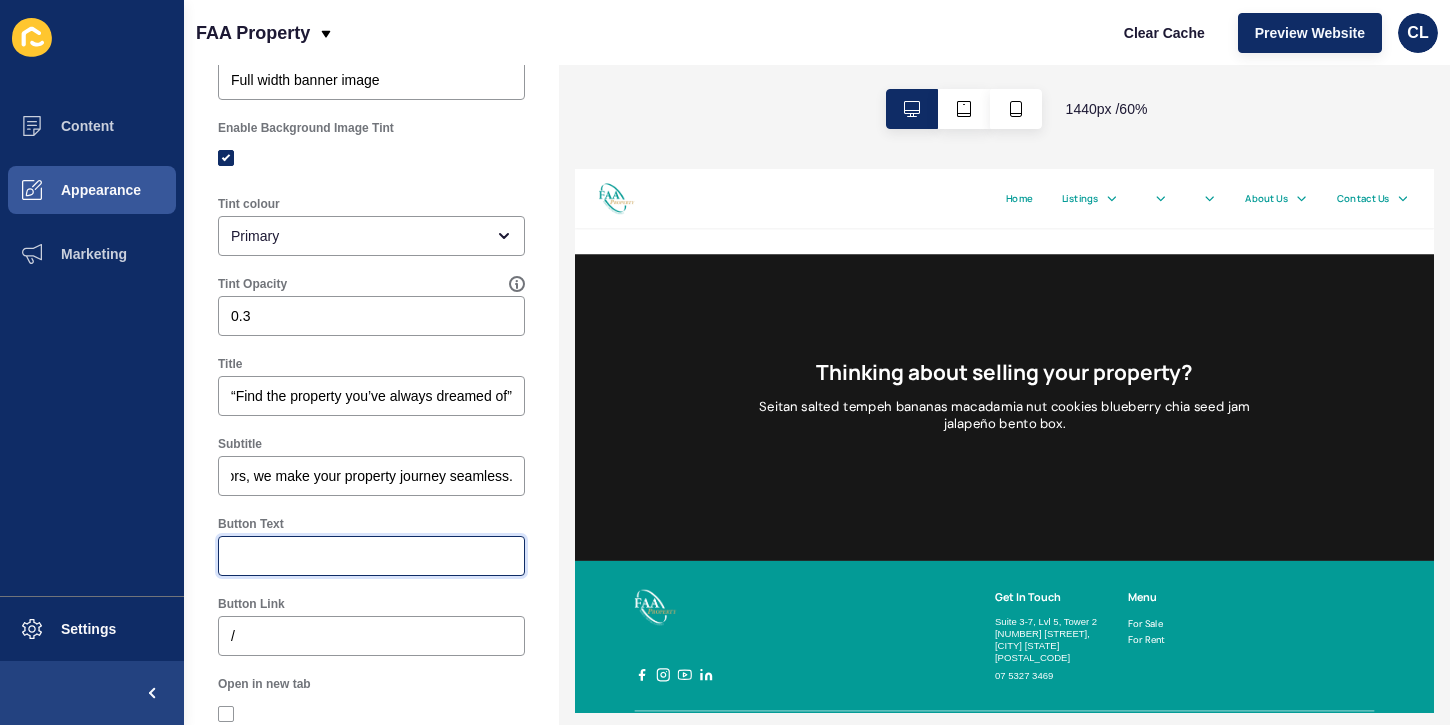 scroll, scrollTop: 0, scrollLeft: 0, axis: both 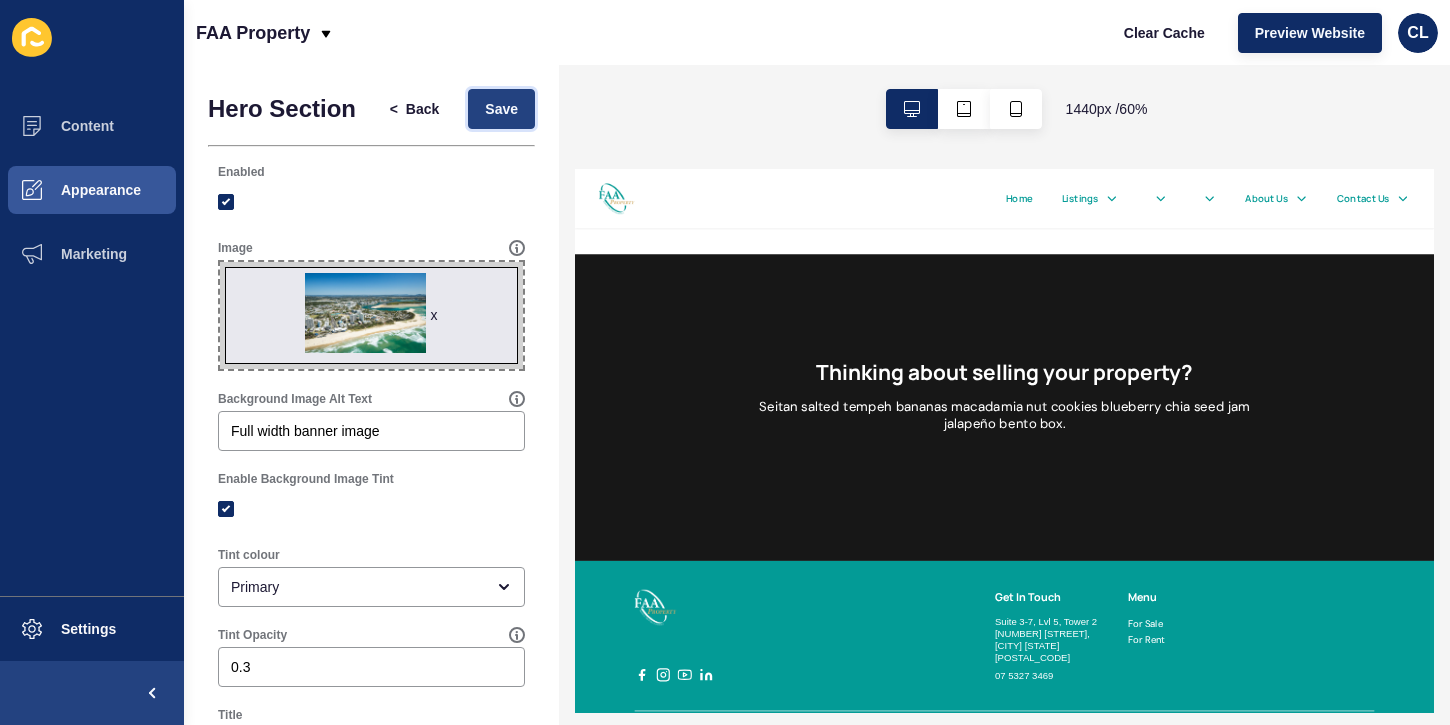 click on "Save" at bounding box center (501, 109) 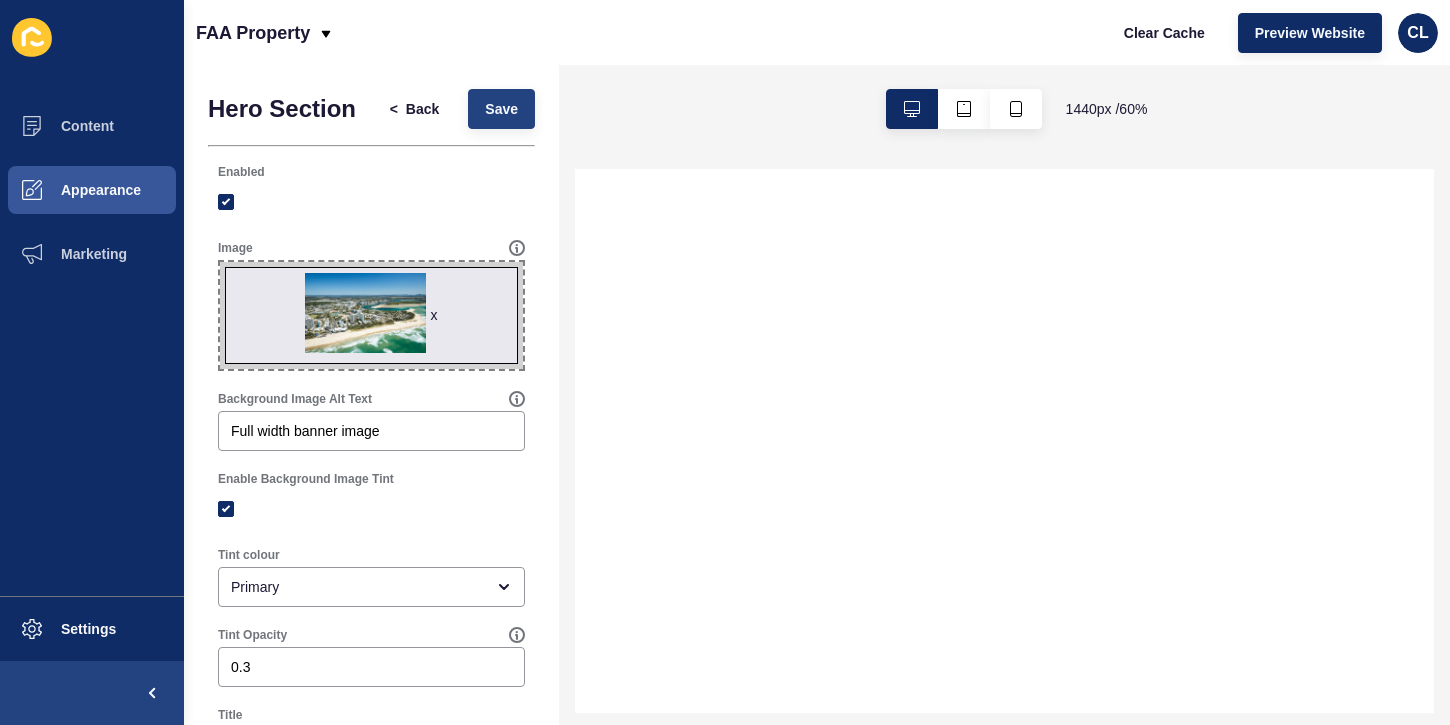 select 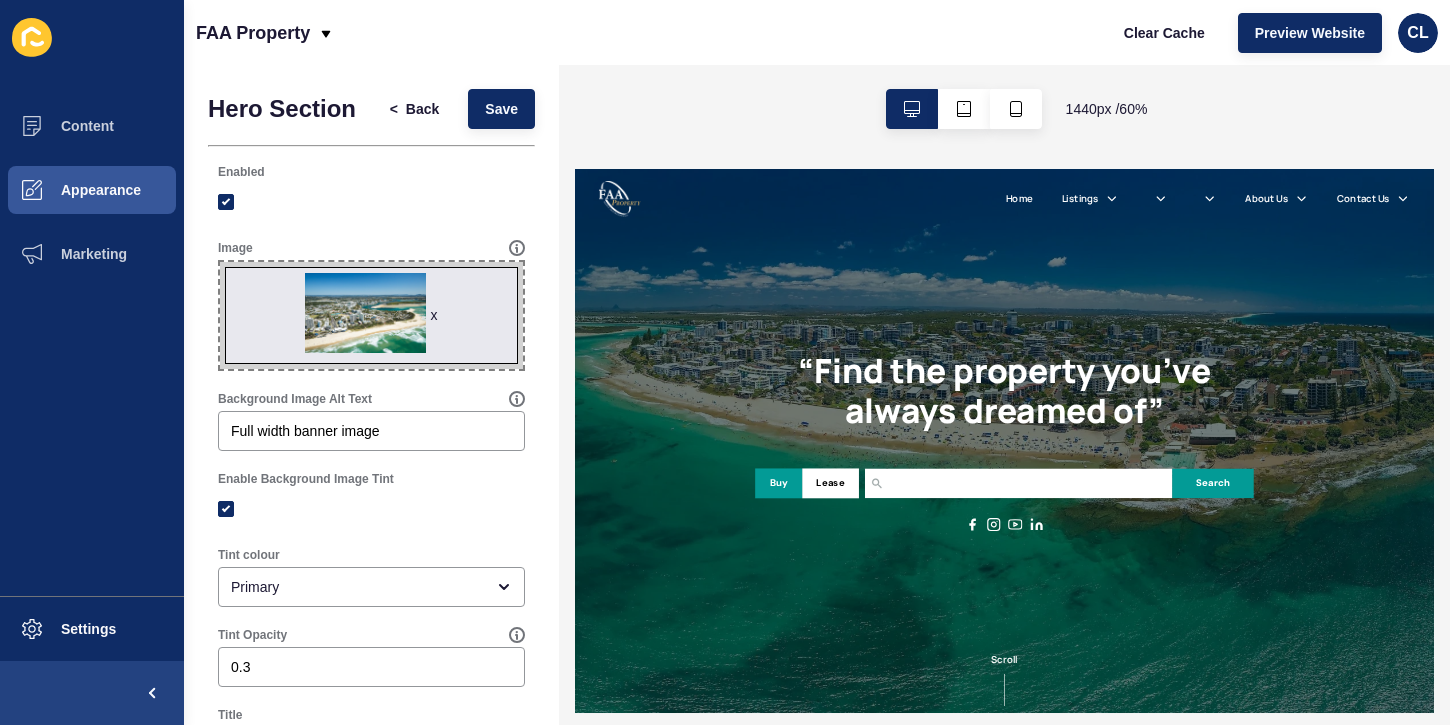 scroll, scrollTop: 0, scrollLeft: 0, axis: both 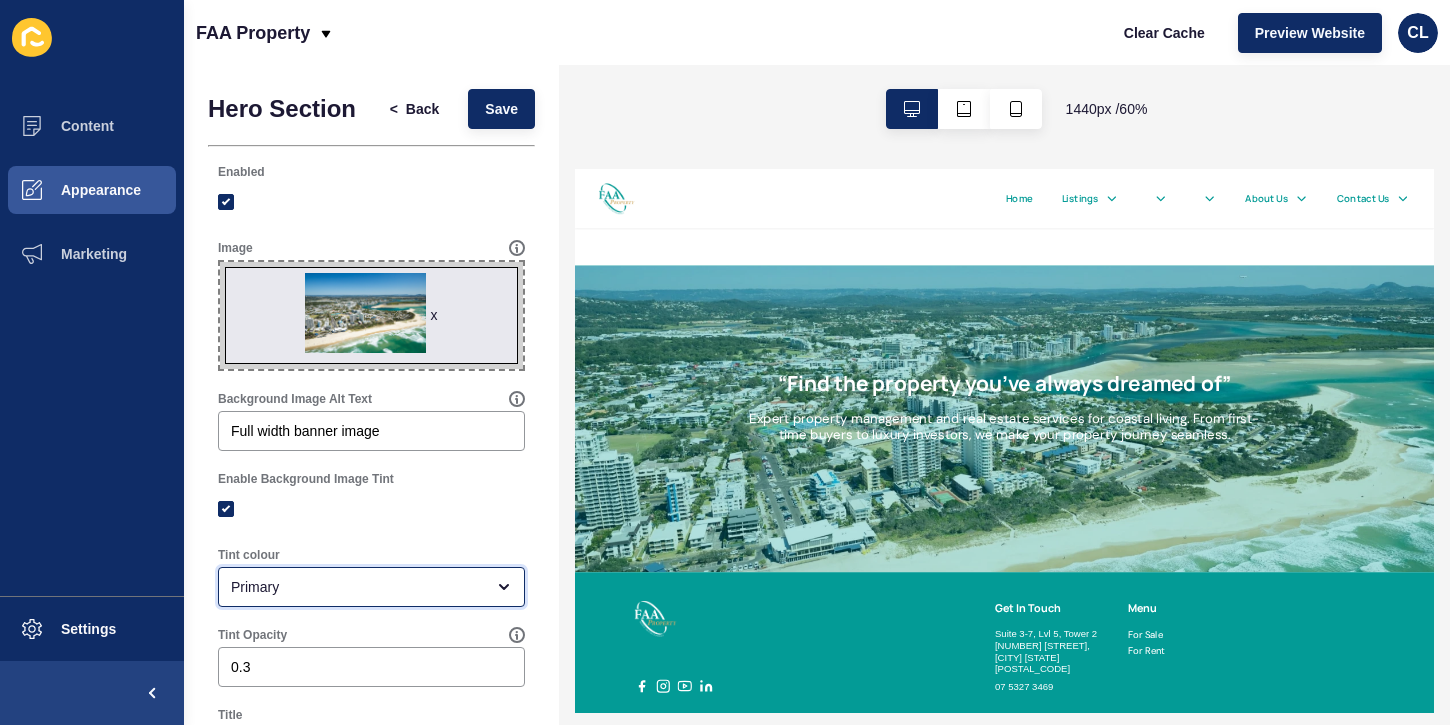 click on "Primary" at bounding box center [357, 587] 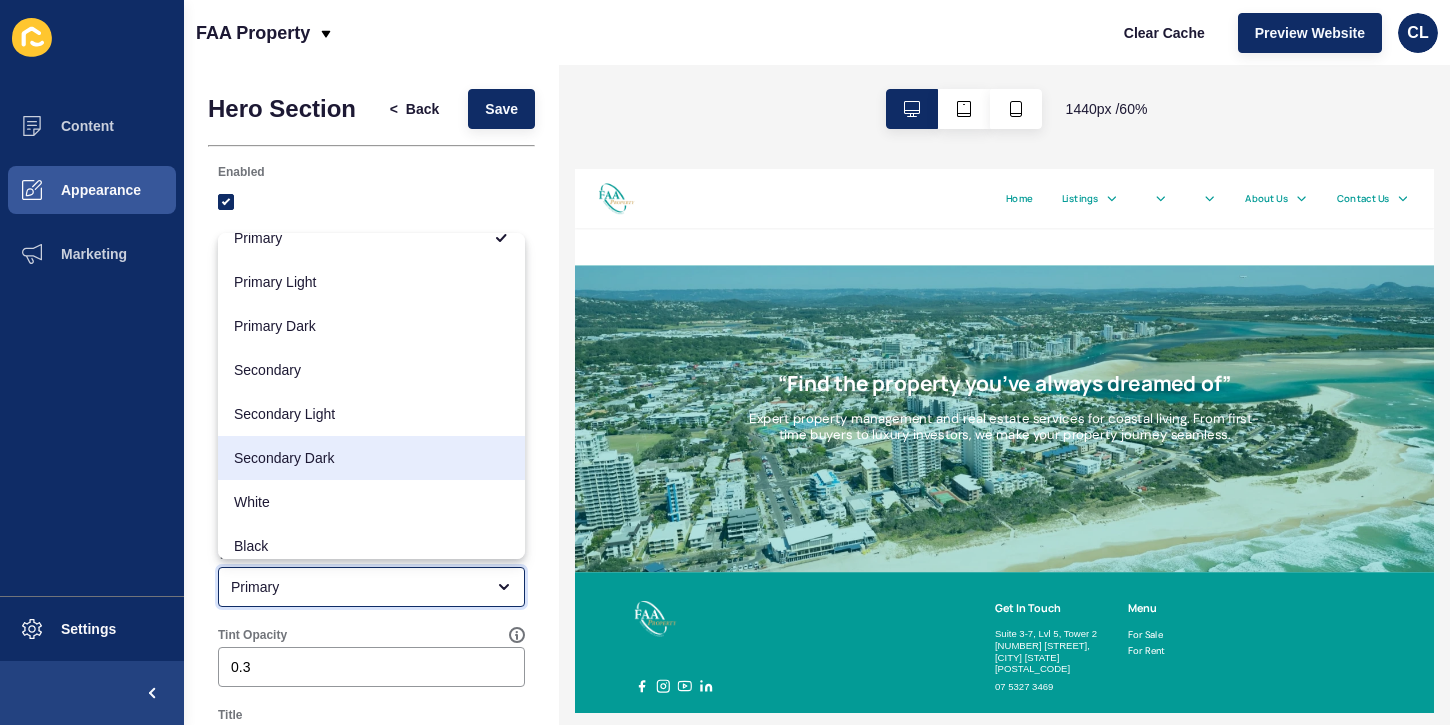 scroll, scrollTop: 16, scrollLeft: 0, axis: vertical 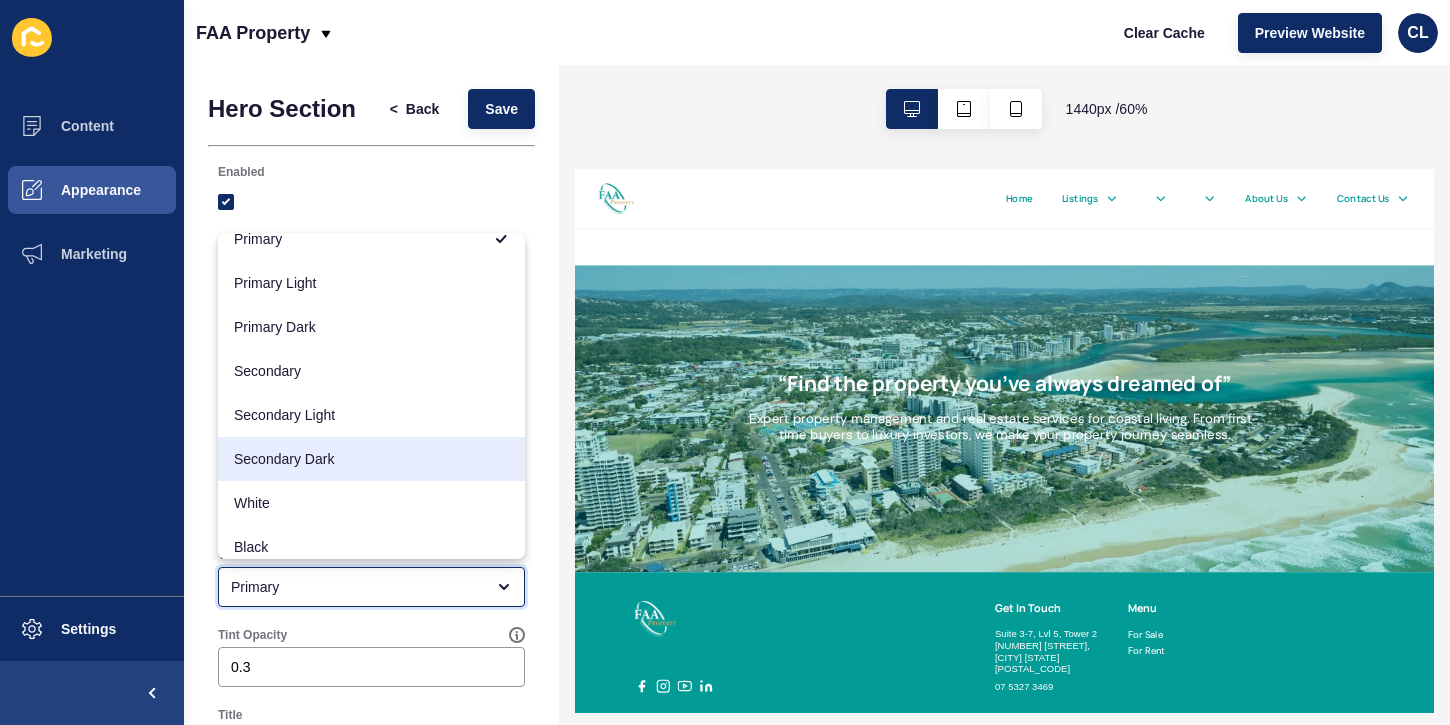 click on "Secondary Dark" at bounding box center [371, 459] 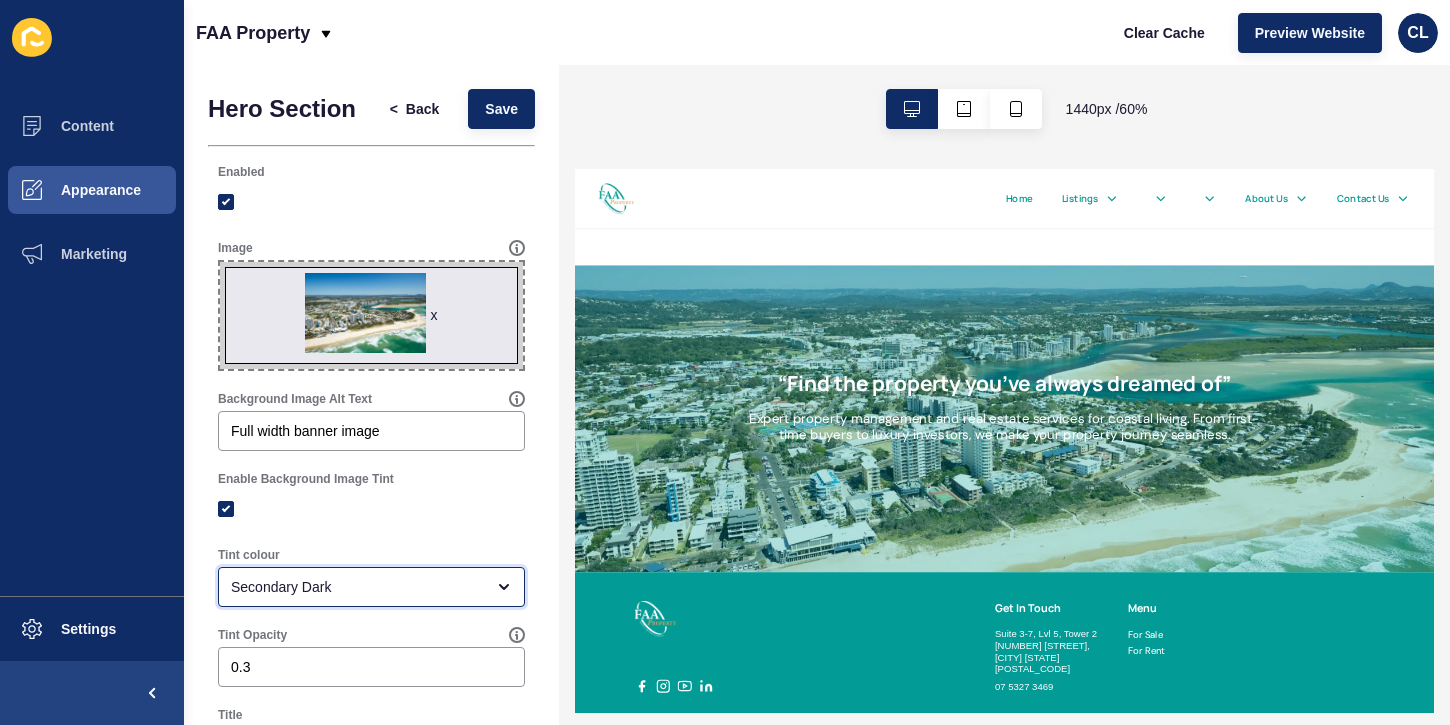 click at bounding box center [498, 587] 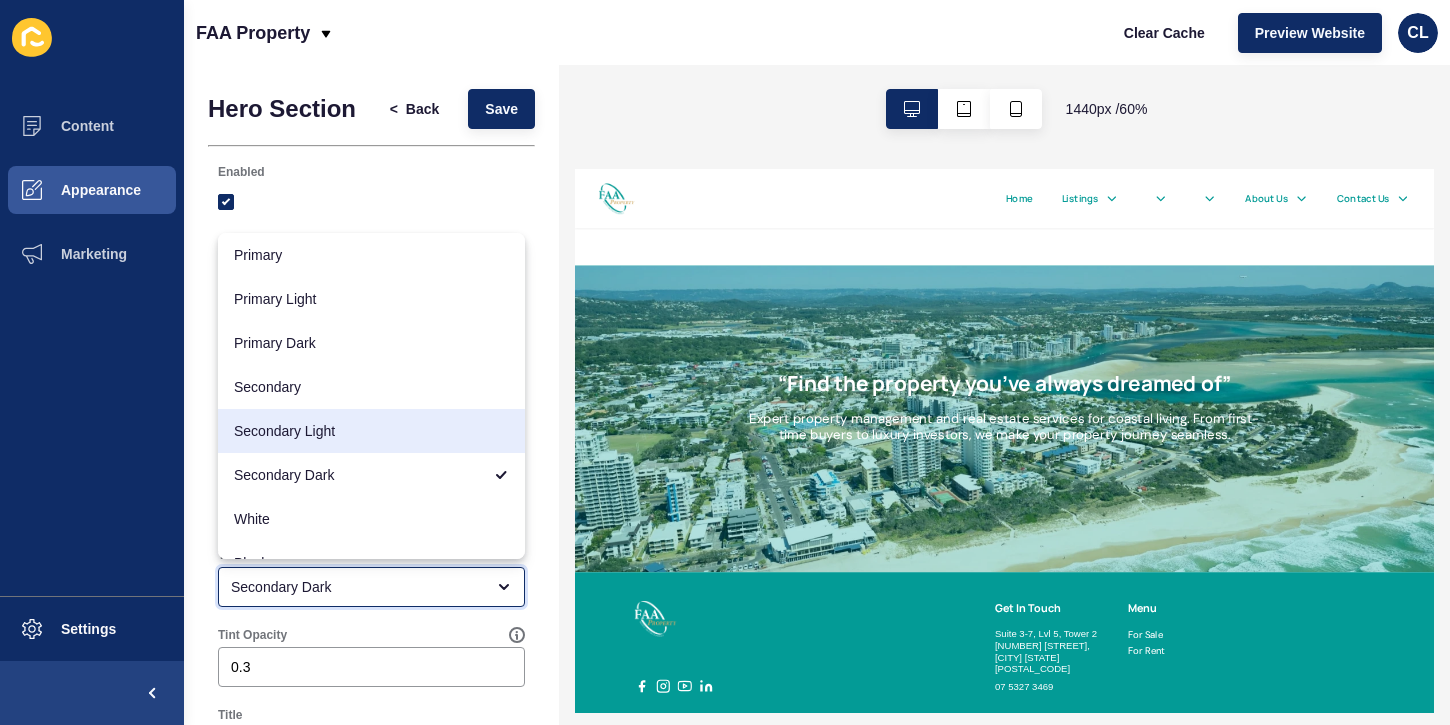 click on "Secondary Light" at bounding box center [371, 431] 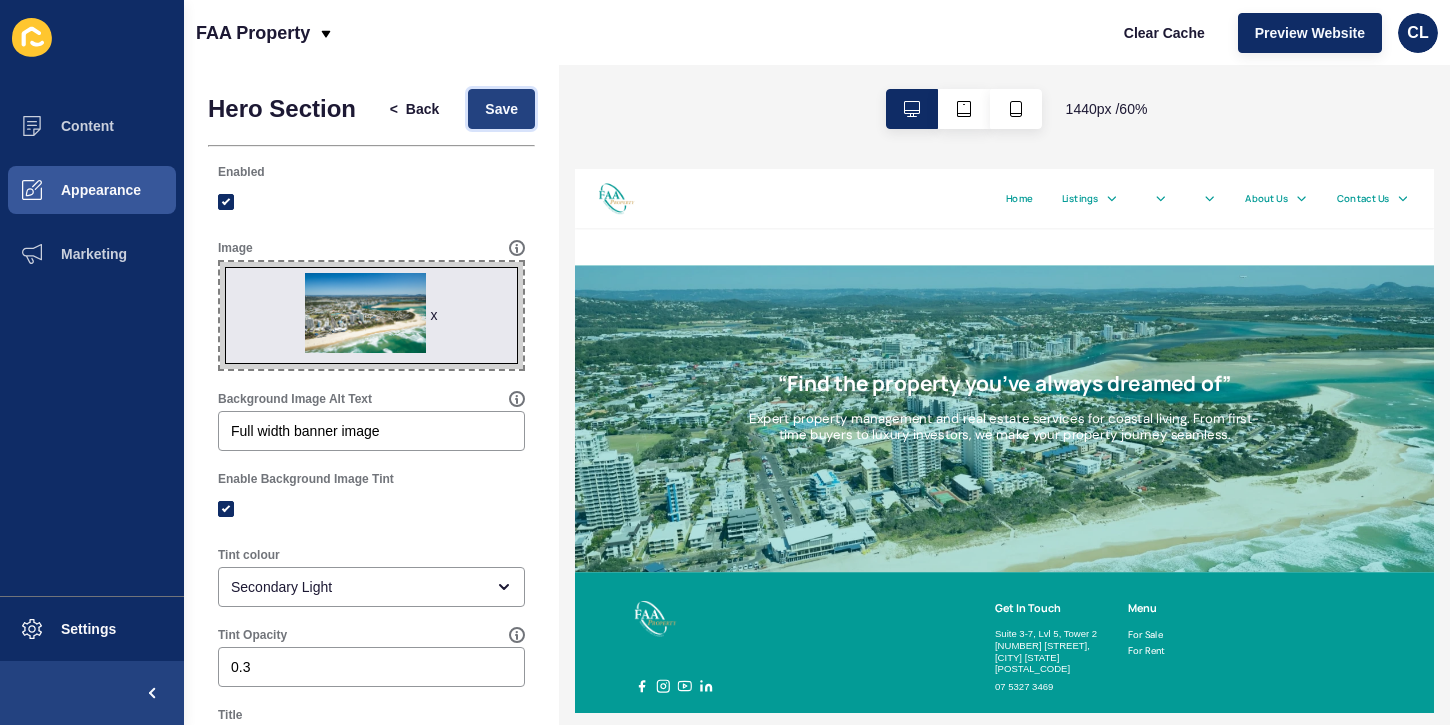 click on "Save" at bounding box center (501, 109) 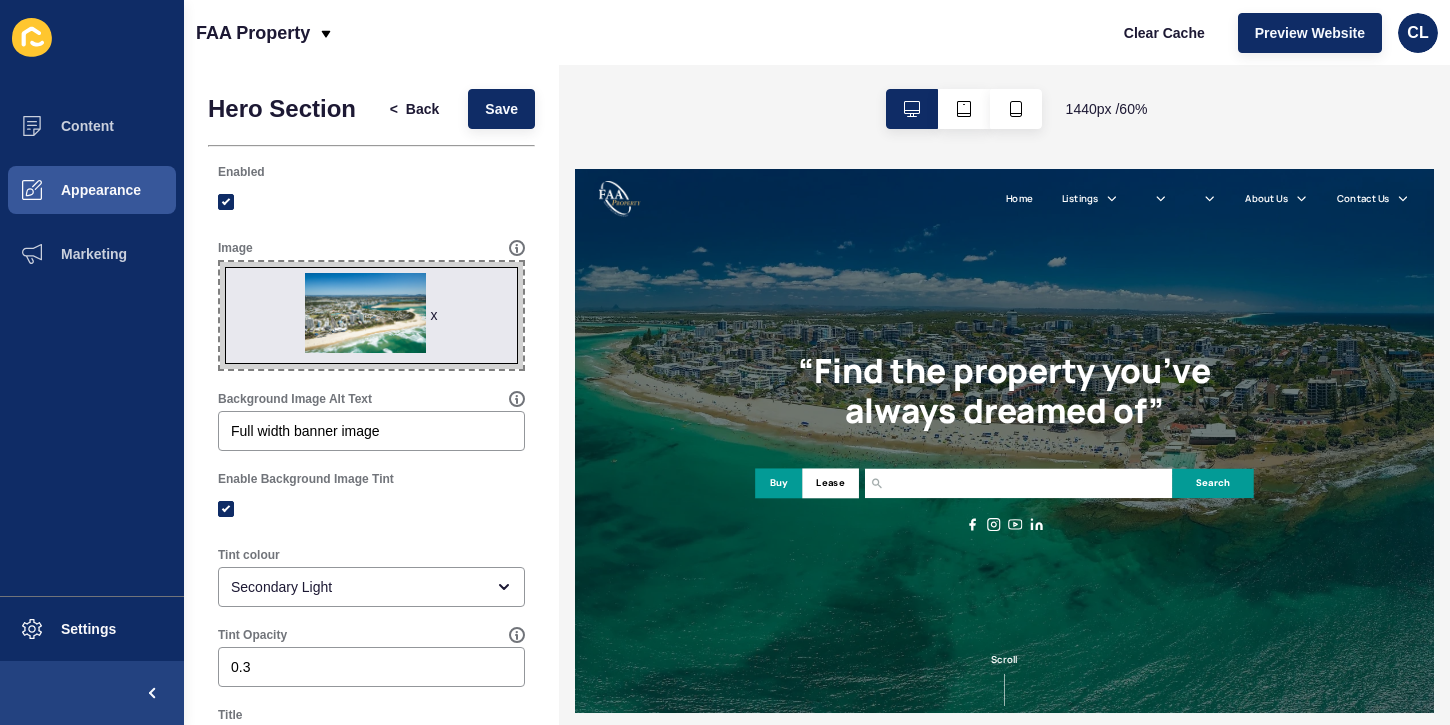 scroll, scrollTop: 0, scrollLeft: 0, axis: both 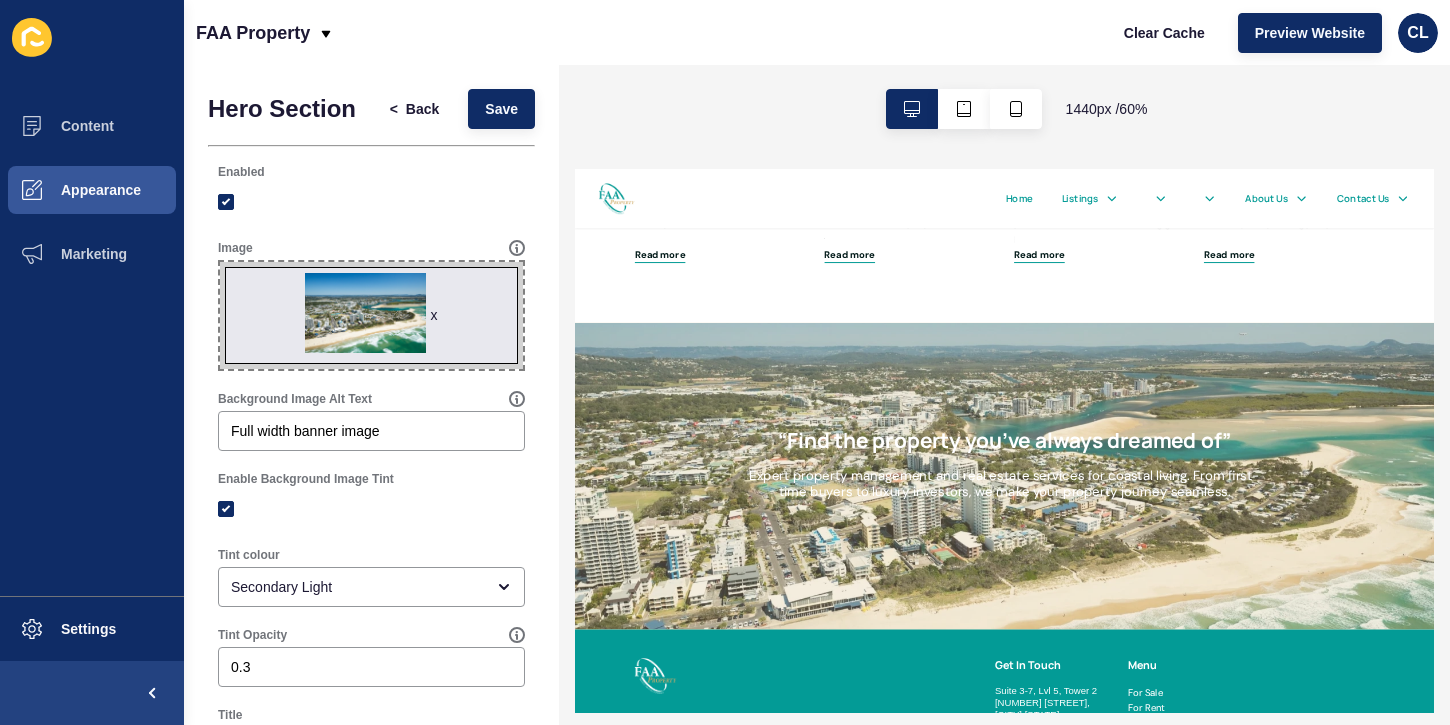 click on "< Back Save" at bounding box center (454, 109) 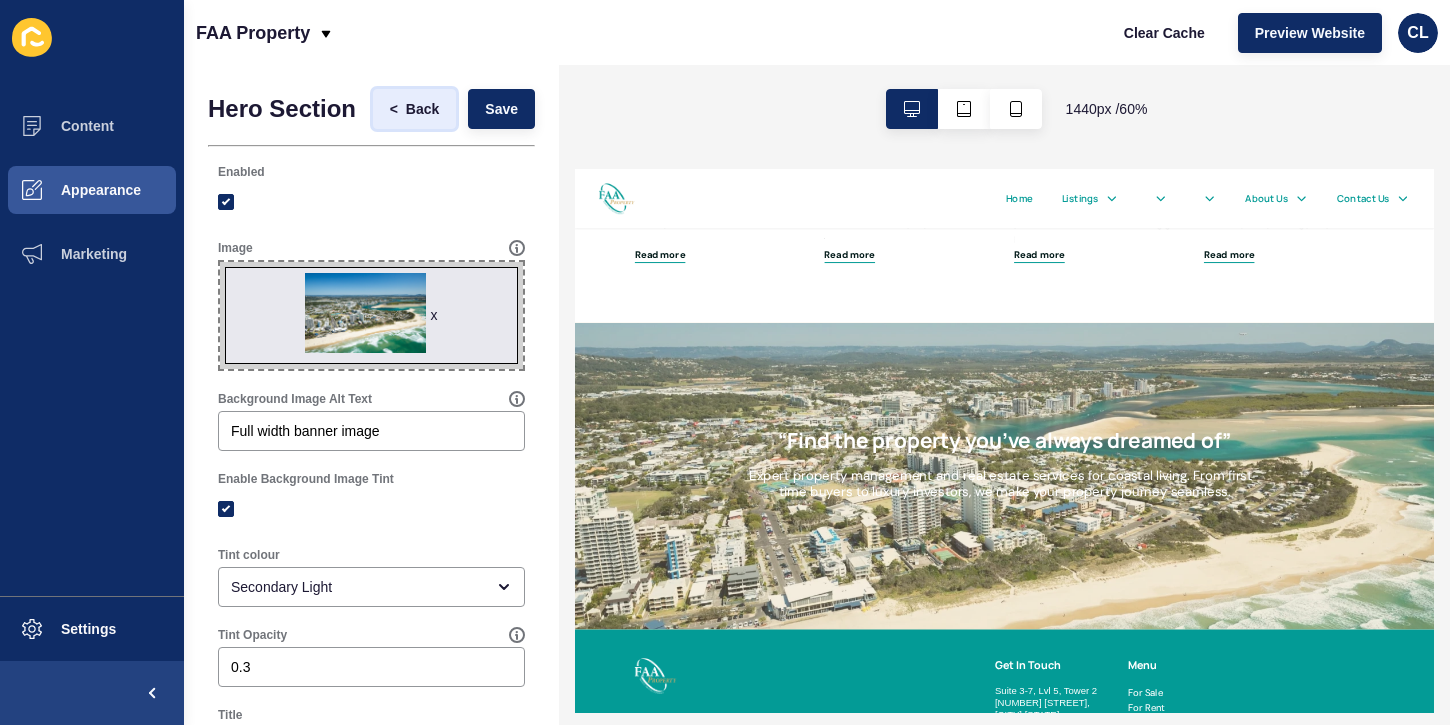click on "<" at bounding box center (394, 109) 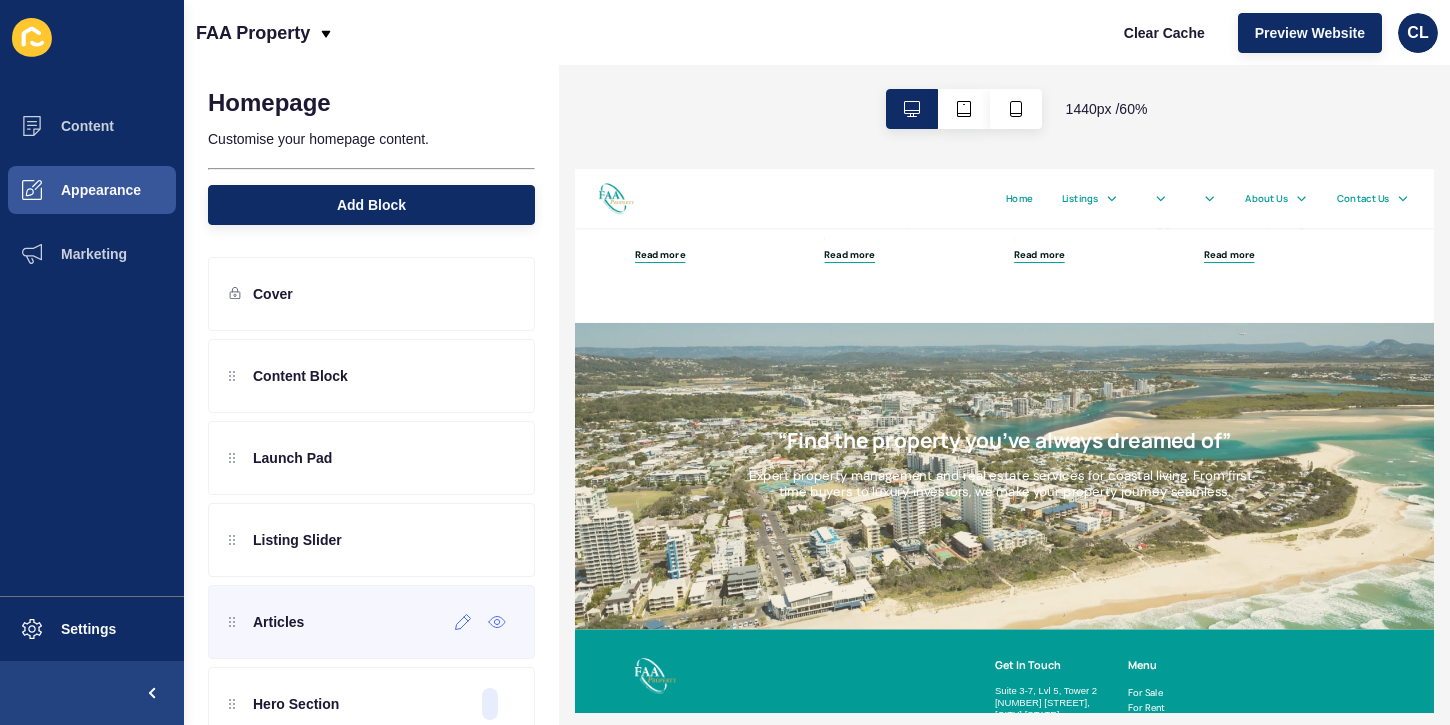 scroll, scrollTop: 48, scrollLeft: 0, axis: vertical 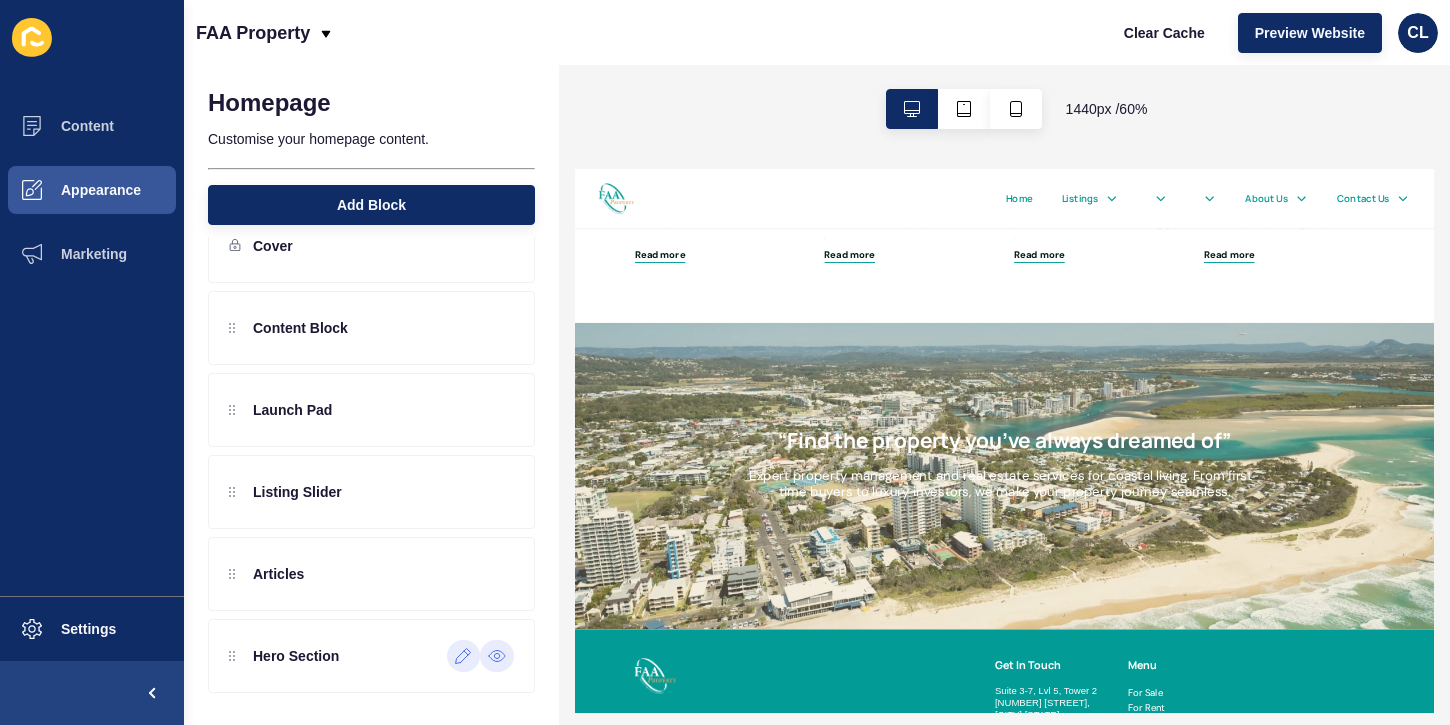 click 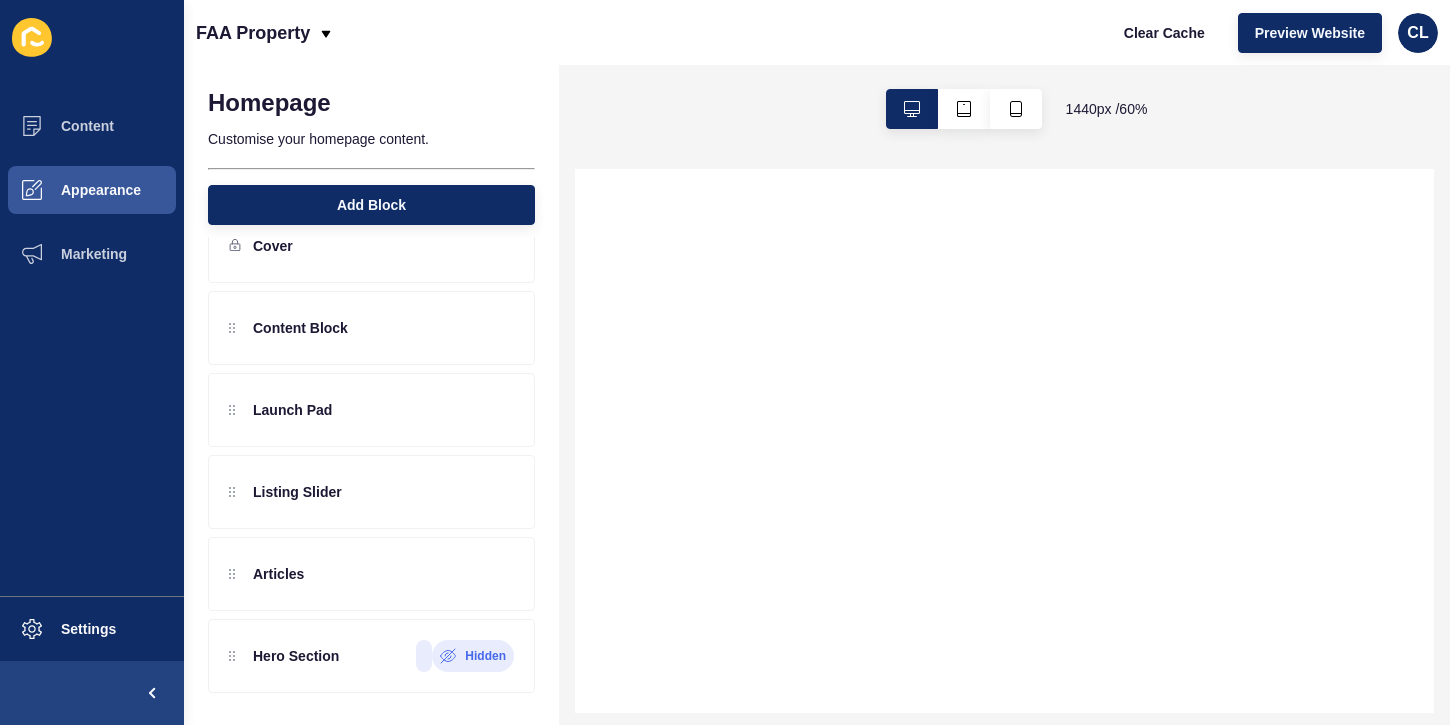 select 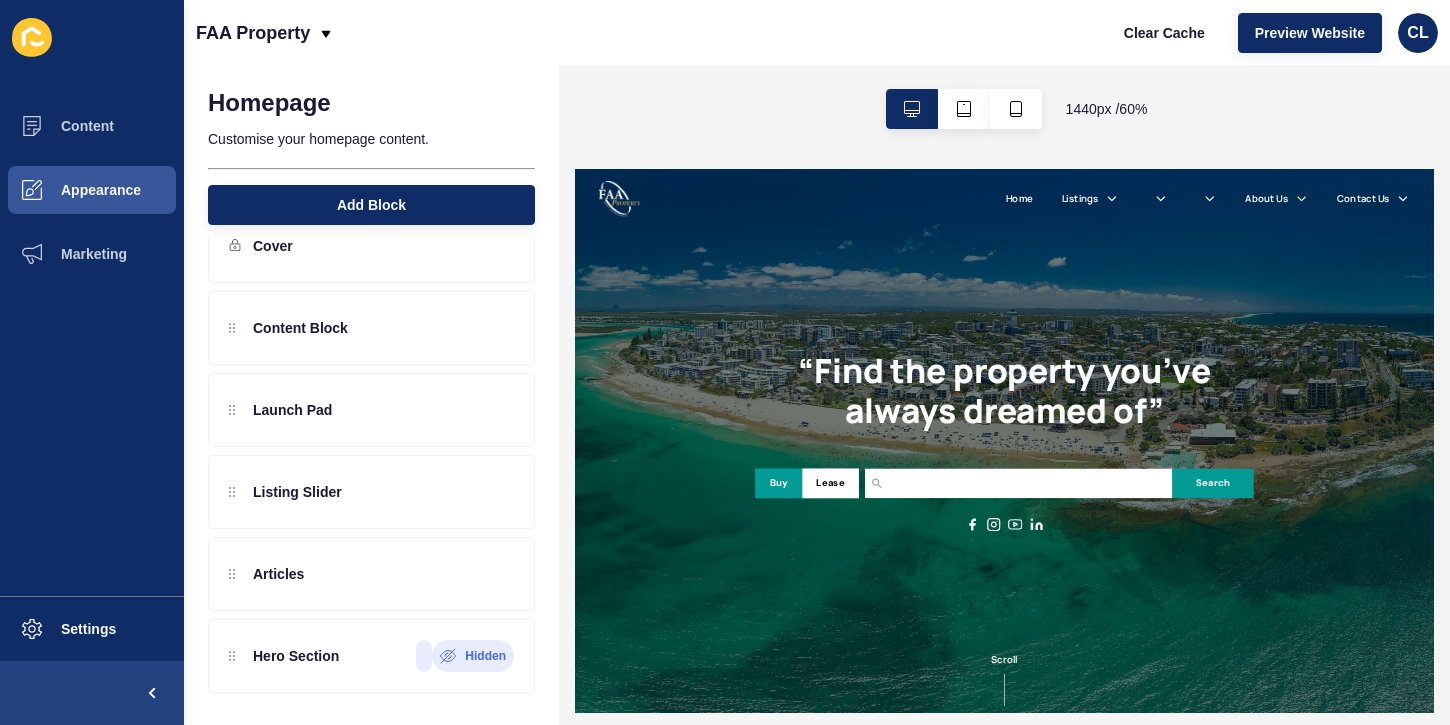 scroll, scrollTop: 0, scrollLeft: 0, axis: both 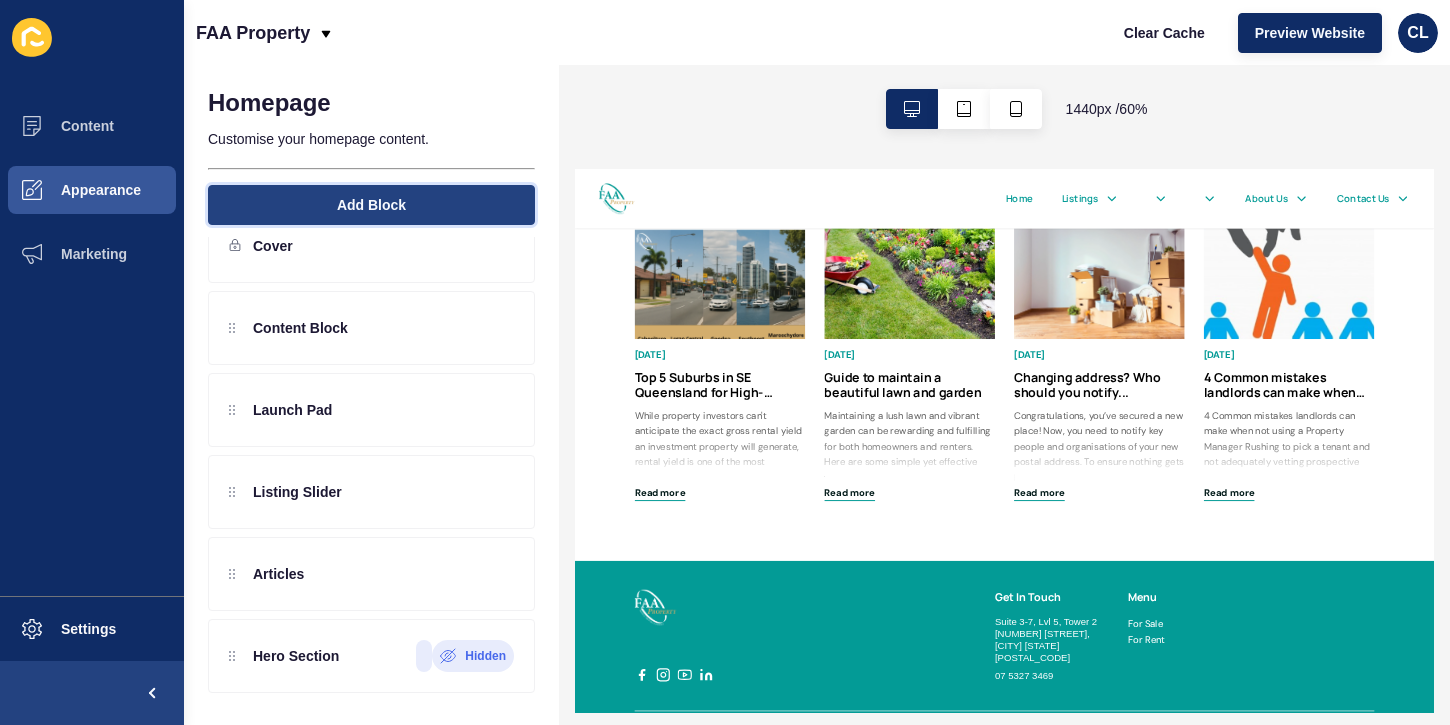 click on "Add Block" at bounding box center (371, 205) 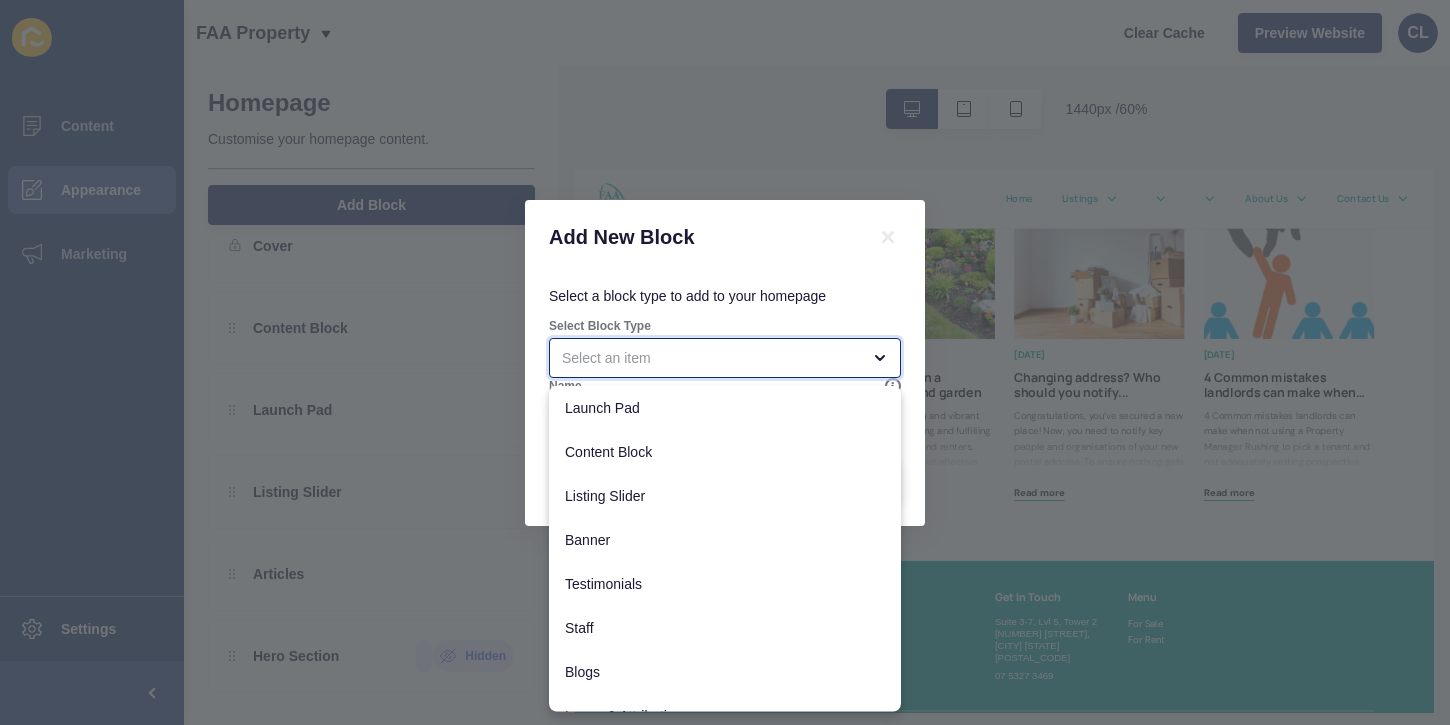click at bounding box center (711, 358) 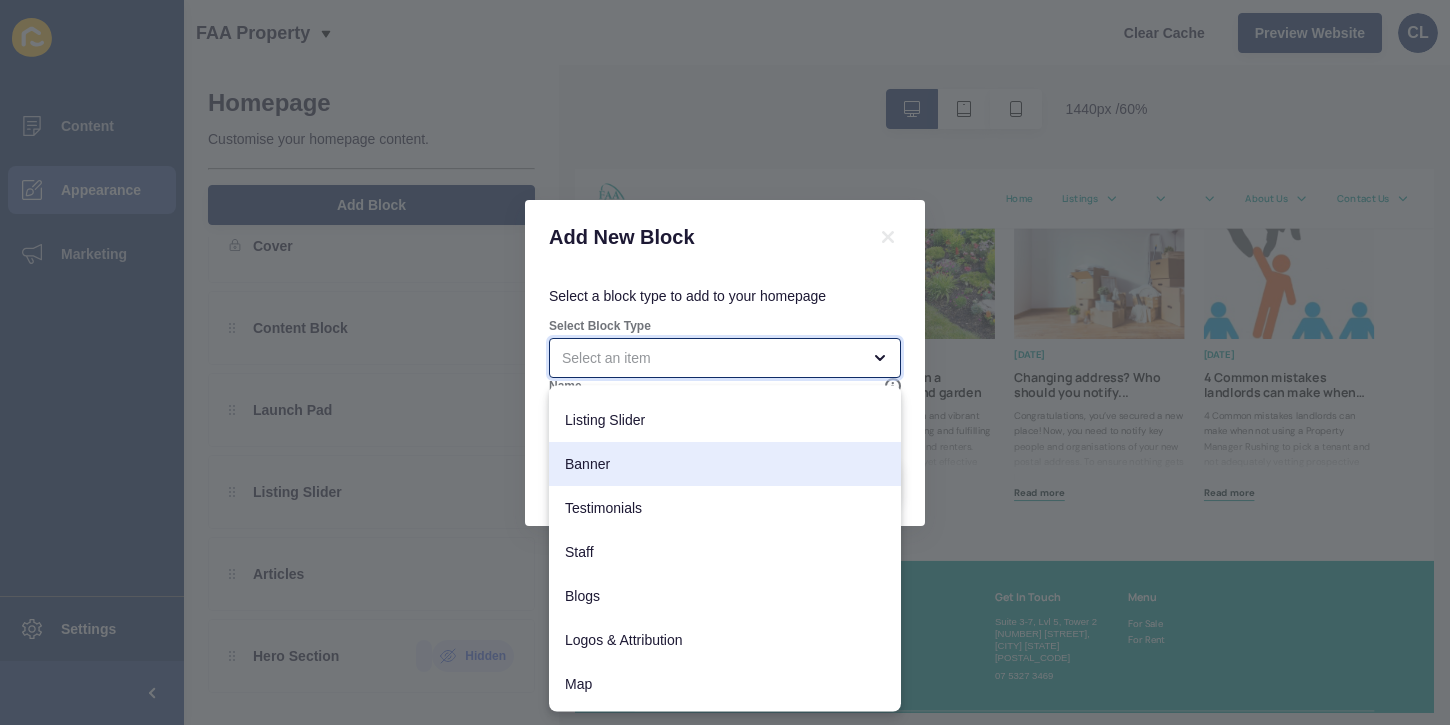 scroll, scrollTop: 0, scrollLeft: 0, axis: both 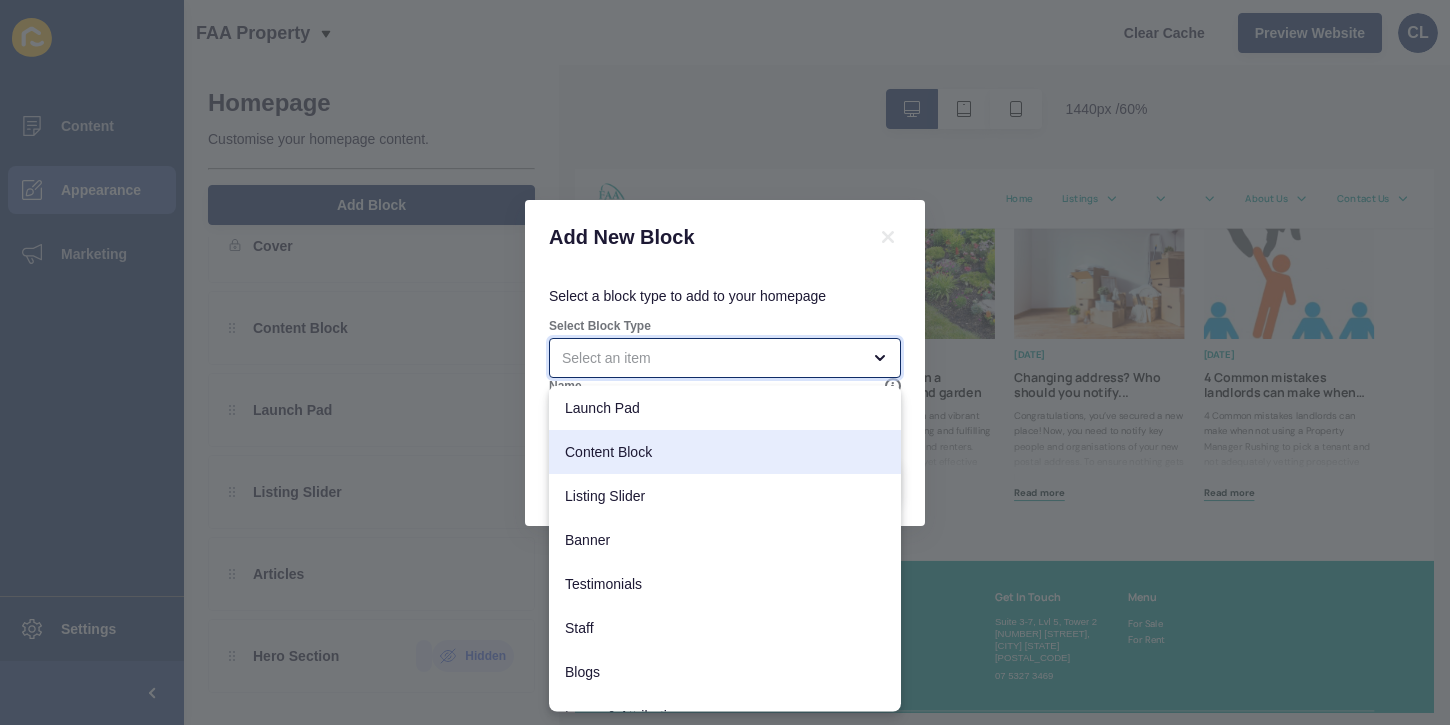click on "Content Block" at bounding box center [725, 452] 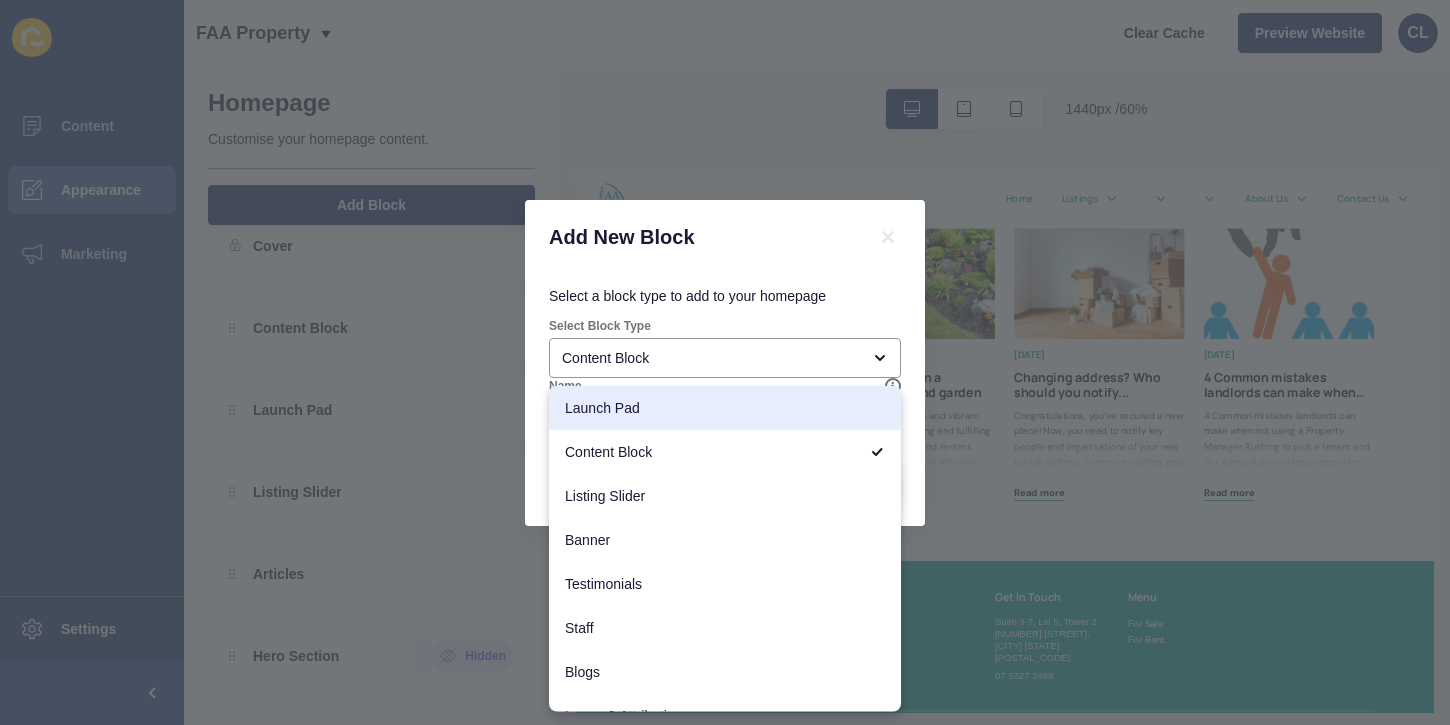 click on "Select a block type to add to your homepage" at bounding box center [725, 296] 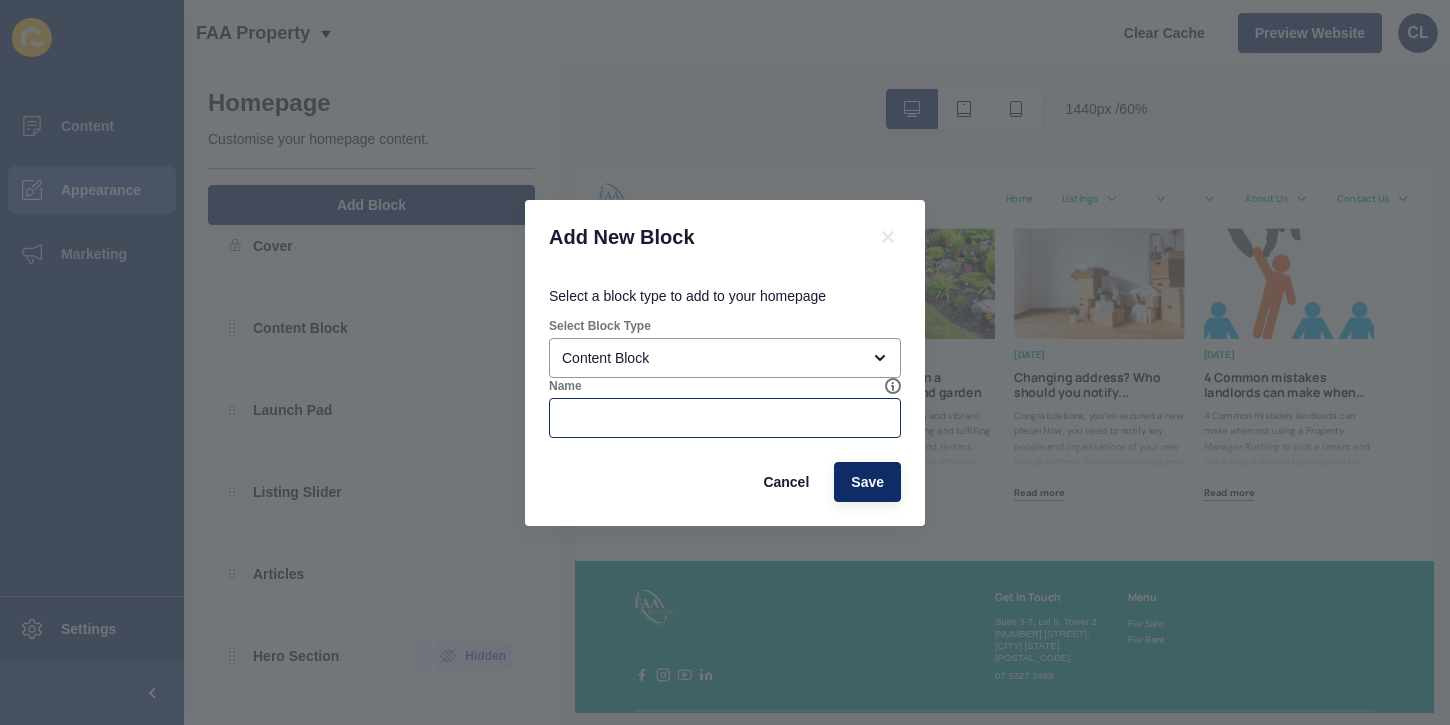 click at bounding box center (725, 418) 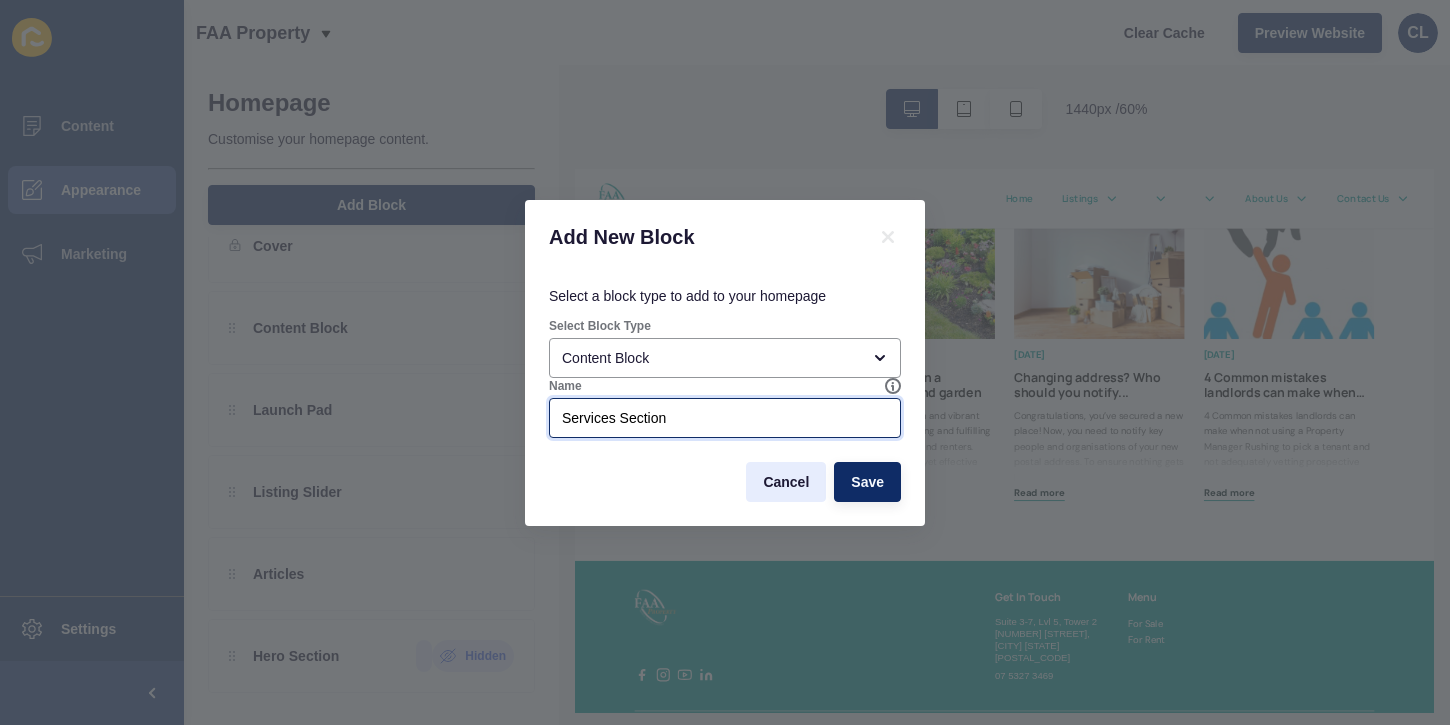 type on "Services Section" 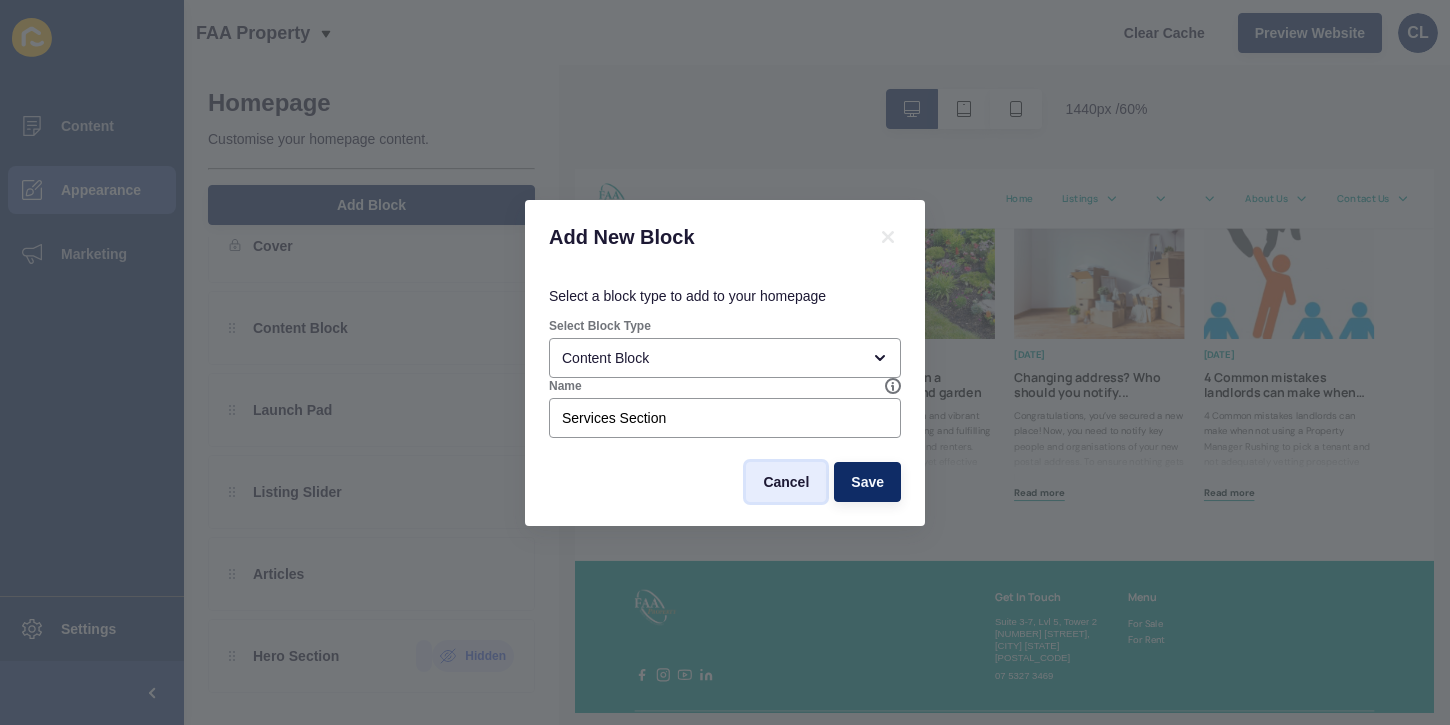 click on "Cancel" at bounding box center (786, 482) 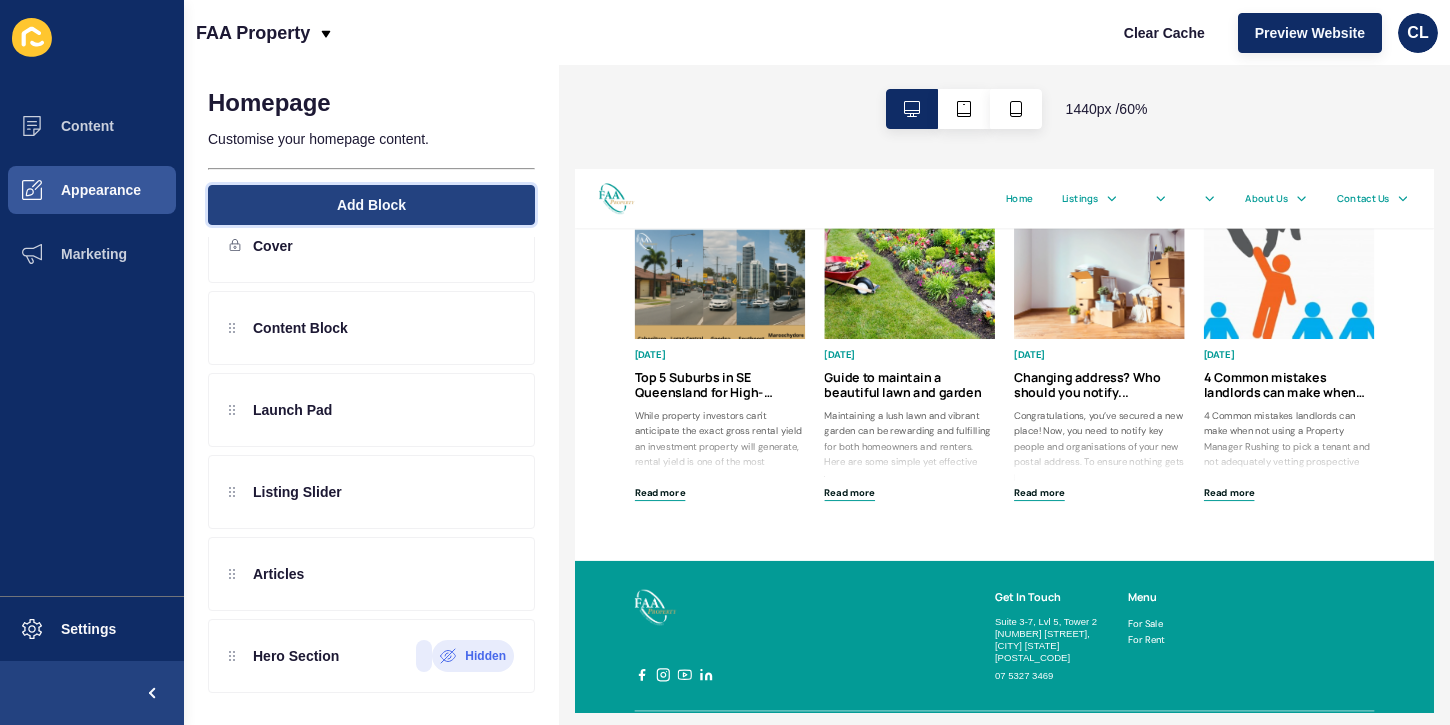 click on "Add Block" at bounding box center (371, 205) 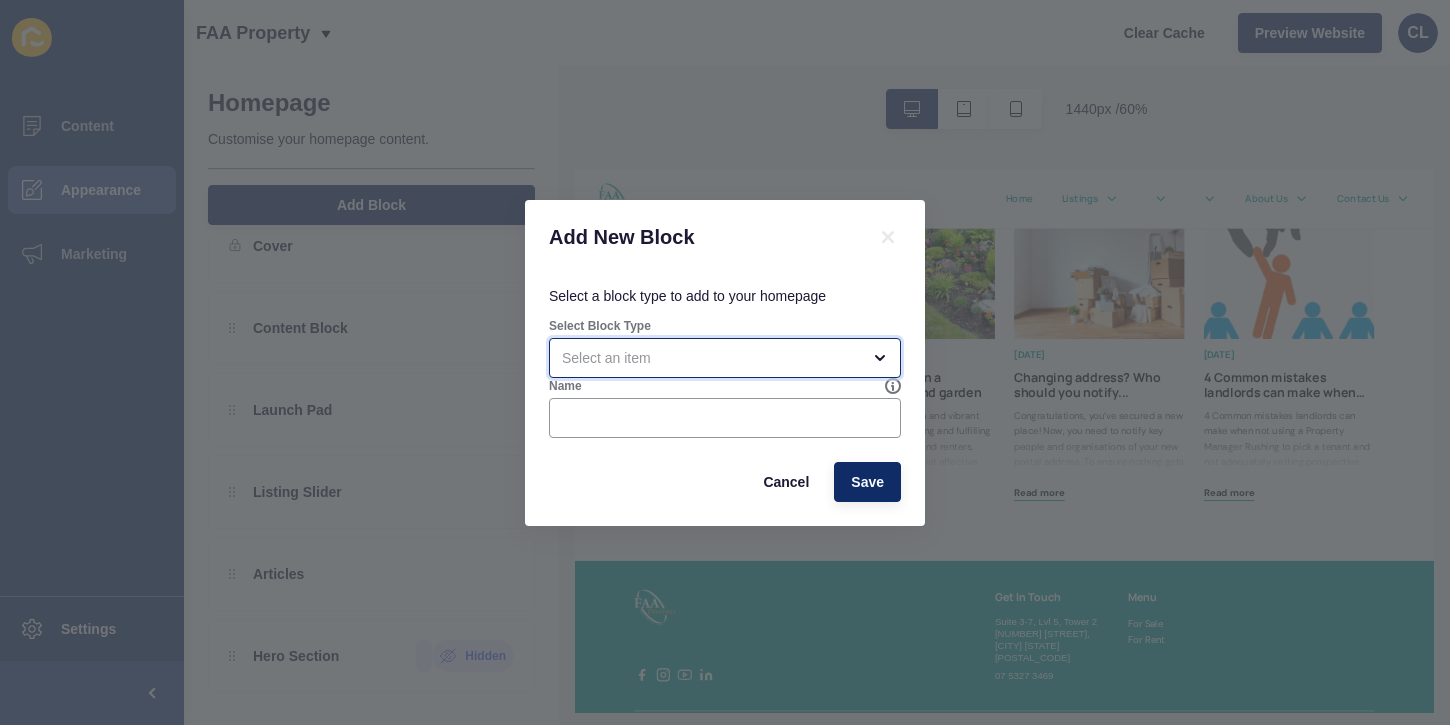 click at bounding box center (711, 358) 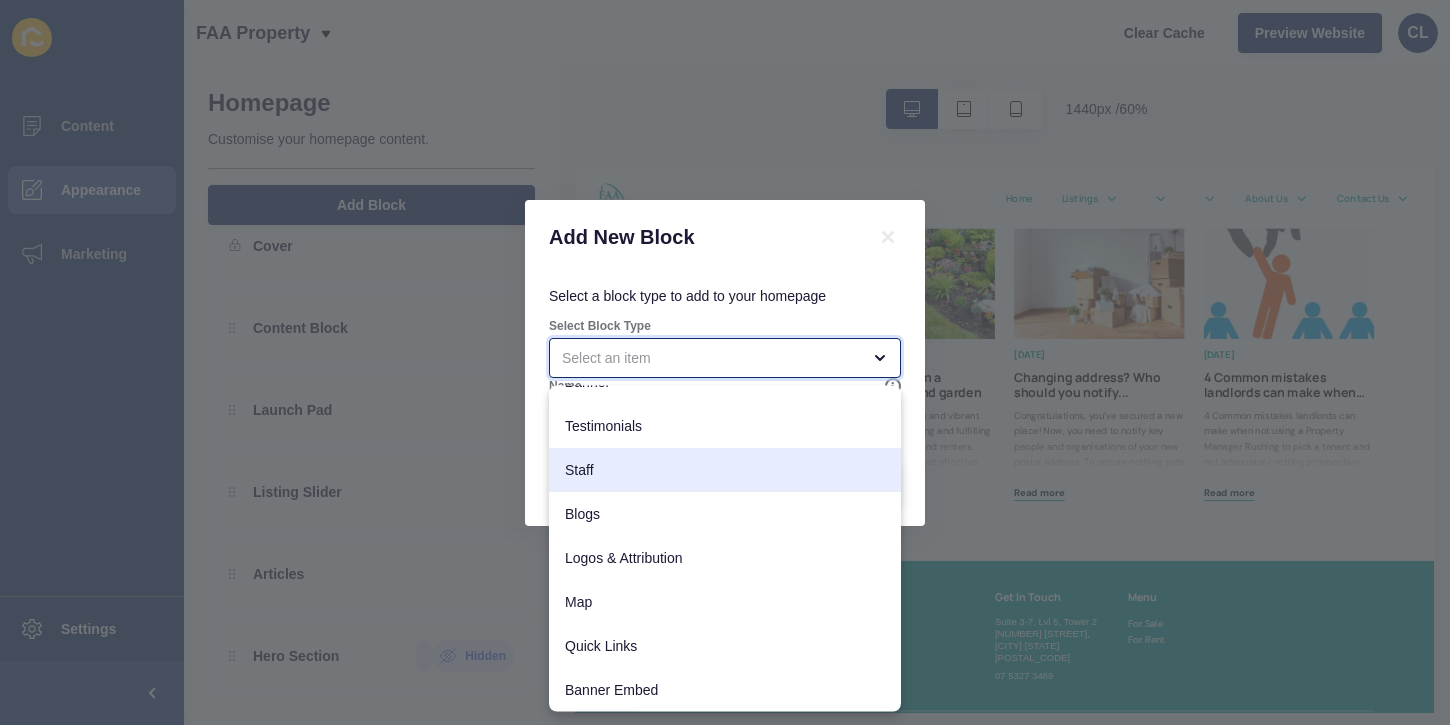 scroll, scrollTop: 0, scrollLeft: 0, axis: both 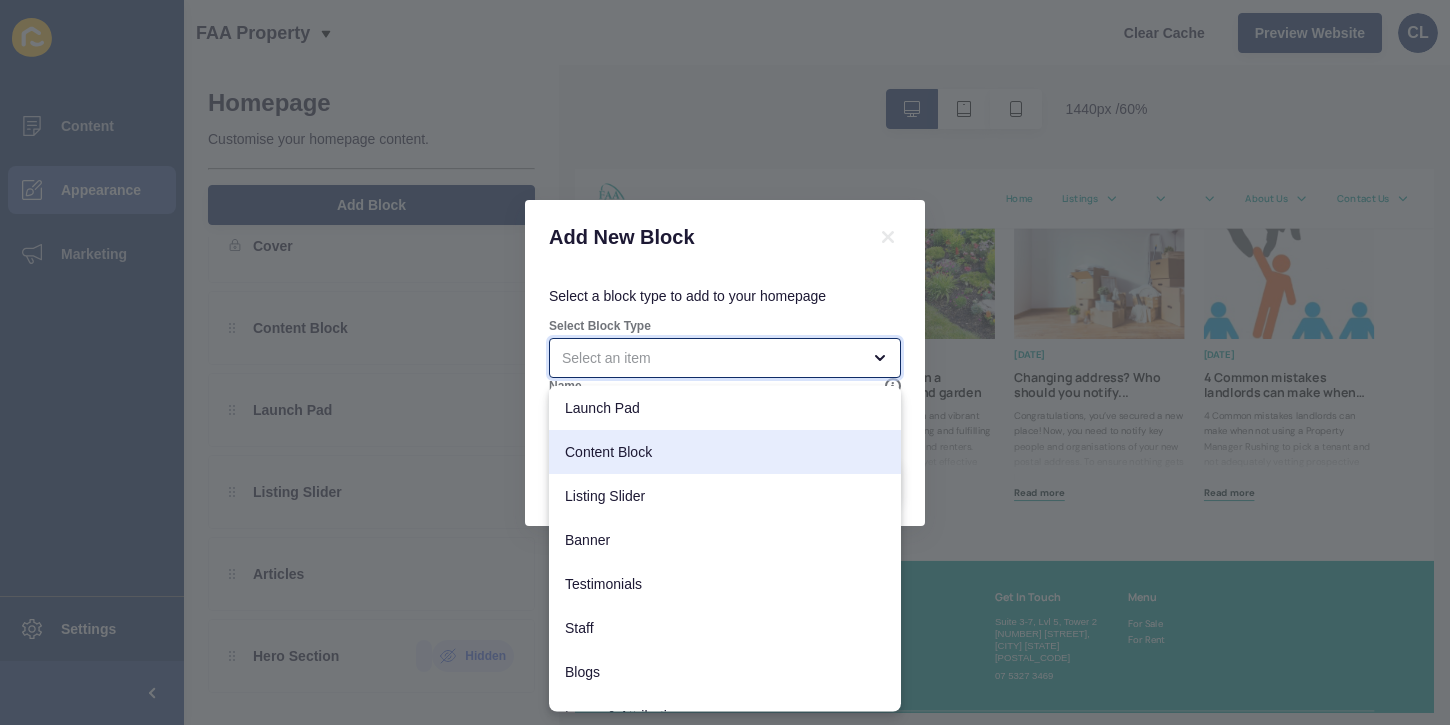 click on "Content Block" at bounding box center (725, 452) 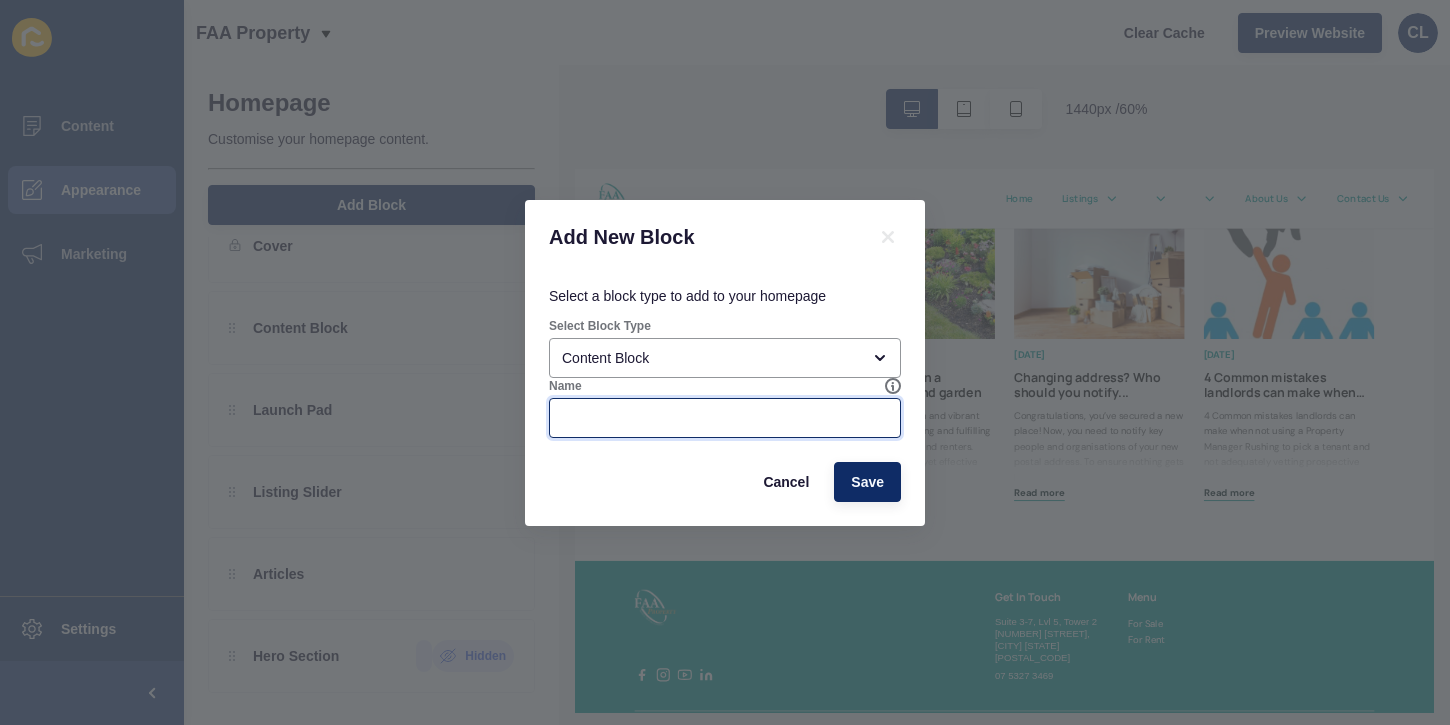 click on "Name" at bounding box center [725, 418] 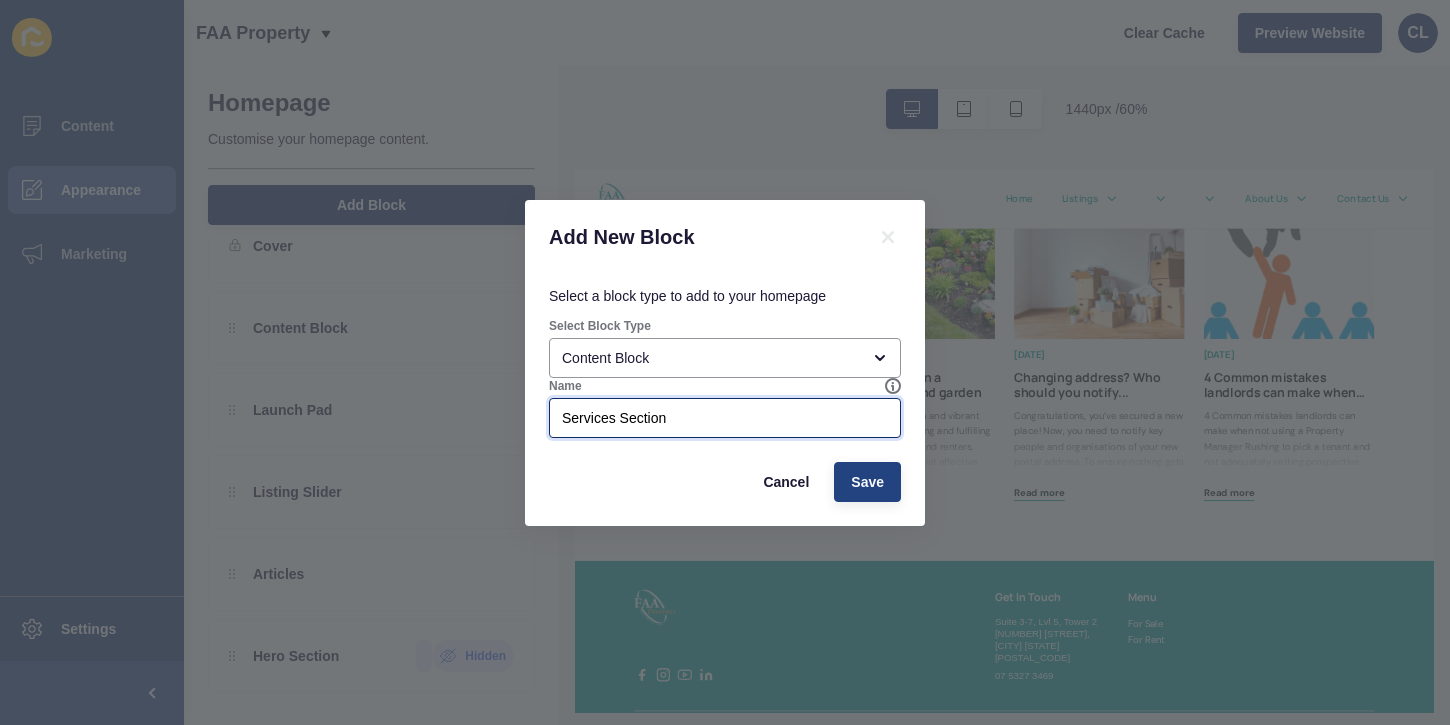 type on "Services Section" 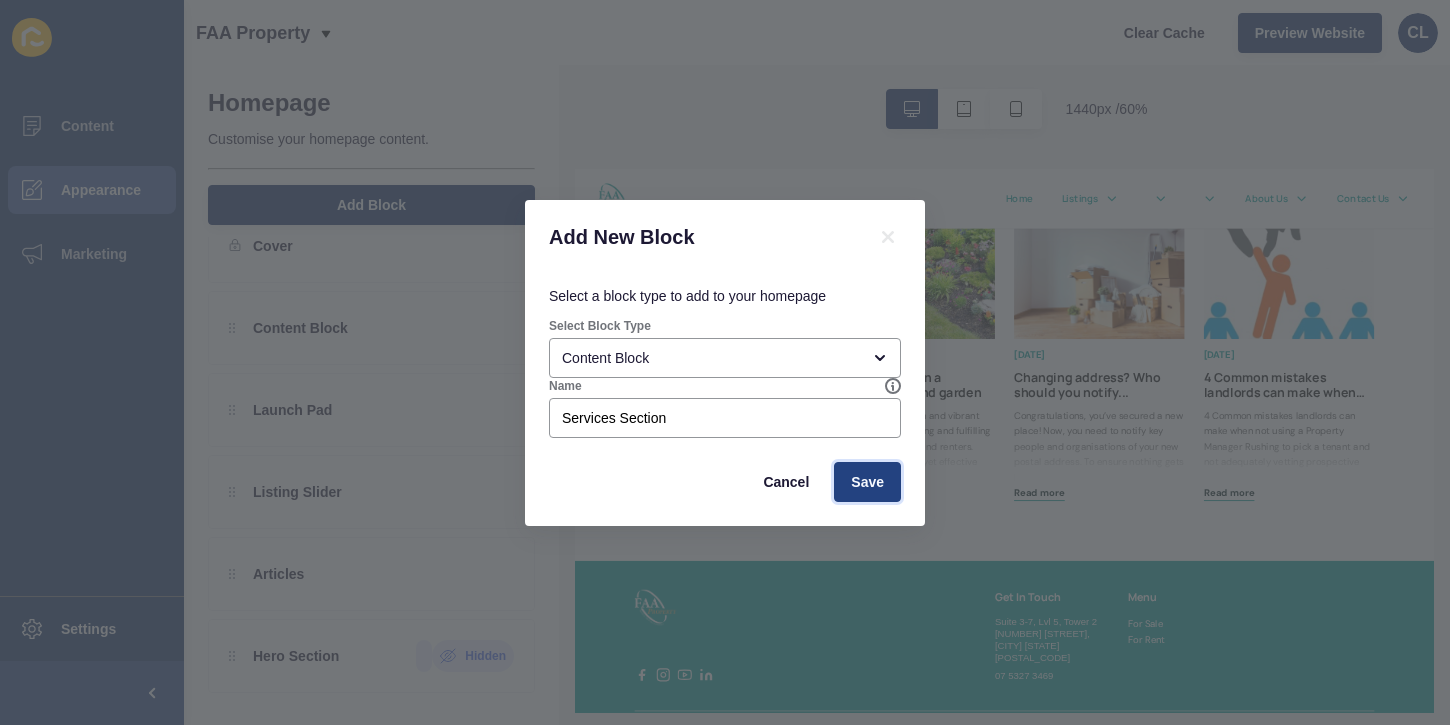 click on "Save" at bounding box center [867, 482] 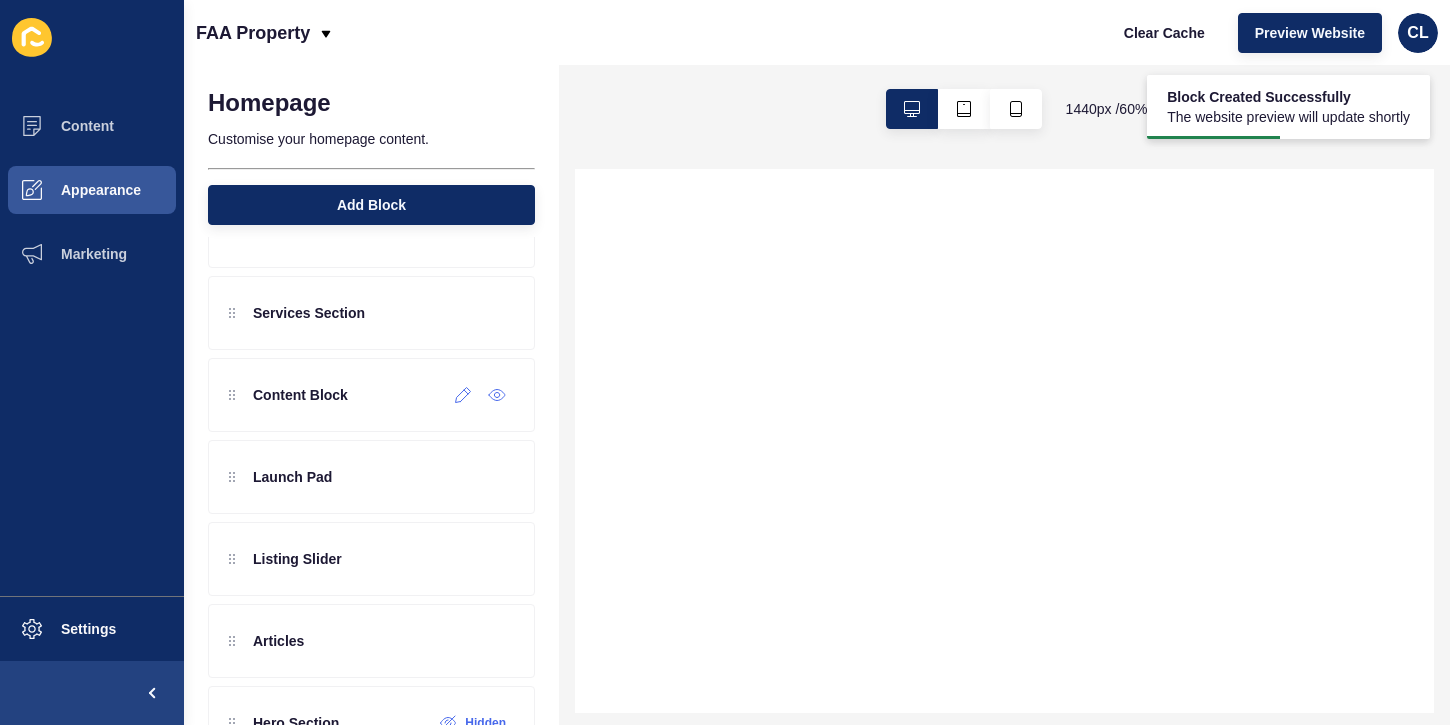 scroll, scrollTop: 72, scrollLeft: 0, axis: vertical 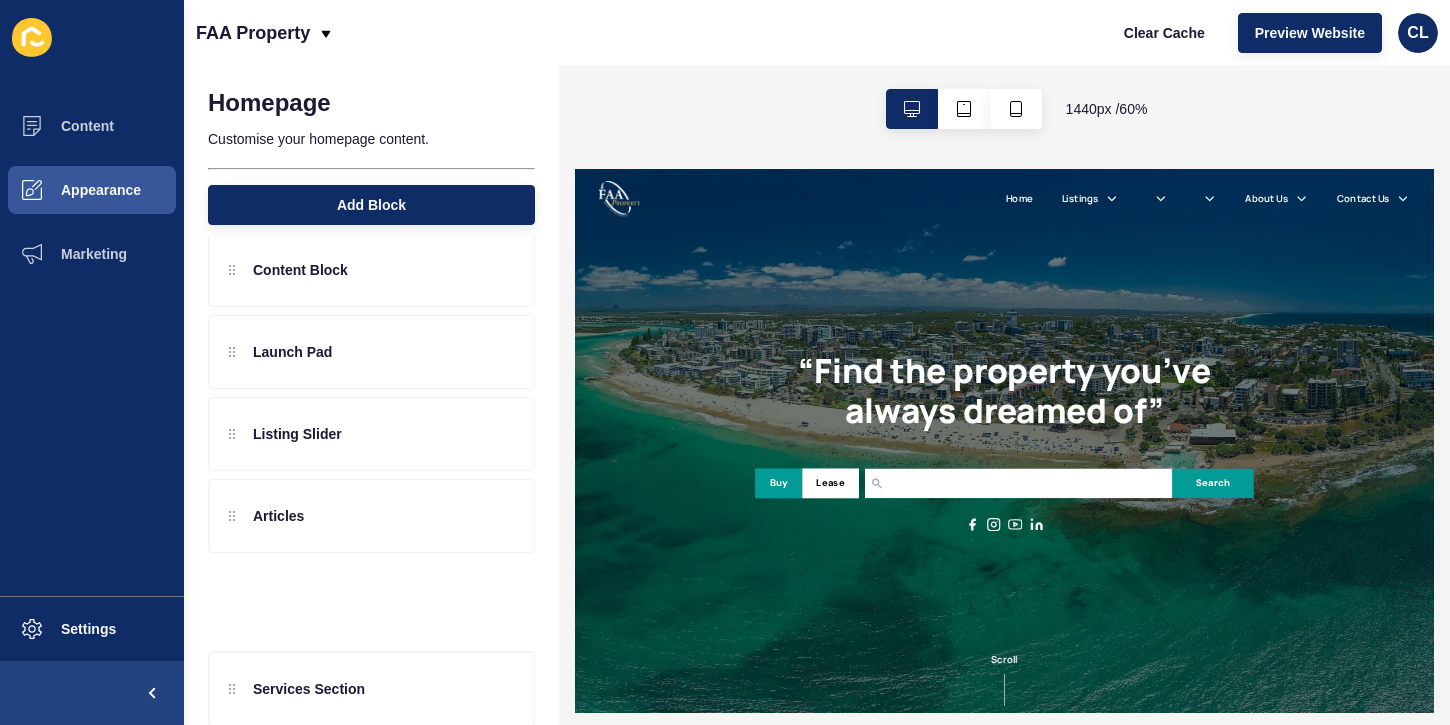 drag, startPoint x: 230, startPoint y: 306, endPoint x: 262, endPoint y: 622, distance: 317.61612 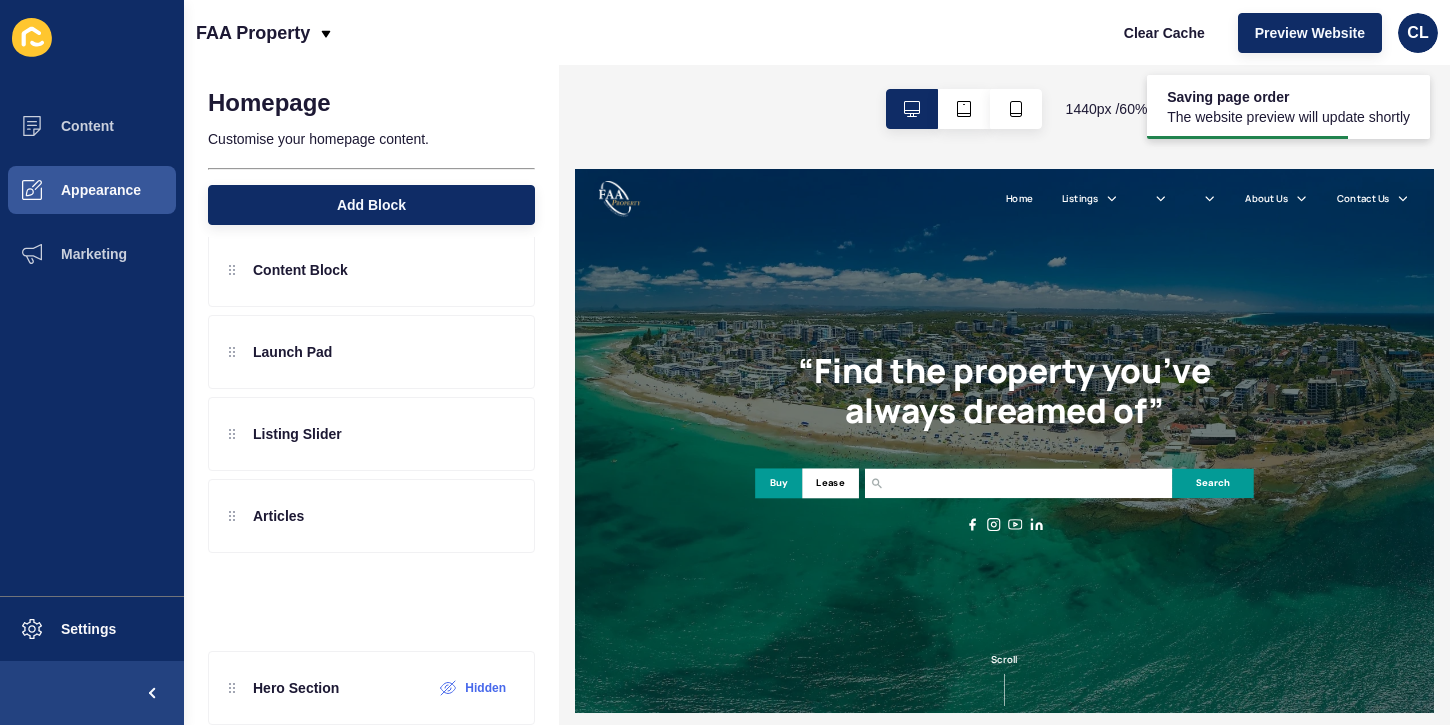 scroll, scrollTop: 48, scrollLeft: 0, axis: vertical 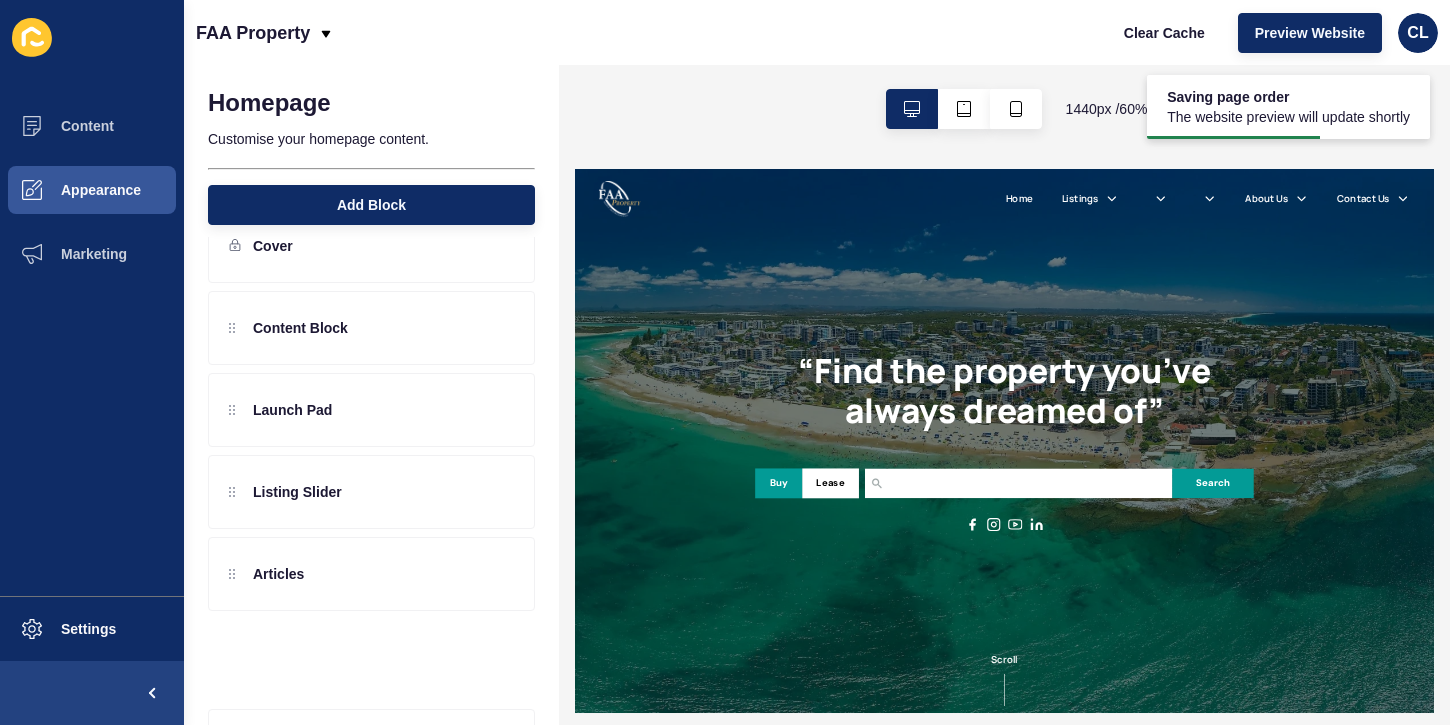 drag, startPoint x: 230, startPoint y: 582, endPoint x: 230, endPoint y: 641, distance: 59 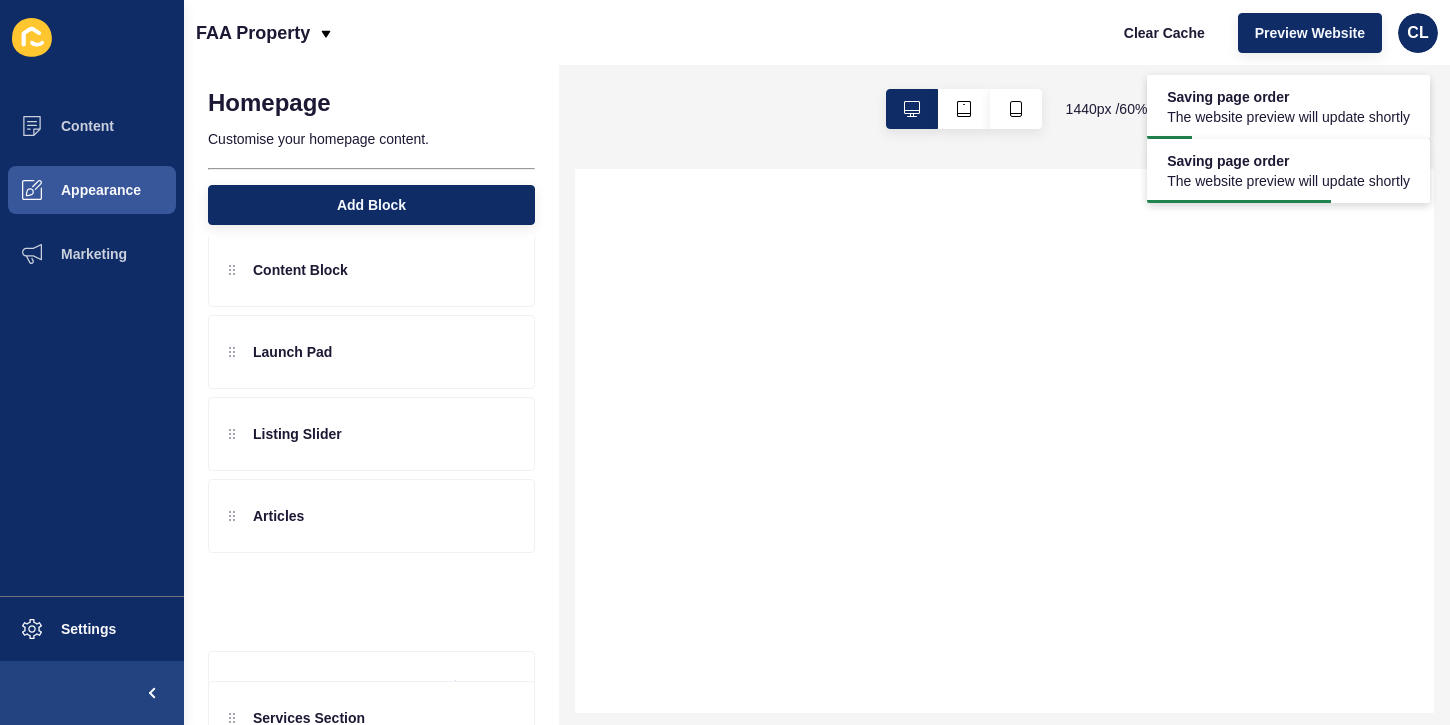 scroll, scrollTop: 106, scrollLeft: 0, axis: vertical 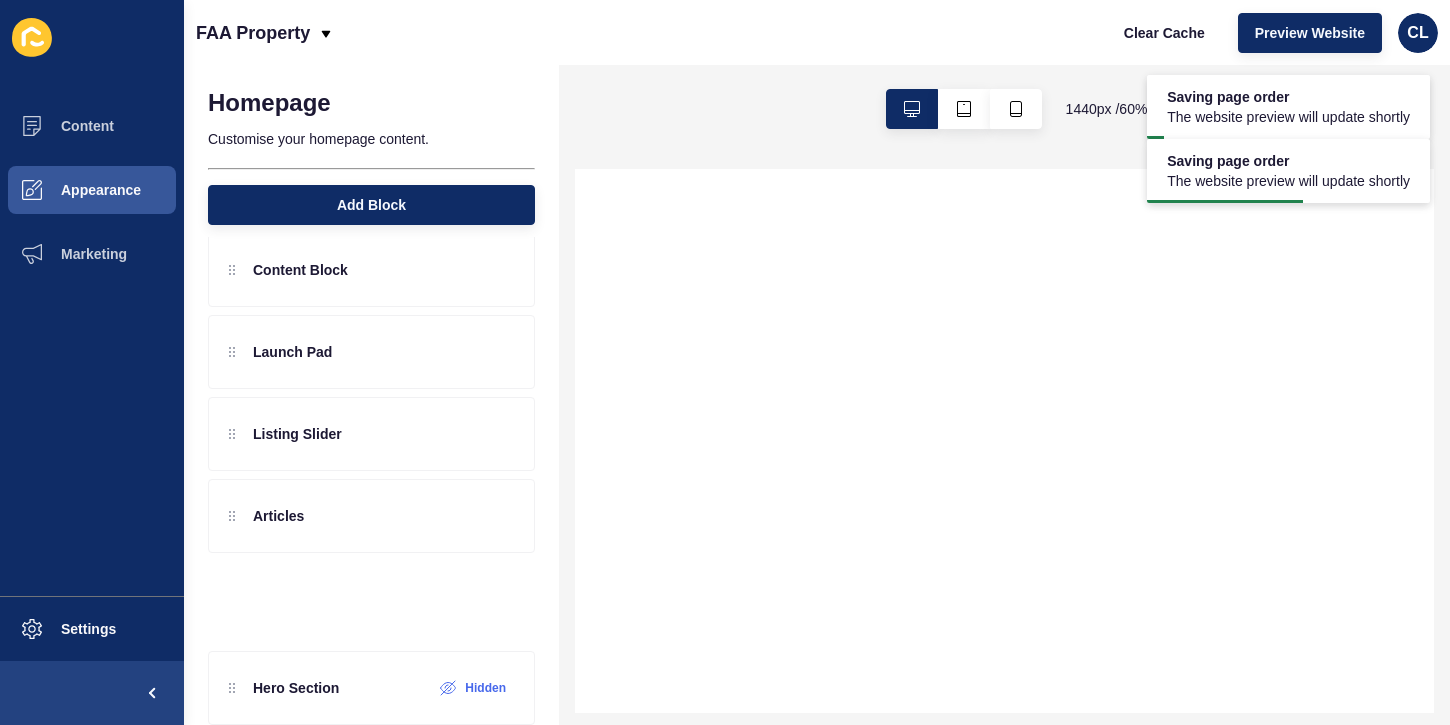 drag, startPoint x: 227, startPoint y: 584, endPoint x: 227, endPoint y: 641, distance: 57 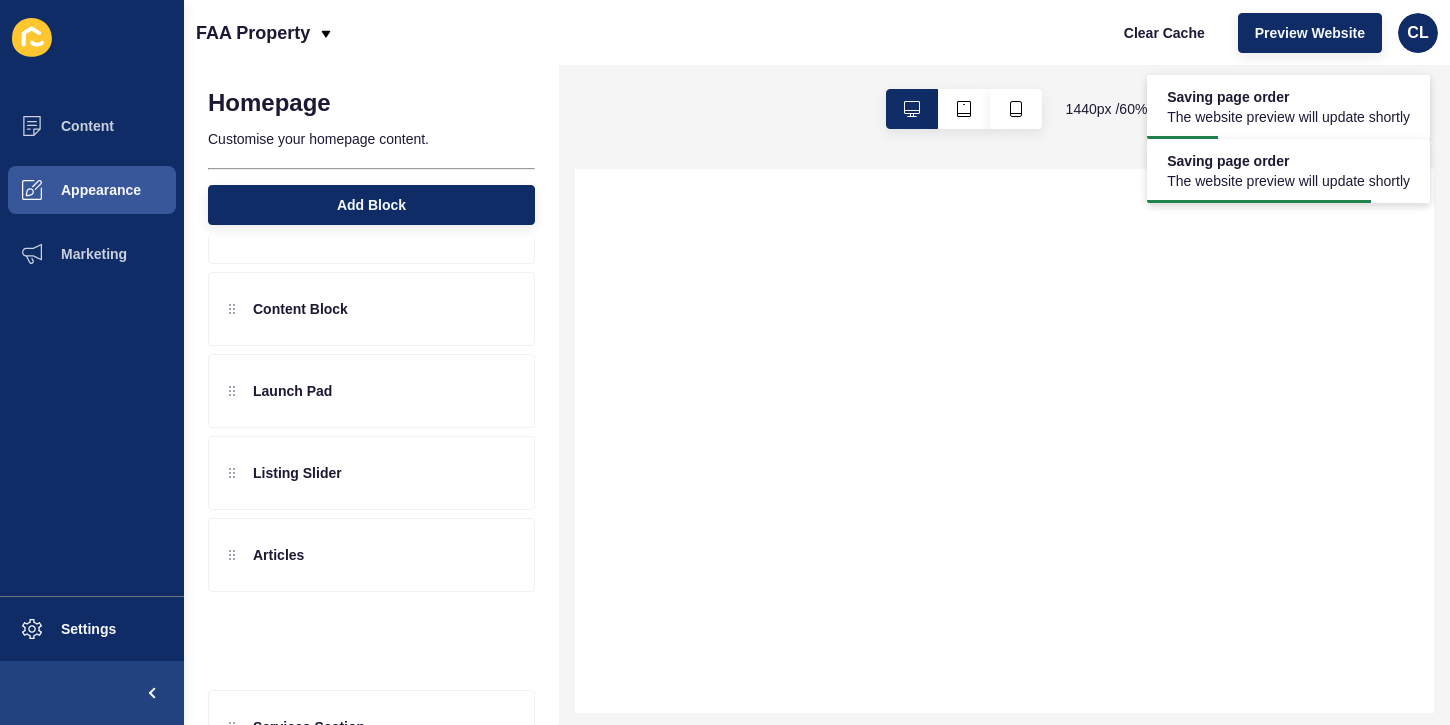 scroll, scrollTop: 48, scrollLeft: 0, axis: vertical 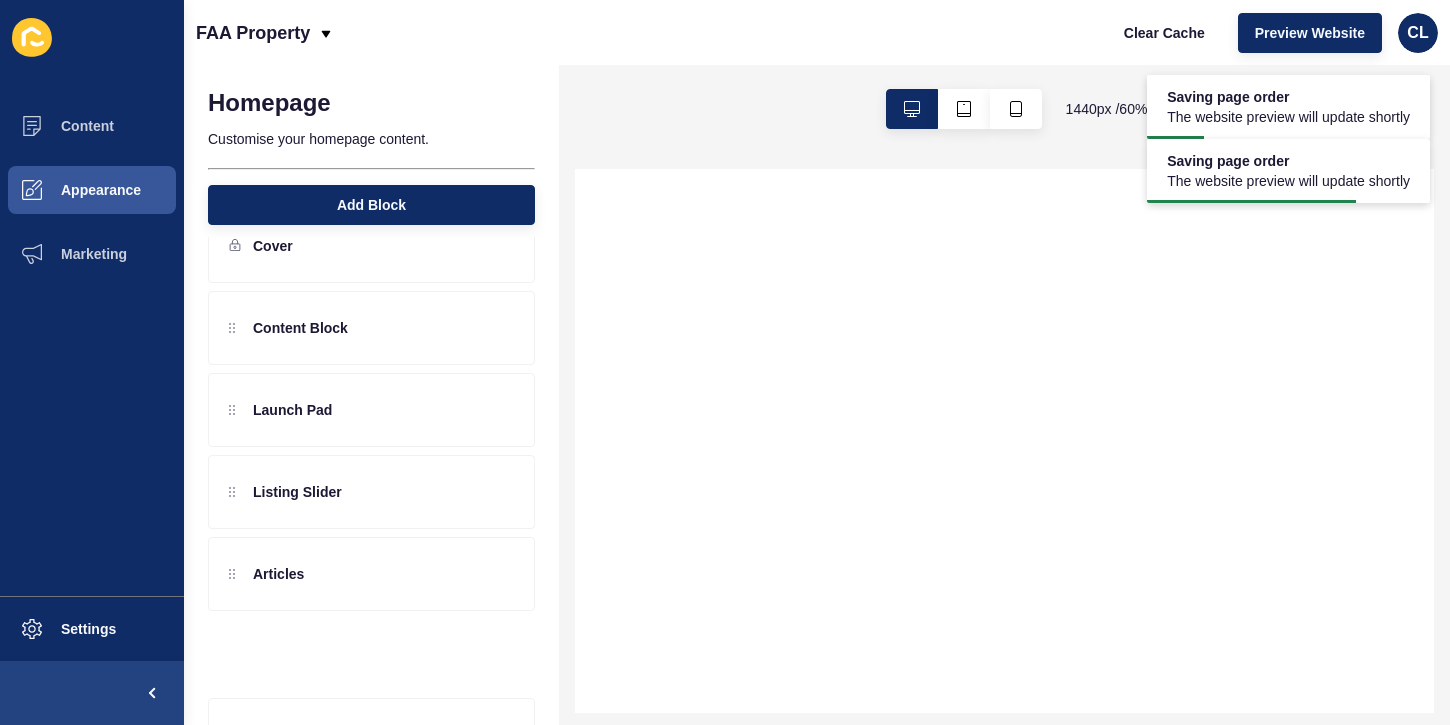 drag, startPoint x: 228, startPoint y: 683, endPoint x: 228, endPoint y: 612, distance: 71 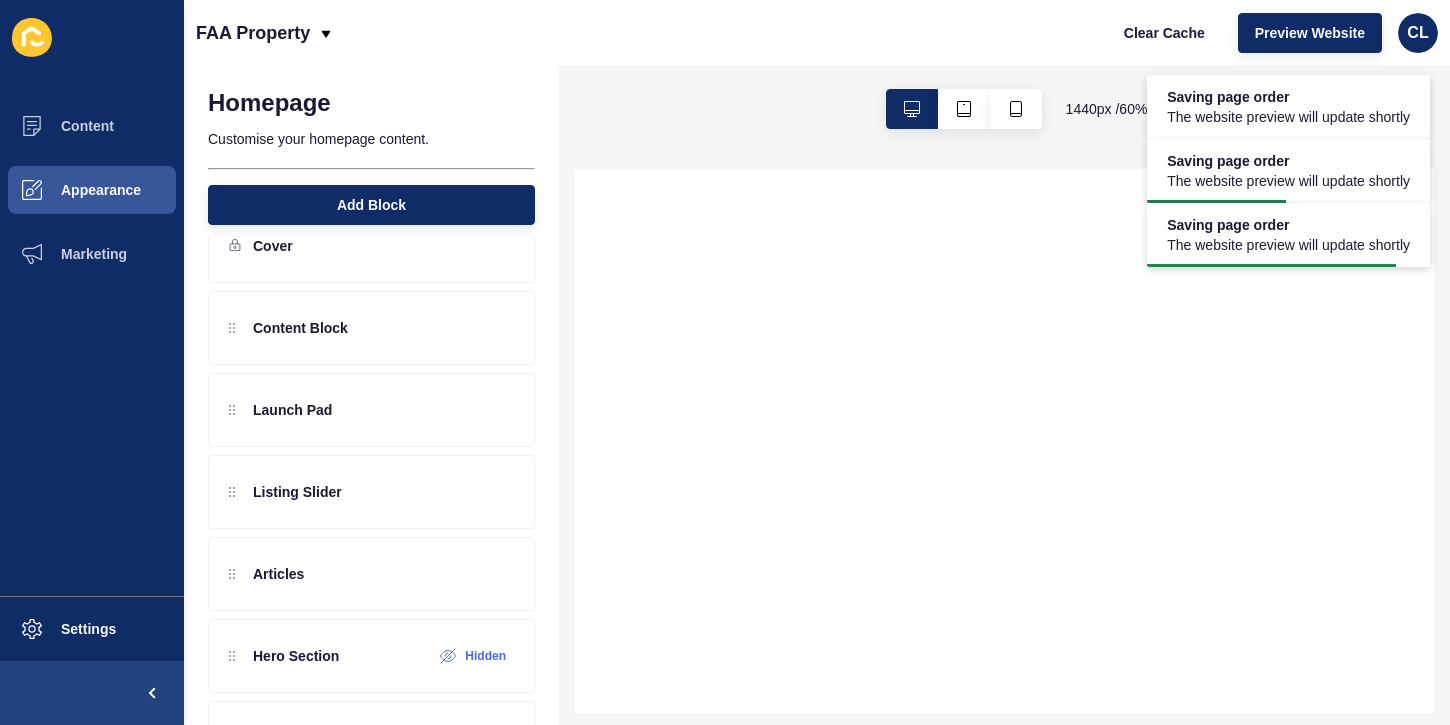 scroll, scrollTop: 130, scrollLeft: 0, axis: vertical 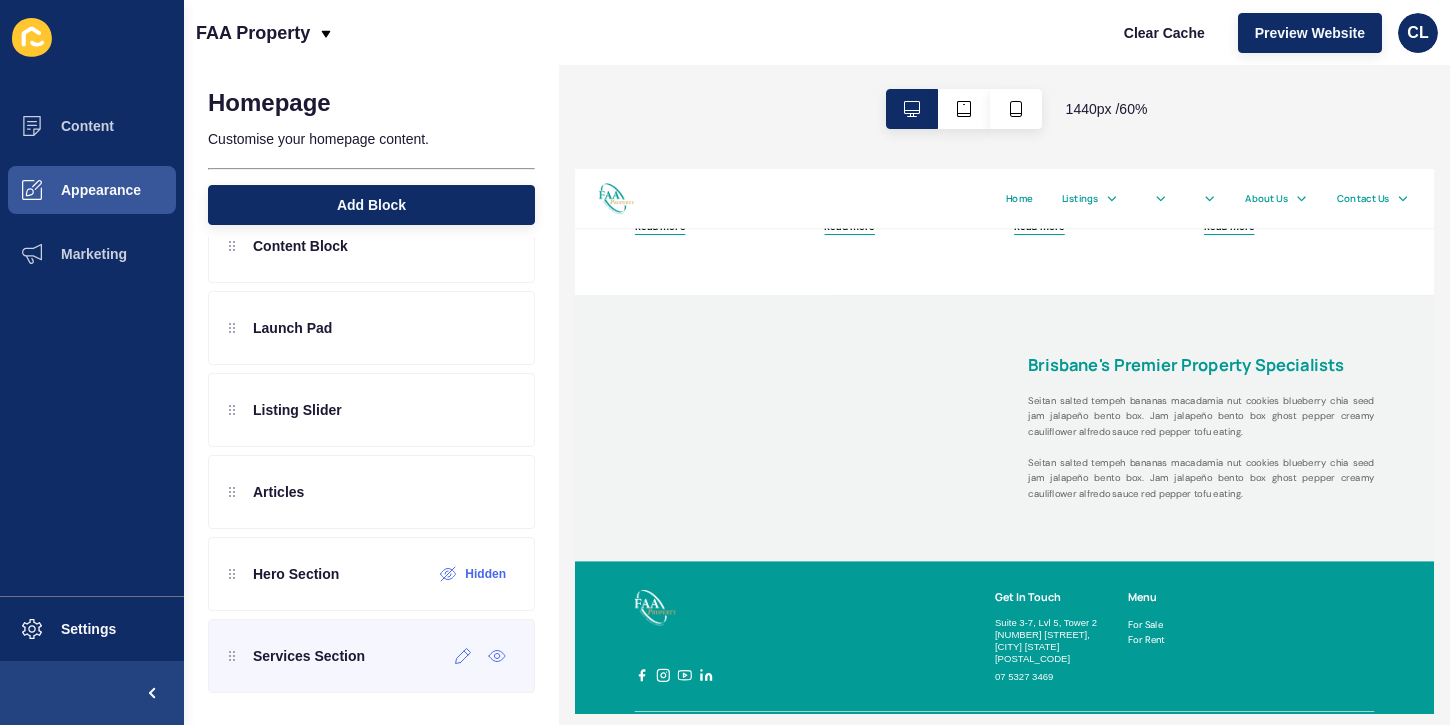 click on "Services Section" at bounding box center [371, 656] 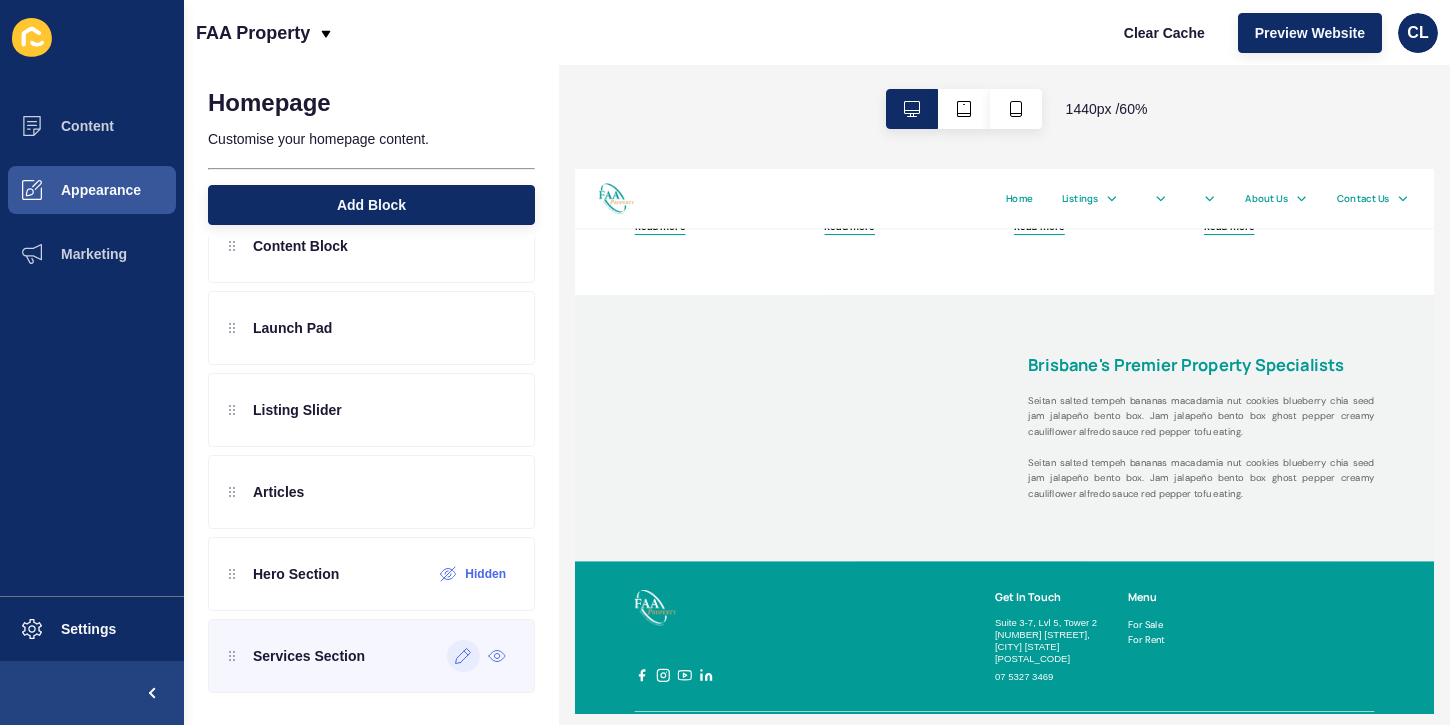 click at bounding box center (463, 656) 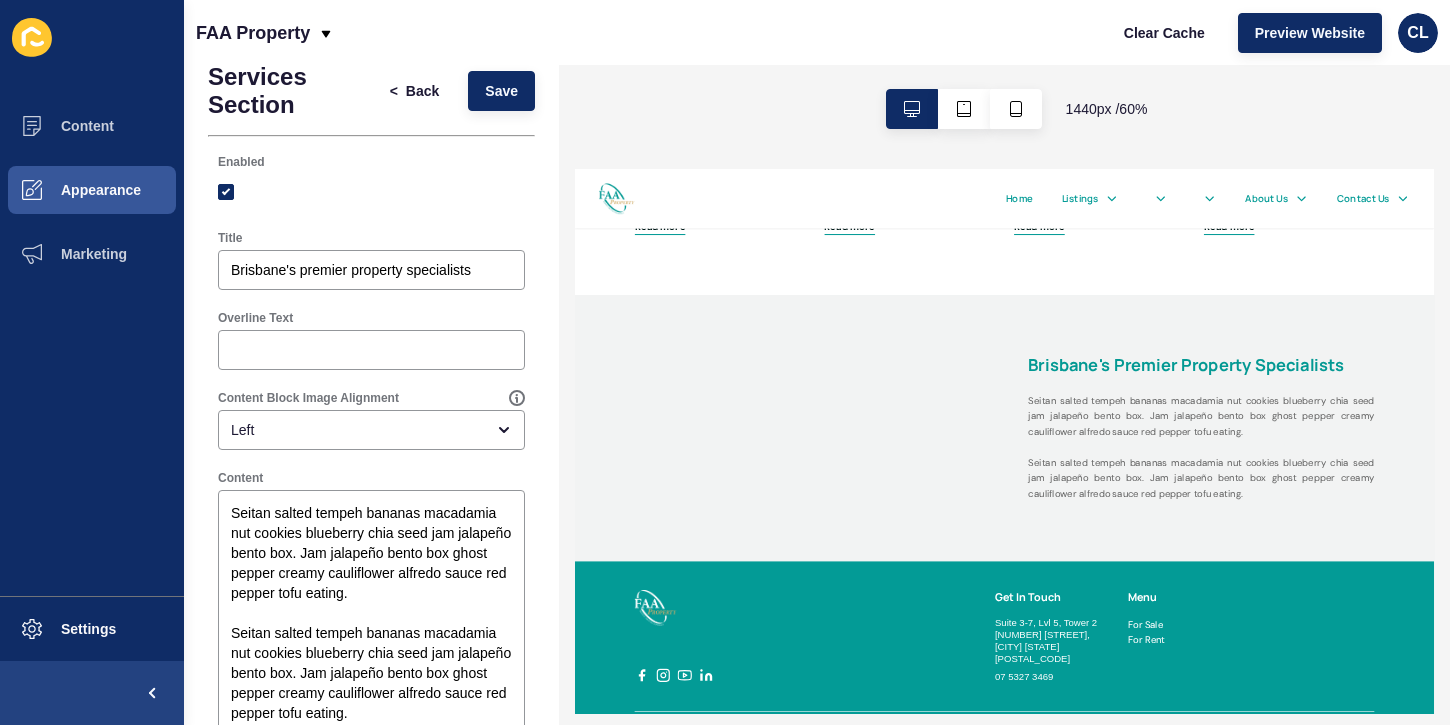 scroll, scrollTop: 34, scrollLeft: 0, axis: vertical 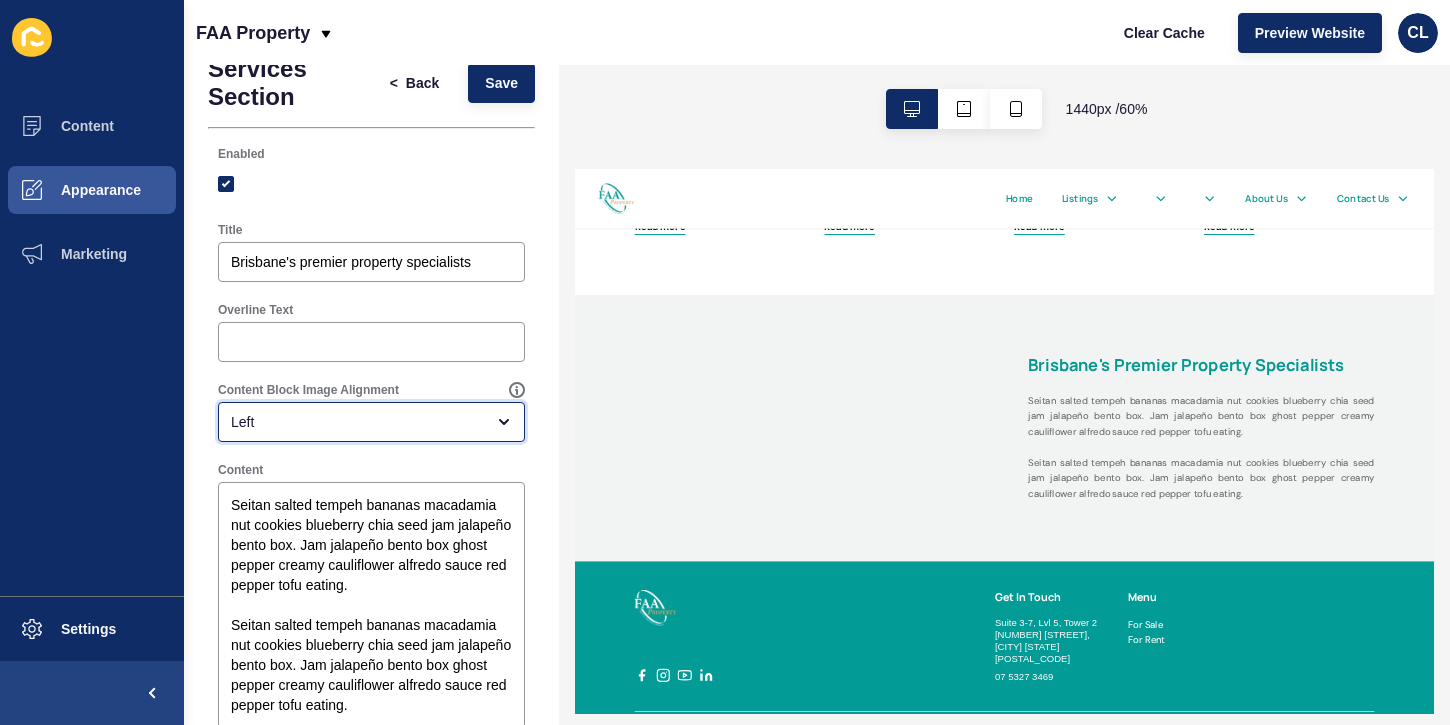 click on "Left" at bounding box center (371, 422) 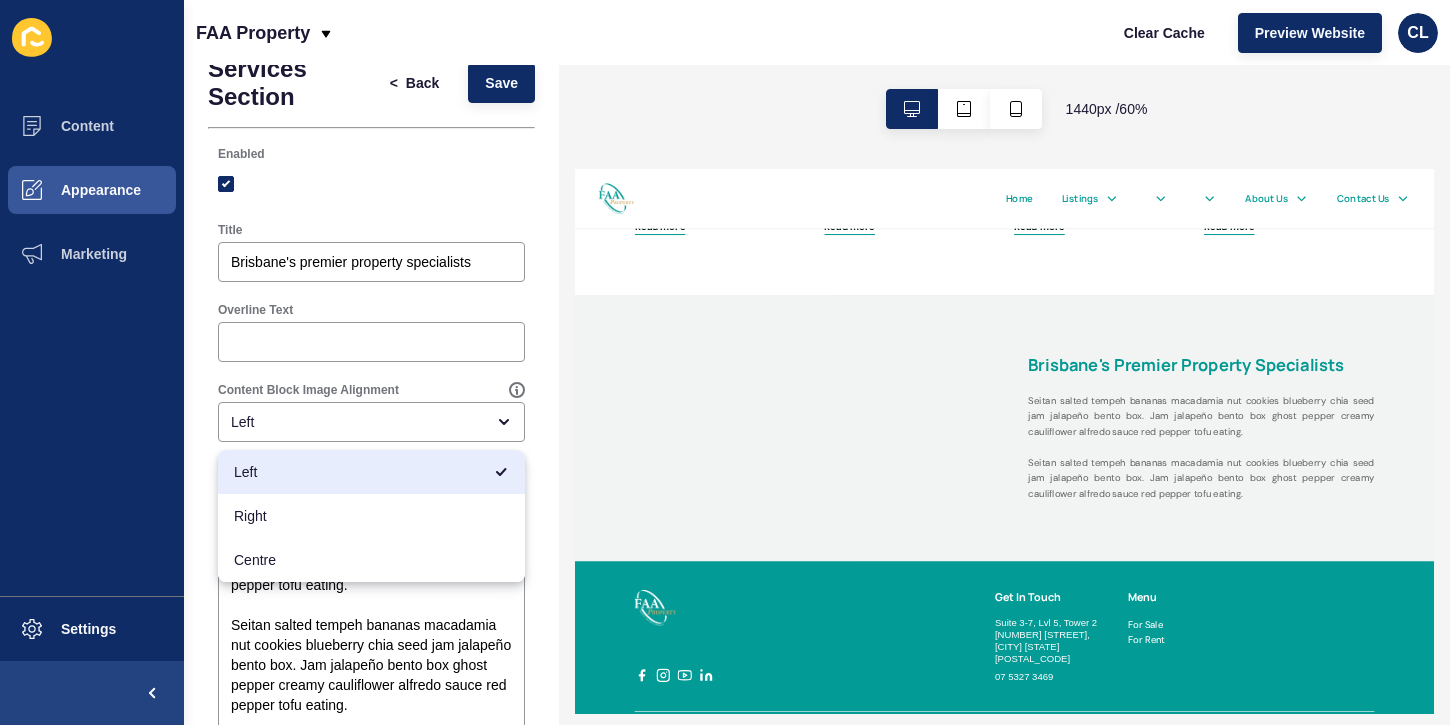 click on "Overline Text" at bounding box center [371, 332] 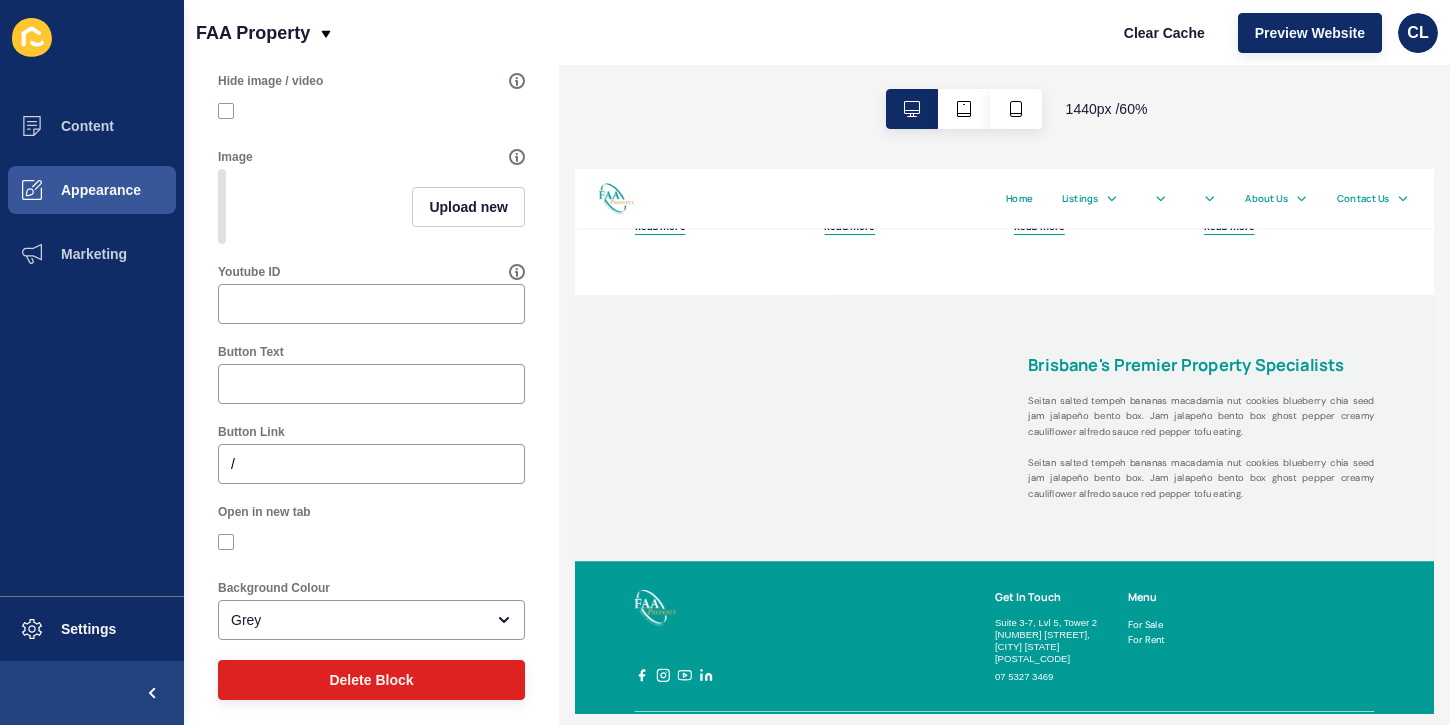 scroll, scrollTop: 0, scrollLeft: 0, axis: both 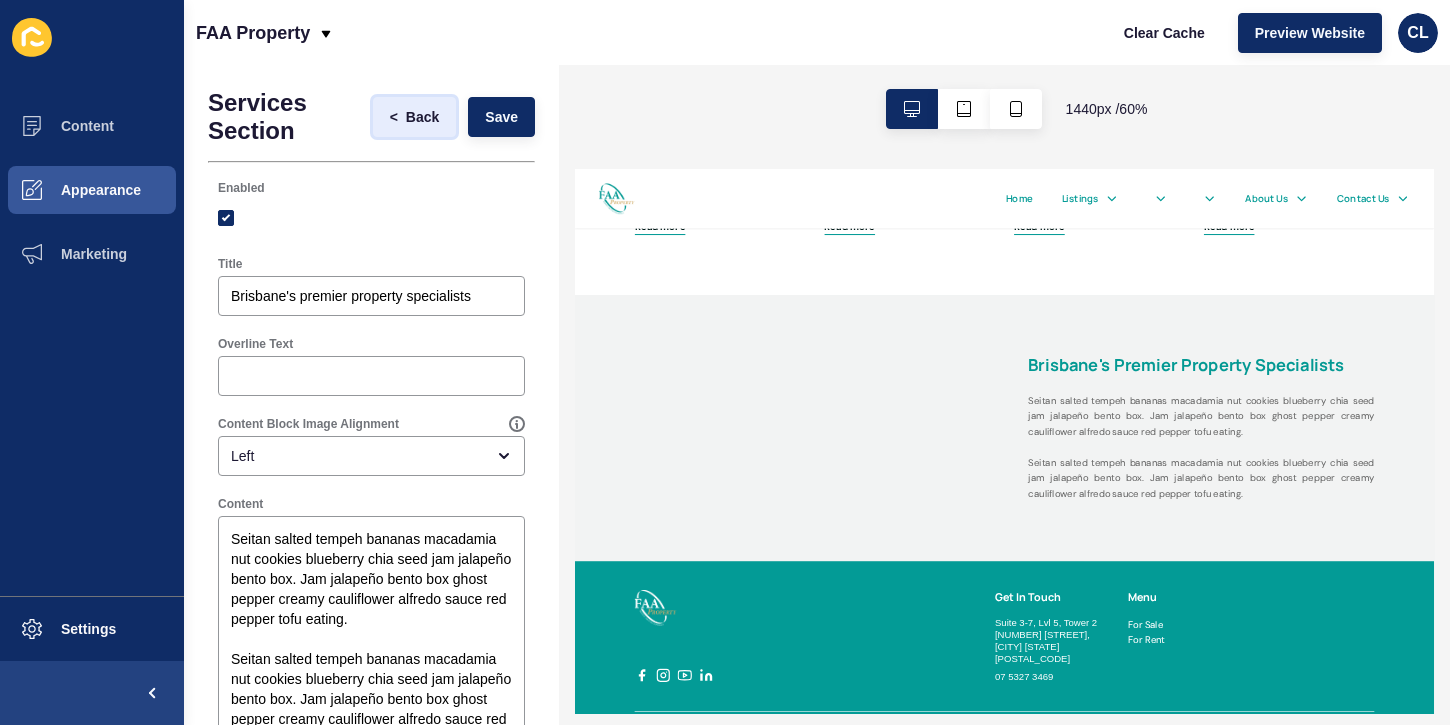 click on "Back" at bounding box center [422, 117] 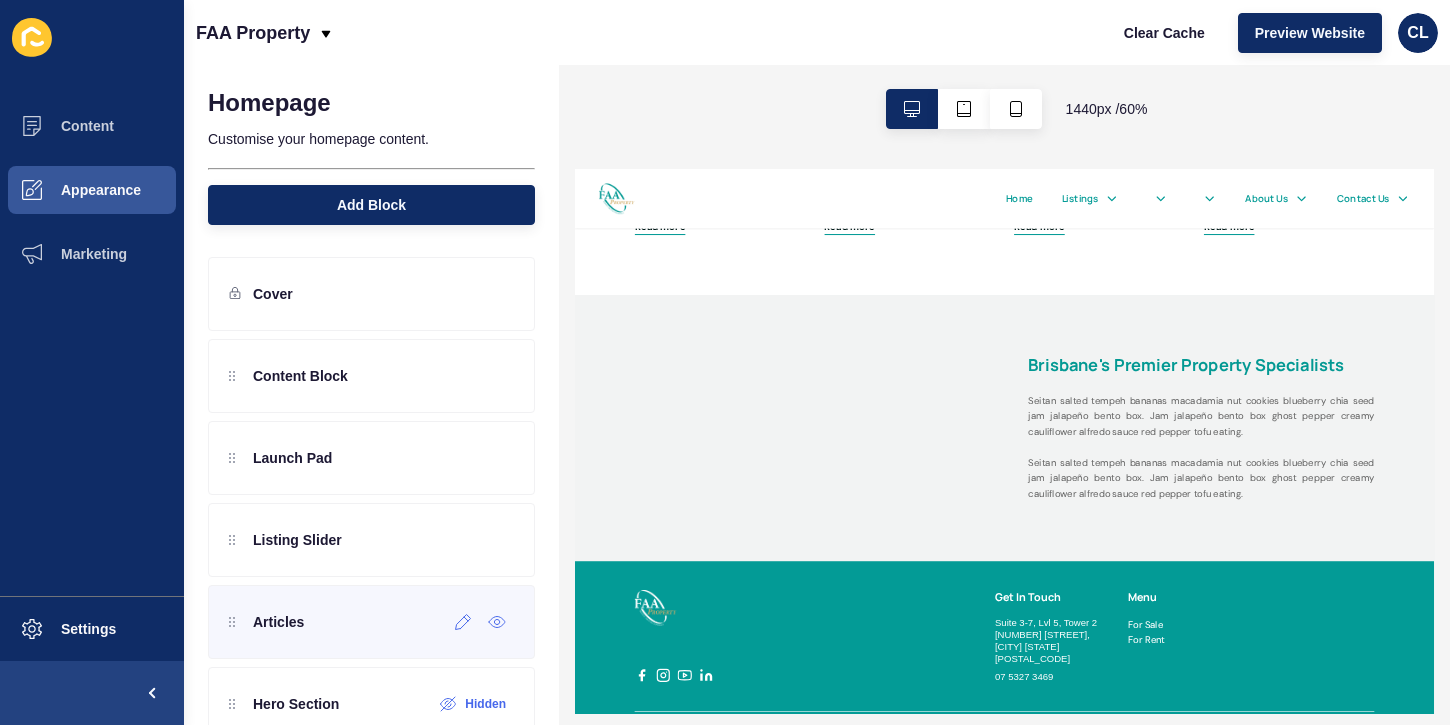 scroll, scrollTop: 130, scrollLeft: 0, axis: vertical 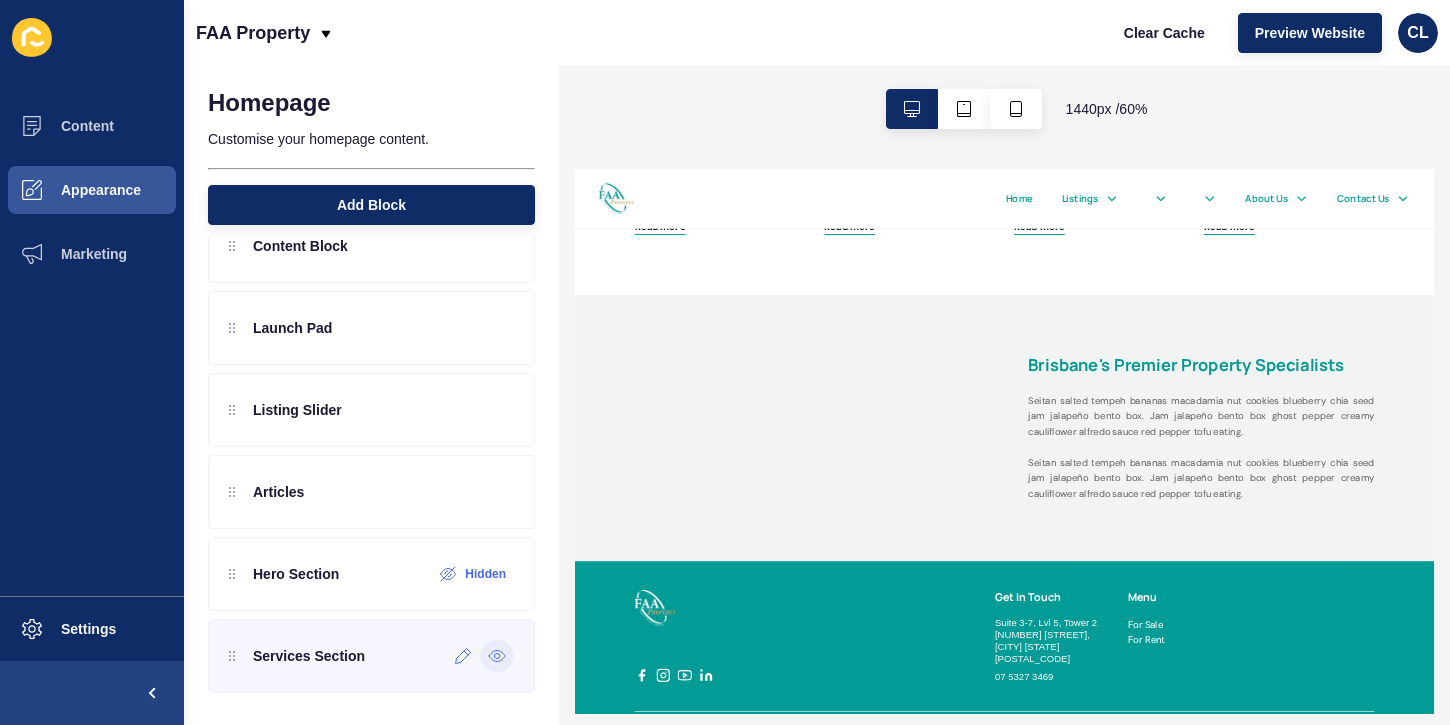 click 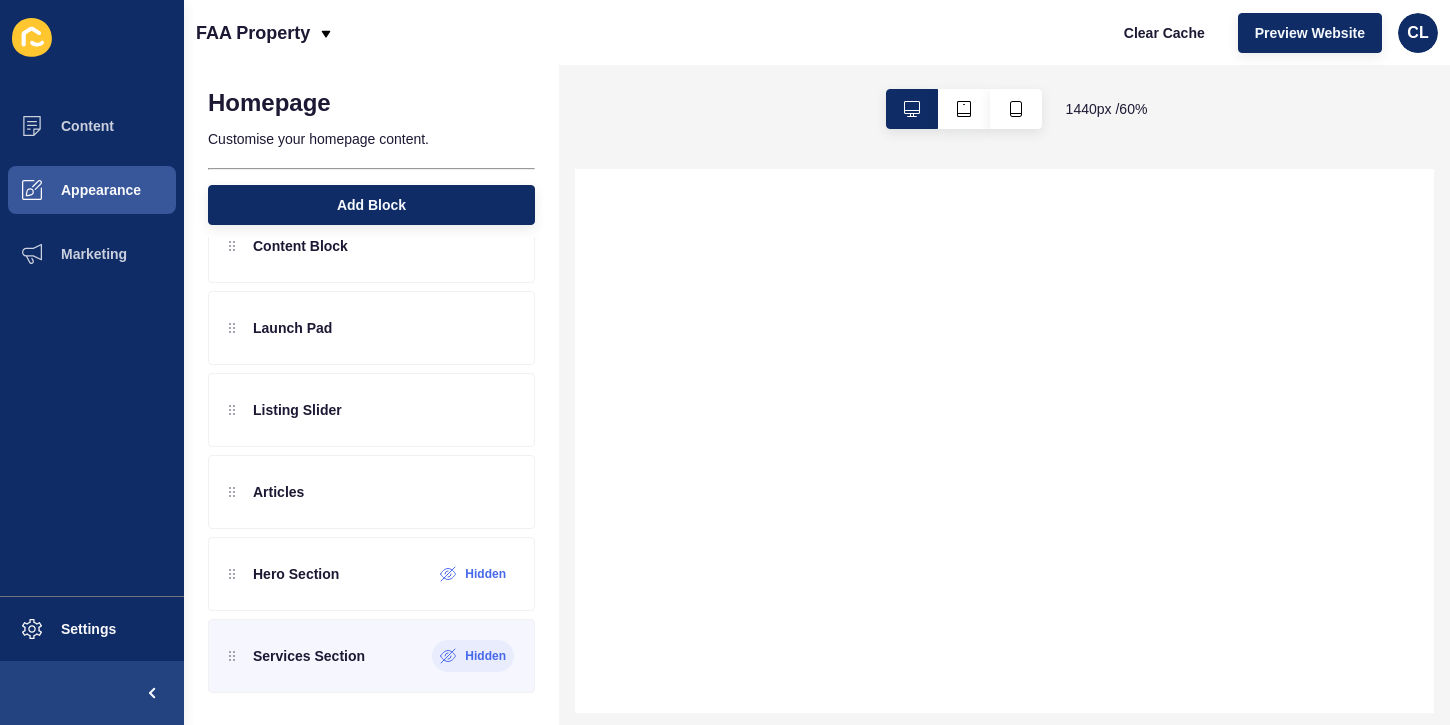 select 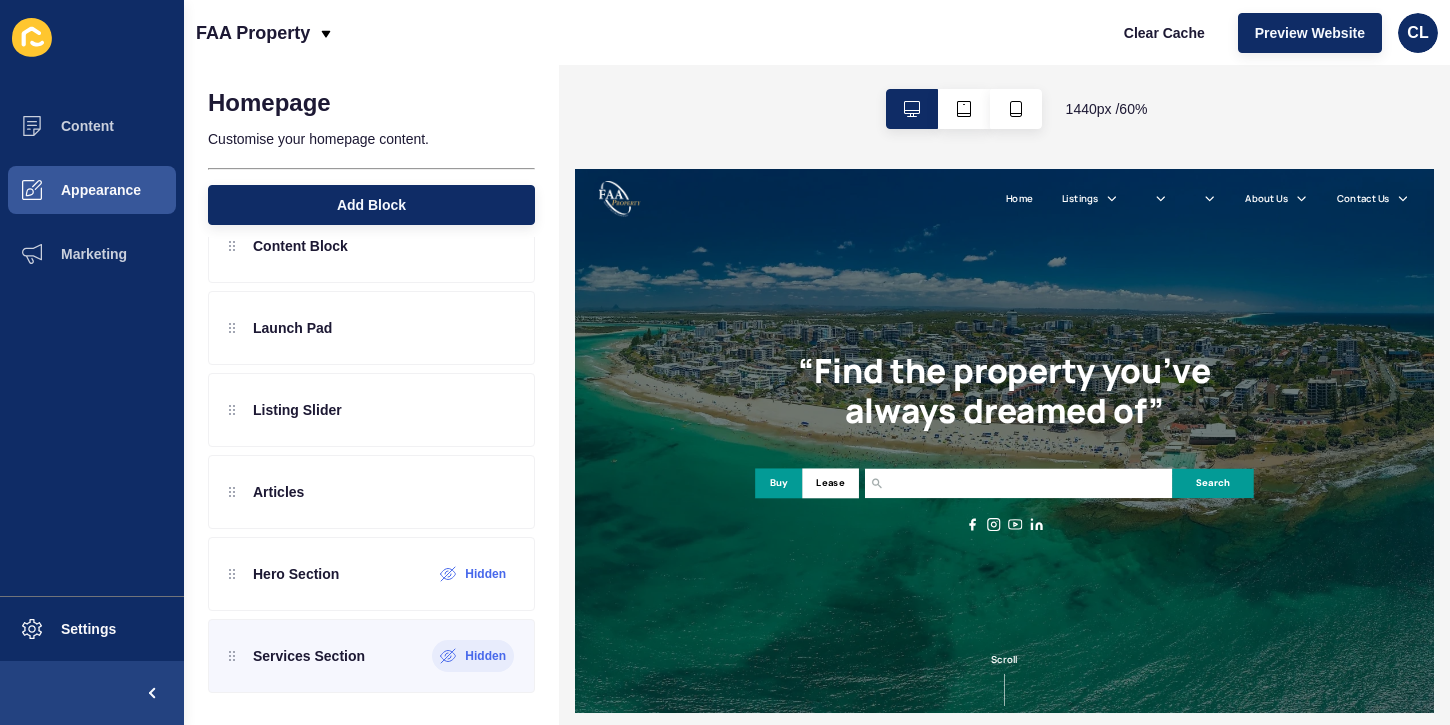 scroll, scrollTop: 0, scrollLeft: 0, axis: both 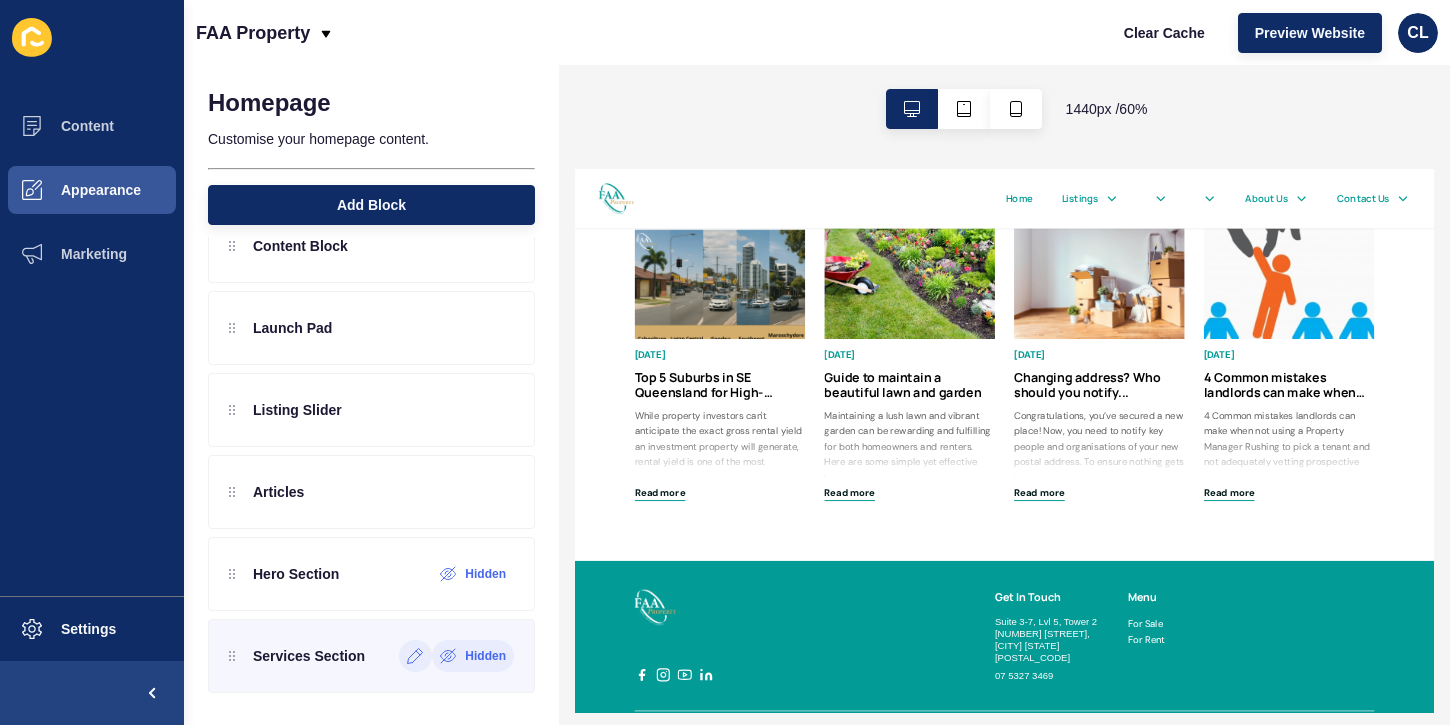 click 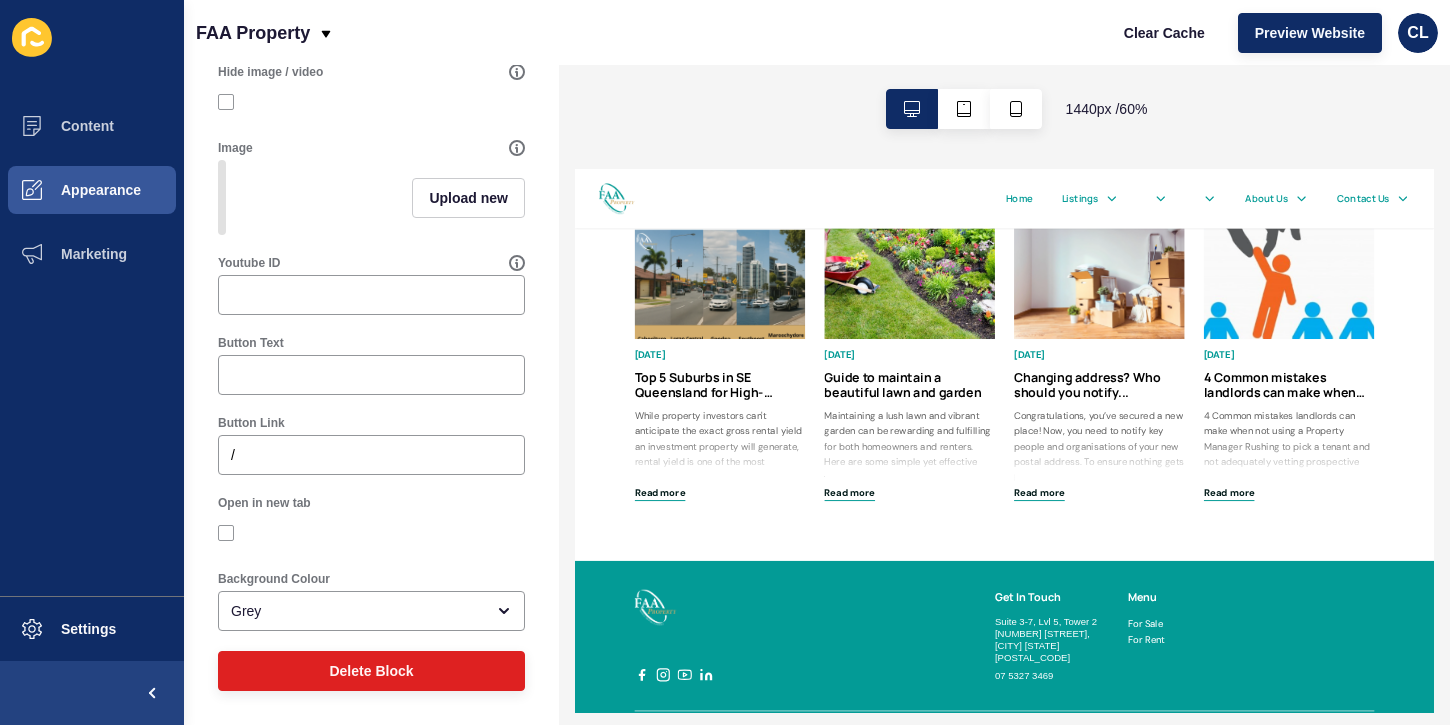 scroll, scrollTop: 460, scrollLeft: 0, axis: vertical 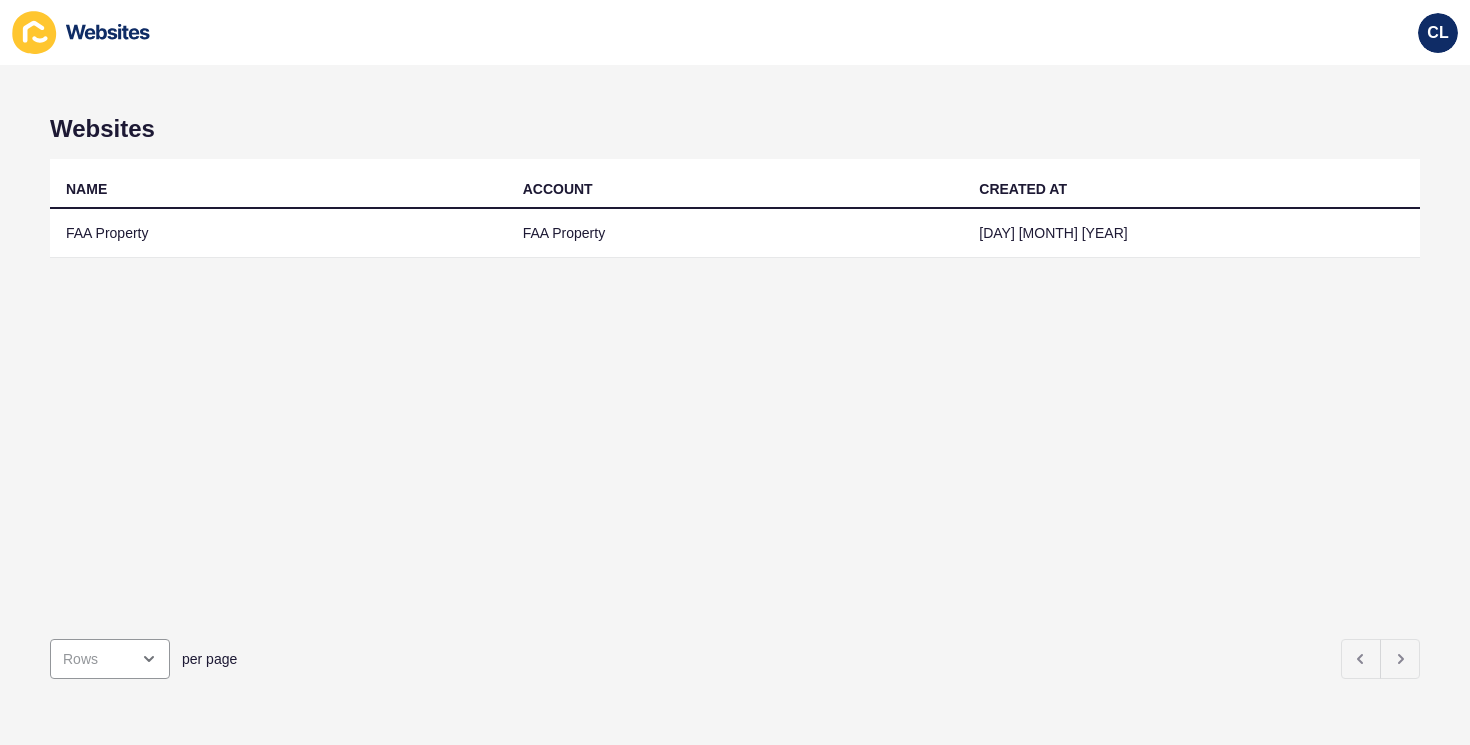 click on "FAA Property" at bounding box center (278, 233) 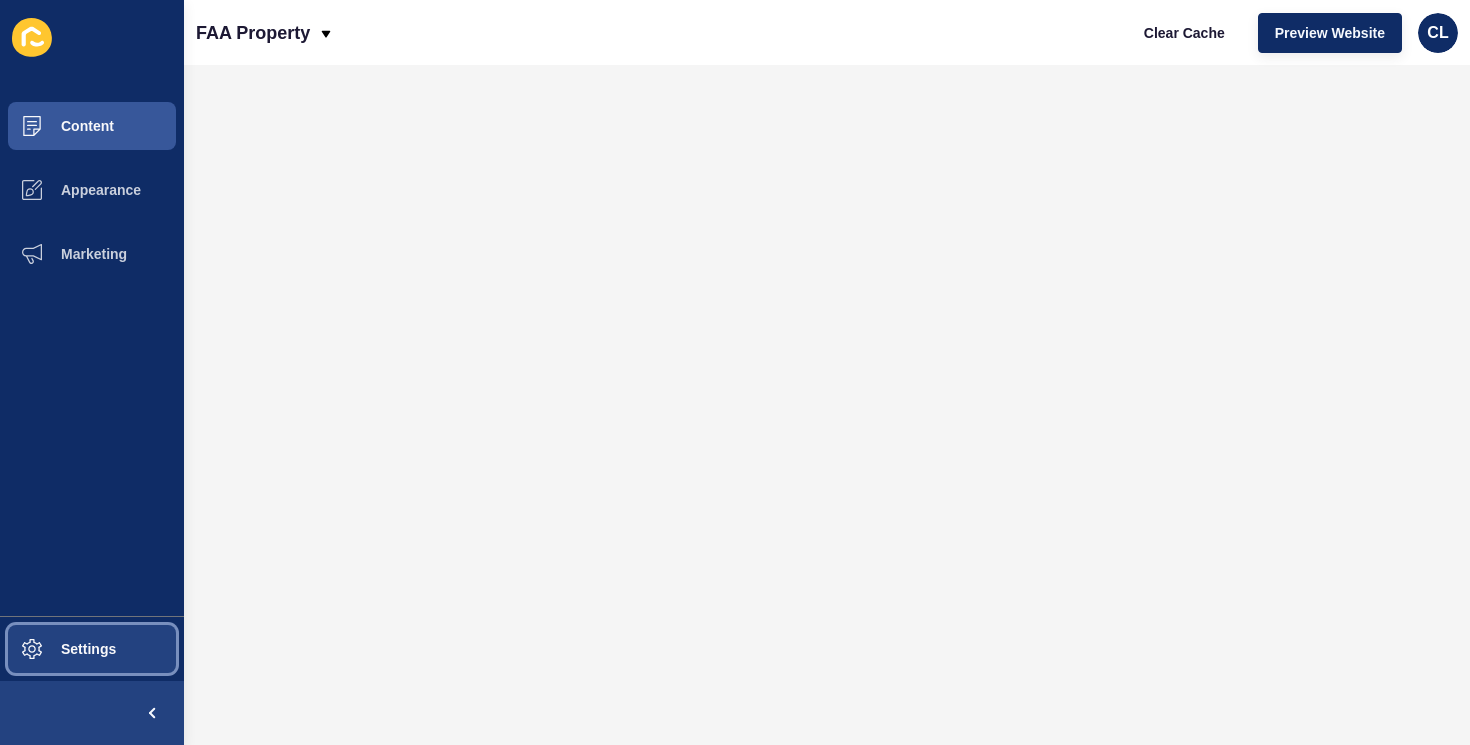 click on "Settings" at bounding box center [92, 649] 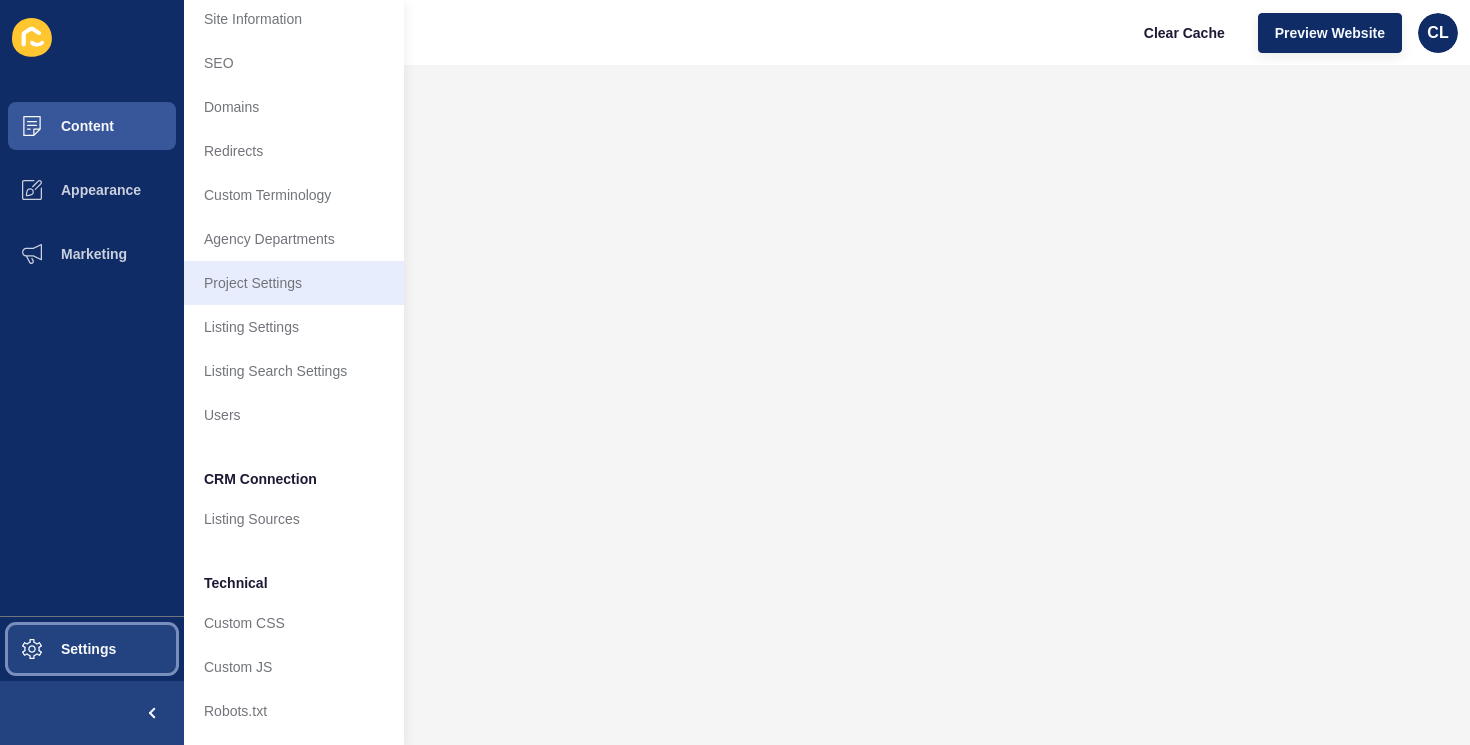 scroll, scrollTop: 0, scrollLeft: 0, axis: both 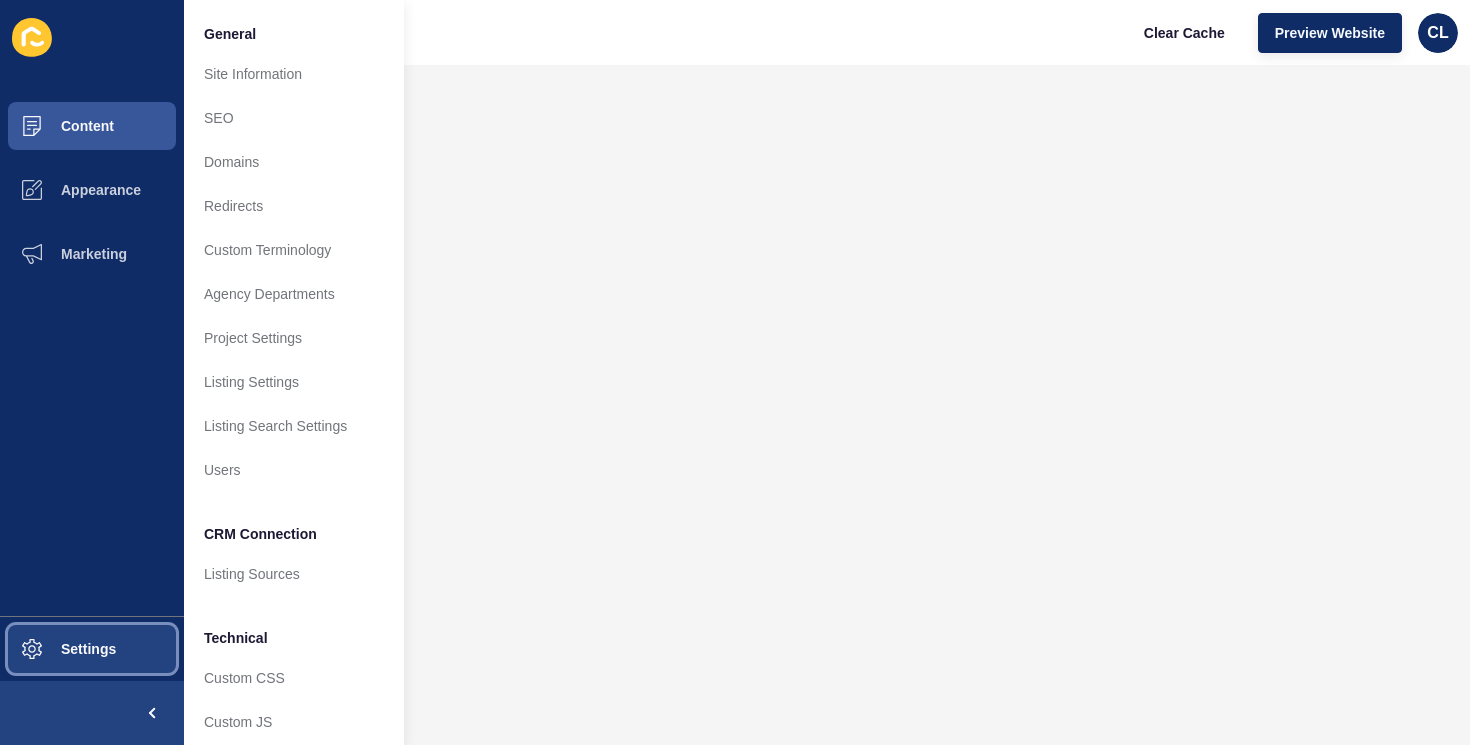click on "Settings" at bounding box center [92, 649] 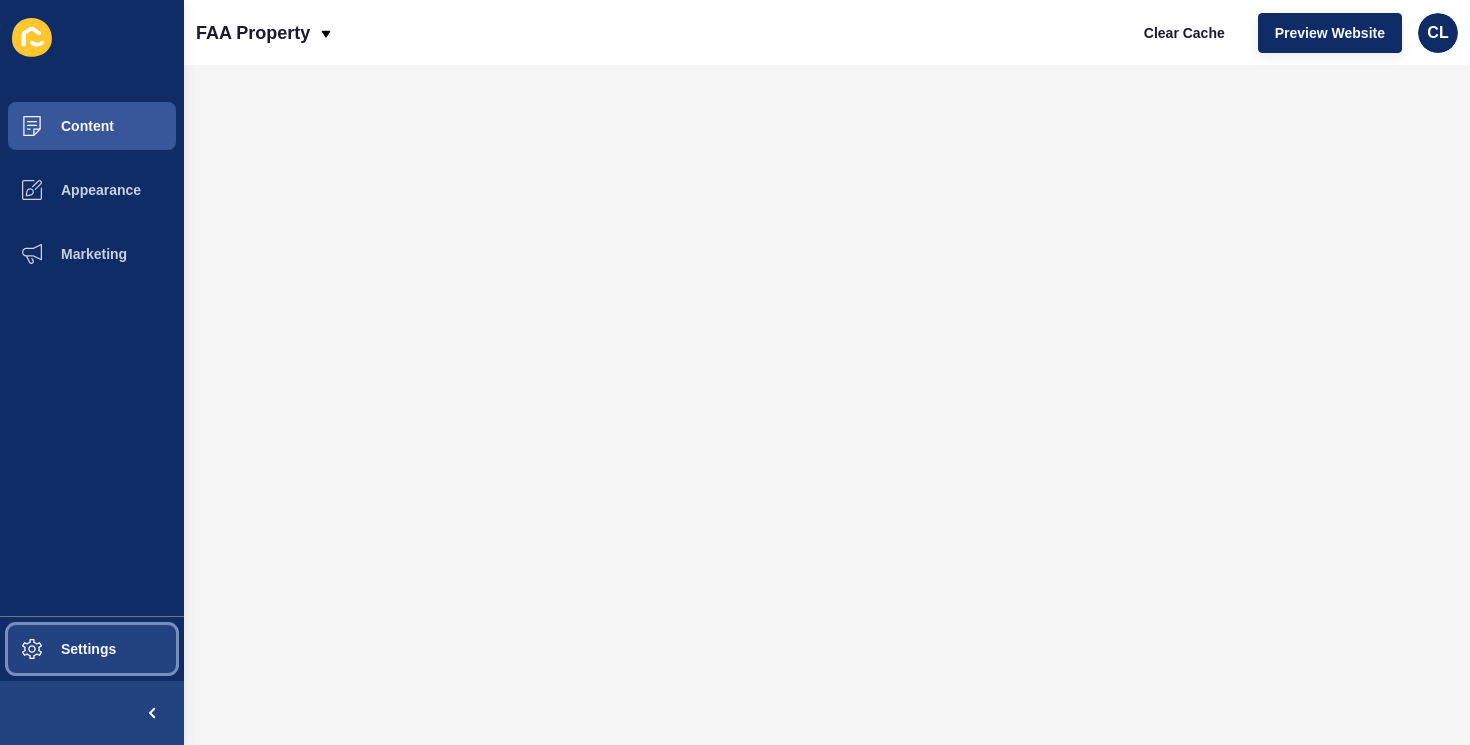 click on "Settings" at bounding box center (92, 649) 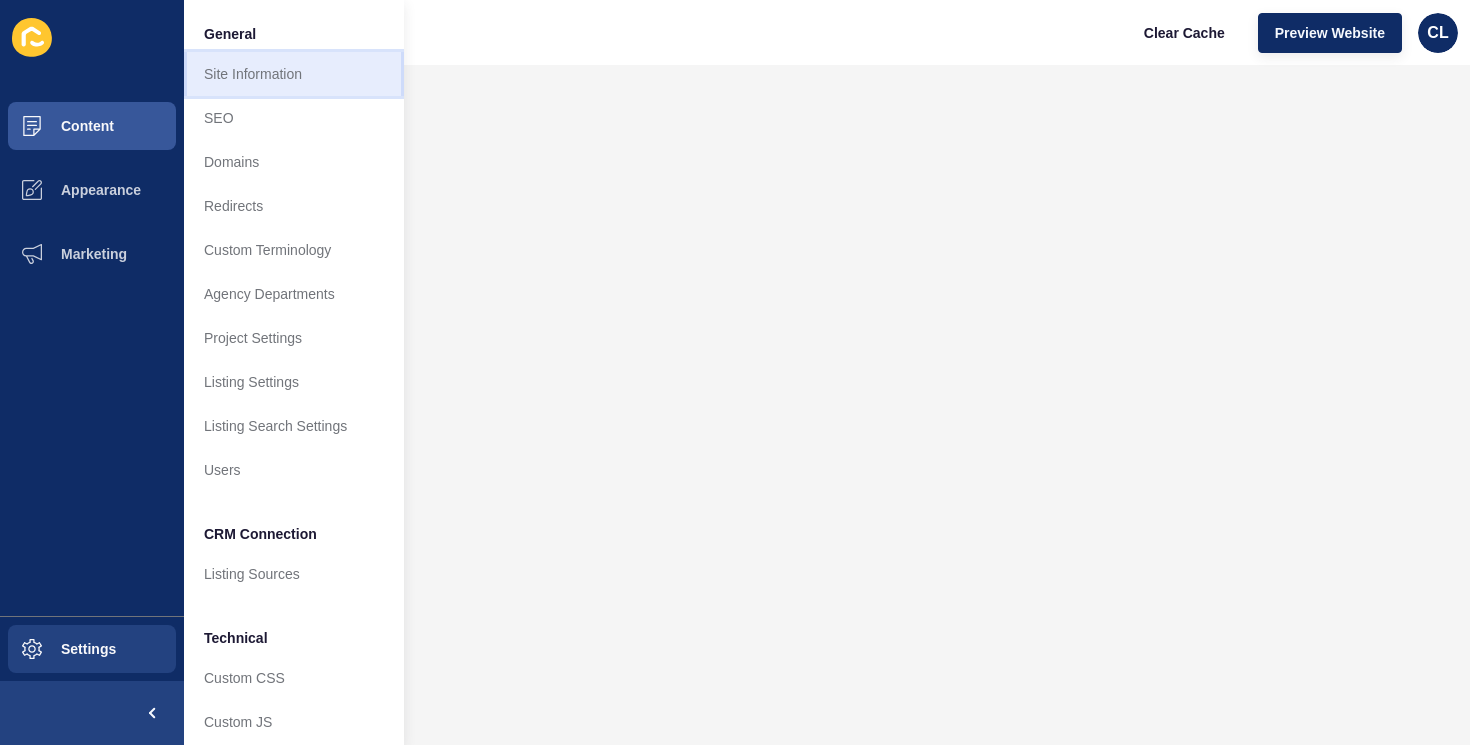 click on "Site Information" at bounding box center (294, 74) 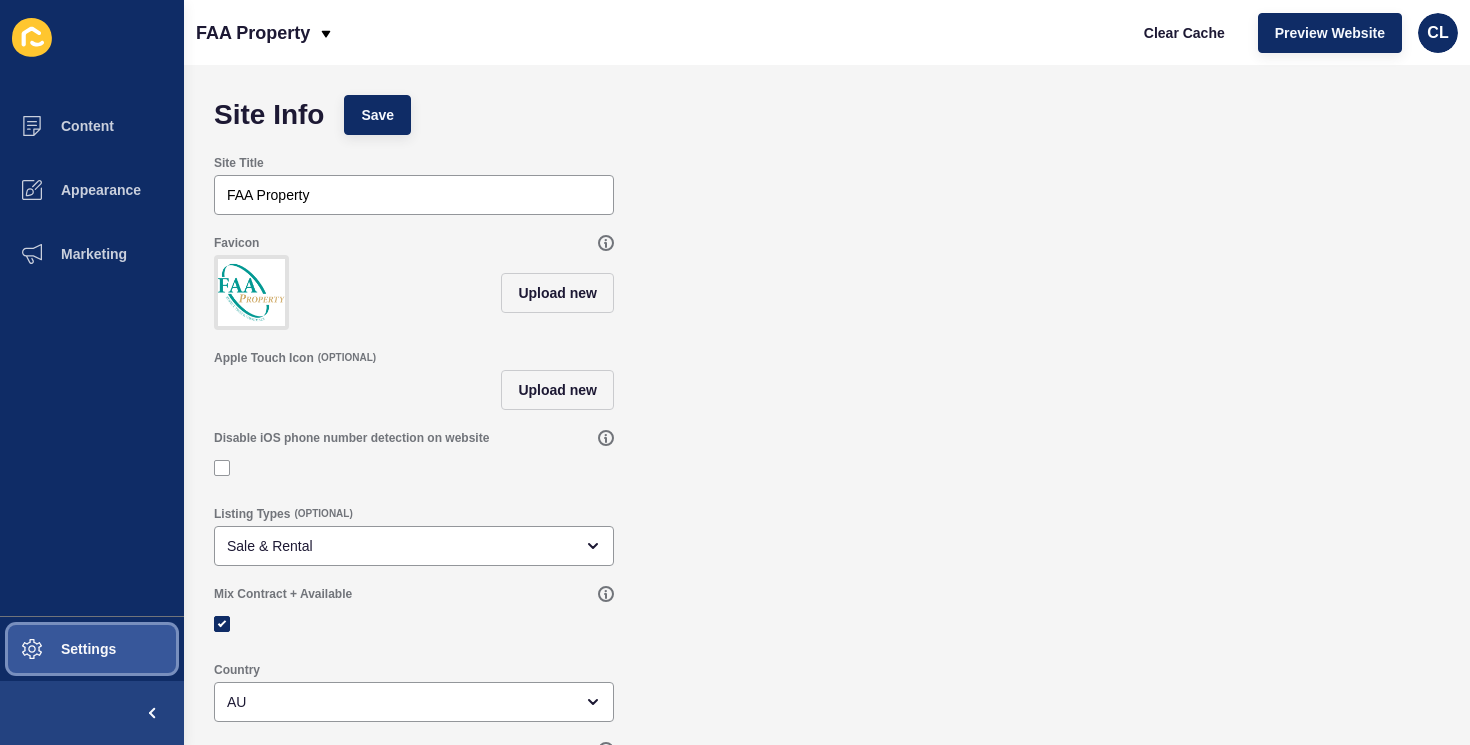 click on "Settings" at bounding box center [92, 649] 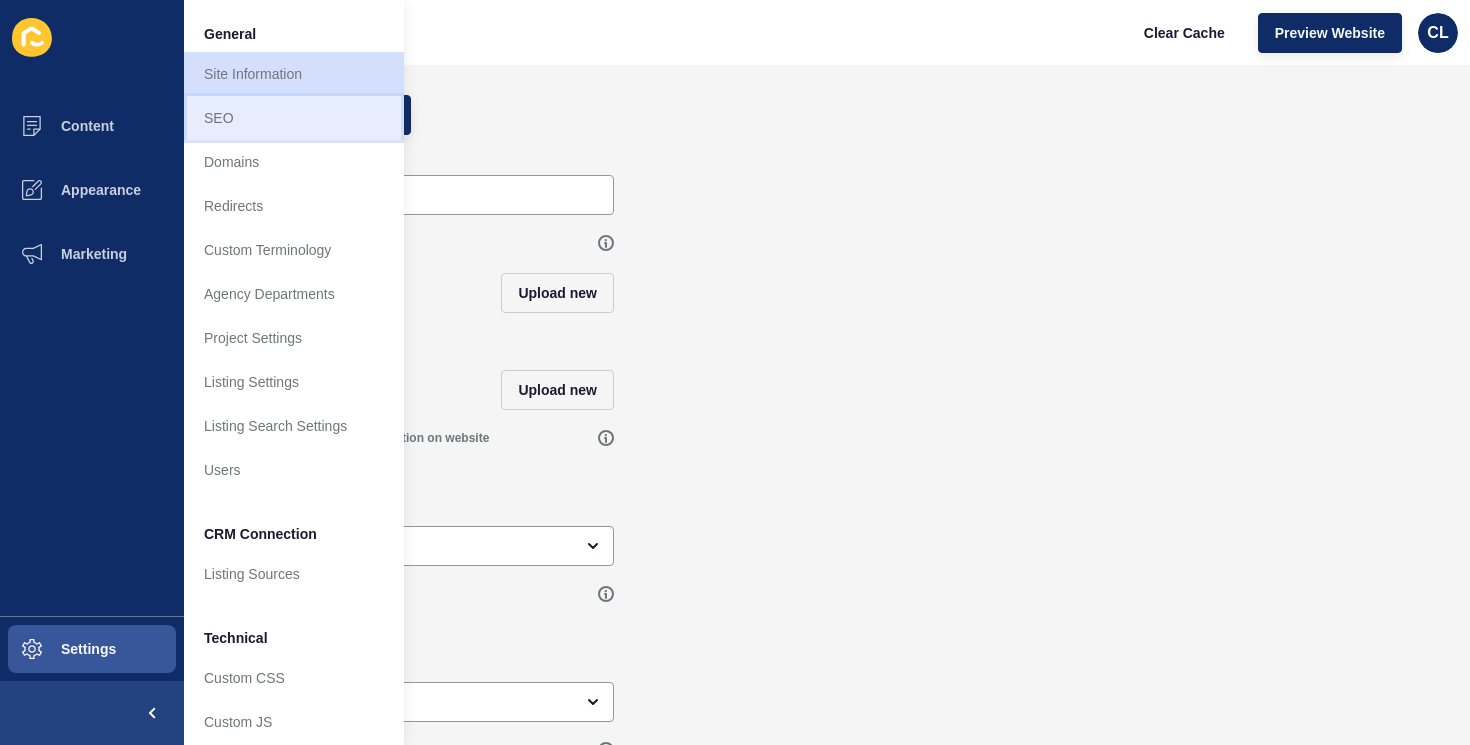 click on "SEO" at bounding box center [294, 118] 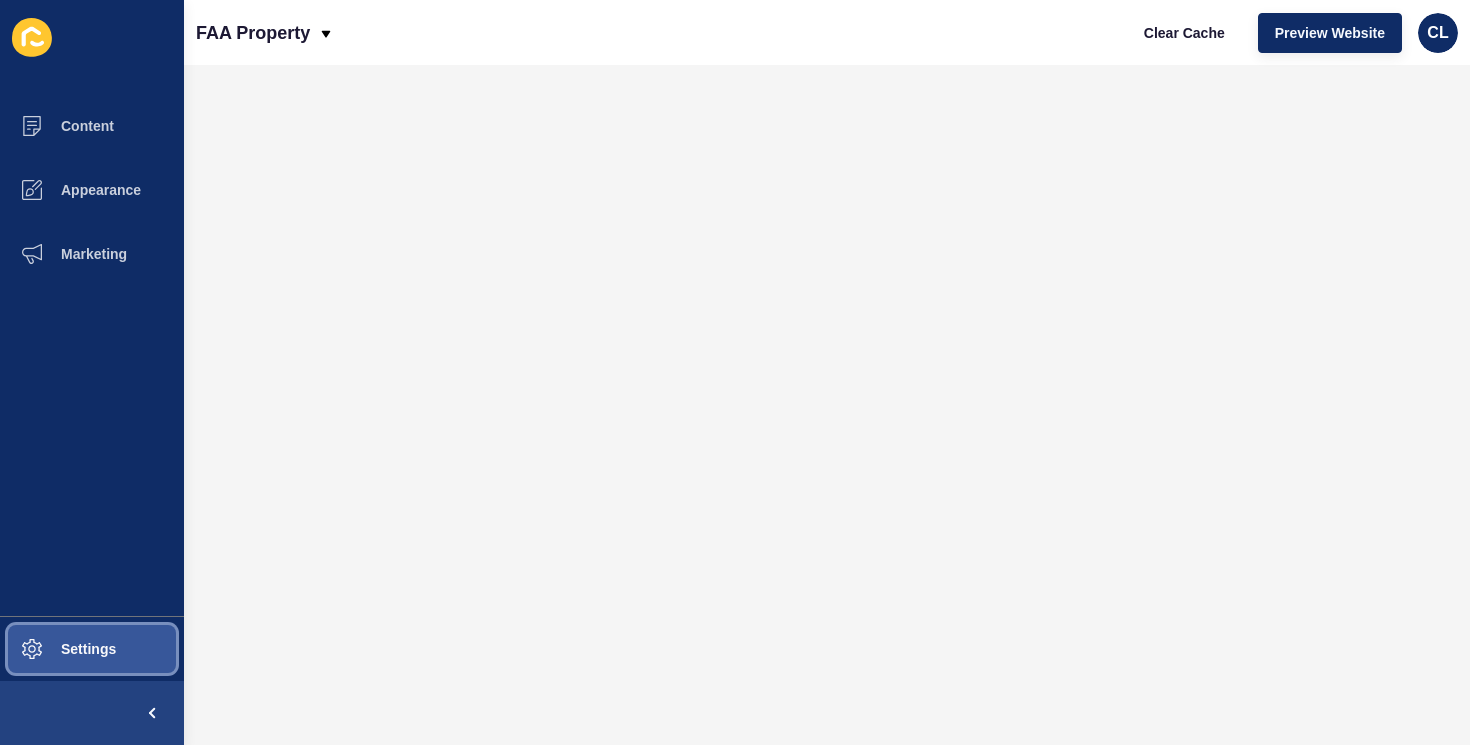 click on "Settings" at bounding box center (56, 649) 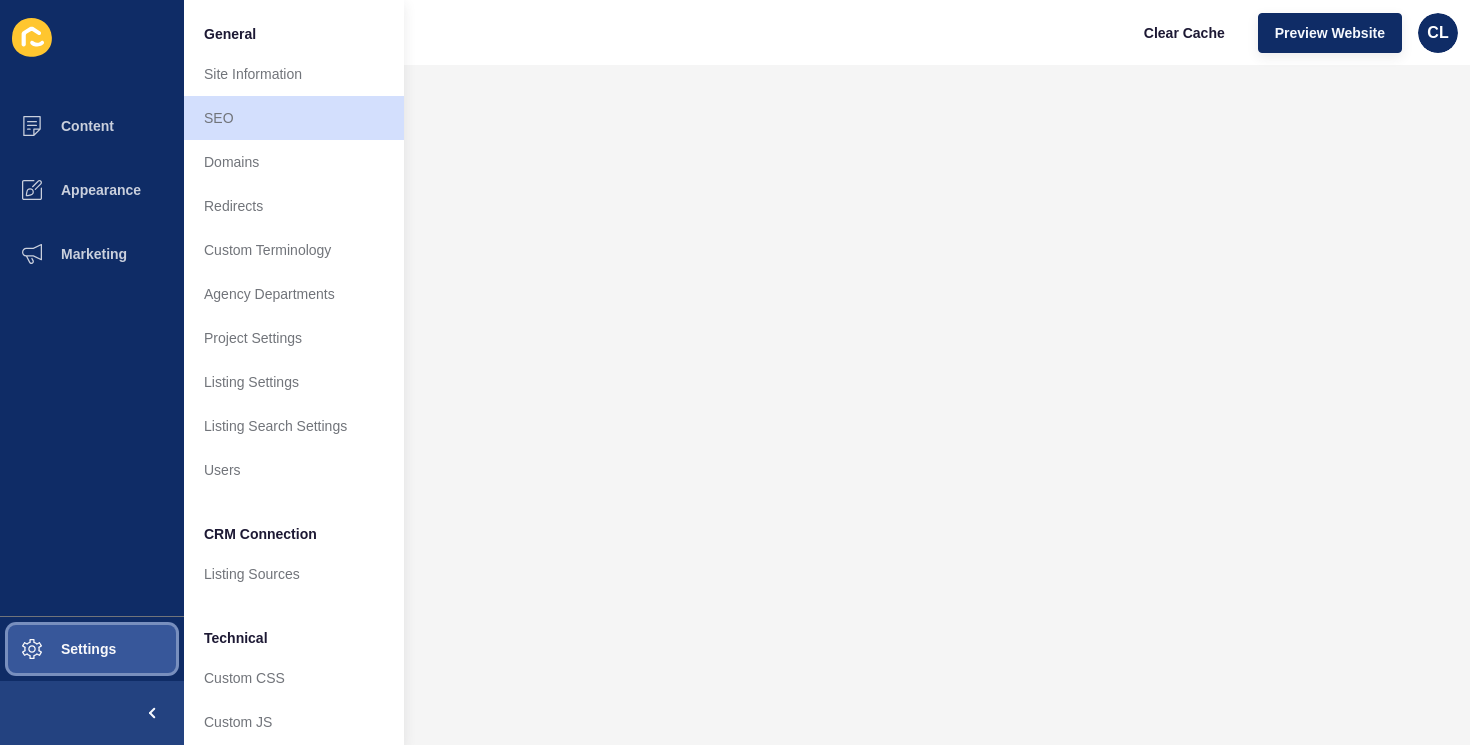 scroll, scrollTop: 55, scrollLeft: 0, axis: vertical 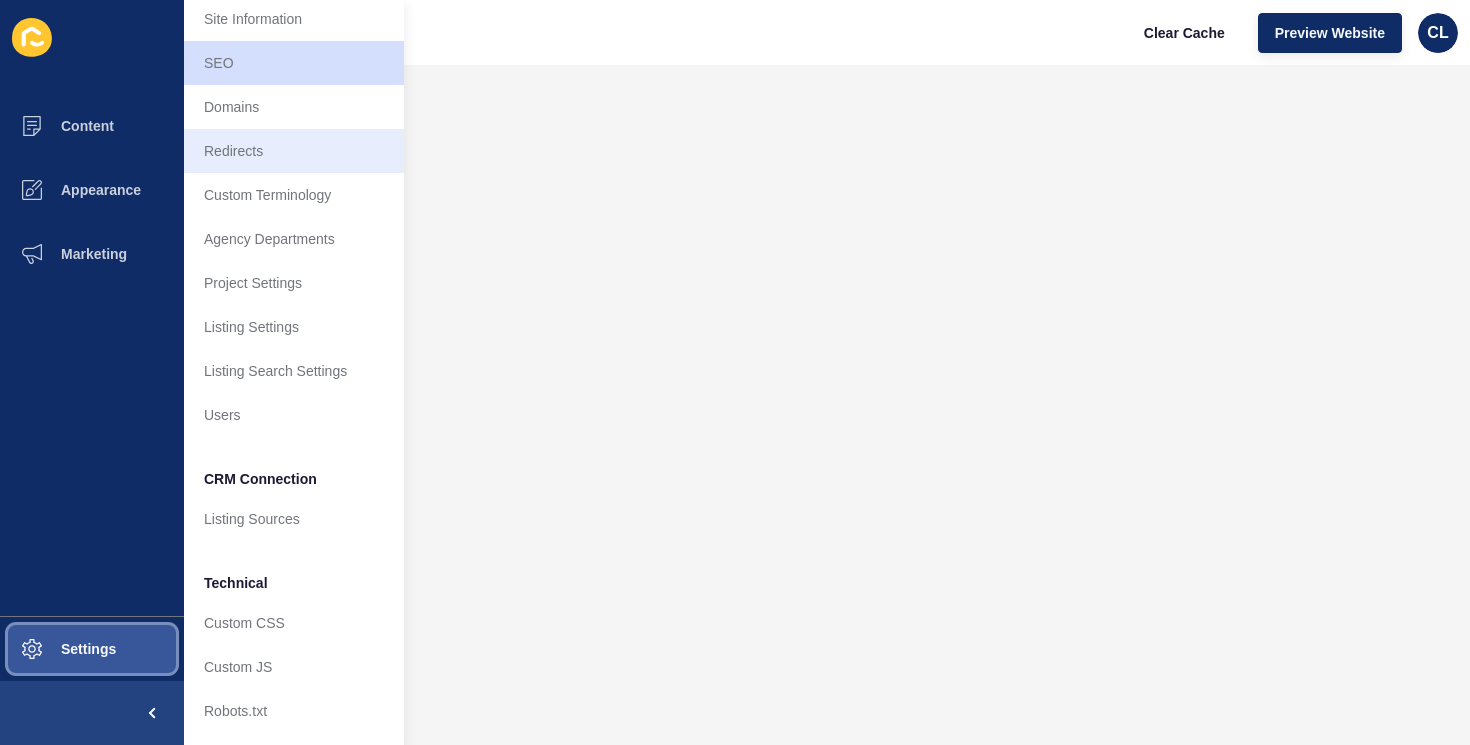 type 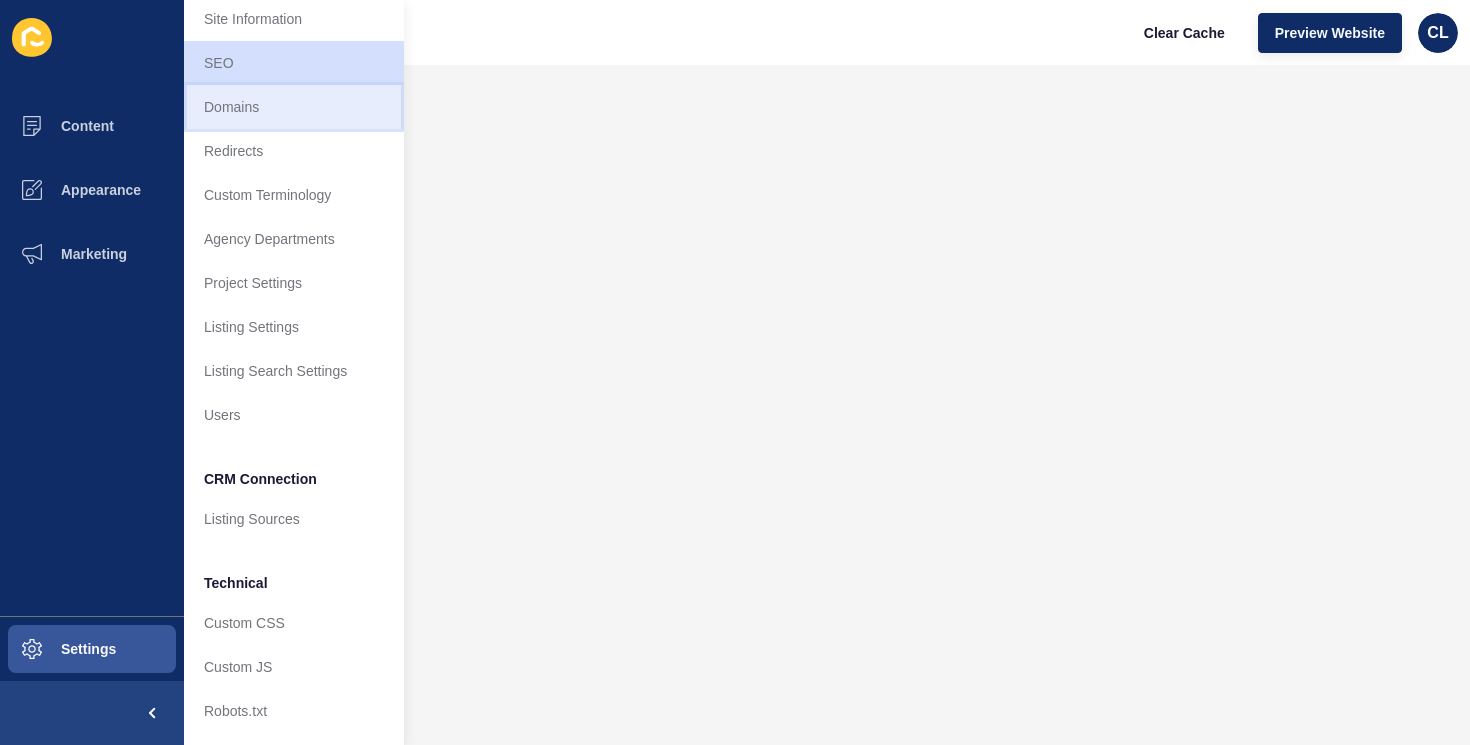 click on "Domains" at bounding box center [294, 107] 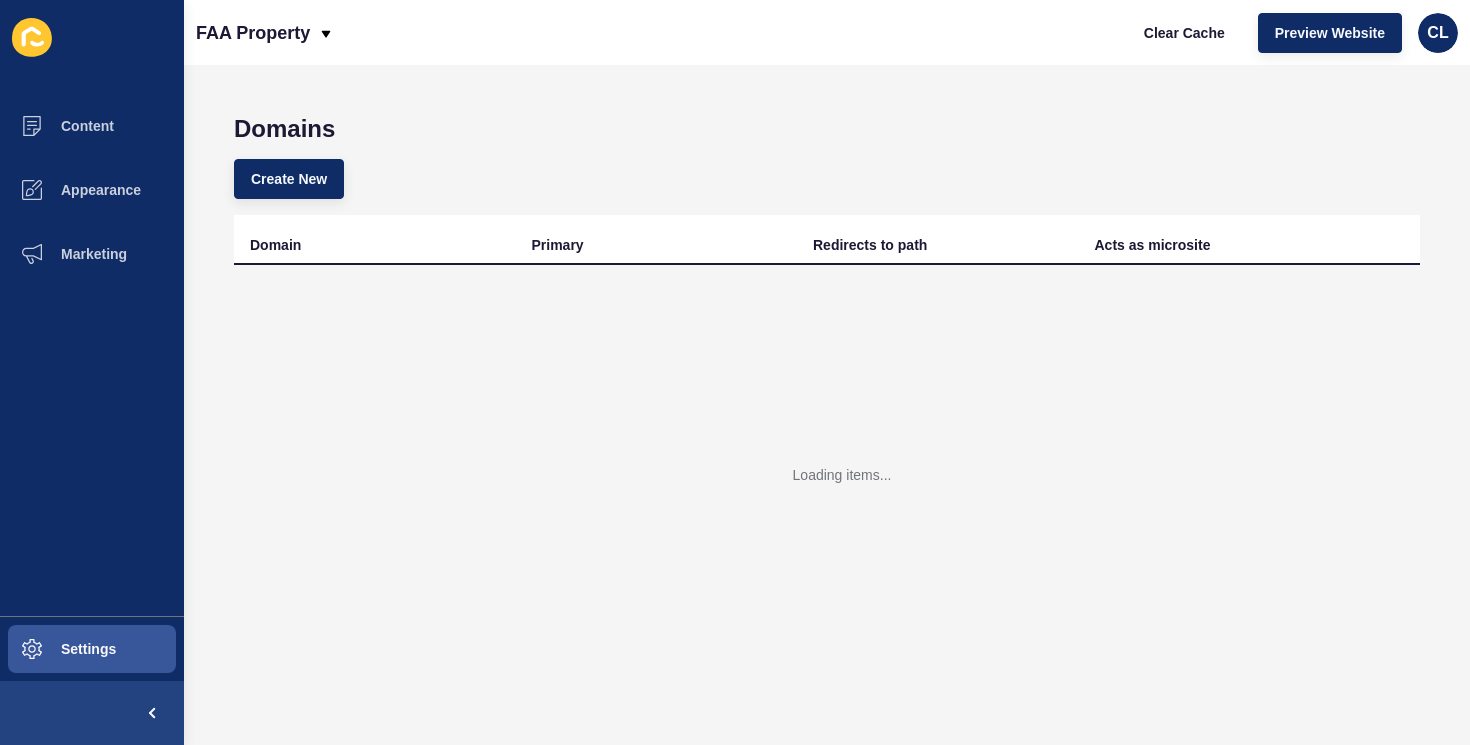scroll, scrollTop: 0, scrollLeft: 0, axis: both 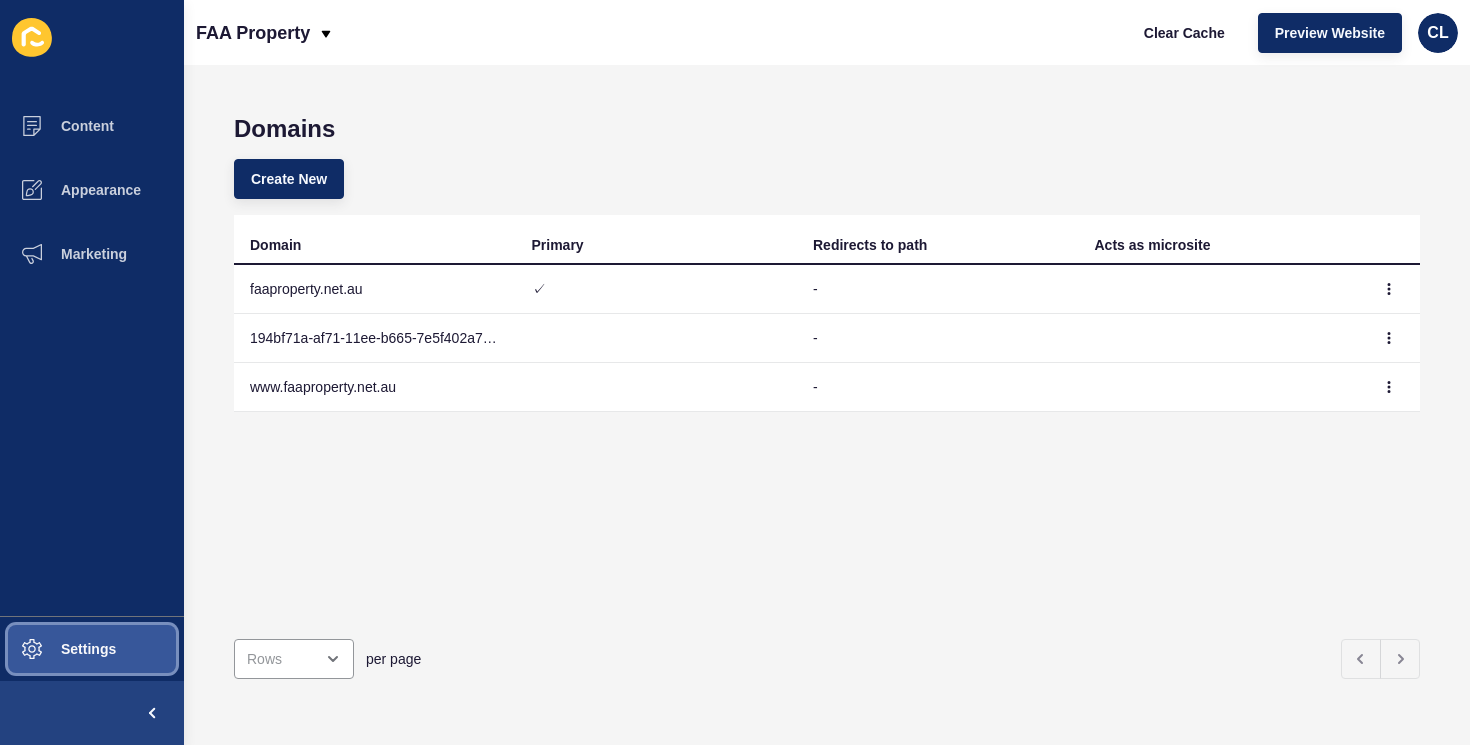 click on "Settings" at bounding box center [92, 649] 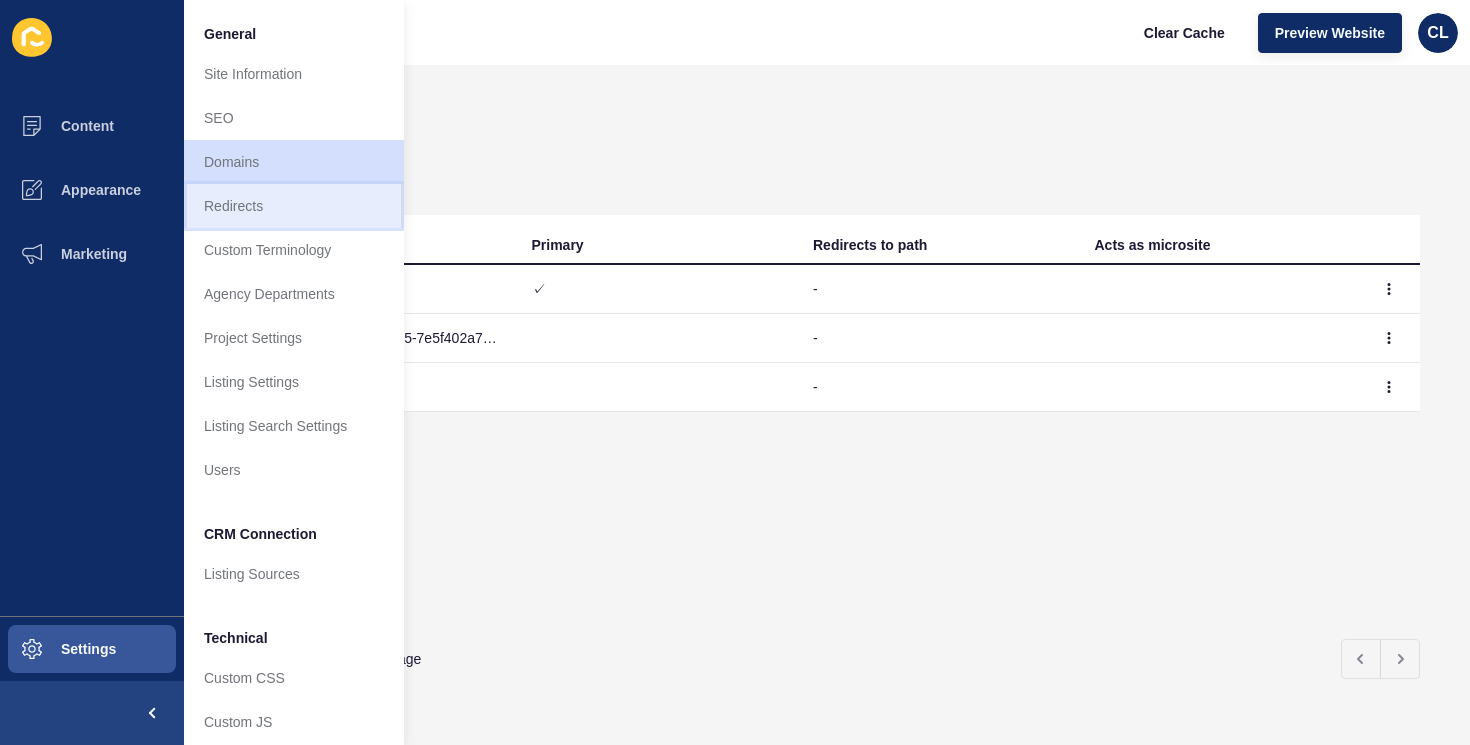 click on "Redirects" at bounding box center (294, 206) 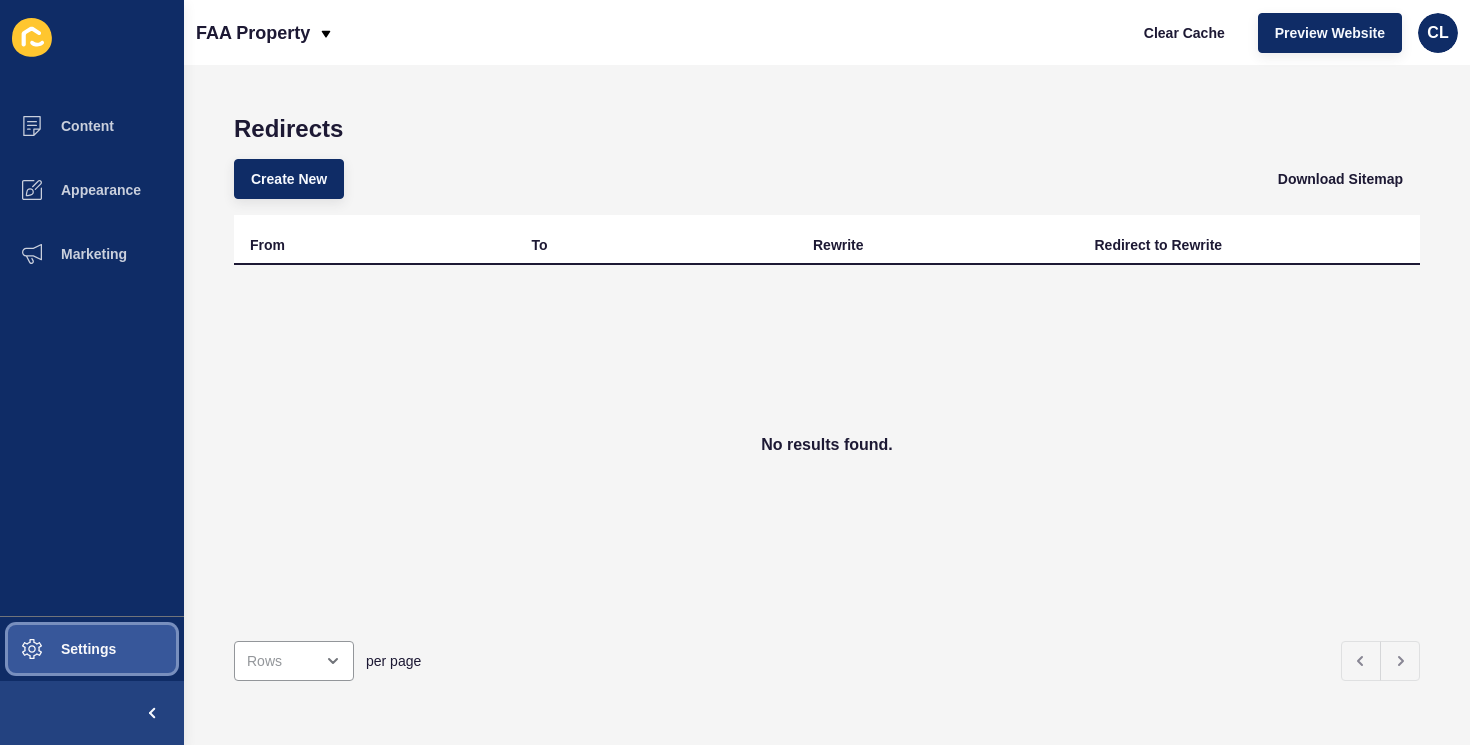 click on "Settings" at bounding box center (92, 649) 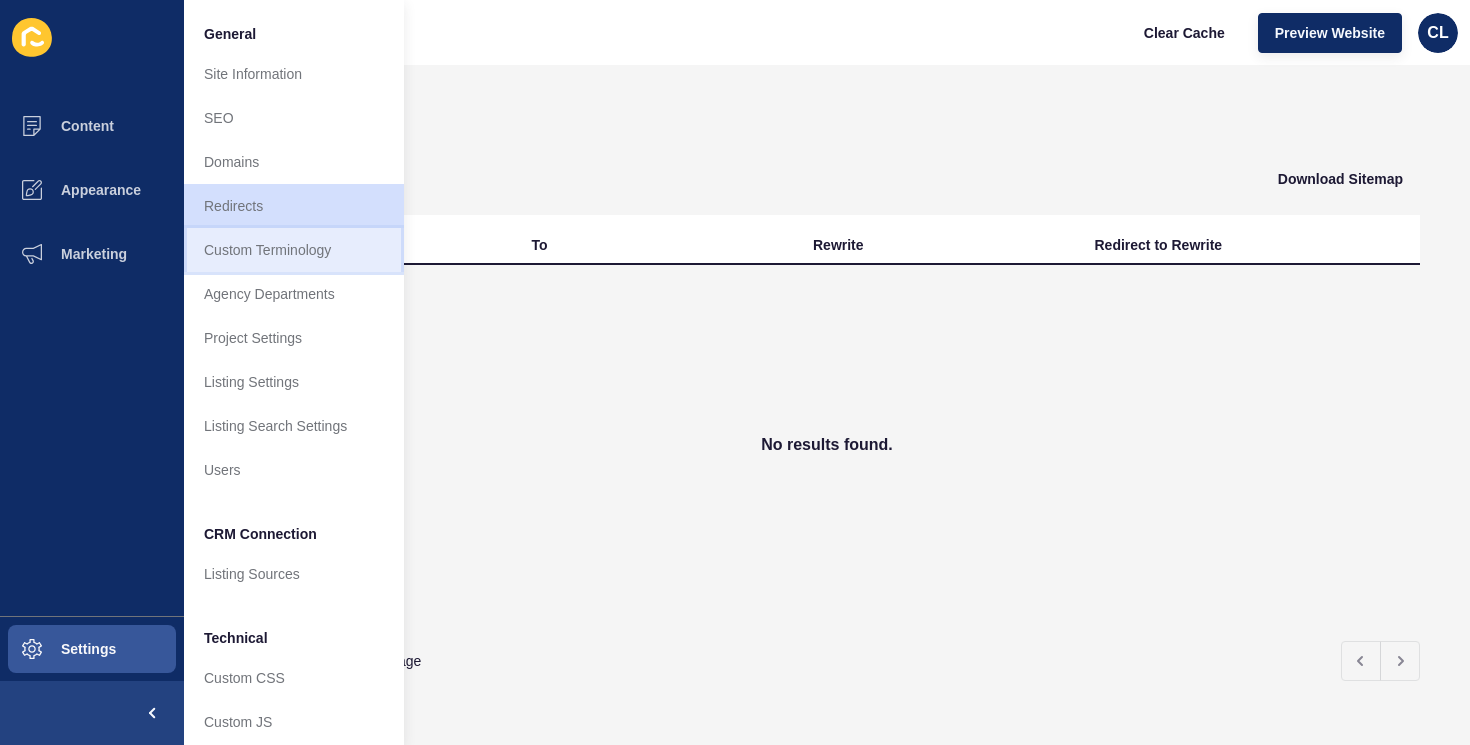 click on "Custom Terminology" at bounding box center (294, 250) 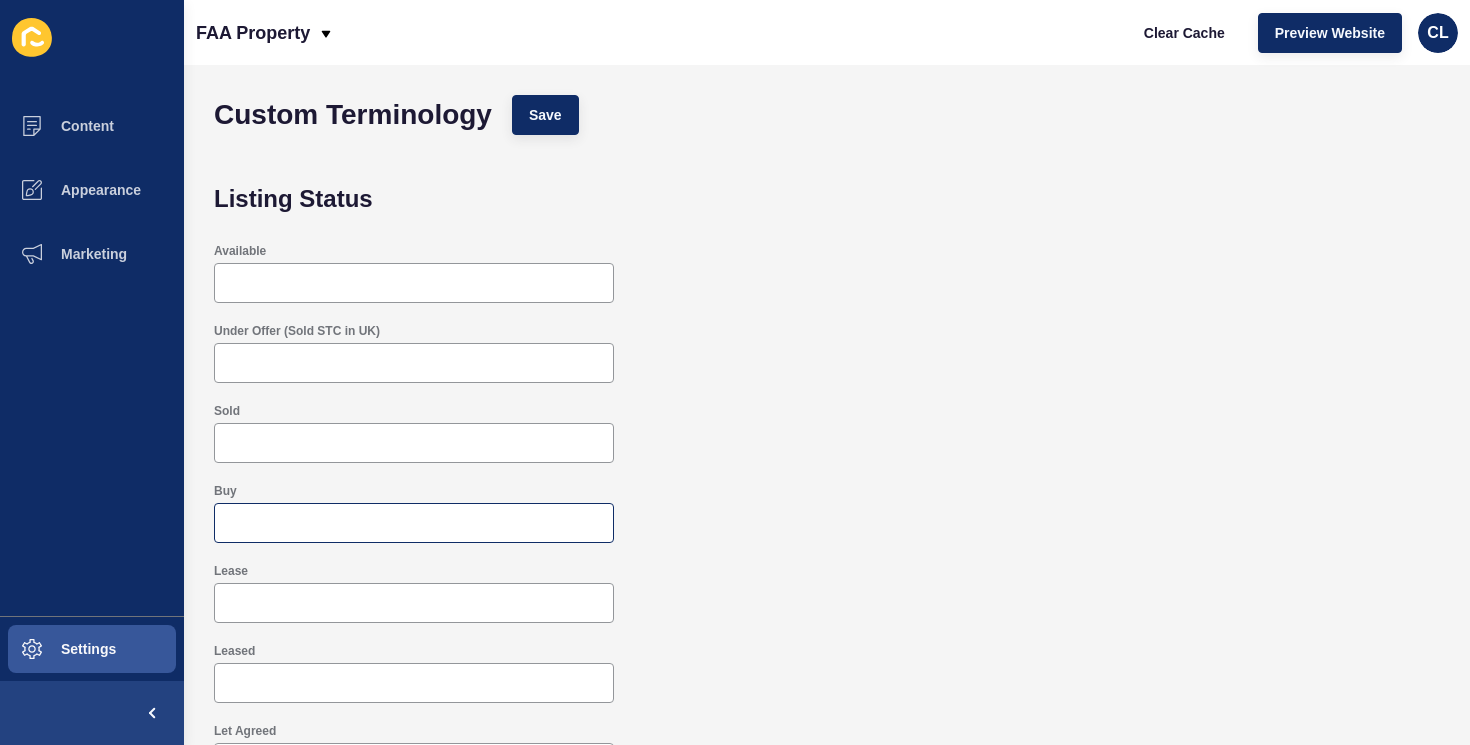 scroll, scrollTop: 544, scrollLeft: 0, axis: vertical 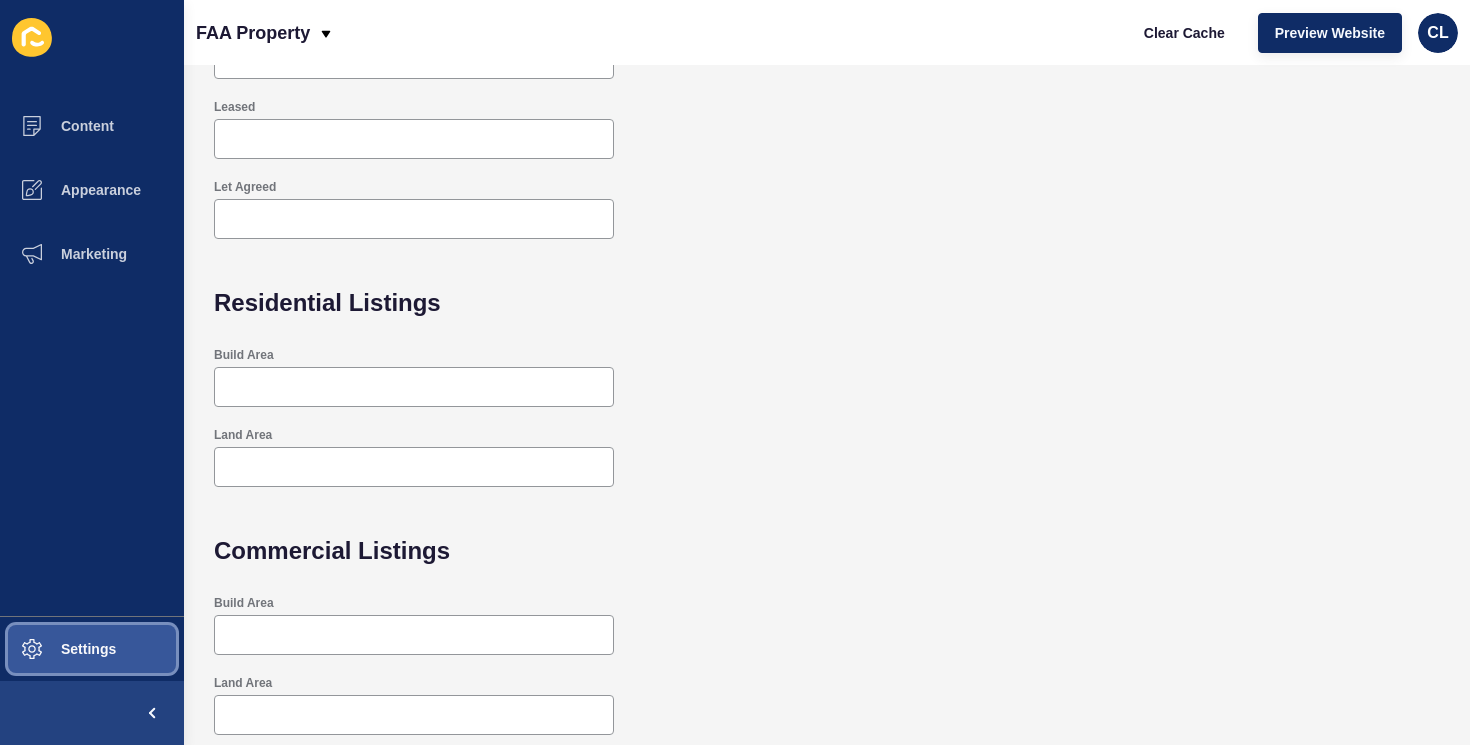 click on "Settings" at bounding box center (56, 649) 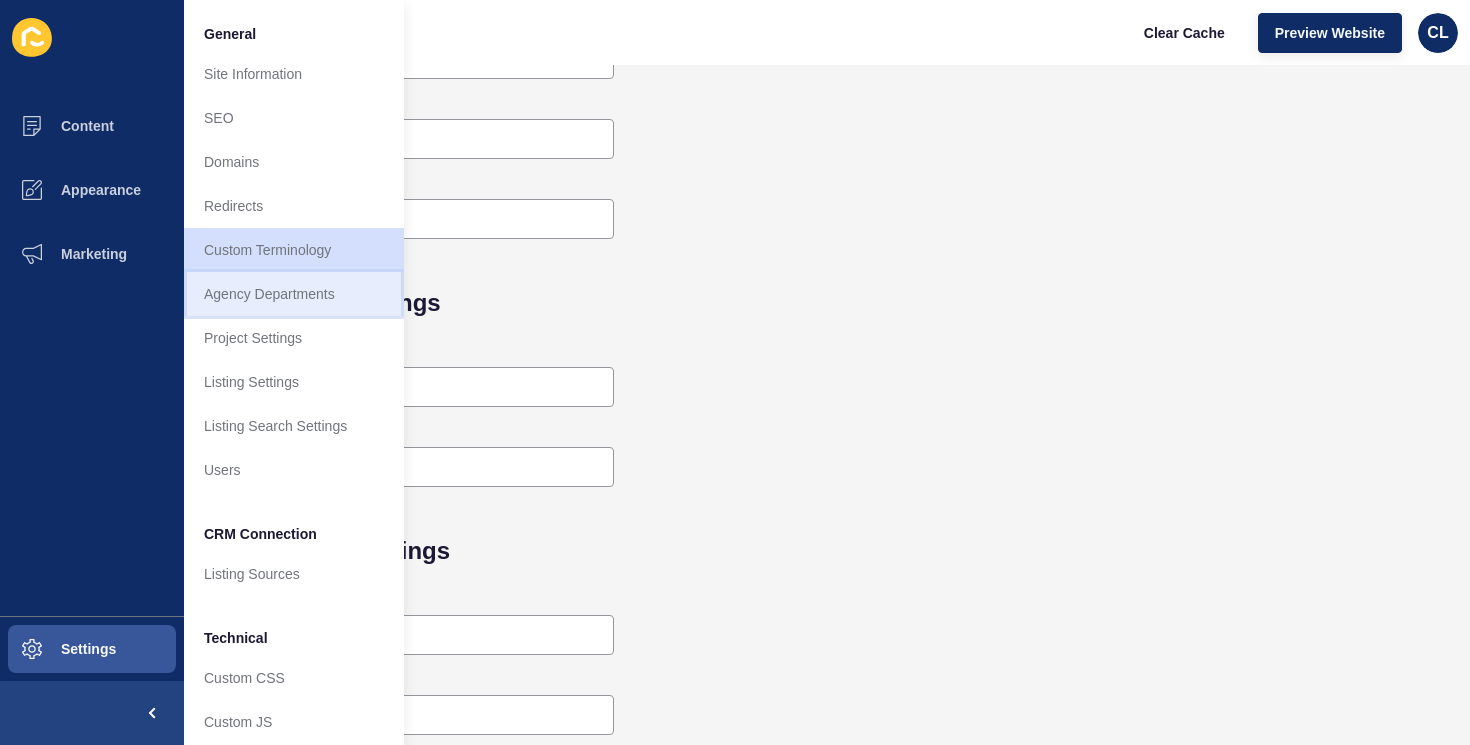 click on "Agency Departments" at bounding box center (294, 294) 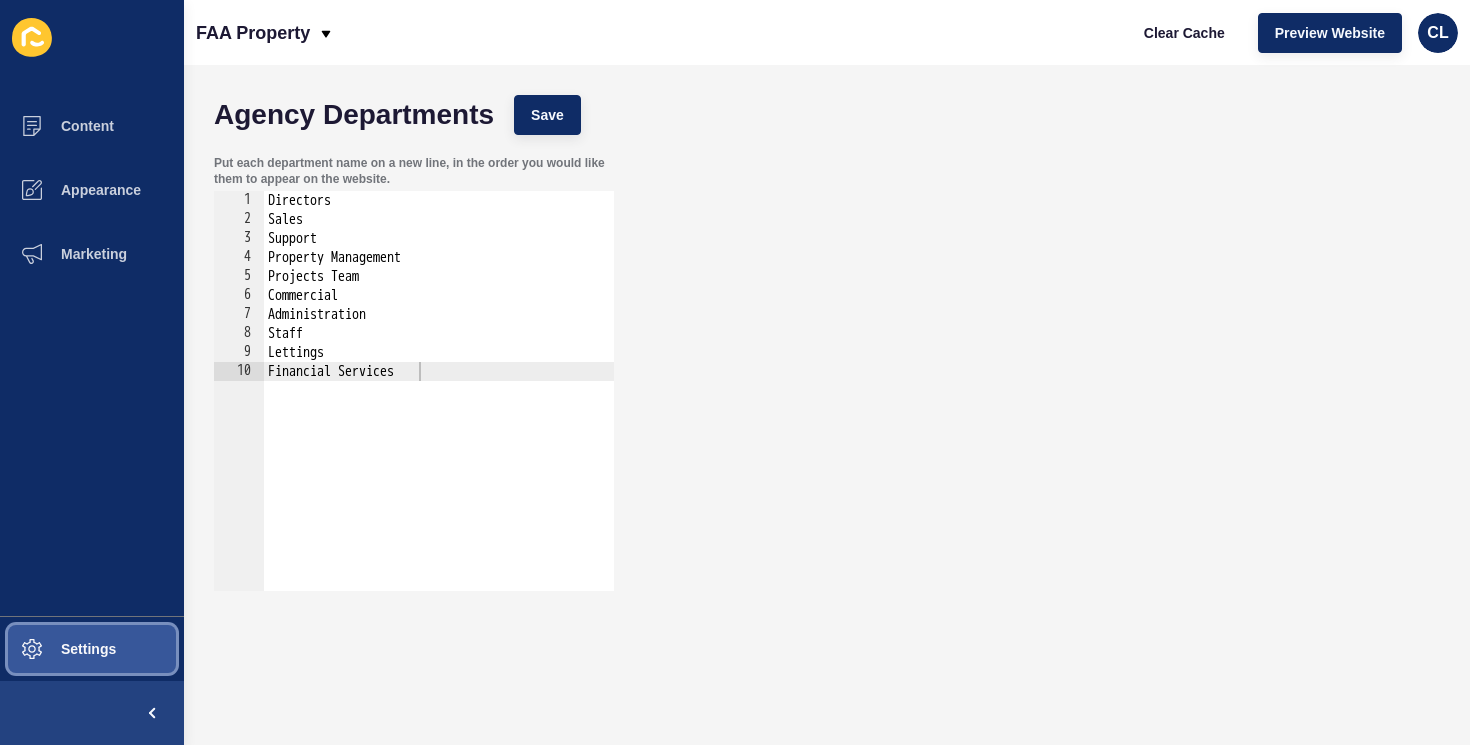 click on "Settings" at bounding box center [92, 649] 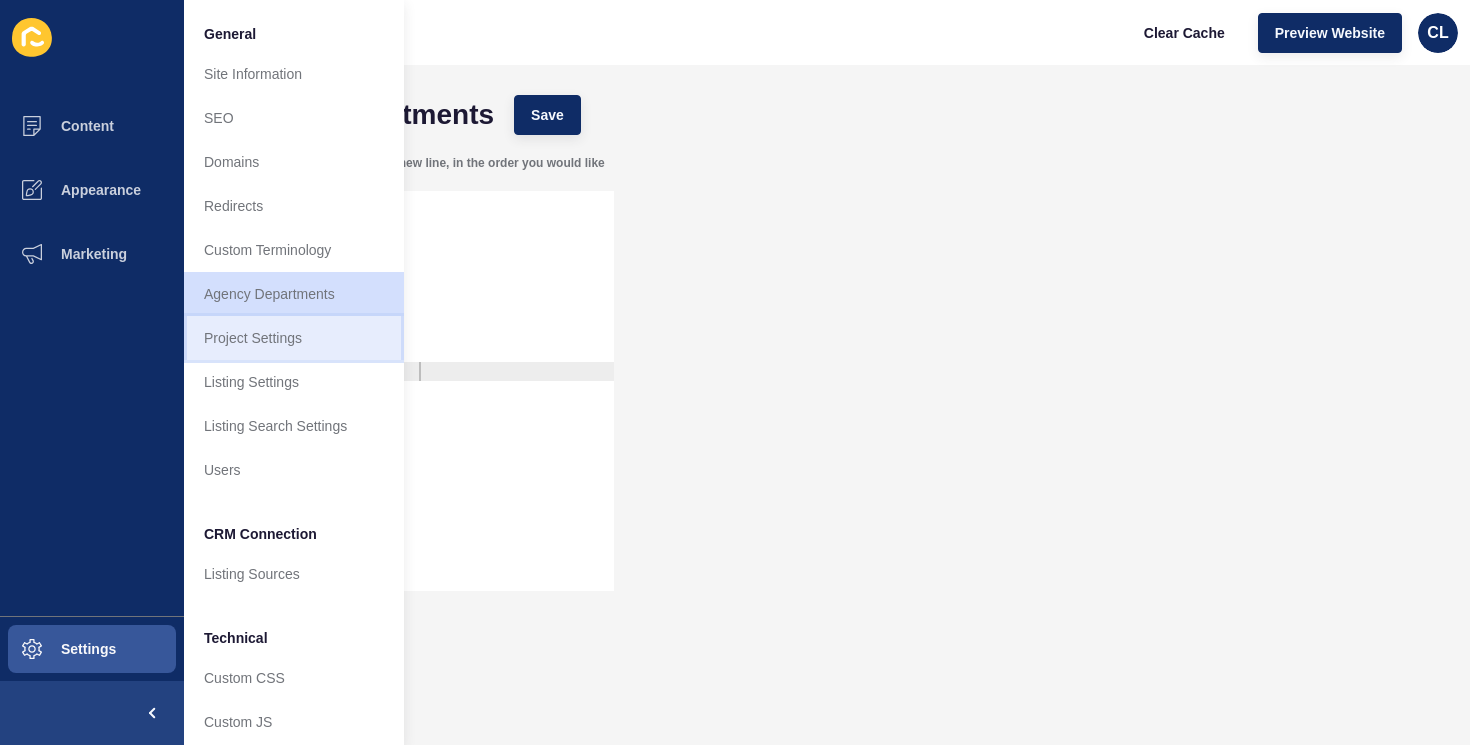 click on "Project Settings" at bounding box center (294, 338) 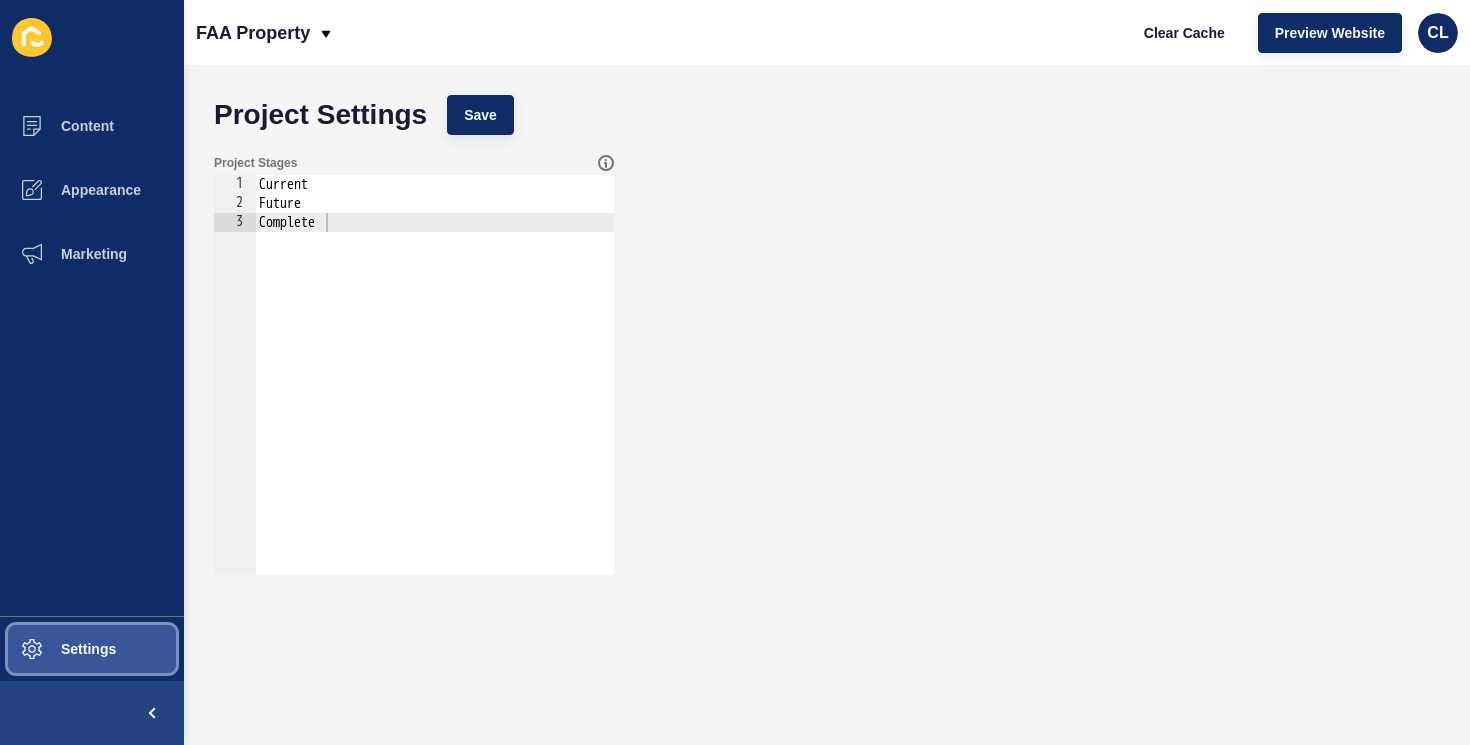click on "Settings" at bounding box center (92, 649) 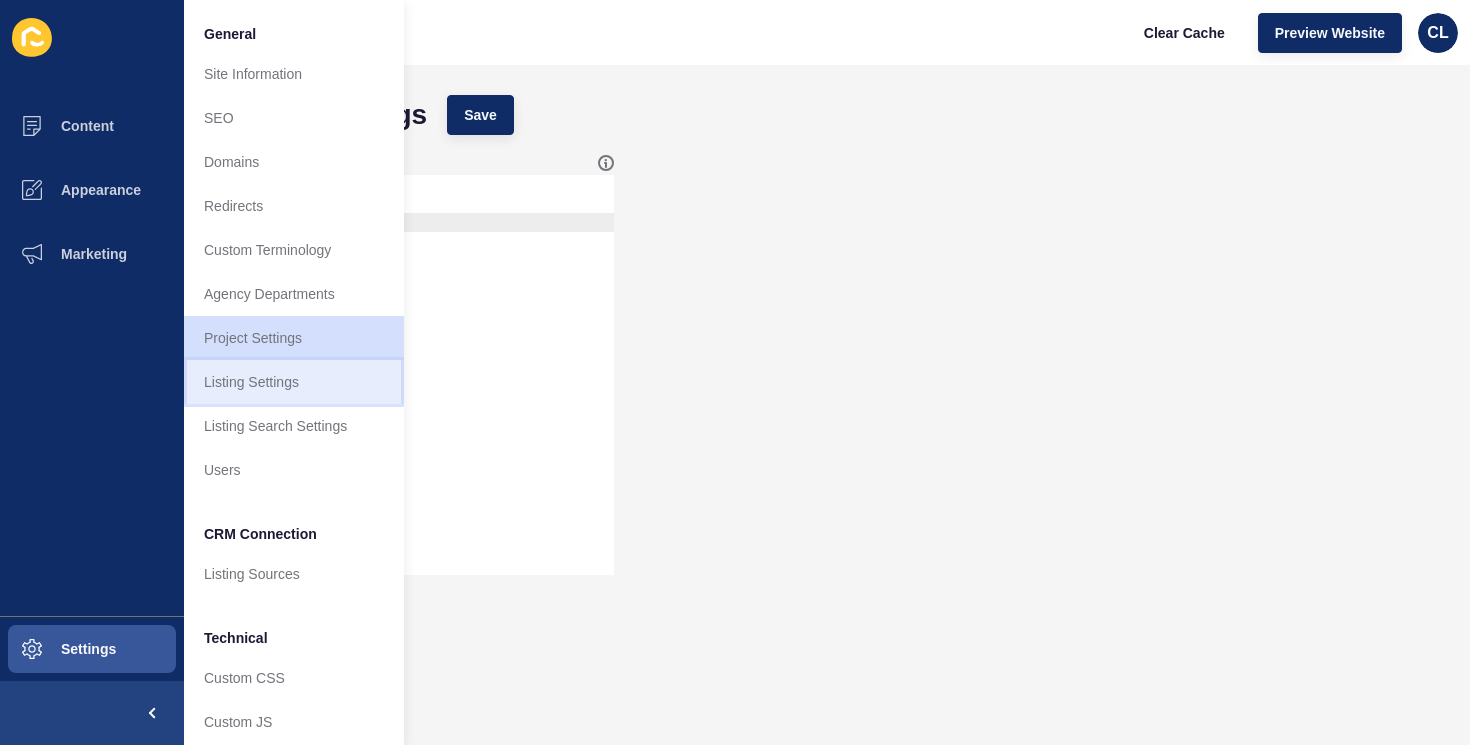 click on "Listing Settings" at bounding box center (294, 382) 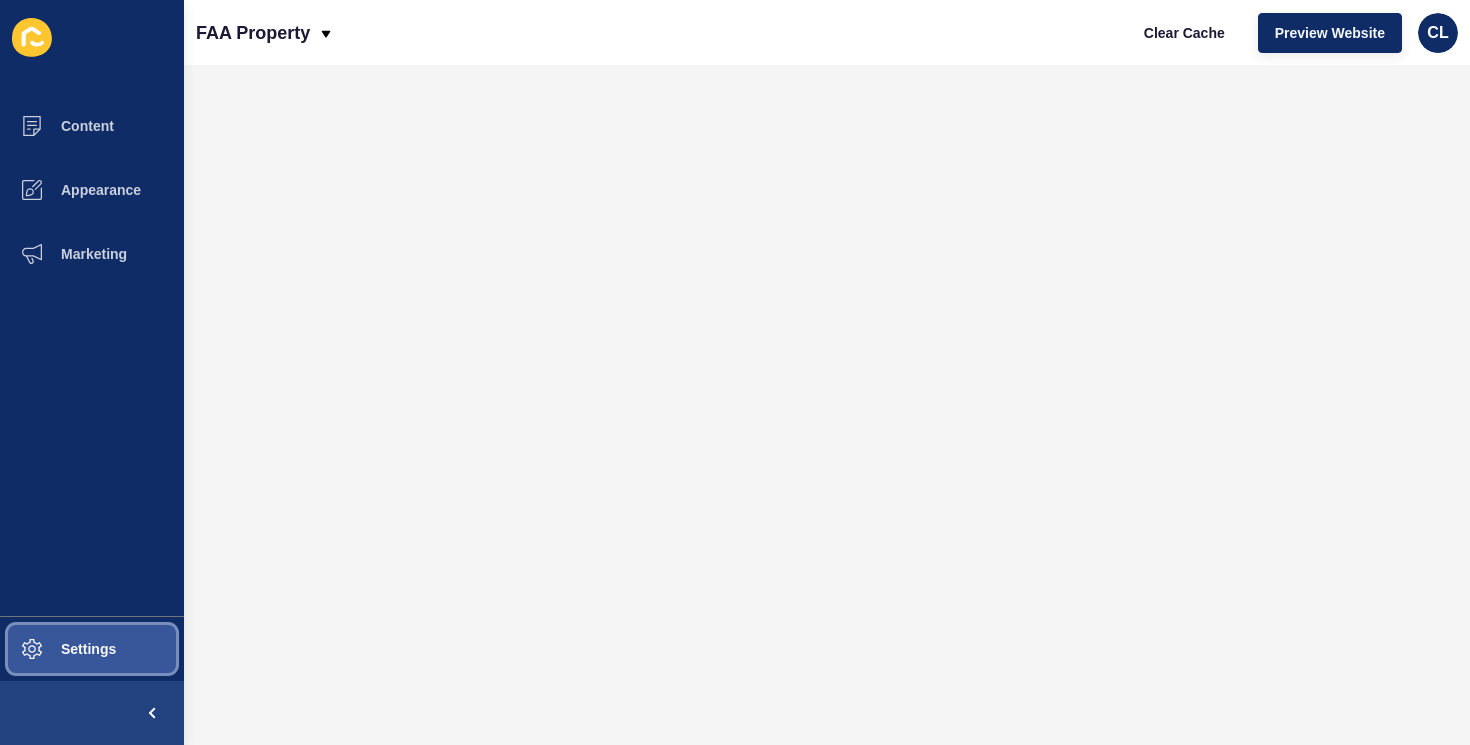 click on "Settings" at bounding box center (56, 649) 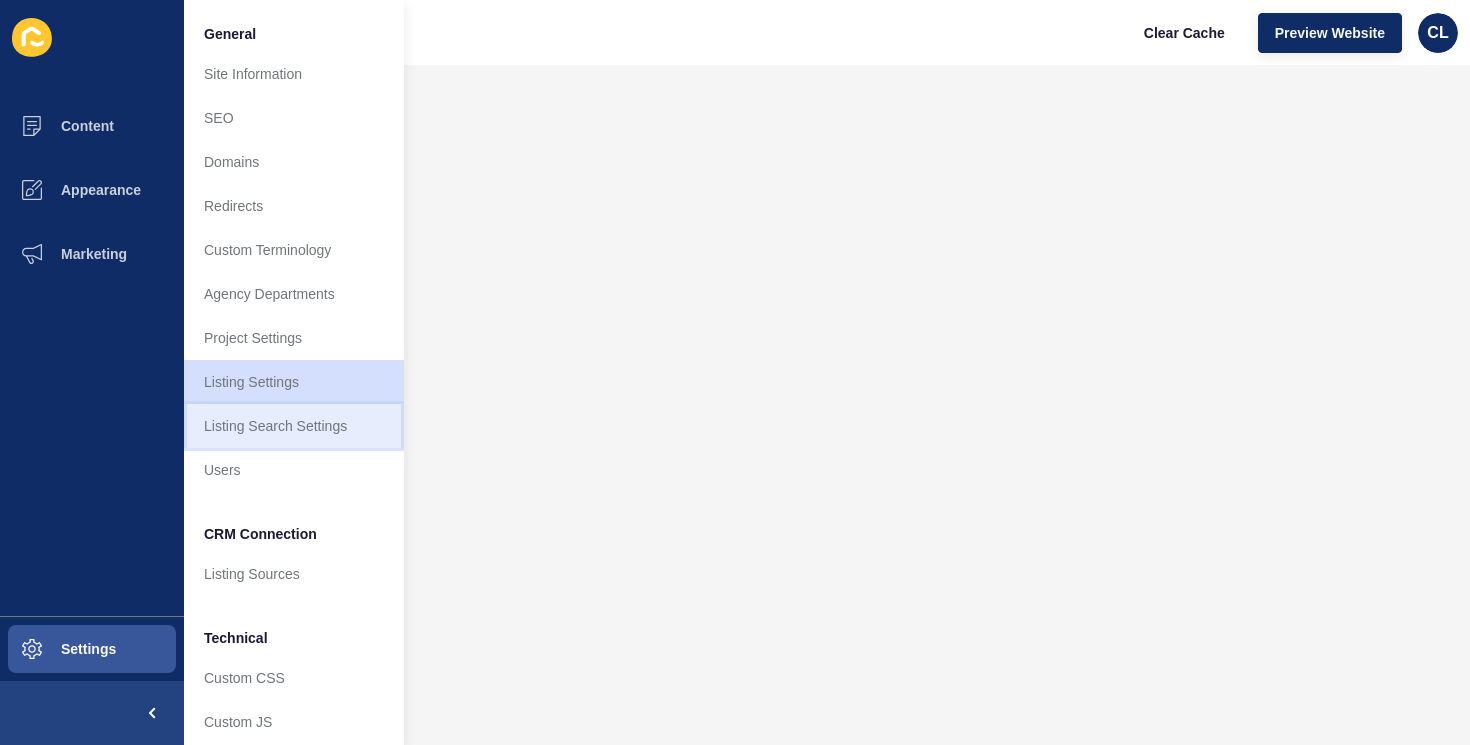 click on "Listing Search Settings" at bounding box center [294, 426] 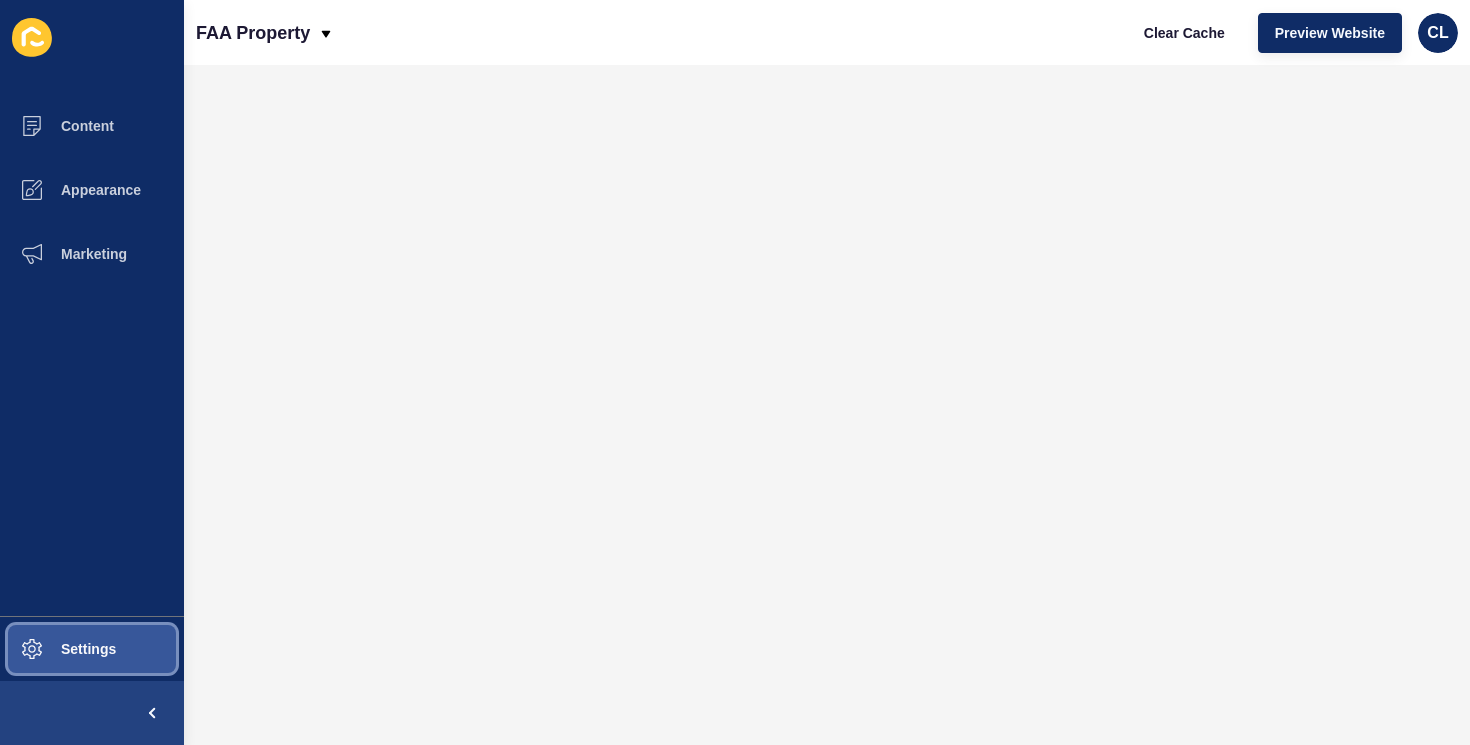click on "Settings" at bounding box center (56, 649) 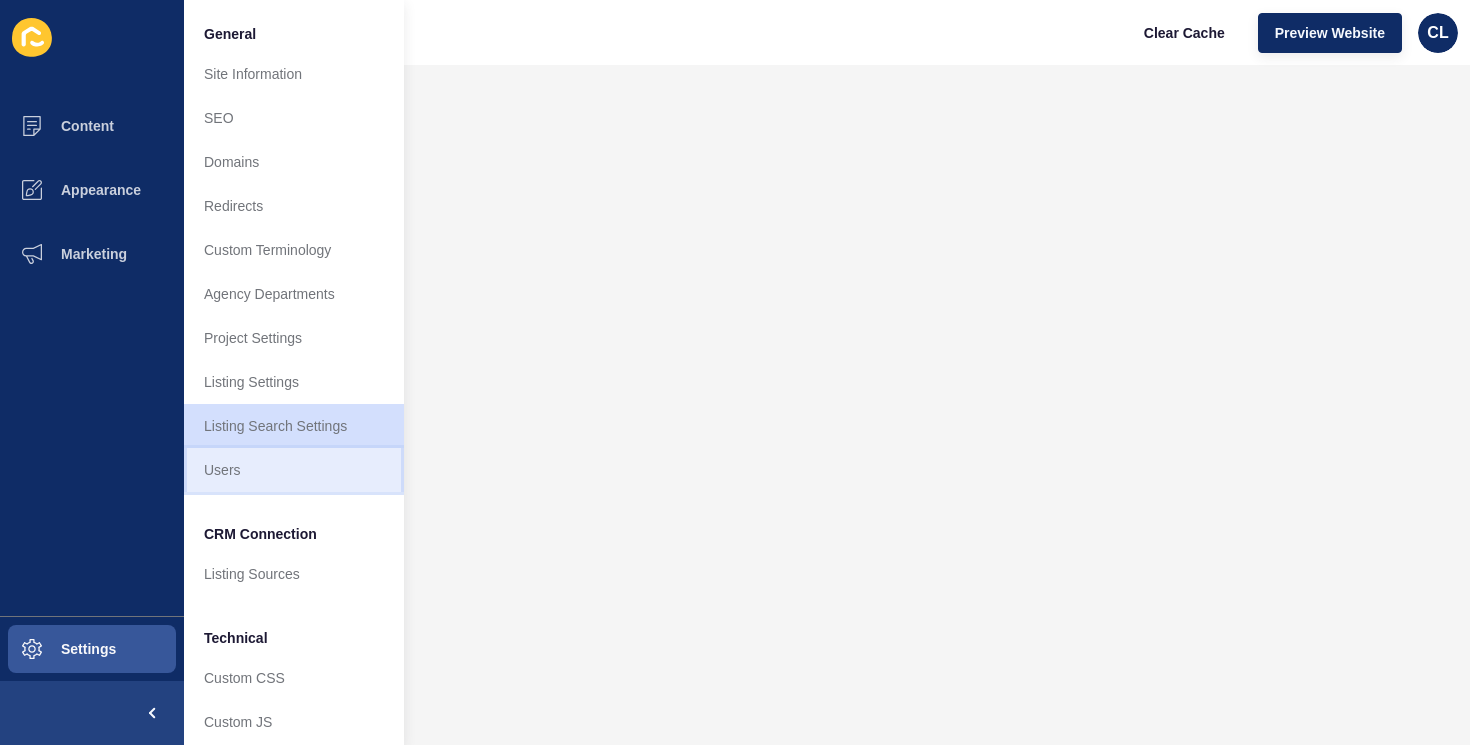 click on "Users" at bounding box center [294, 470] 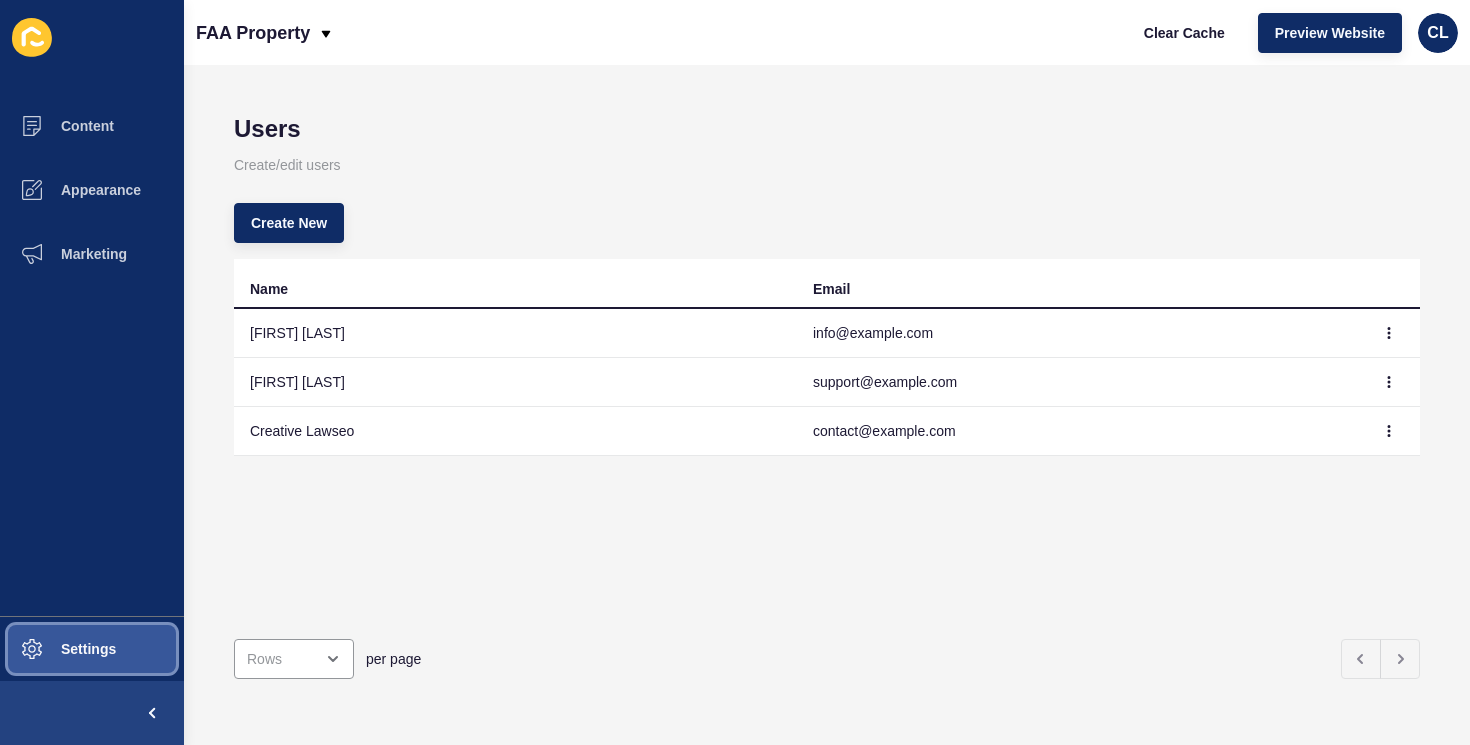 click on "Settings" at bounding box center (92, 649) 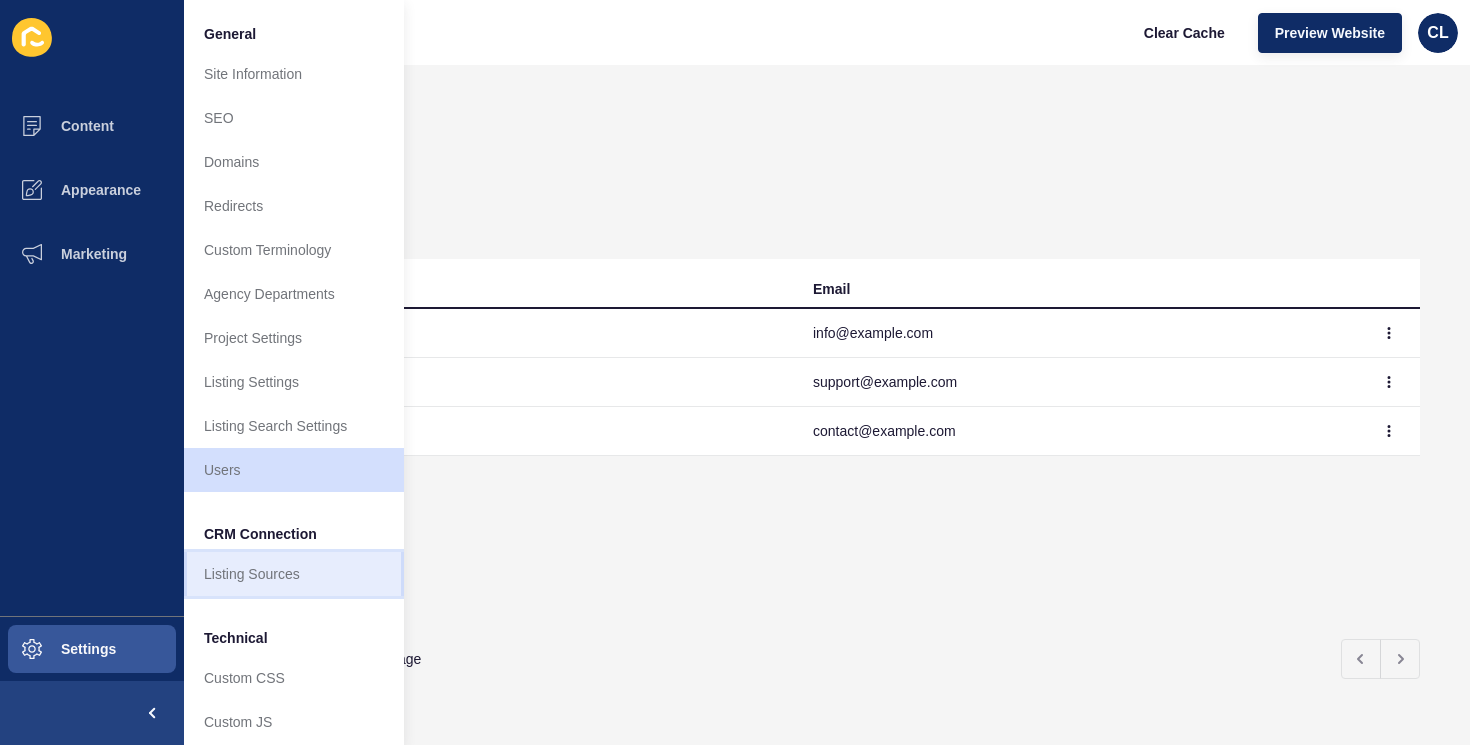click on "Listing Sources" at bounding box center (294, 574) 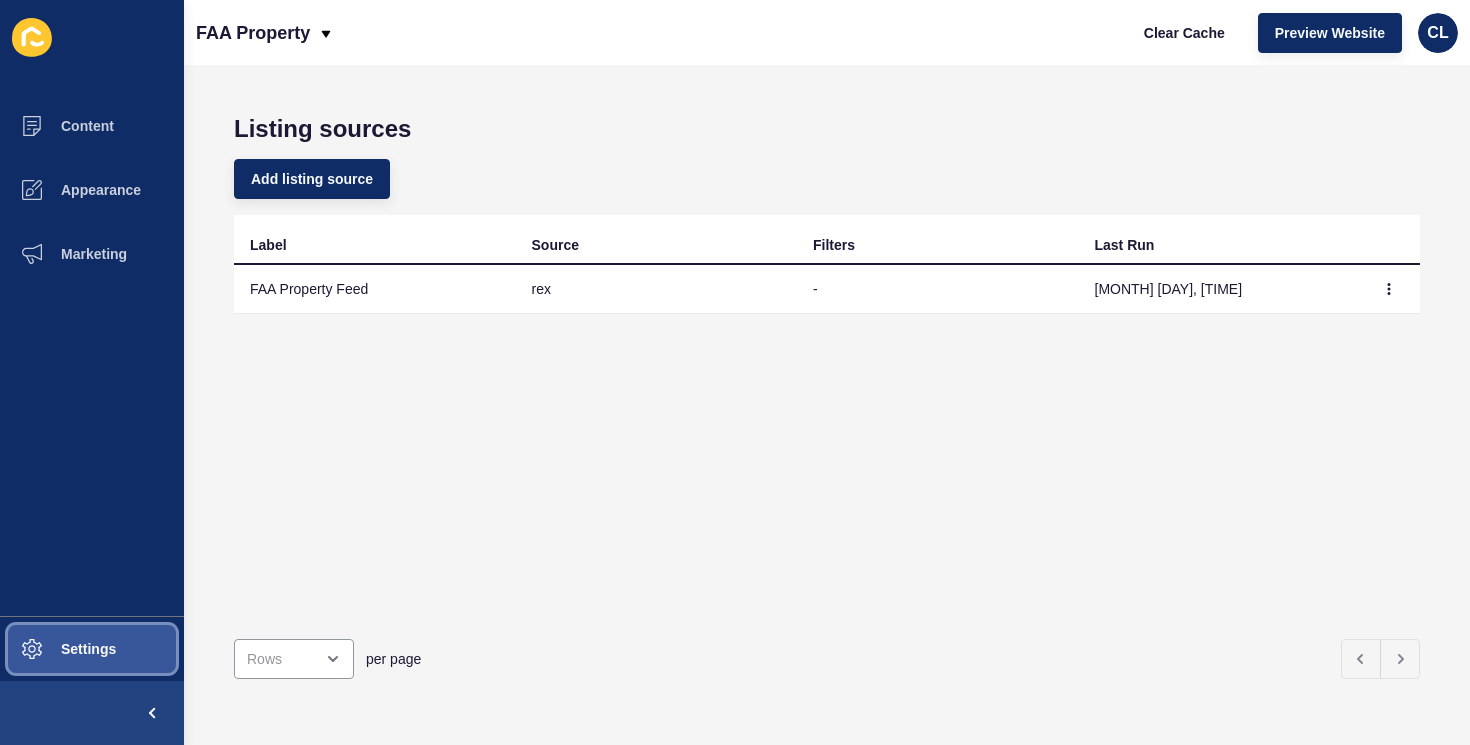 click on "Settings" at bounding box center [92, 649] 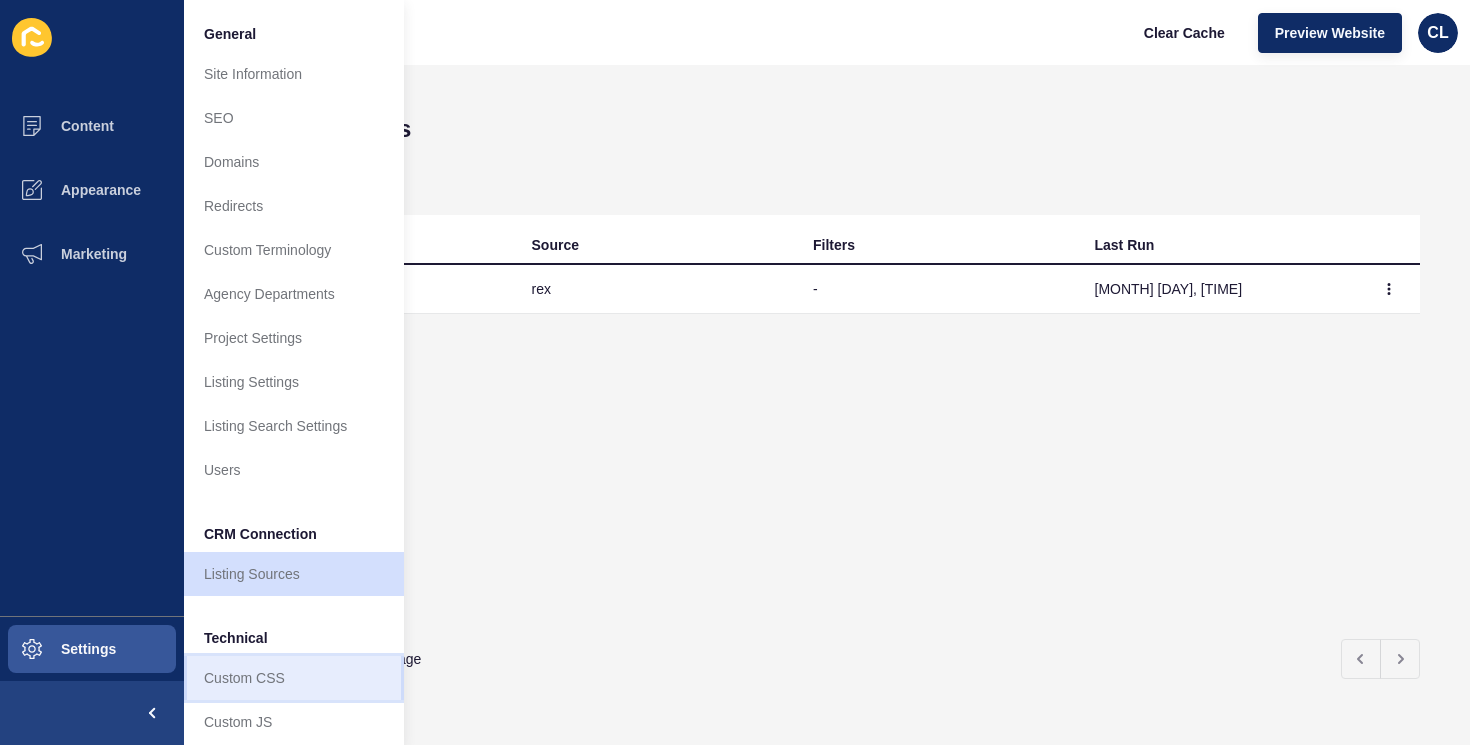 click on "Custom CSS" at bounding box center [294, 678] 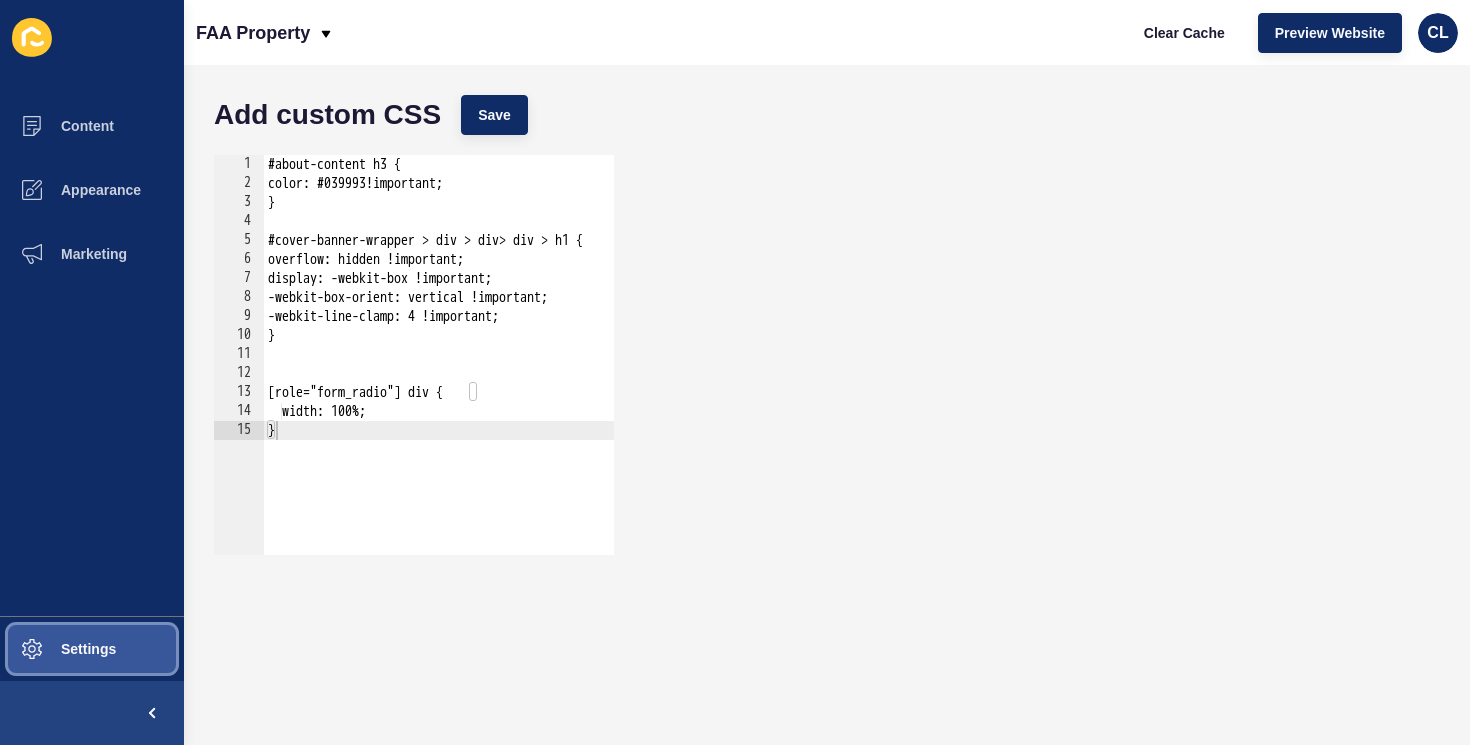 click on "Settings" at bounding box center [92, 649] 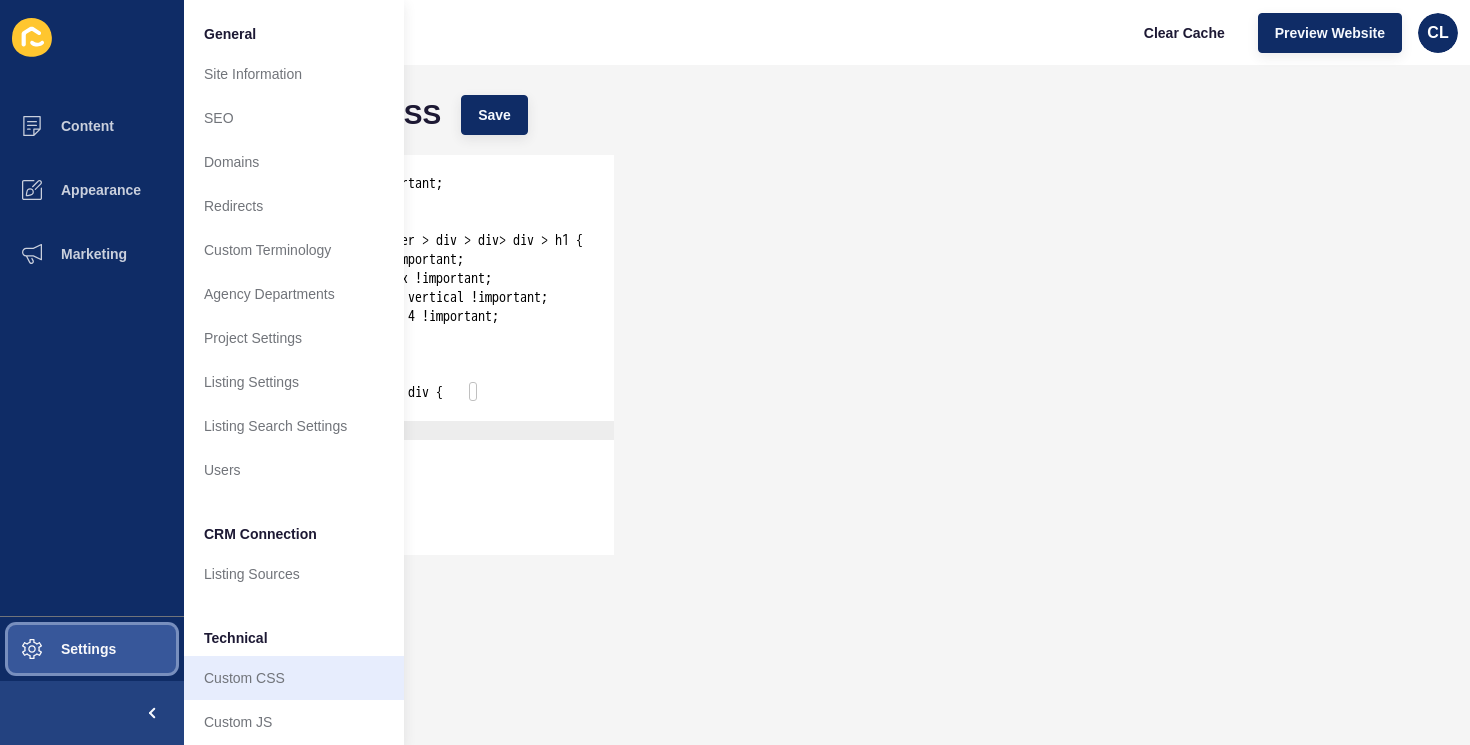 scroll, scrollTop: 55, scrollLeft: 0, axis: vertical 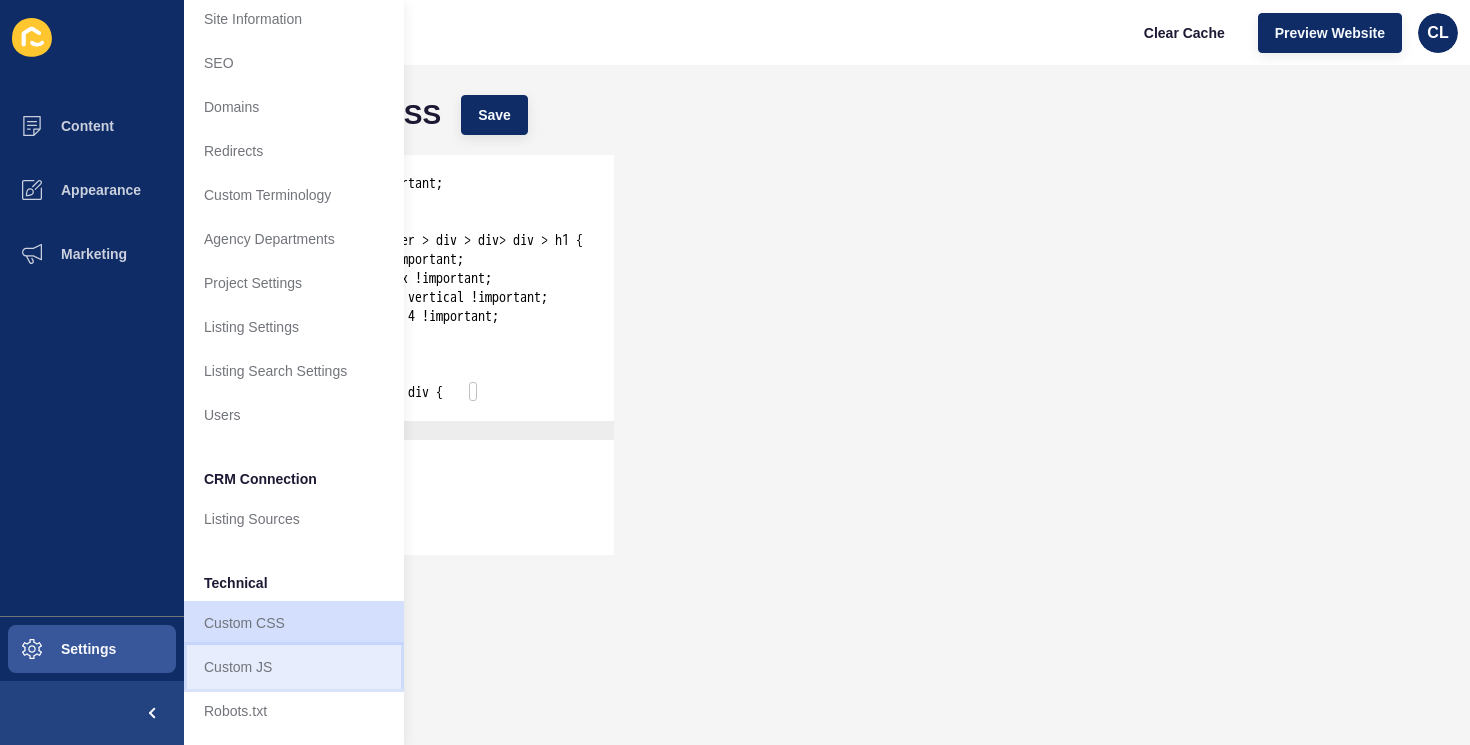 click on "Custom JS" at bounding box center [294, 667] 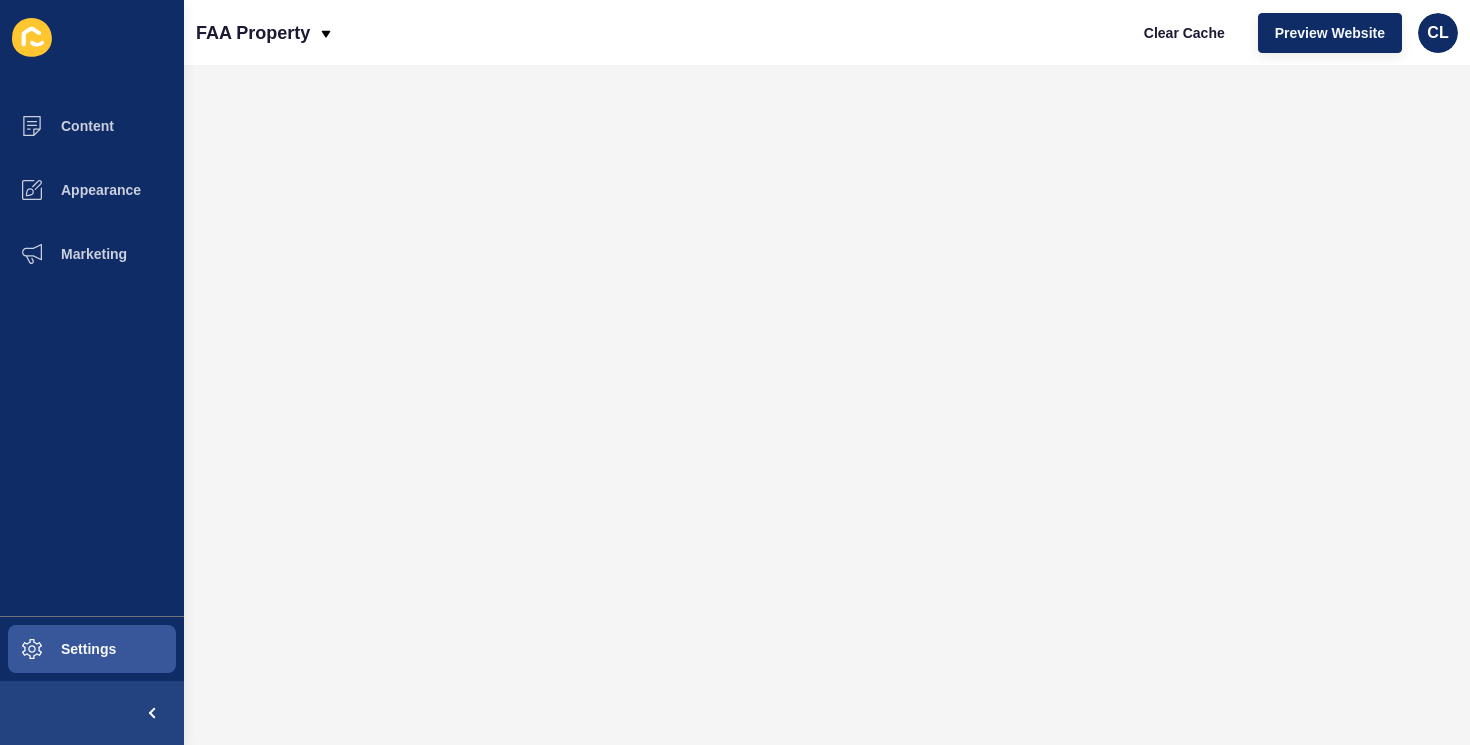 scroll, scrollTop: 0, scrollLeft: 0, axis: both 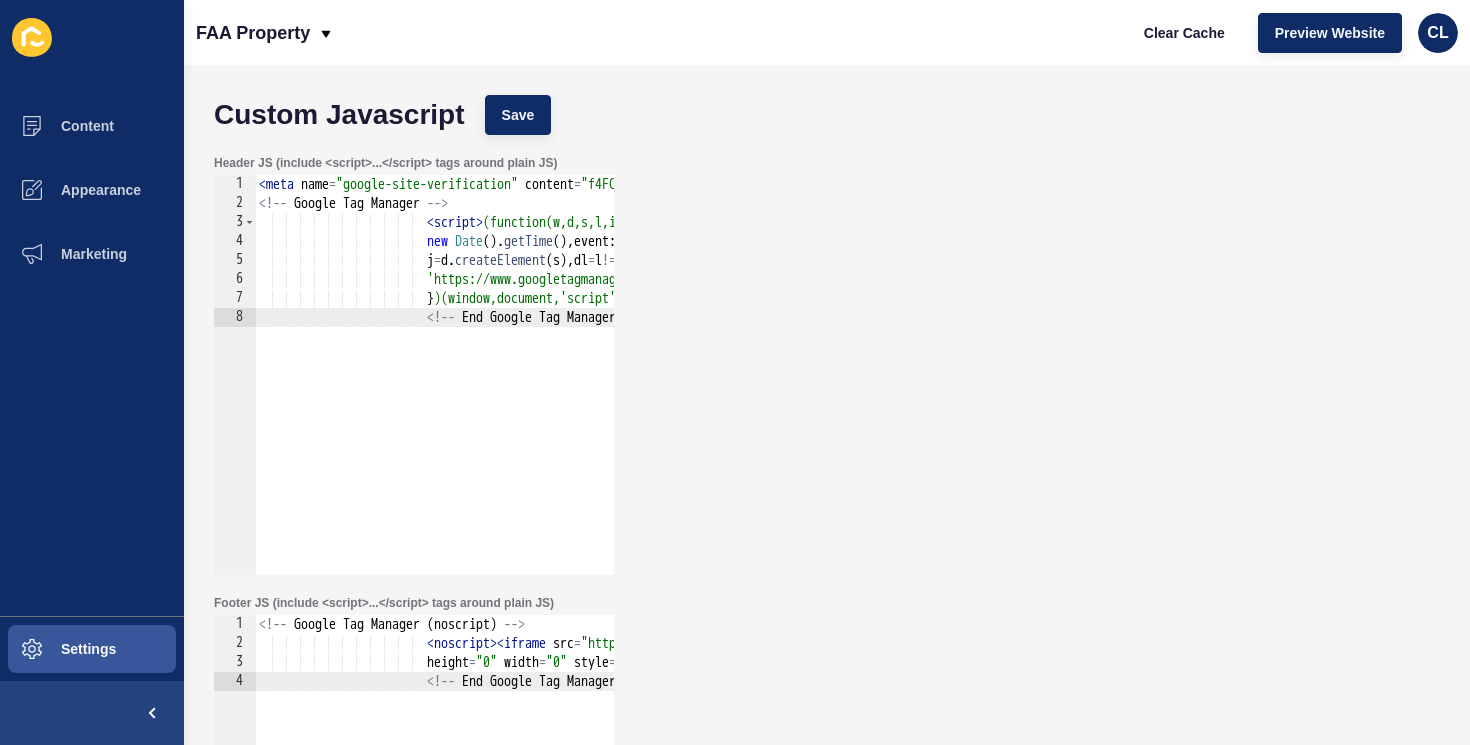 click on "Header JS (include <script>...</script> tags around plain JS) 1 2 3 4 5 6 7 8 < meta   name = "google-site-verification"   content = "f4FCj70D-E6t9M6pgHk1ytHSvMCJUaYE-97n2yBlKIs"   /> <!--   Google   Tag   Manager   -->                                     < script > (function(w,d,s,l,i) { w [ l ] = w [ l ] || [ ] ; w [ l ] . push ({ 'gtm.start' :                                     new   Date ( ) . getTime ( ) , event : 'gtm.js' }) ; var   f = d . getElementsByTagName ( s ) [ 0 ] ,                                     j = d . createElement ( s ) , dl = l != 'dataLayer' ? '&l=' + l : '' ; j . async = true ; j . src =                                     'https://www.googletagmanager.com/gtm.js?id=' + i + dl ; f . parentNode . insertBefore ( j , f ) ;                                     } )(window,document,'script','dataLayer','GTM-KNRVJ822'); </ script >                                     <!--   End   Google   Tag   Manager   -->" at bounding box center (827, 365) 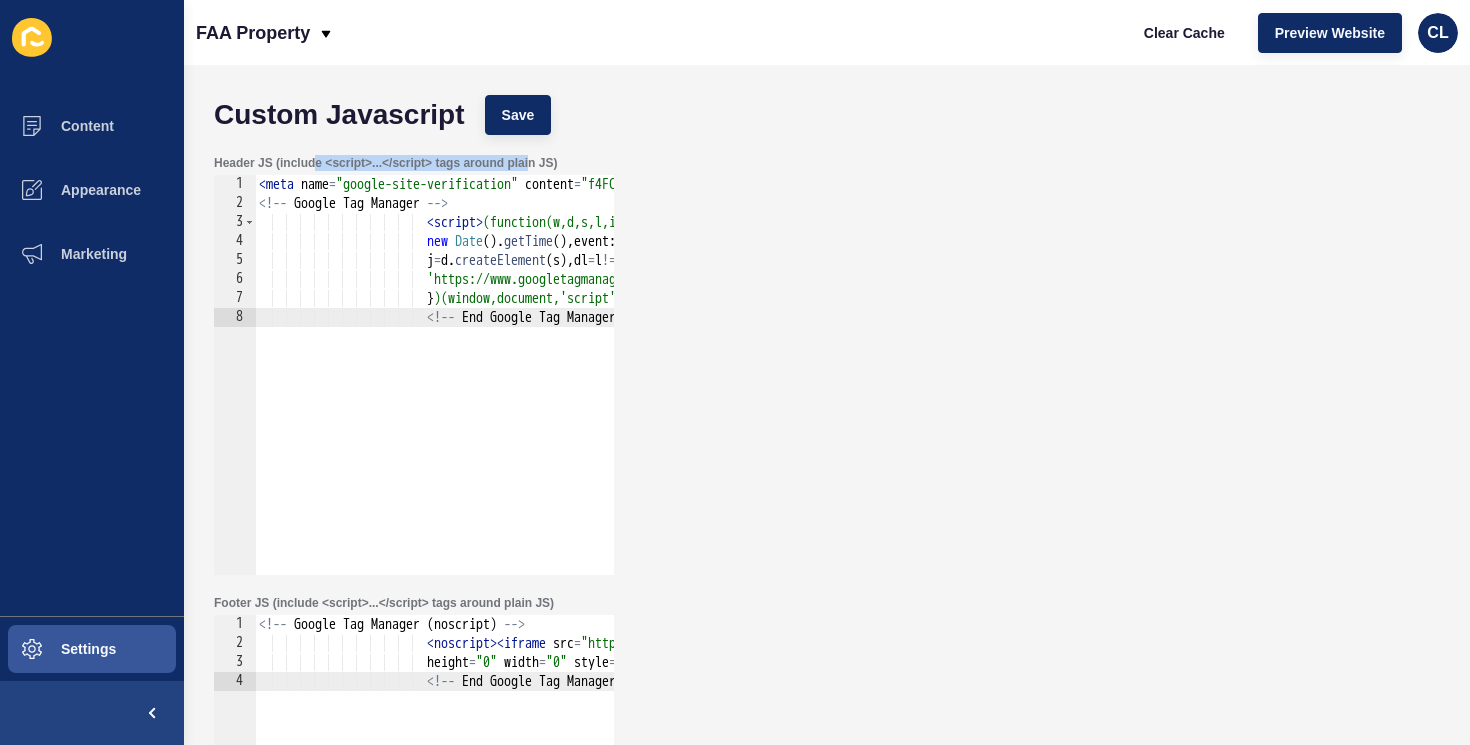 drag, startPoint x: 529, startPoint y: 162, endPoint x: 313, endPoint y: 161, distance: 216.00232 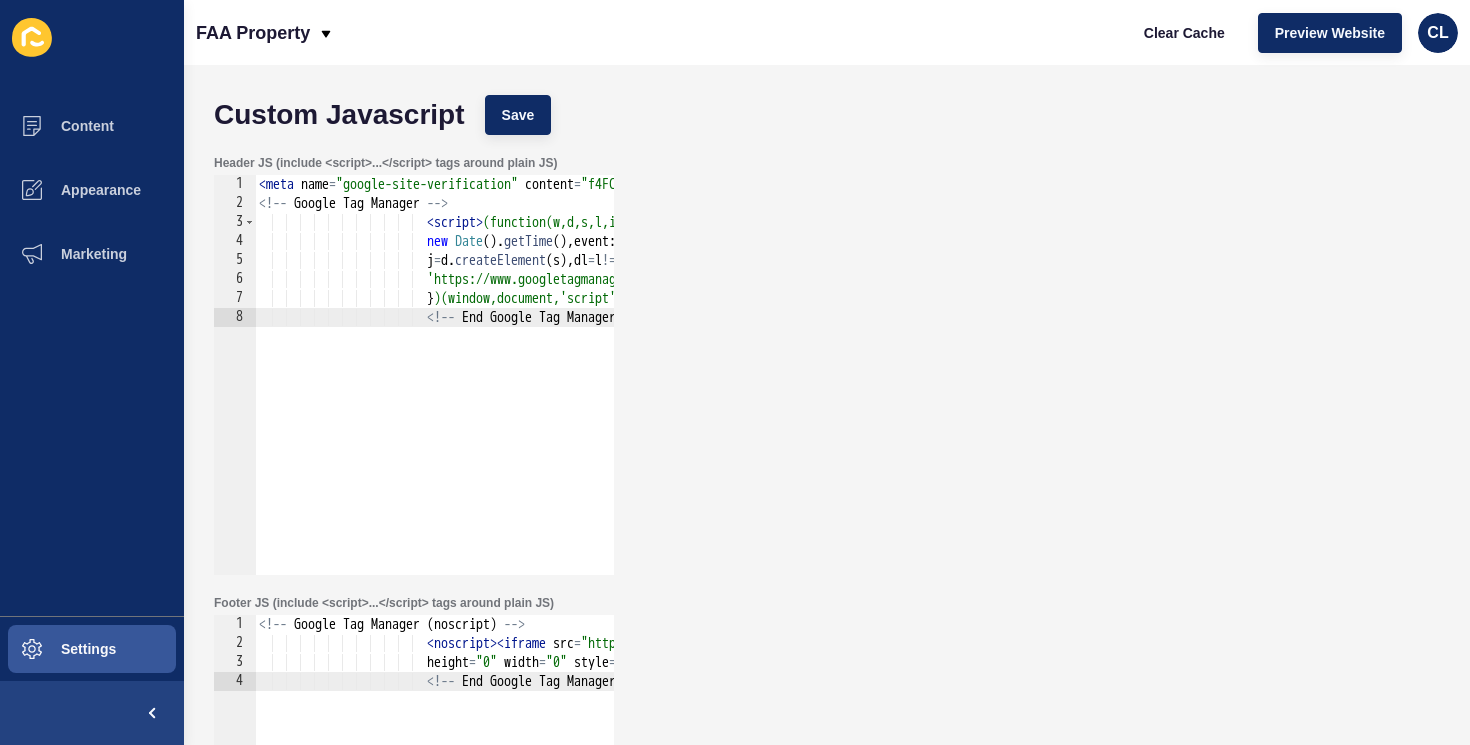 scroll, scrollTop: 12, scrollLeft: 0, axis: vertical 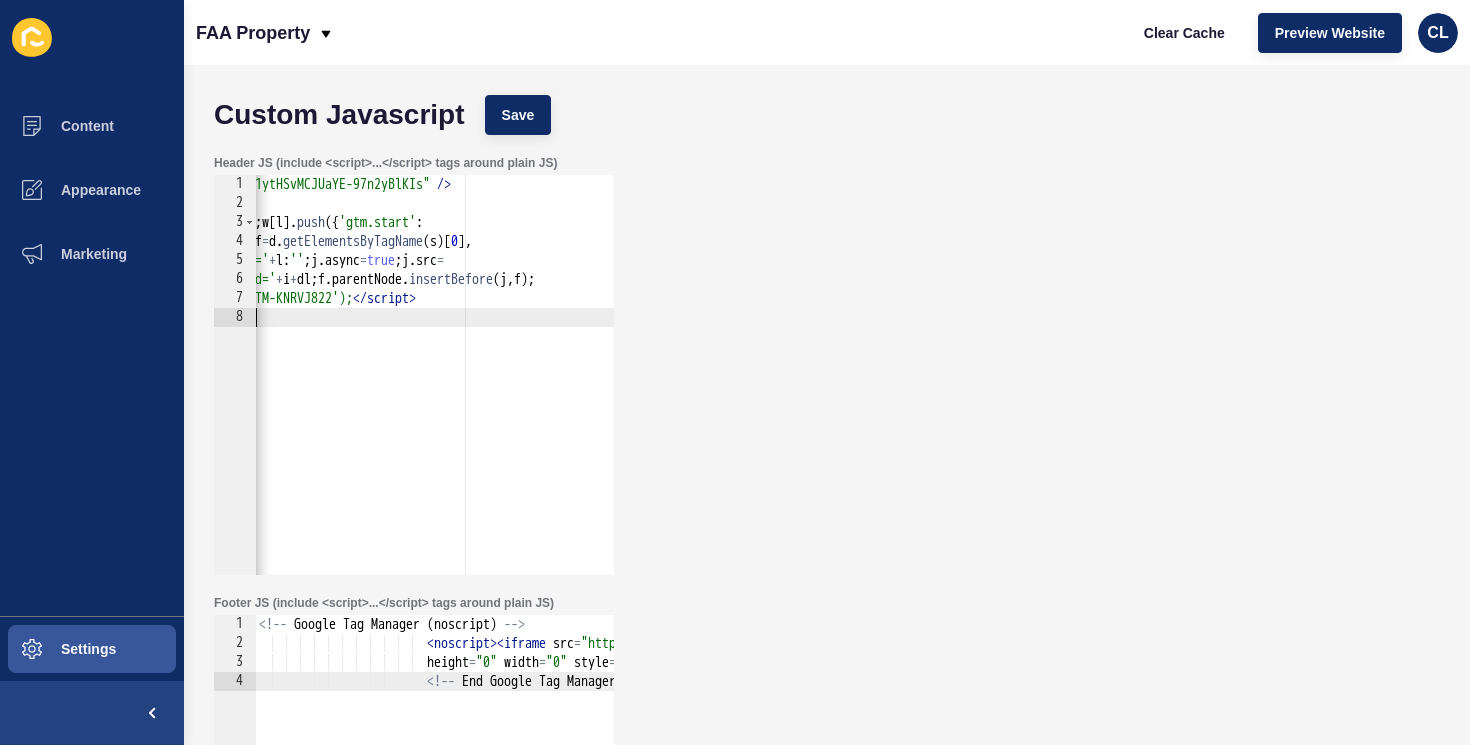 click on "< meta   name = "google-site-verification"   content = "f4FCj70D-E6t9M6pgHk1ytHSvMCJUaYE-97n2yBlKIs"   /> <!--   Google   Tag   Manager   -->                                     < script > (function(w,d,s,l,i) { w [ l ] = w [ l ] || [ ] ; w [ l ] . push ({ 'gtm.start' :                                     new   Date ( ) . getTime ( ) , event : 'gtm.js' }) ; var   f = d . getElementsByTagName ( s ) [ 0 ] ,                                     j = d . createElement ( s ) , dl = l != 'dataLayer' ? '&l=' + l : '' ; j . async = true ; j . src =                                     'https://www.googletagmanager.com/gtm.js?id=' + i + dl ; f . parentNode . insertBefore ( j , f ) ;                                     } )(window,document,'script','dataLayer','GTM-KNRVJ822'); </ script >                                     <!--   End   Google   Tag   Manager   -->" at bounding box center (238, 394) 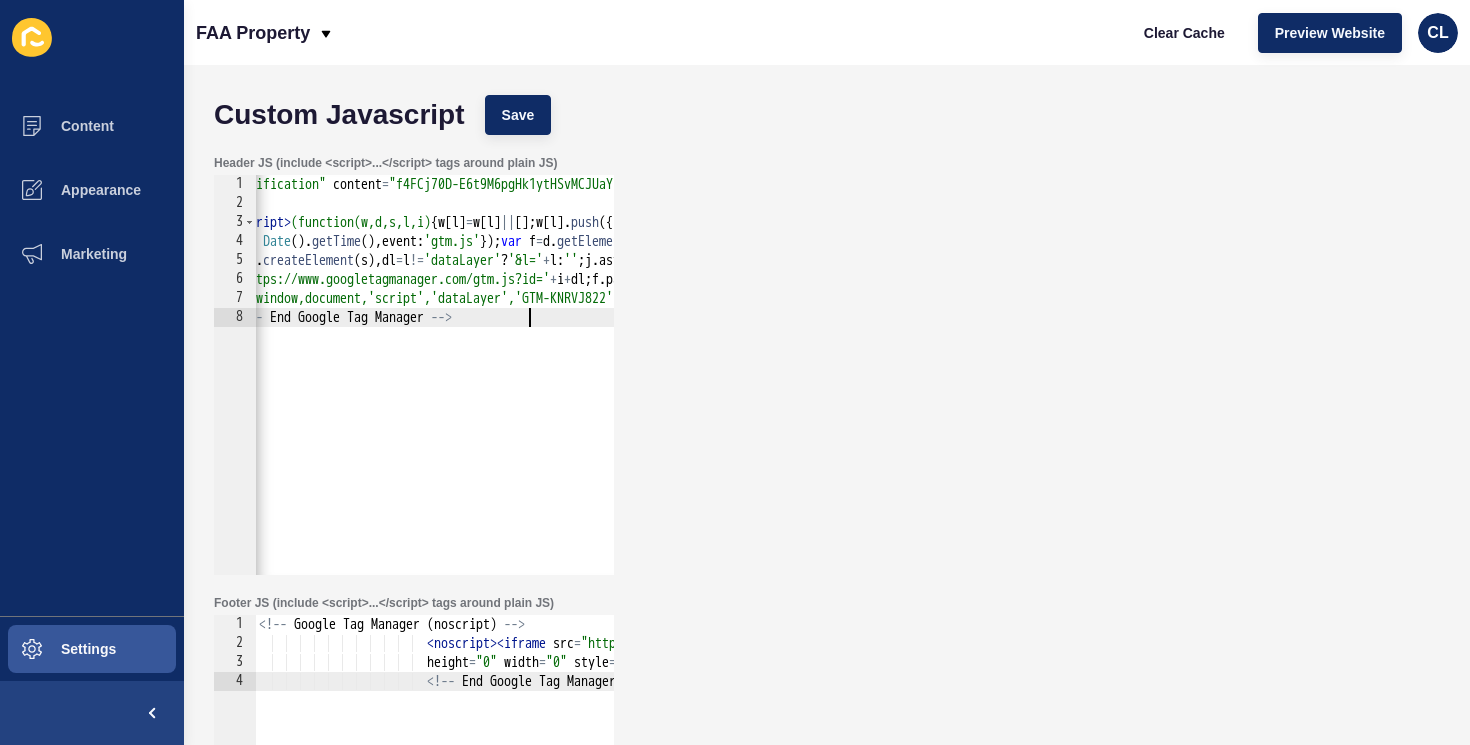 scroll, scrollTop: 0, scrollLeft: 0, axis: both 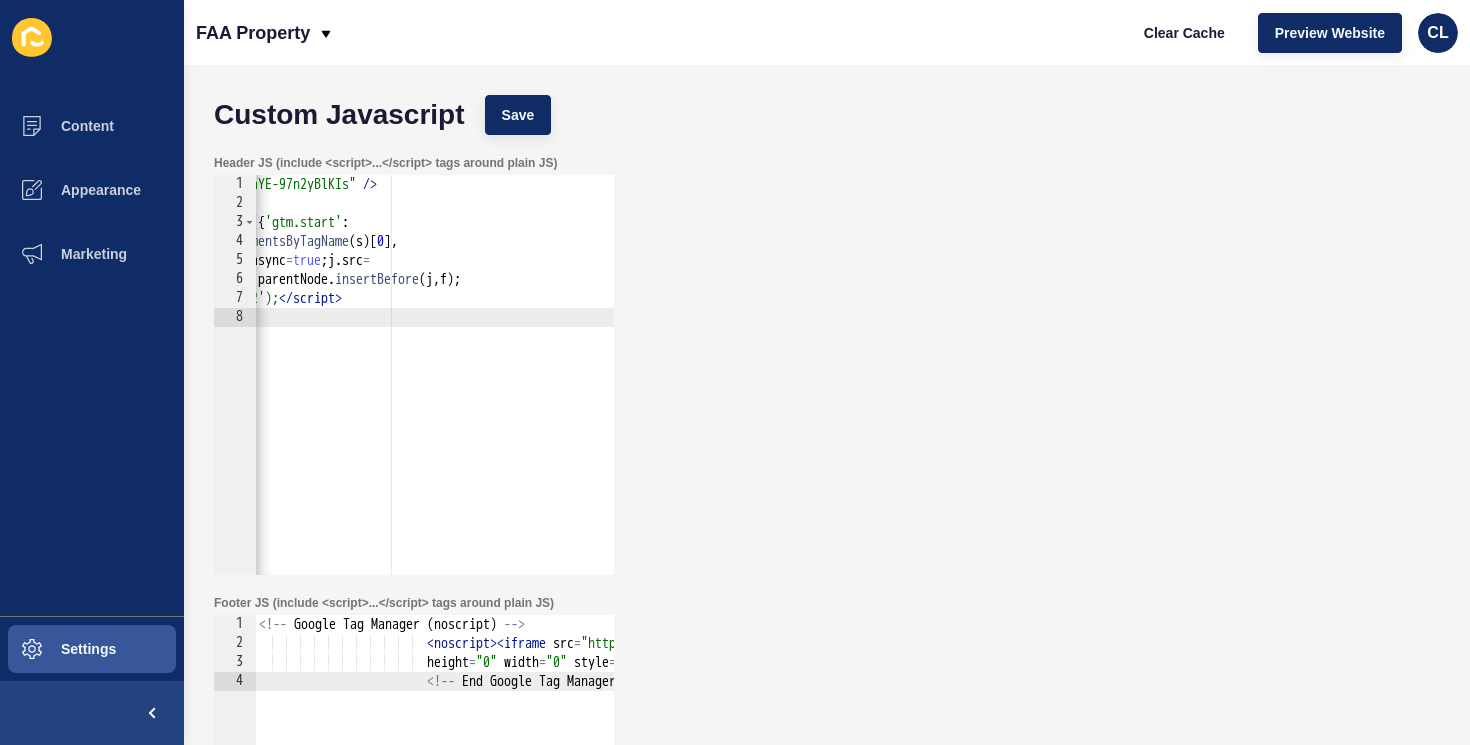 click on "< meta   name = "google-site-verification"   content = "f4FCj70D-E6t9M6pgHk1ytHSvMCJUaYE-97n2yBlKIs"   /> <!--   Google   Tag   Manager   -->                                     < script > (function(w,d,s,l,i) { w [ l ] = w [ l ] || [ ] ; w [ l ] . push ({ 'gtm.start' :                                     new   Date ( ) . getTime ( ) , event : 'gtm.js' }) ; var   f = d . getElementsByTagName ( s ) [ 0 ] ,                                     j = d . createElement ( s ) , dl = l != 'dataLayer' ? '&l=' + l : '' ; j . async = true ; j . src =                                     'https://www.googletagmanager.com/gtm.js?id=' + i + dl ; f . parentNode . insertBefore ( j , f ) ;                                     } )(window,document,'script','dataLayer','GTM-KNRVJ822'); </ script >                                     <!--   End   Google   Tag   Manager   -->" at bounding box center (164, 394) 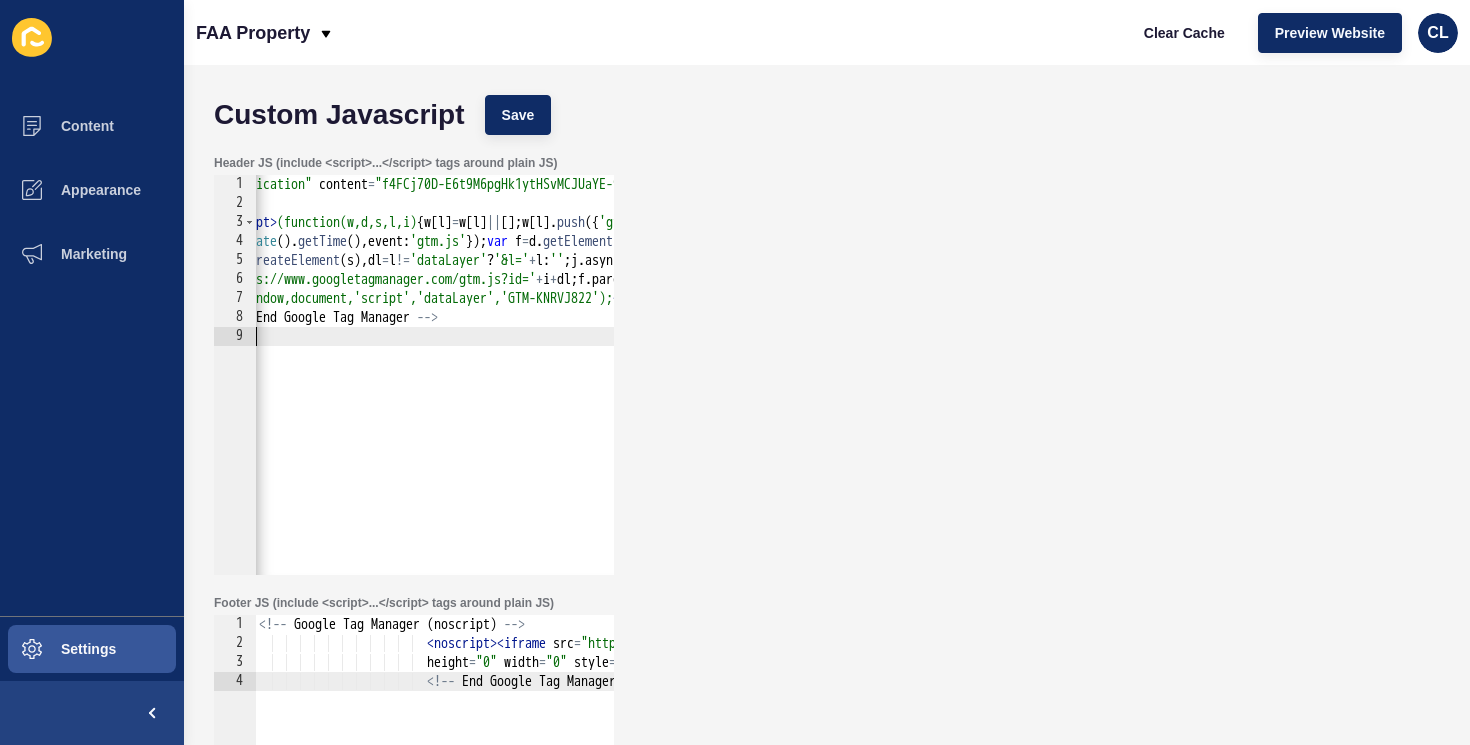 scroll, scrollTop: 0, scrollLeft: 13, axis: horizontal 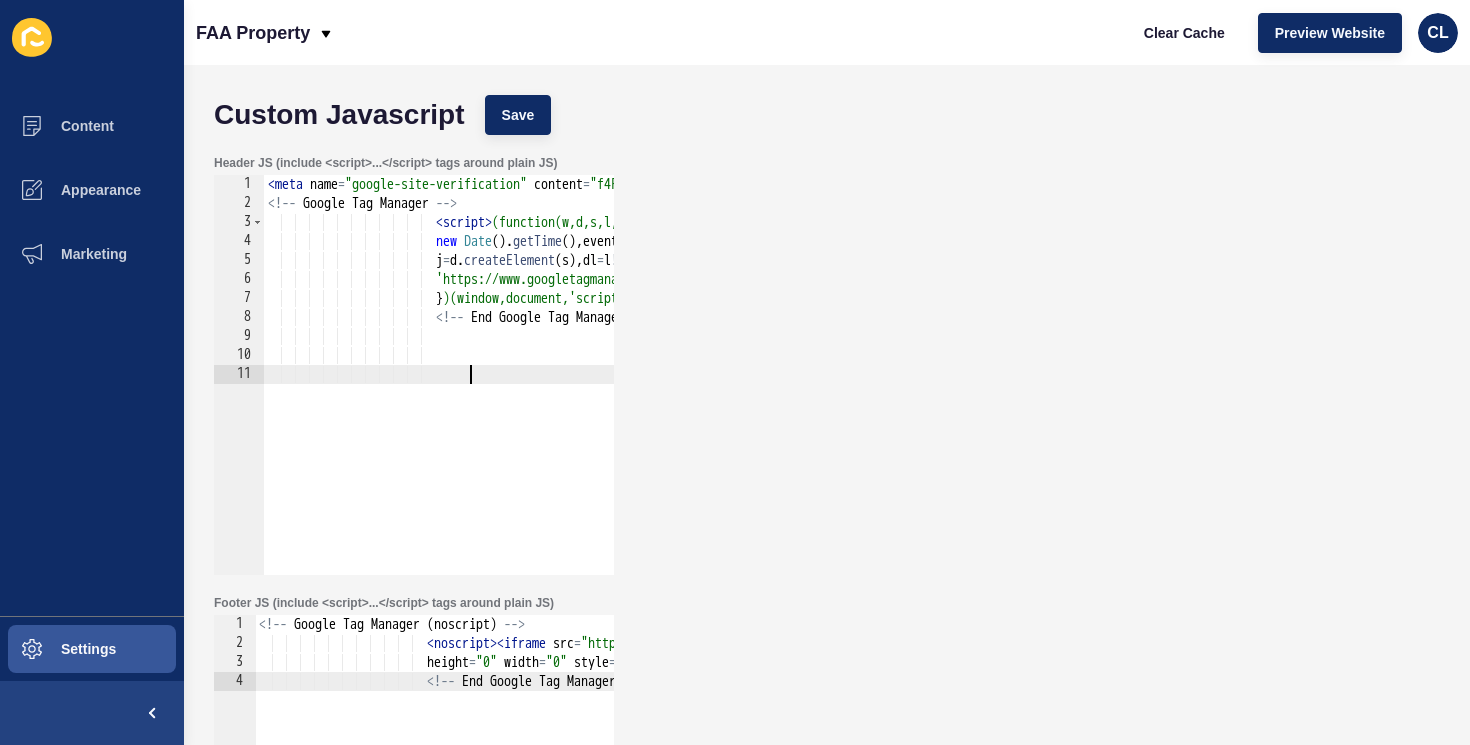 click on "11" at bounding box center (239, 374) 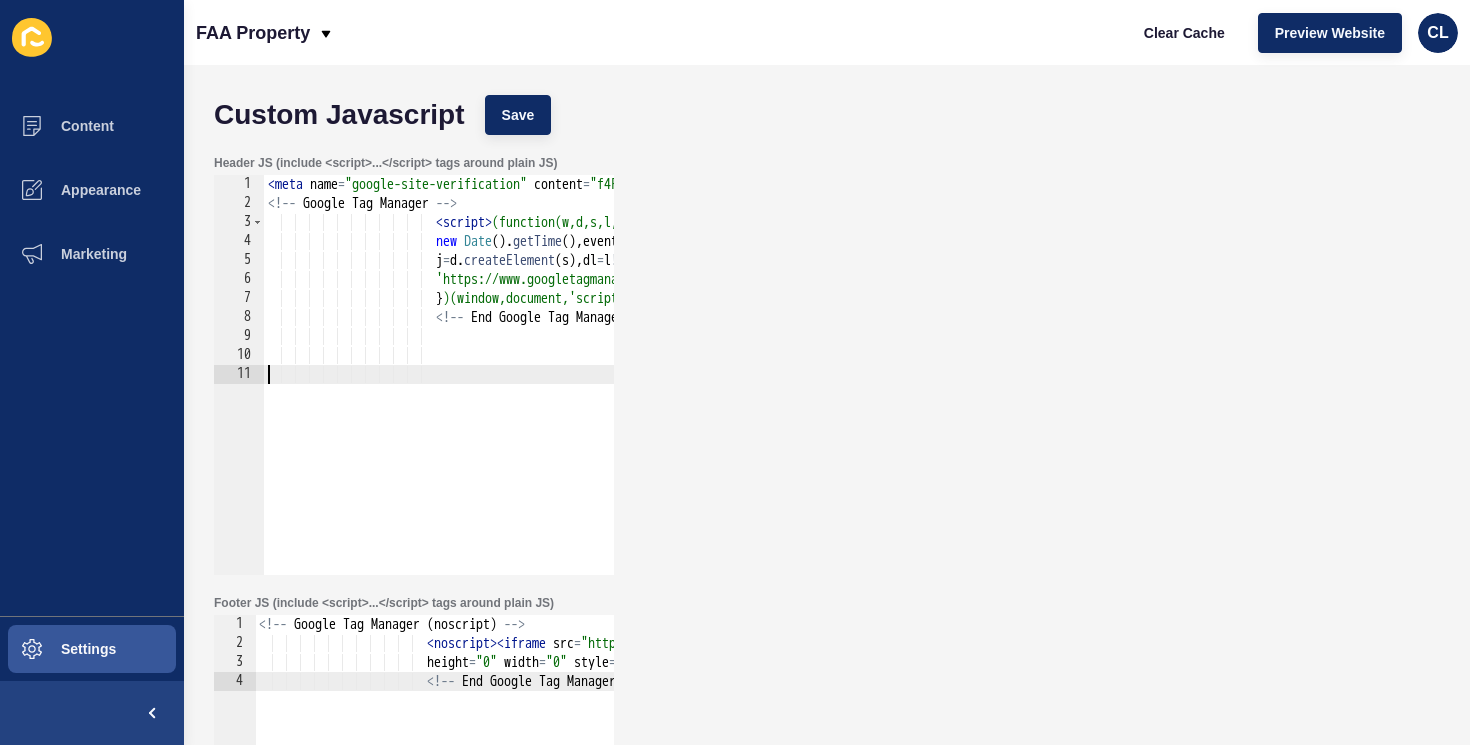 paste on "</script>" 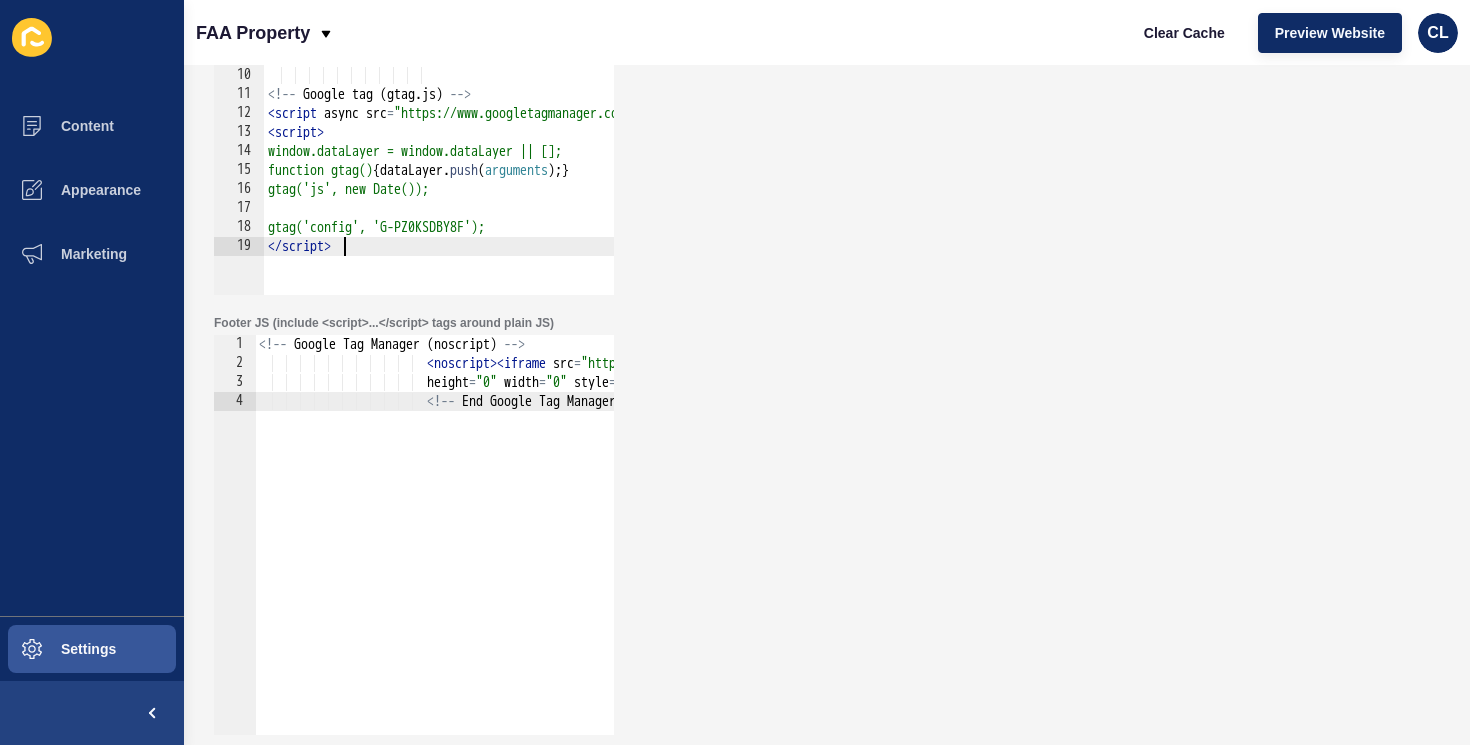 scroll, scrollTop: 0, scrollLeft: 0, axis: both 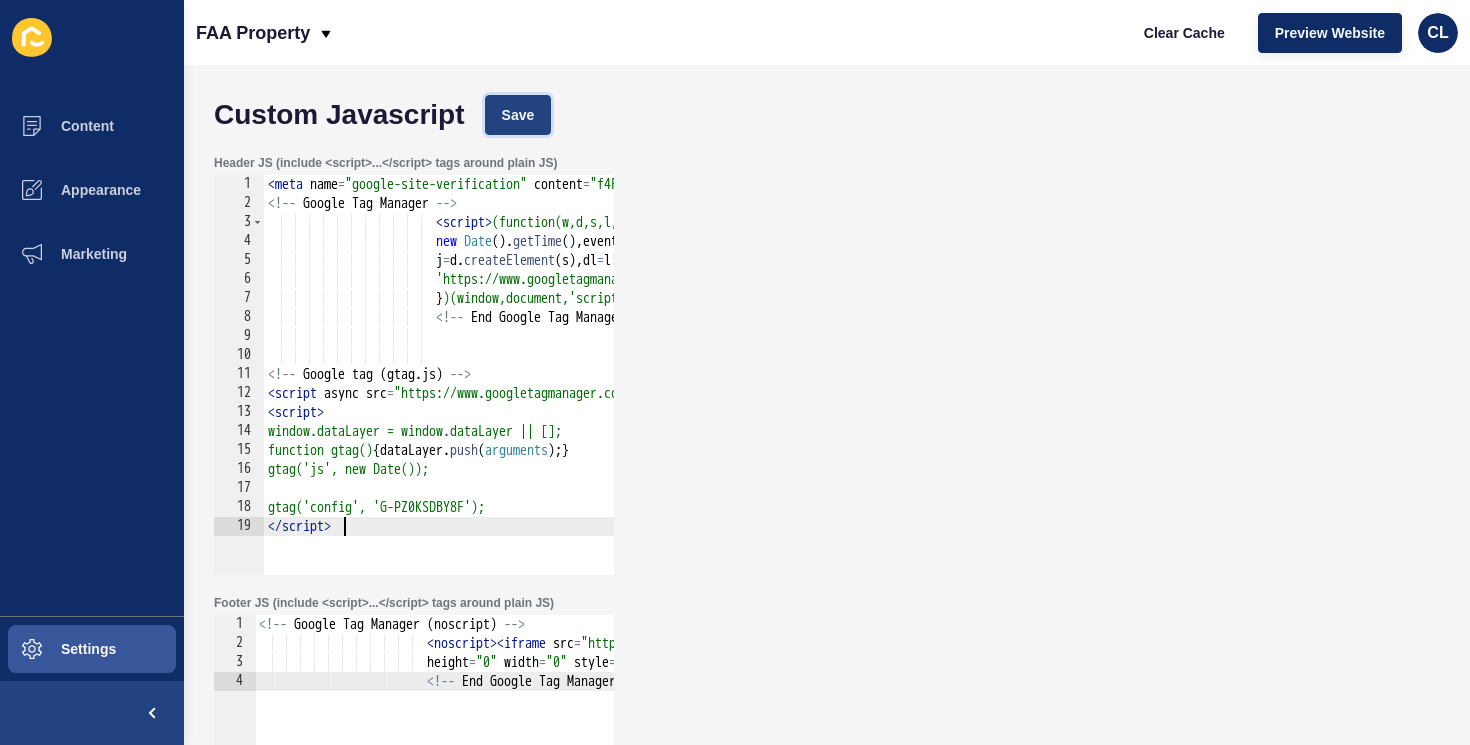 click on "Save" at bounding box center (518, 115) 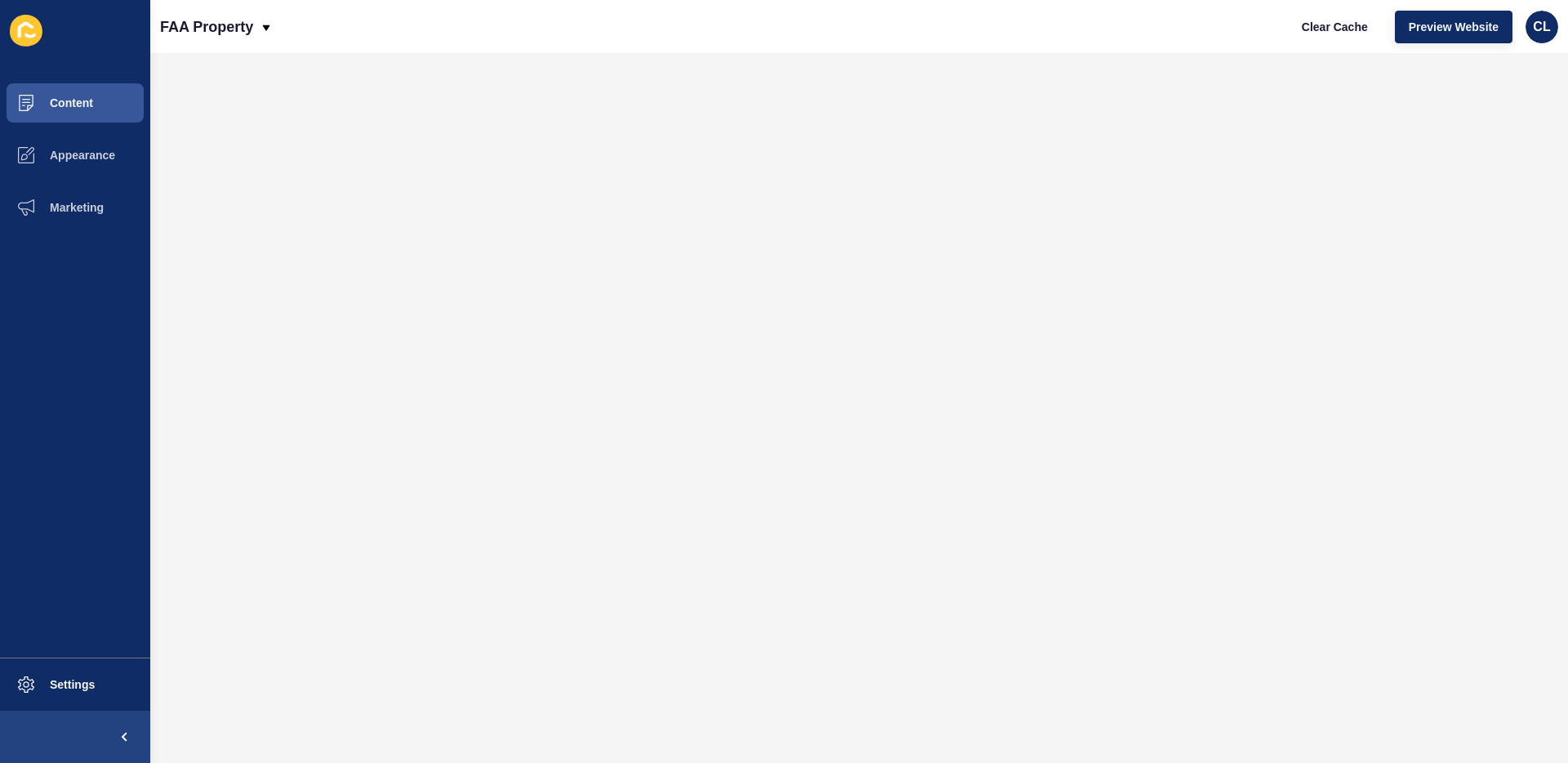 scroll, scrollTop: 0, scrollLeft: 0, axis: both 